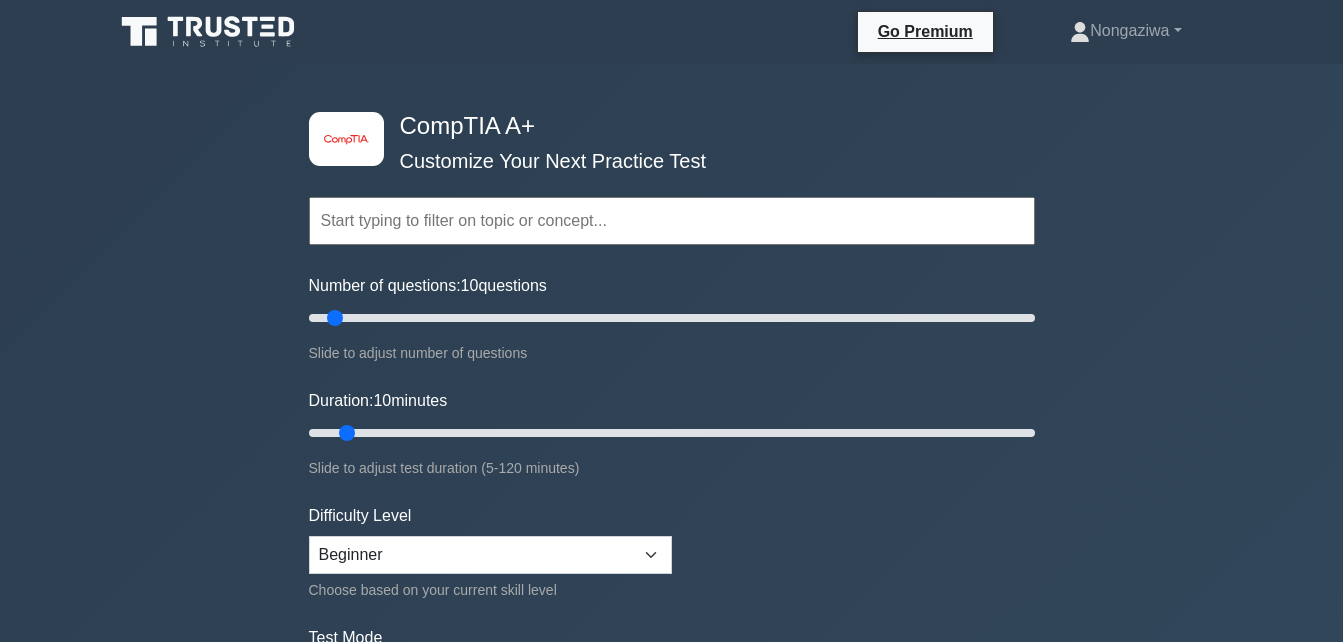 scroll, scrollTop: 0, scrollLeft: 0, axis: both 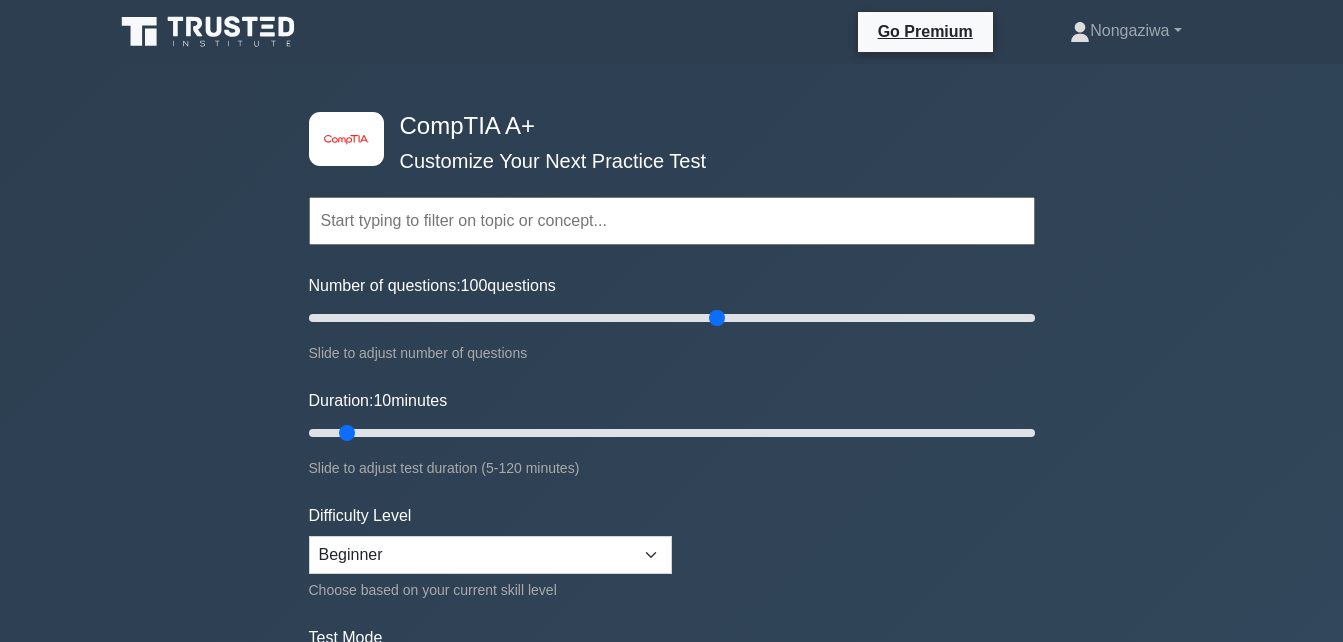 drag, startPoint x: 339, startPoint y: 313, endPoint x: 727, endPoint y: 321, distance: 388.08246 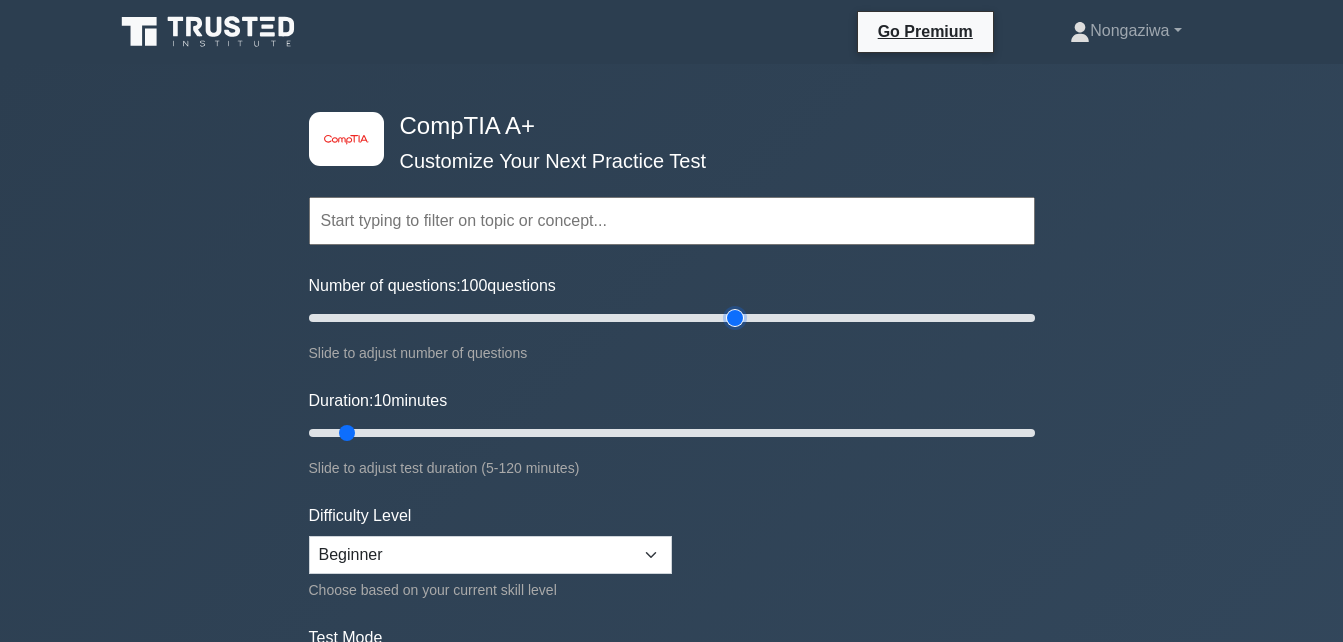 click on "Number of questions:  100  questions" at bounding box center [672, 318] 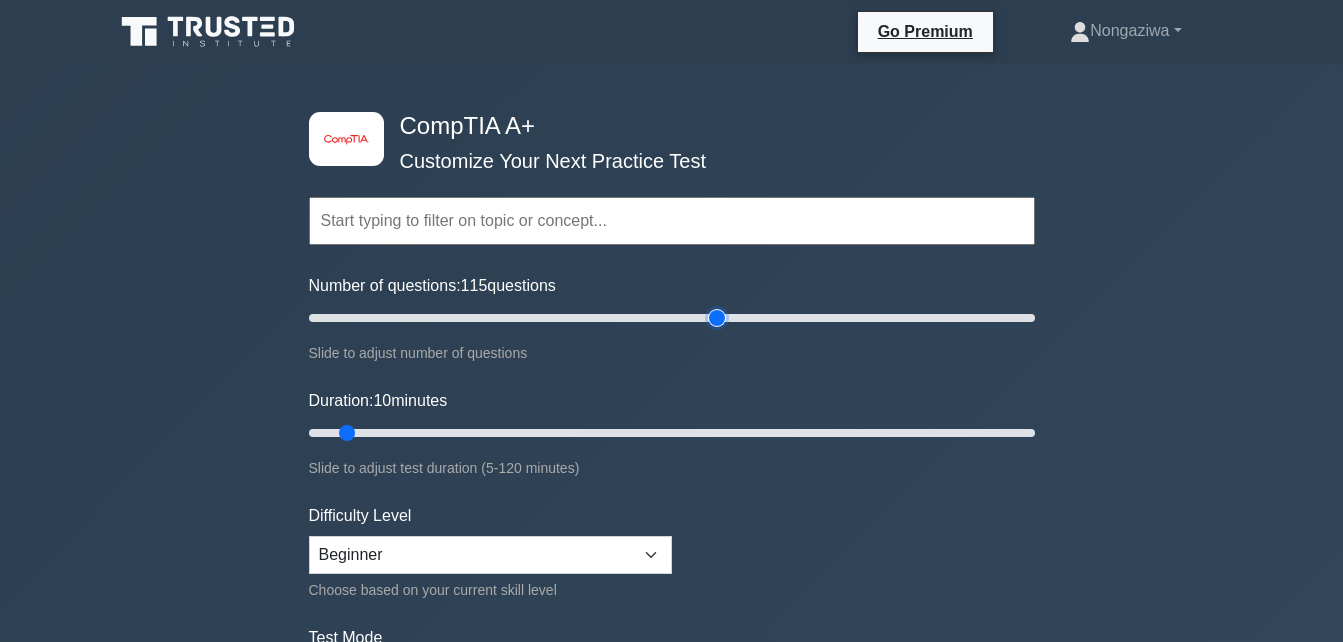drag, startPoint x: 731, startPoint y: 321, endPoint x: 710, endPoint y: 319, distance: 21.095022 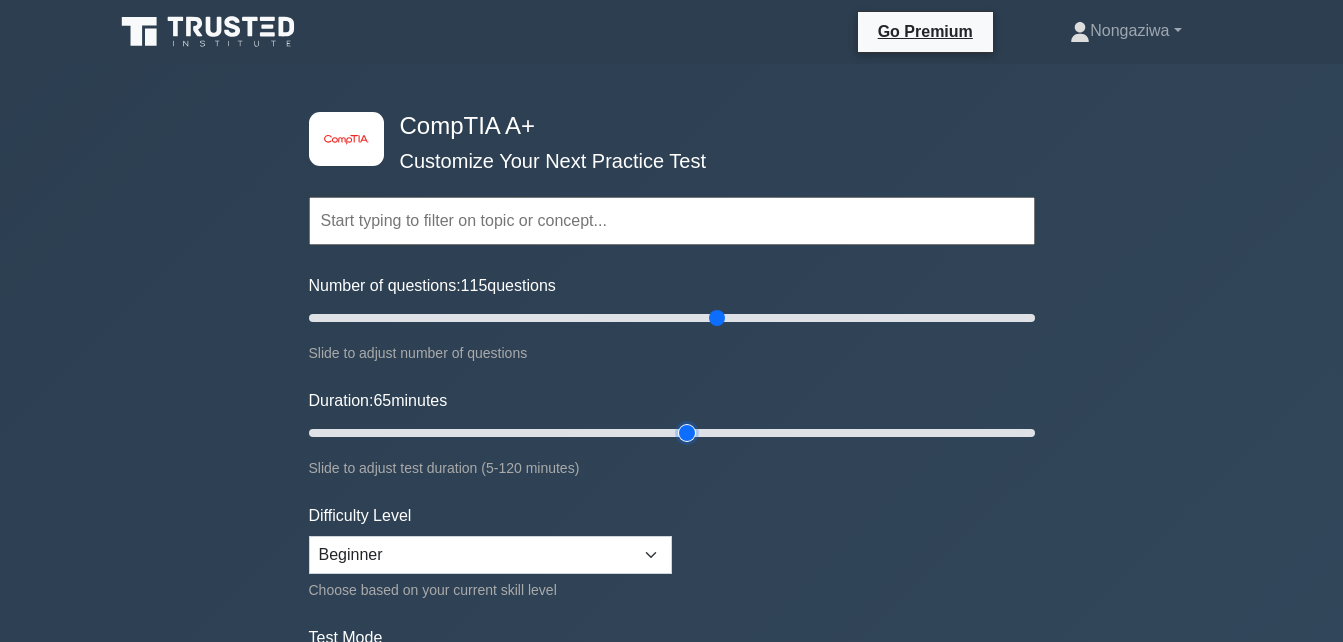 drag, startPoint x: 343, startPoint y: 433, endPoint x: 699, endPoint y: 419, distance: 356.27518 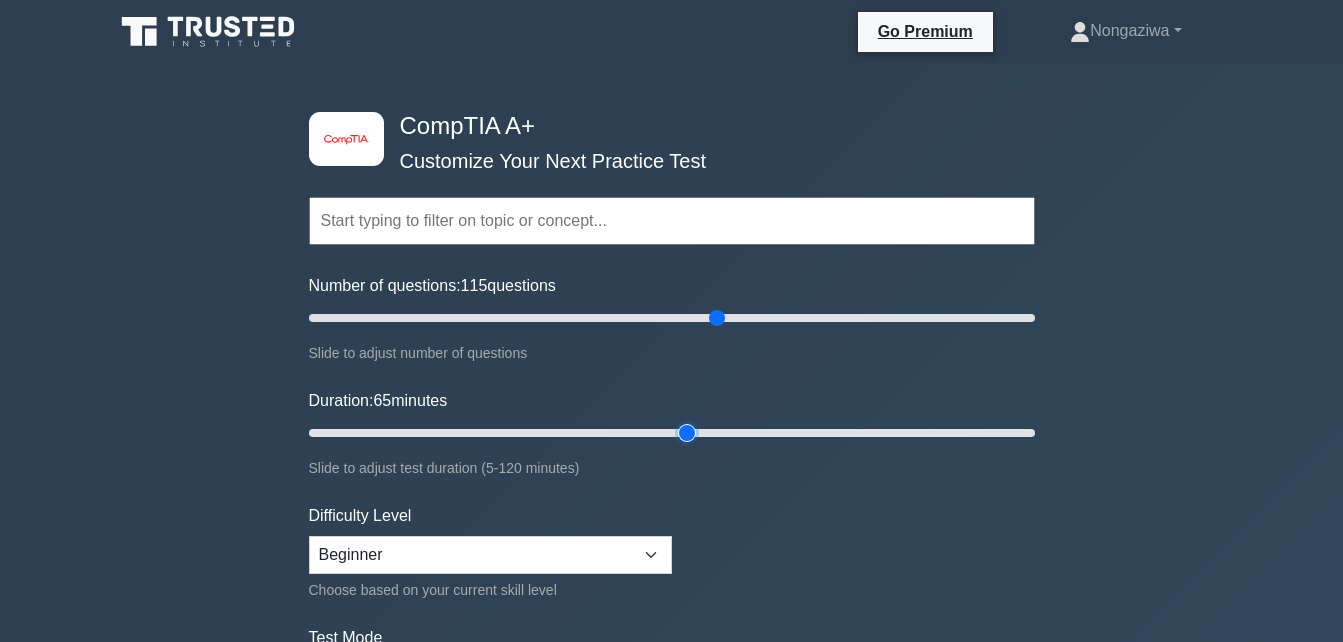 click on "Duration:  65  minutes" at bounding box center [672, 433] 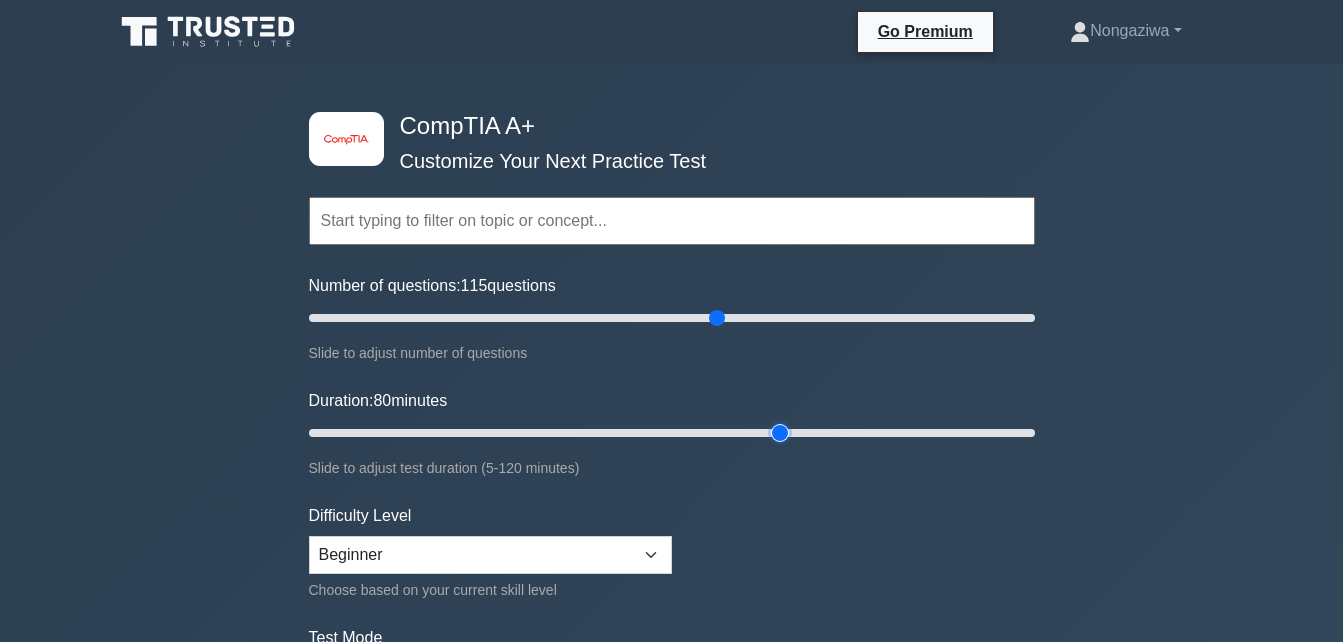 drag, startPoint x: 685, startPoint y: 429, endPoint x: 779, endPoint y: 431, distance: 94.02127 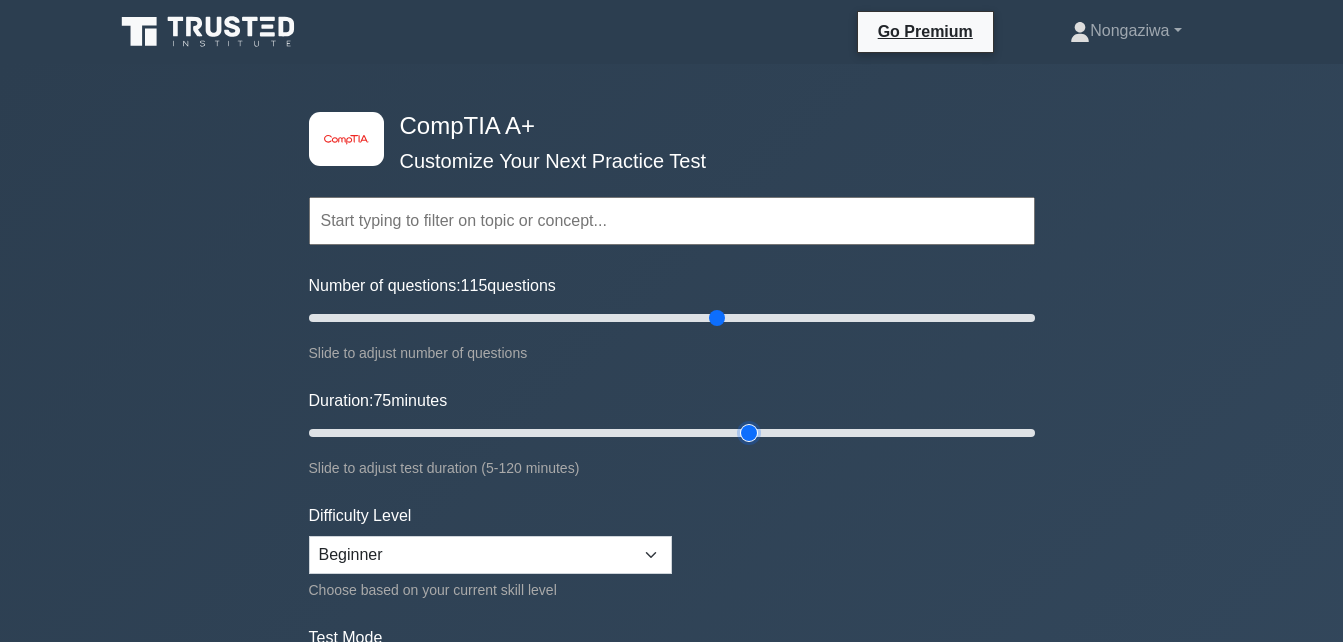 drag, startPoint x: 779, startPoint y: 431, endPoint x: 763, endPoint y: 432, distance: 16.03122 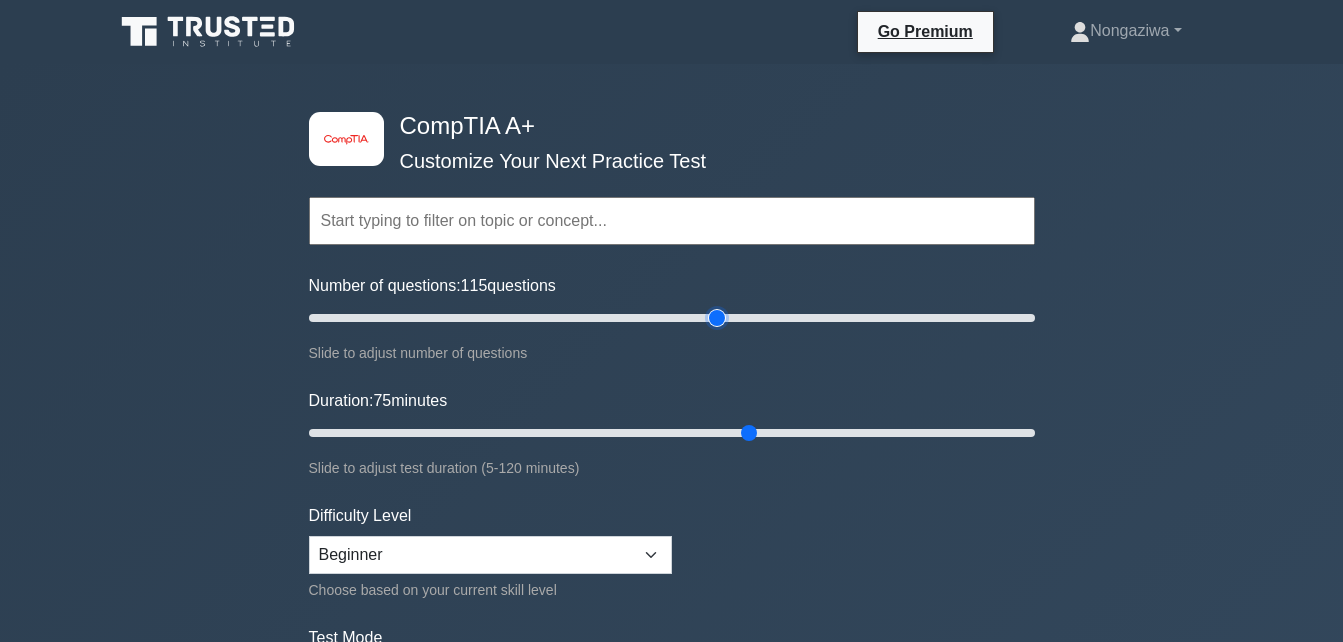 click on "Number of questions:  115  questions" at bounding box center [672, 318] 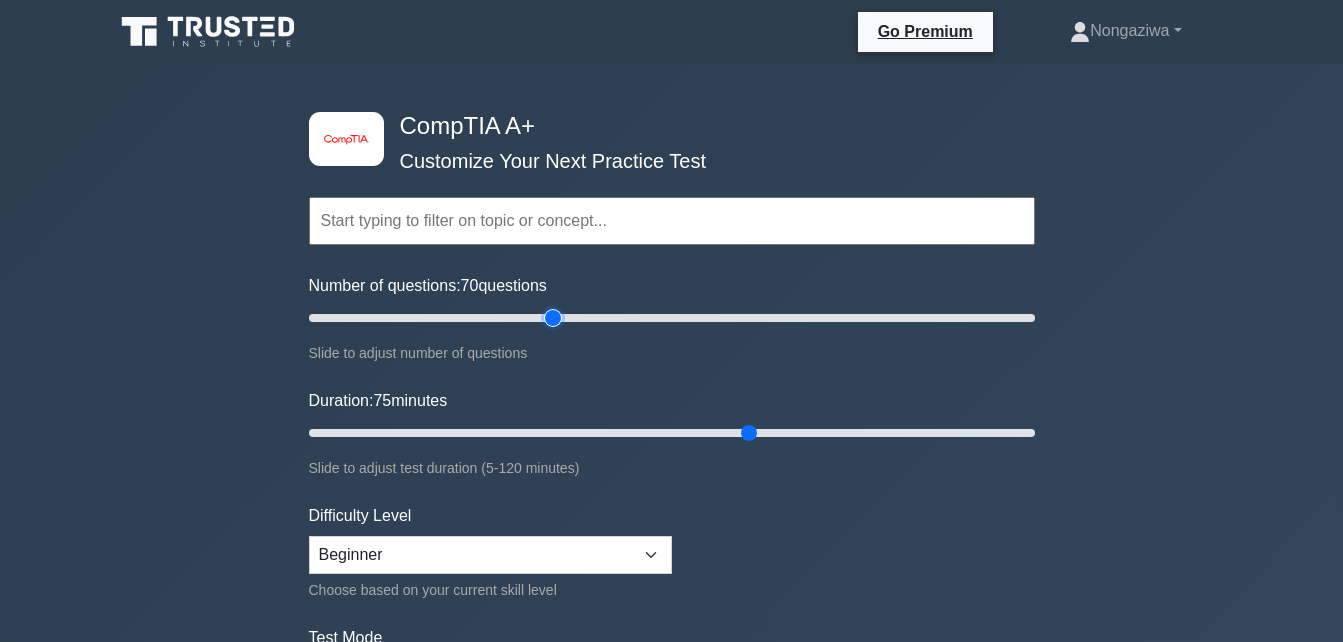 click on "Number of questions:  70  questions" at bounding box center [672, 318] 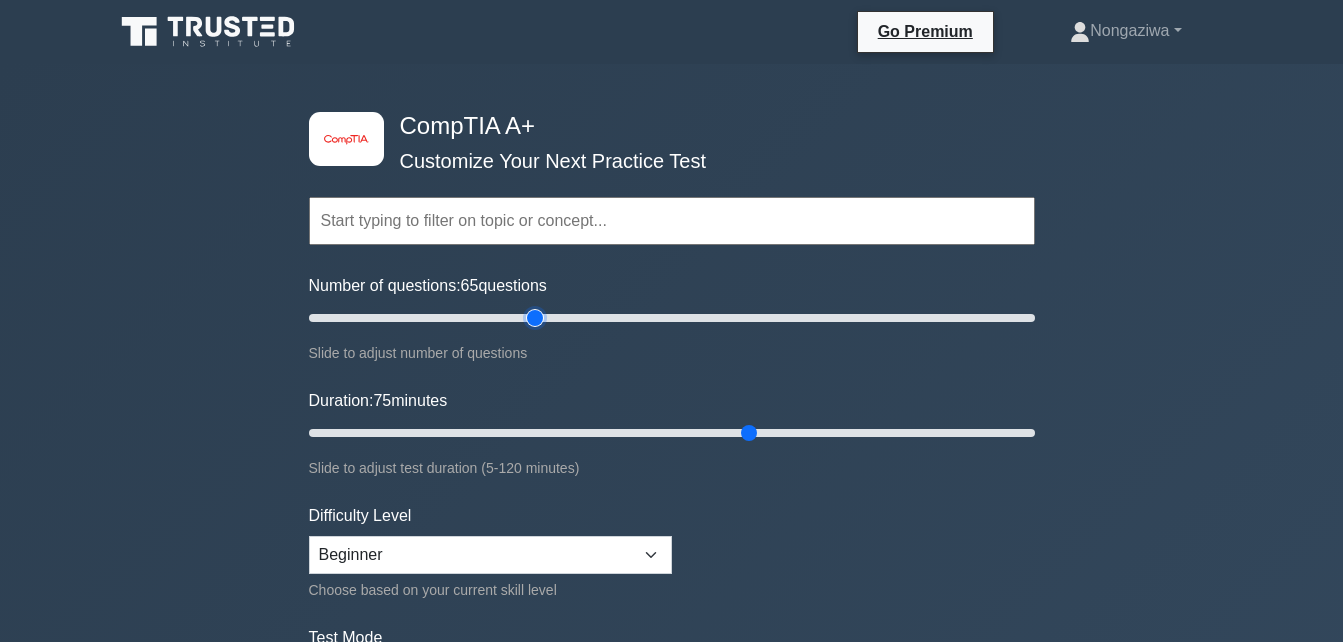drag, startPoint x: 559, startPoint y: 319, endPoint x: 532, endPoint y: 320, distance: 27.018513 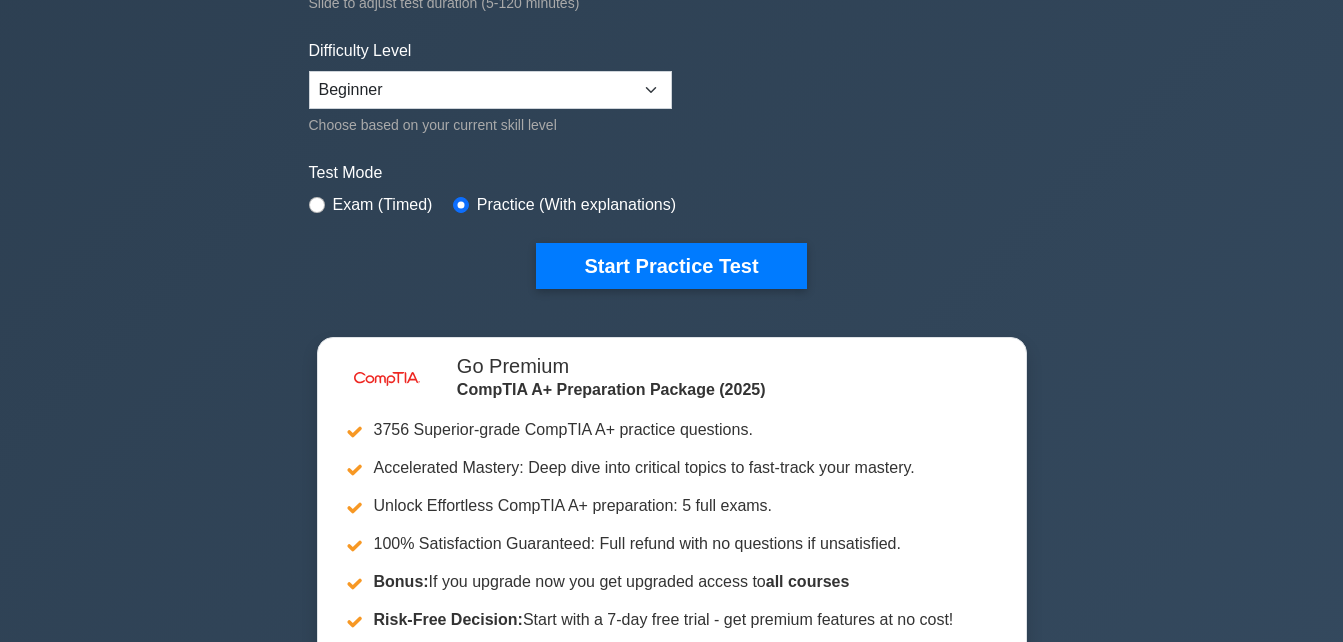 scroll, scrollTop: 480, scrollLeft: 0, axis: vertical 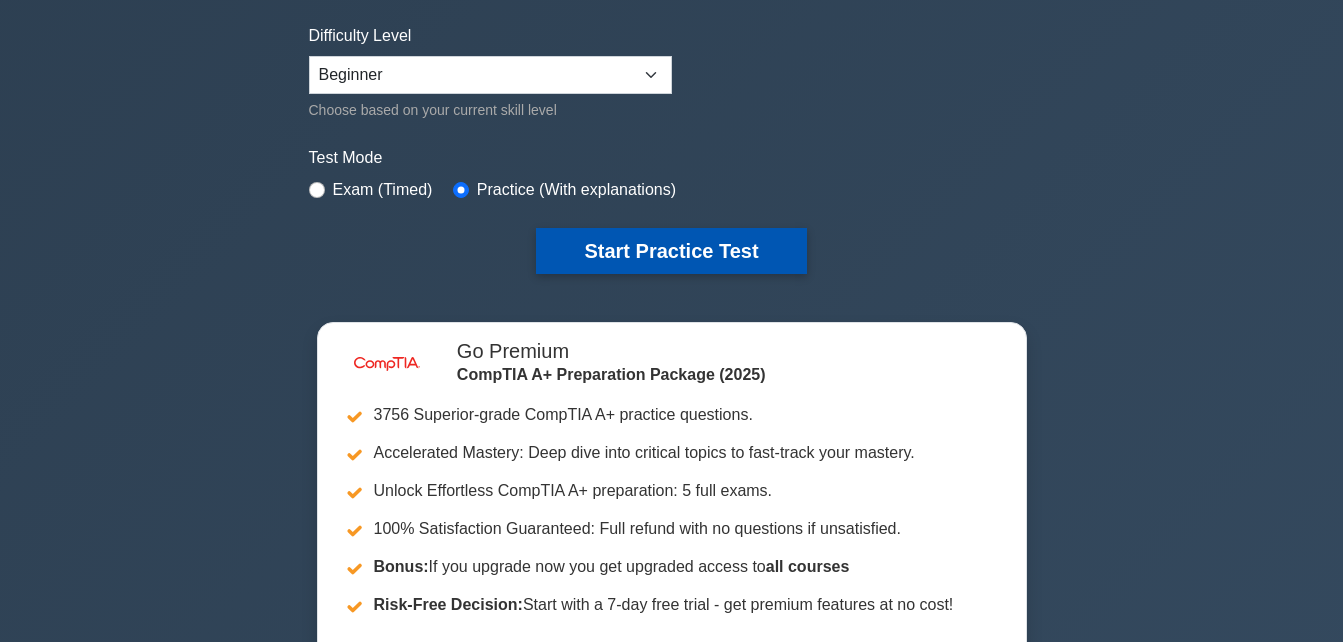 click on "Start Practice Test" at bounding box center (671, 251) 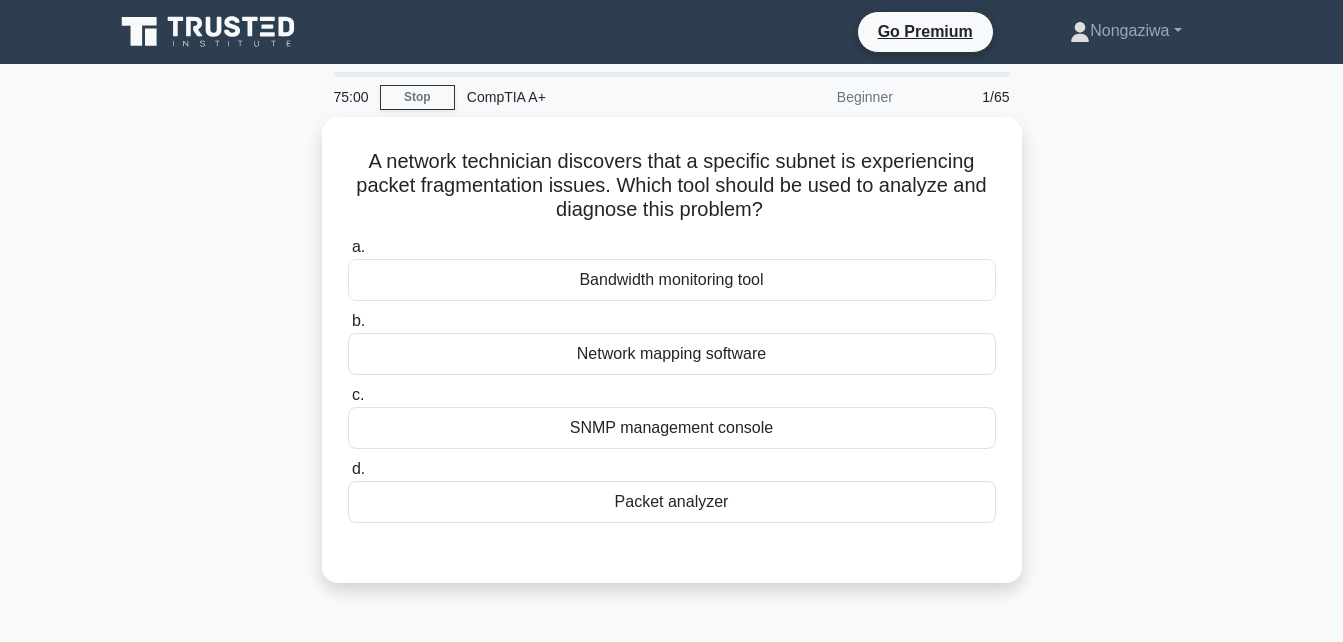 scroll, scrollTop: 0, scrollLeft: 0, axis: both 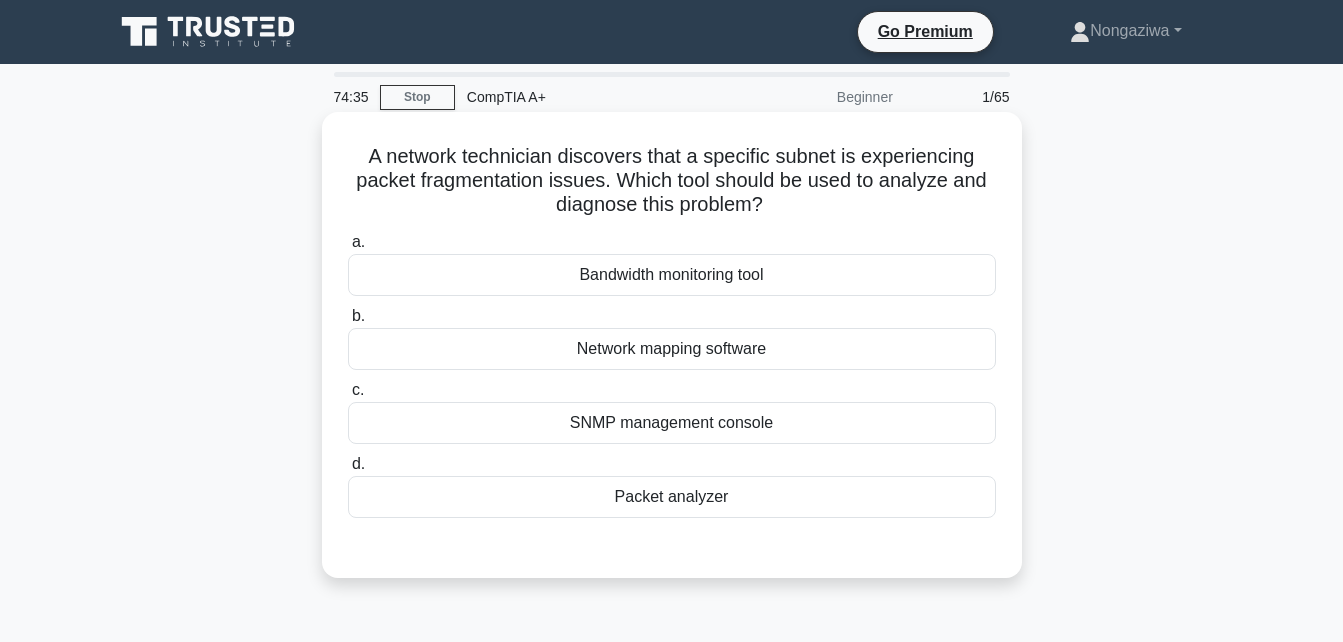 click on "SNMP management console" at bounding box center (672, 423) 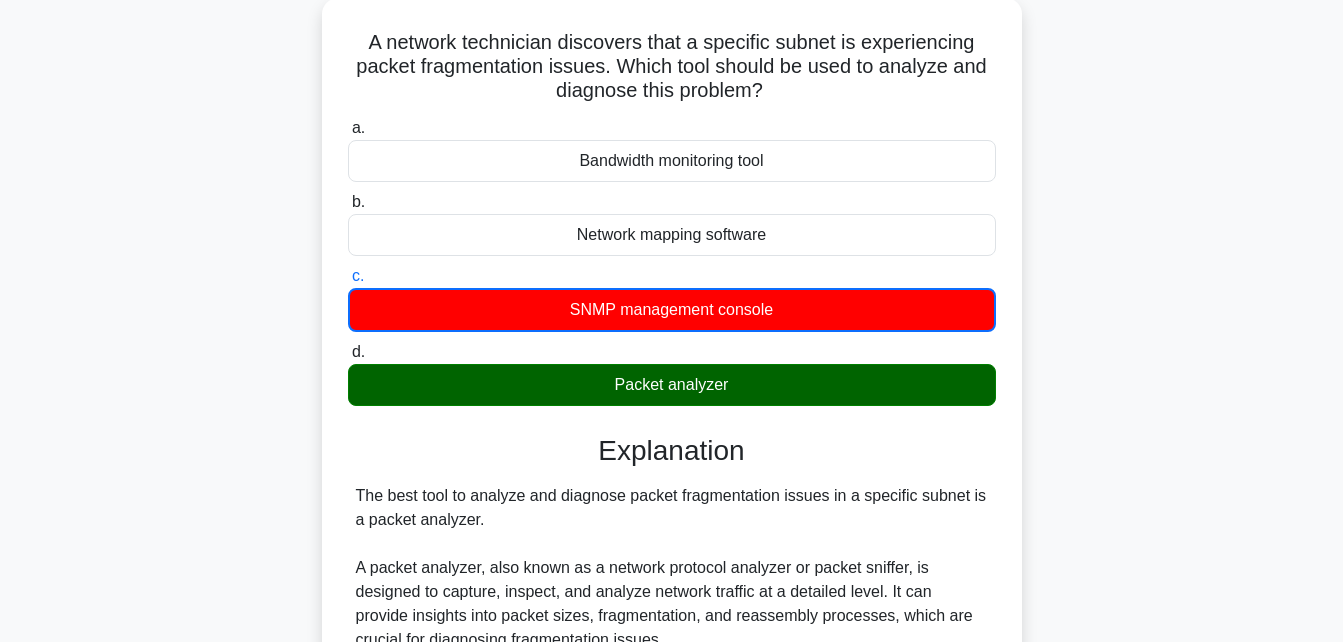 scroll, scrollTop: 120, scrollLeft: 0, axis: vertical 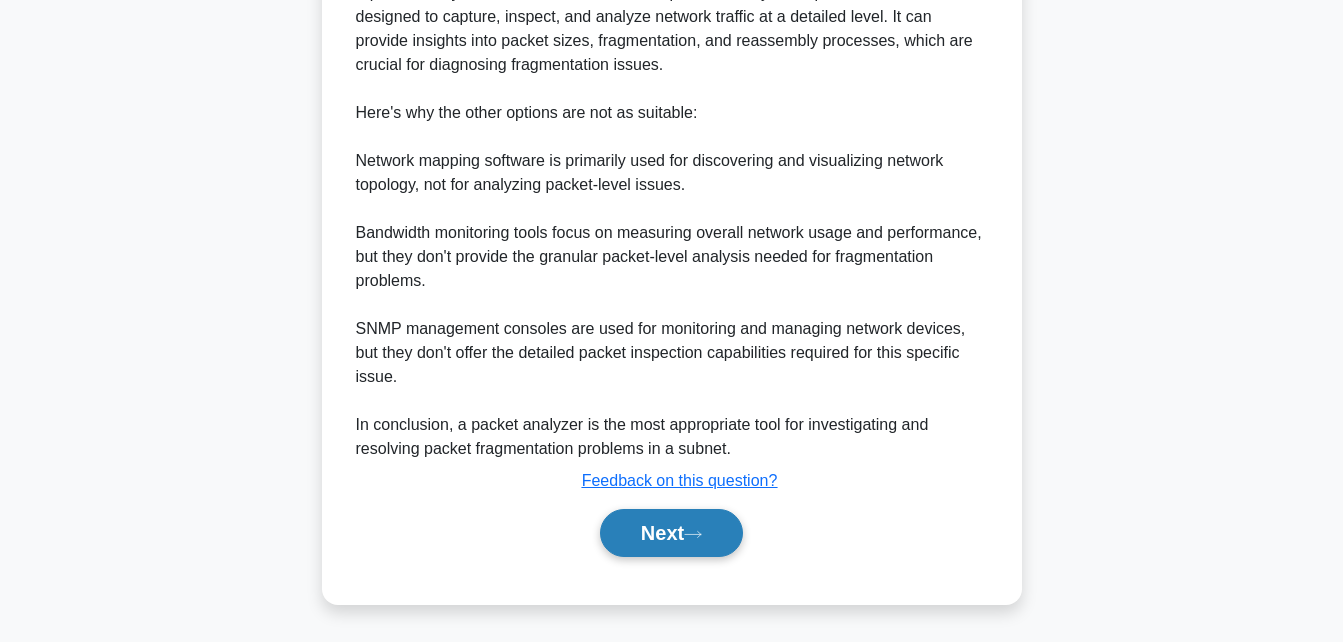 click on "Next" at bounding box center (671, 533) 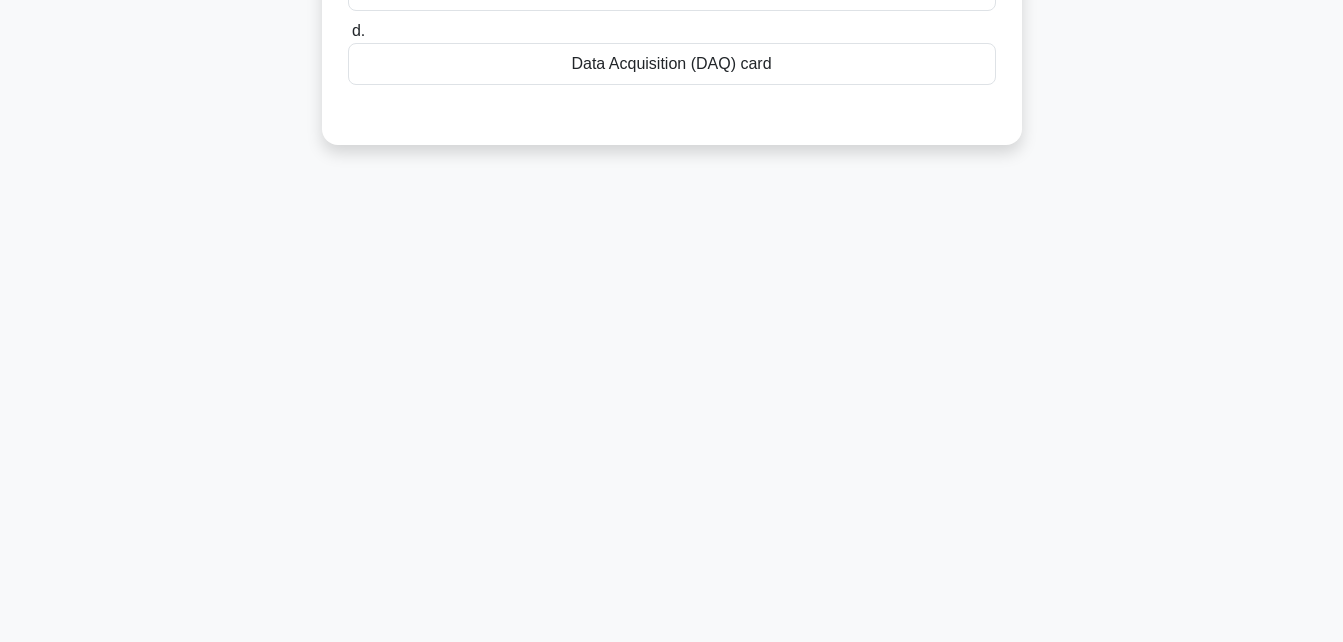 scroll, scrollTop: 438, scrollLeft: 0, axis: vertical 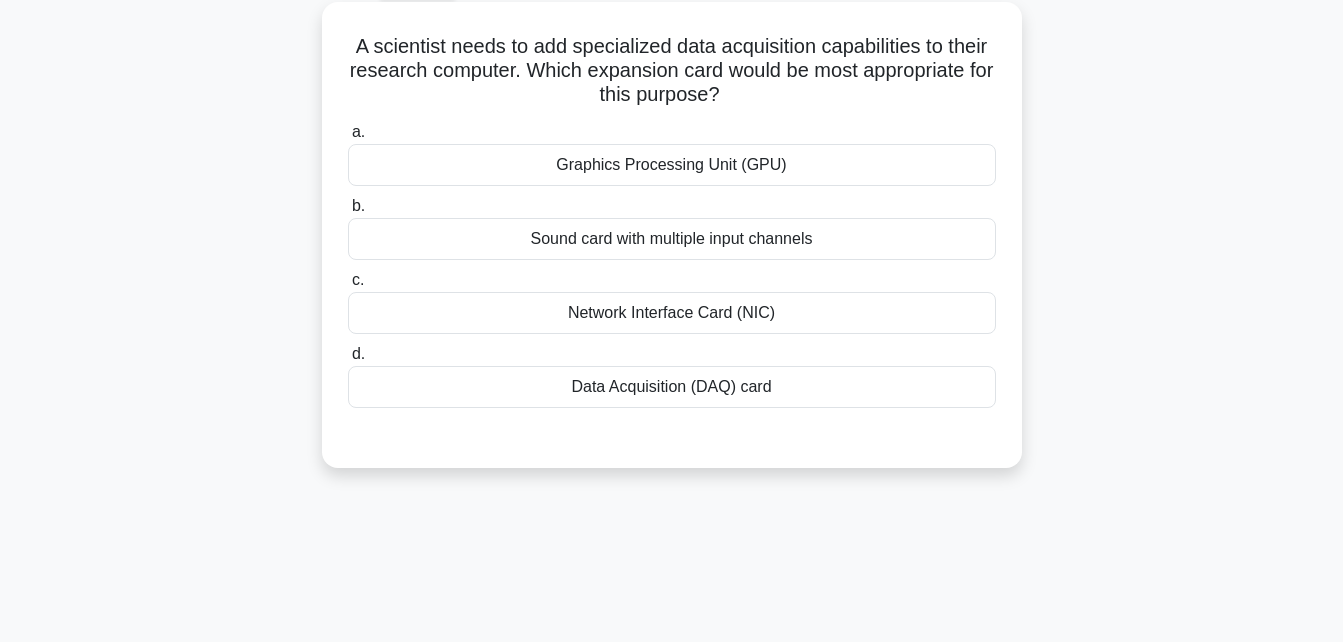 click on "Data Acquisition (DAQ) card" at bounding box center (672, 387) 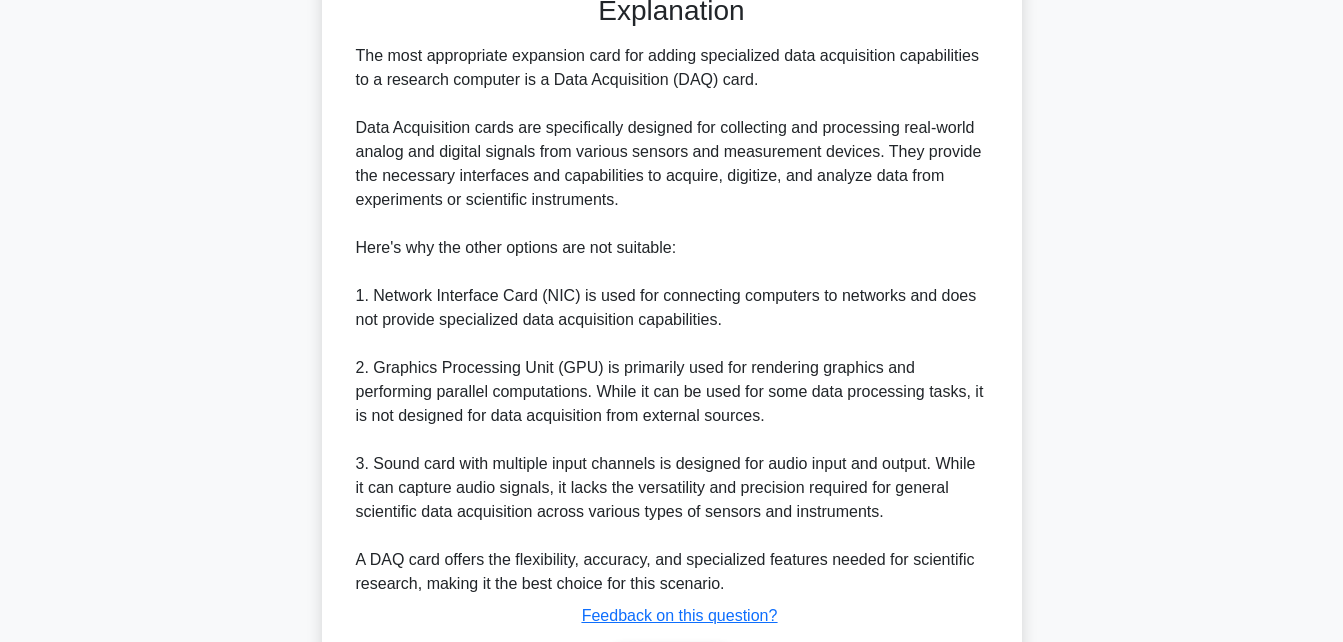 scroll, scrollTop: 688, scrollLeft: 0, axis: vertical 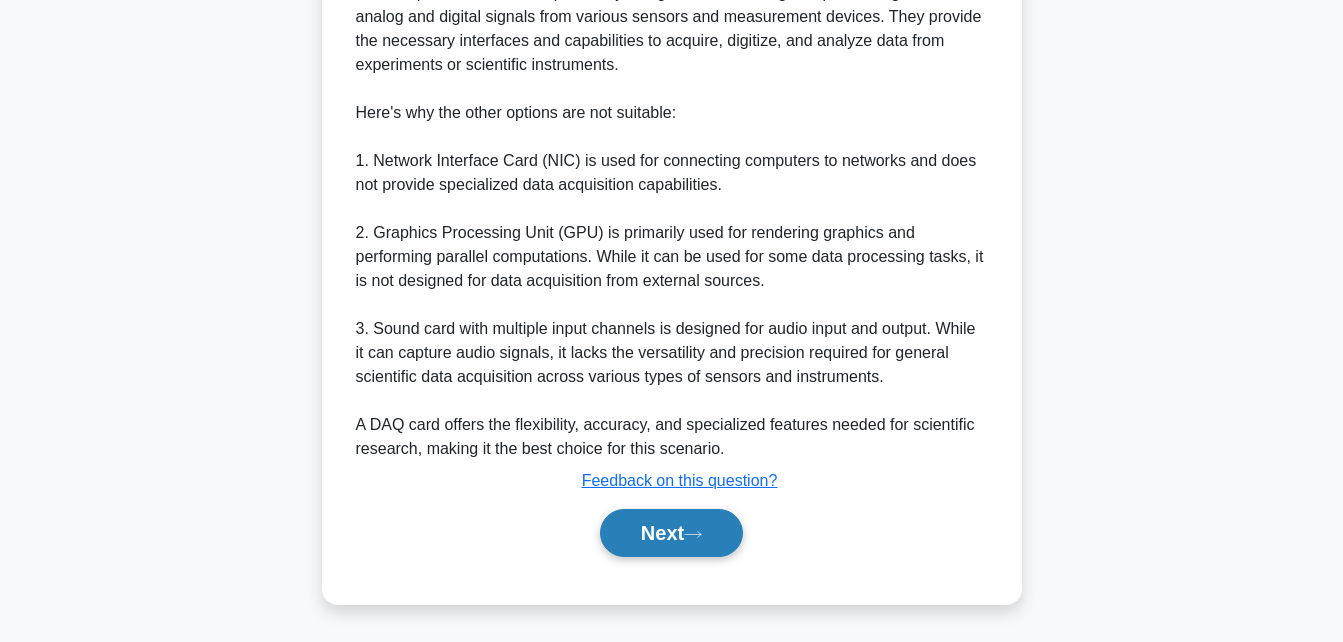 click on "Next" at bounding box center [671, 533] 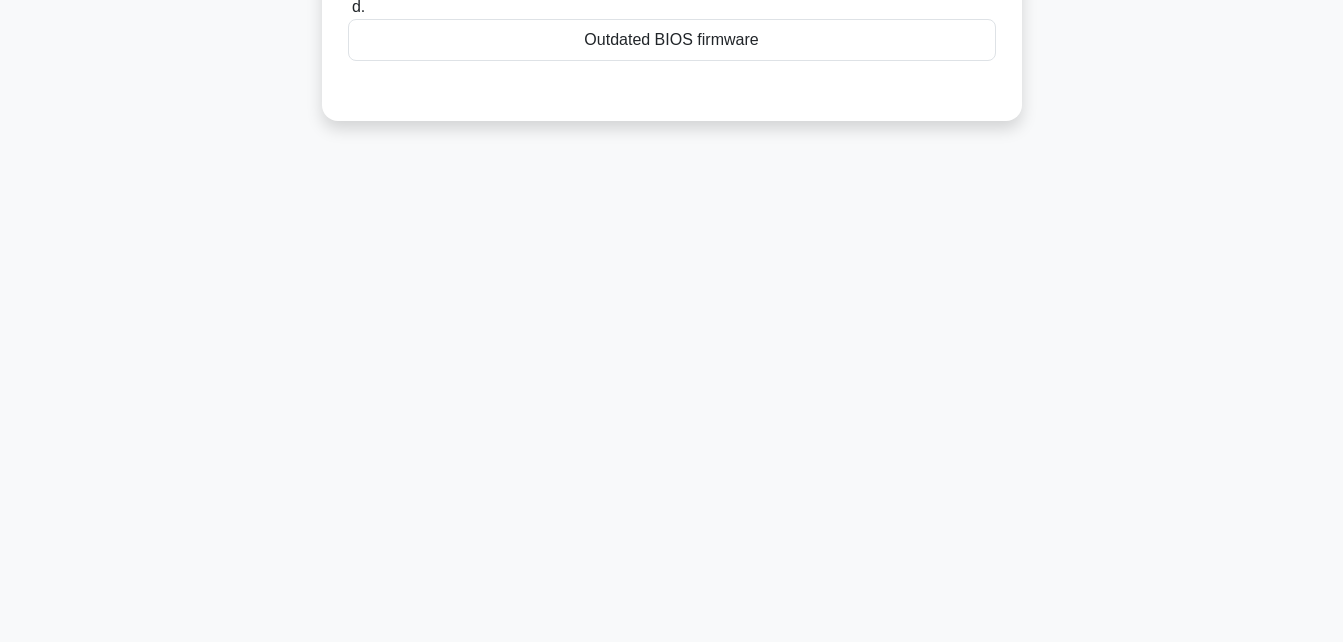 scroll, scrollTop: 438, scrollLeft: 0, axis: vertical 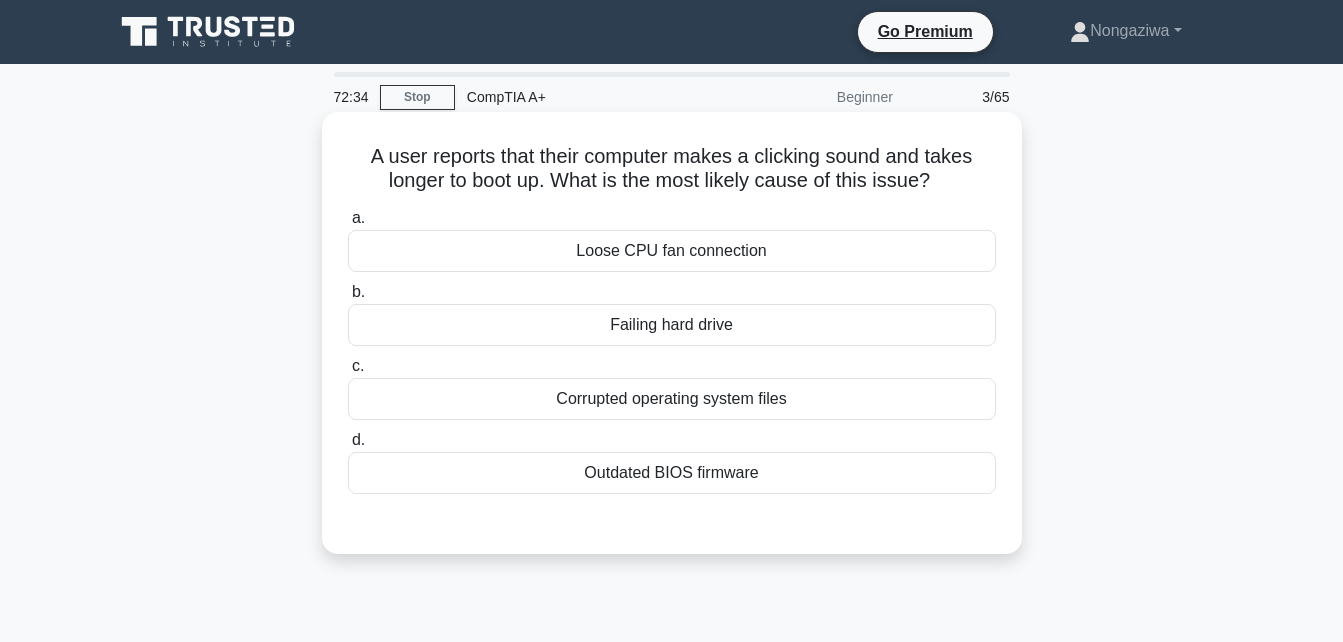 click on "Loose CPU fan connection" at bounding box center [672, 251] 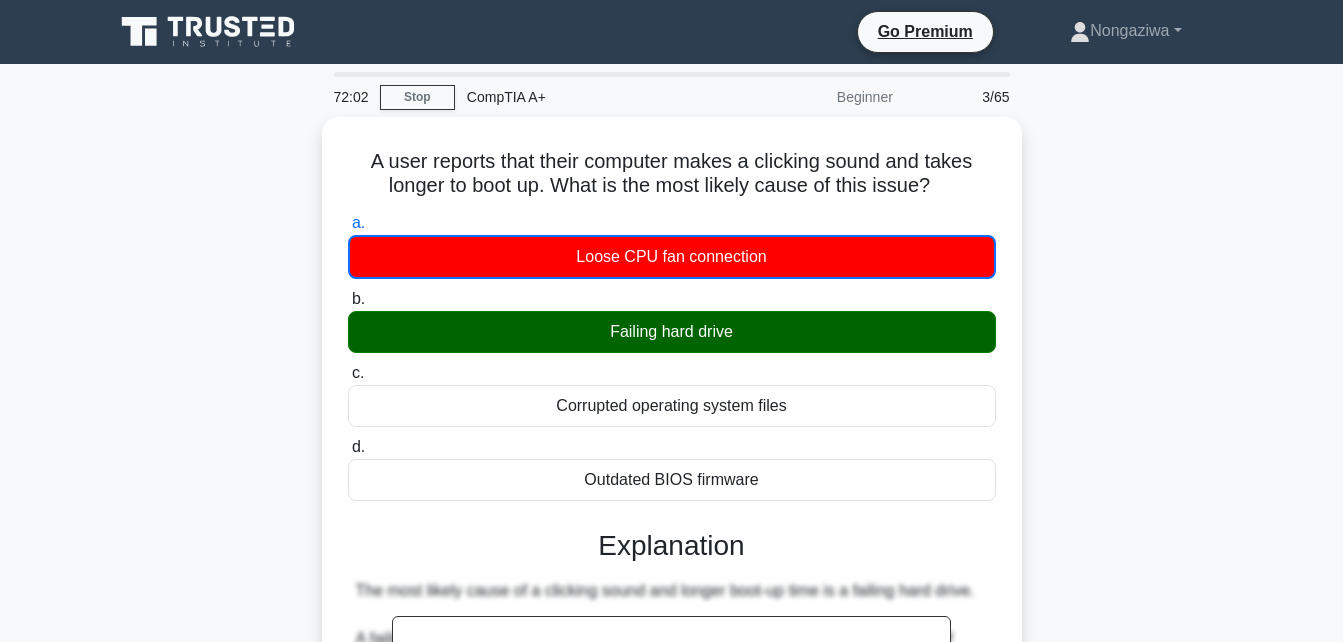 click on "72:02
Stop
CompTIA A+
Beginner
3/65
A user reports that their computer makes a clicking sound and takes longer to boot up. What is the most likely cause of this issue?
.spinner_0XTQ{transform-origin:center;animation:spinner_y6GP .75s linear infinite}@keyframes spinner_y6GP{100%{transform:rotate(360deg)}}
a.
b. c. d." at bounding box center [671, 649] 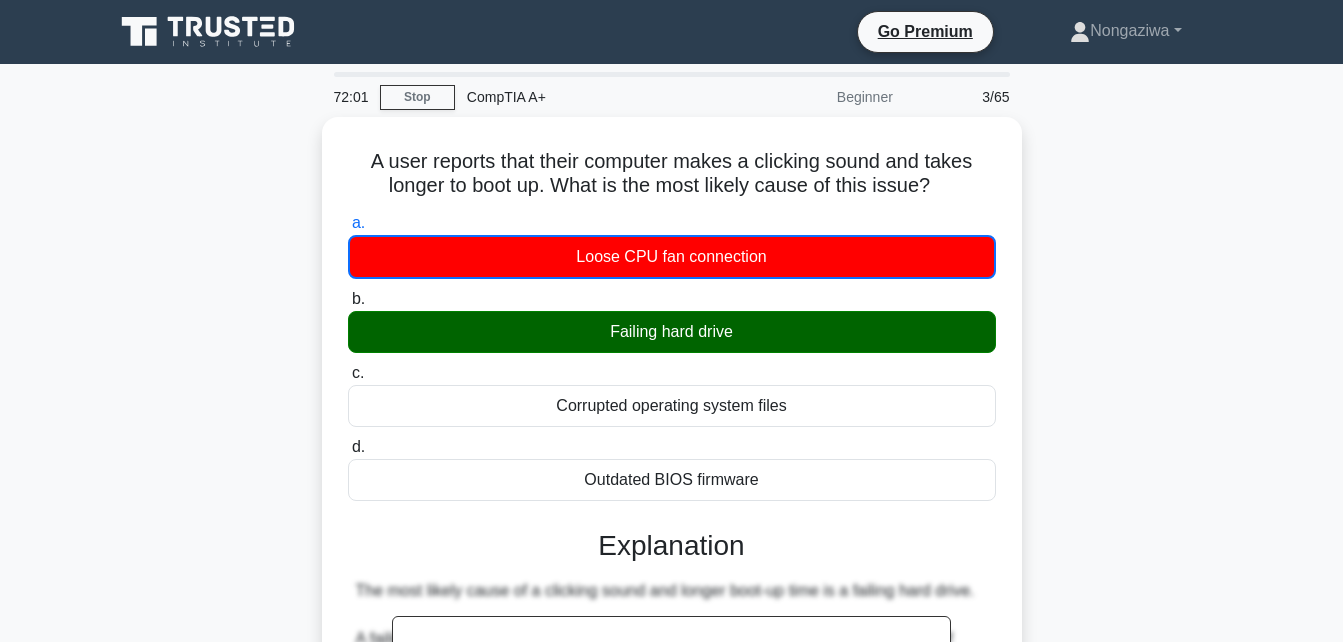 scroll, scrollTop: 561, scrollLeft: 0, axis: vertical 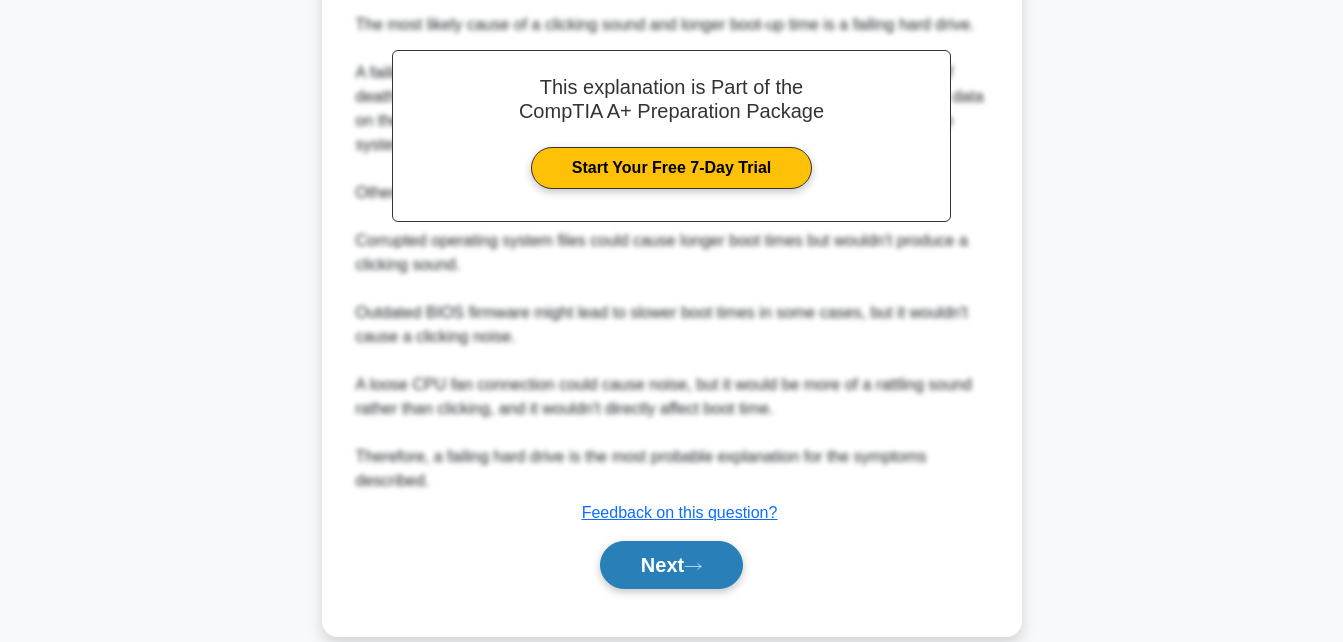 click 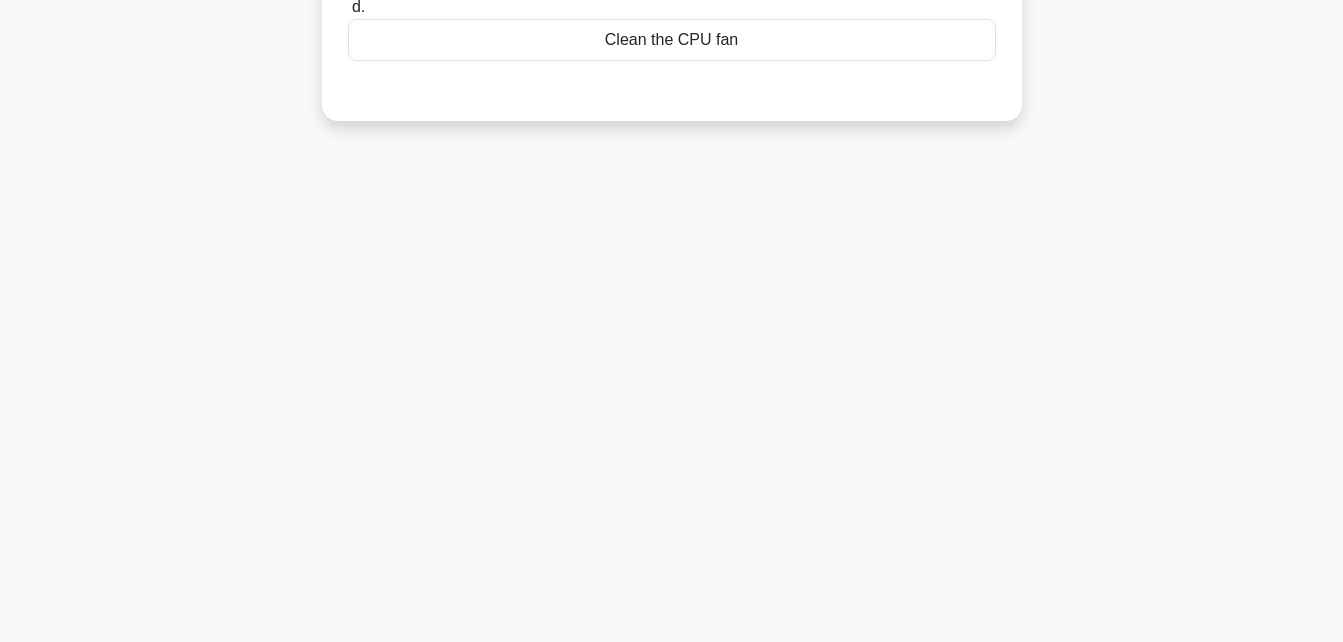 scroll, scrollTop: 0, scrollLeft: 0, axis: both 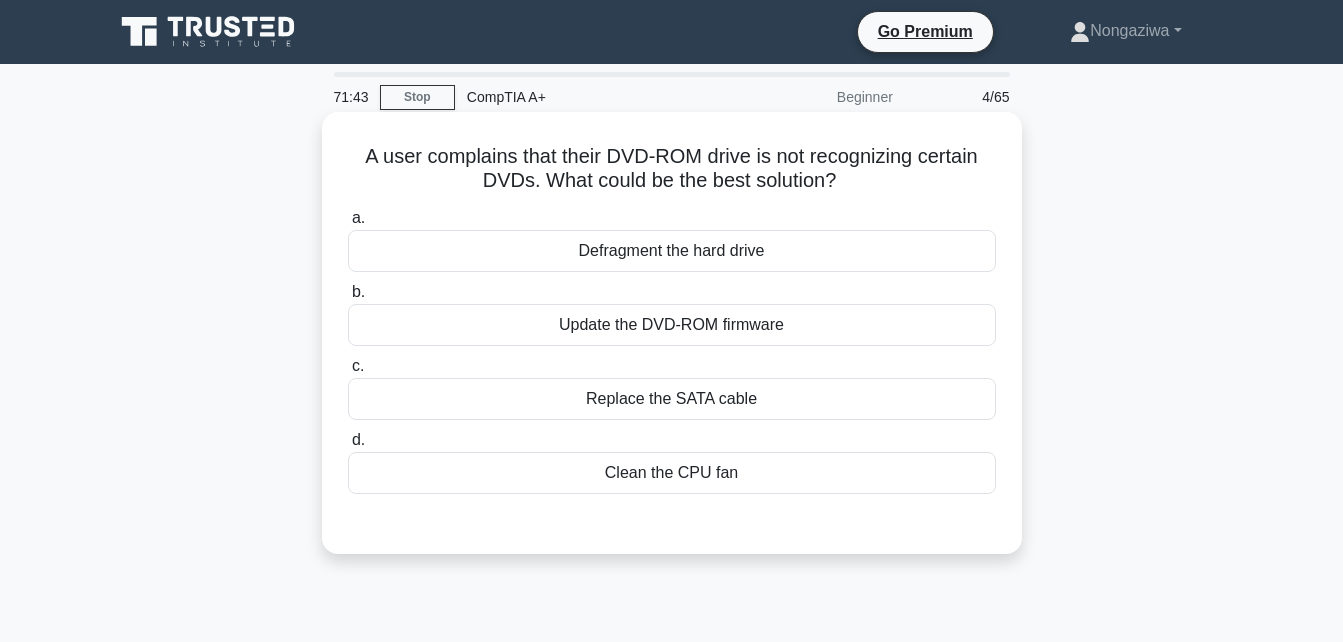 click on "Update the DVD-ROM firmware" at bounding box center (672, 325) 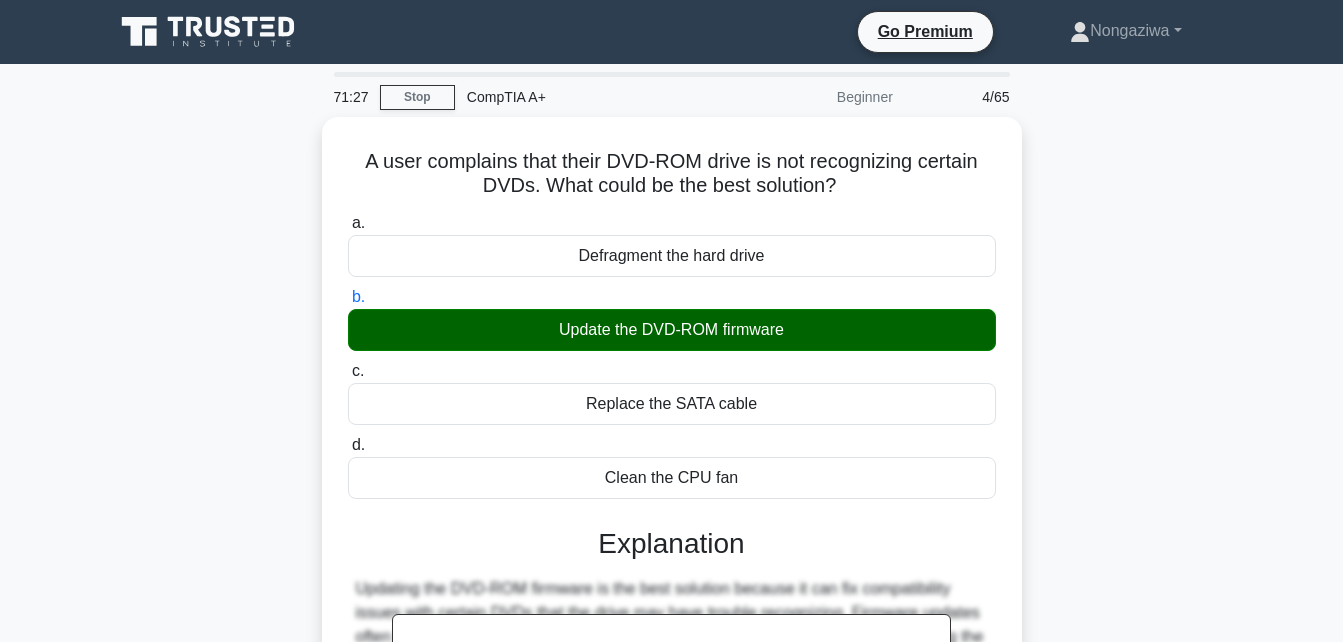 scroll, scrollTop: 438, scrollLeft: 0, axis: vertical 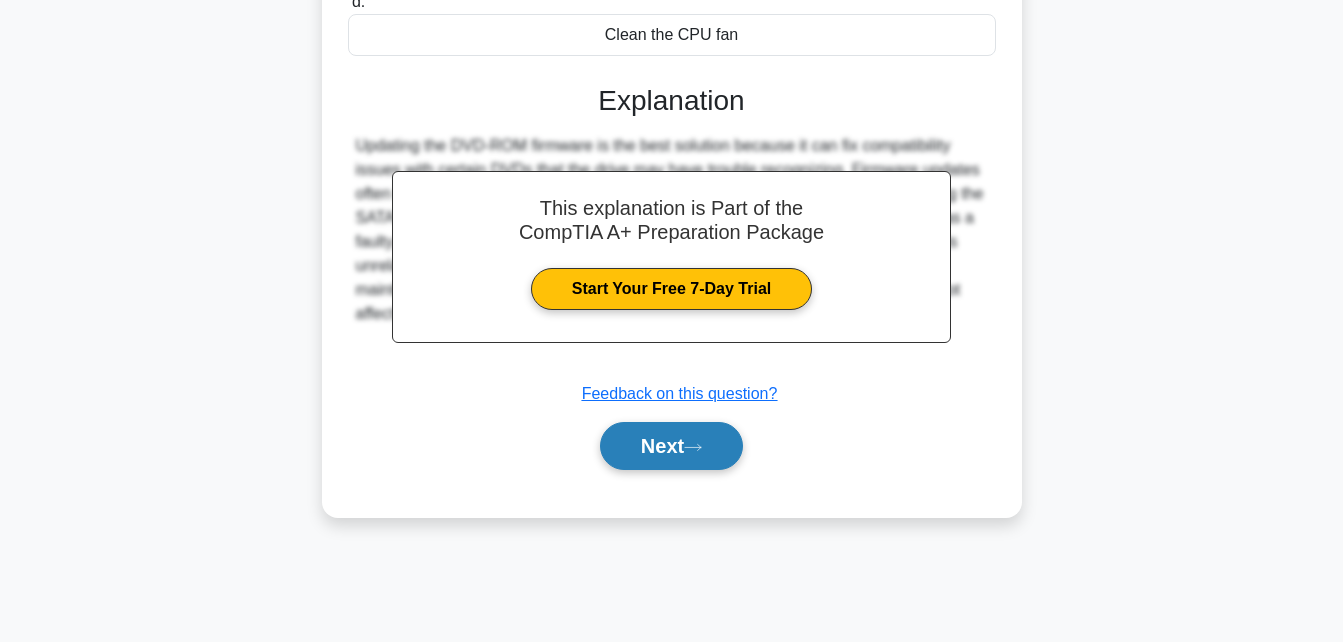 click on "Next" at bounding box center [671, 446] 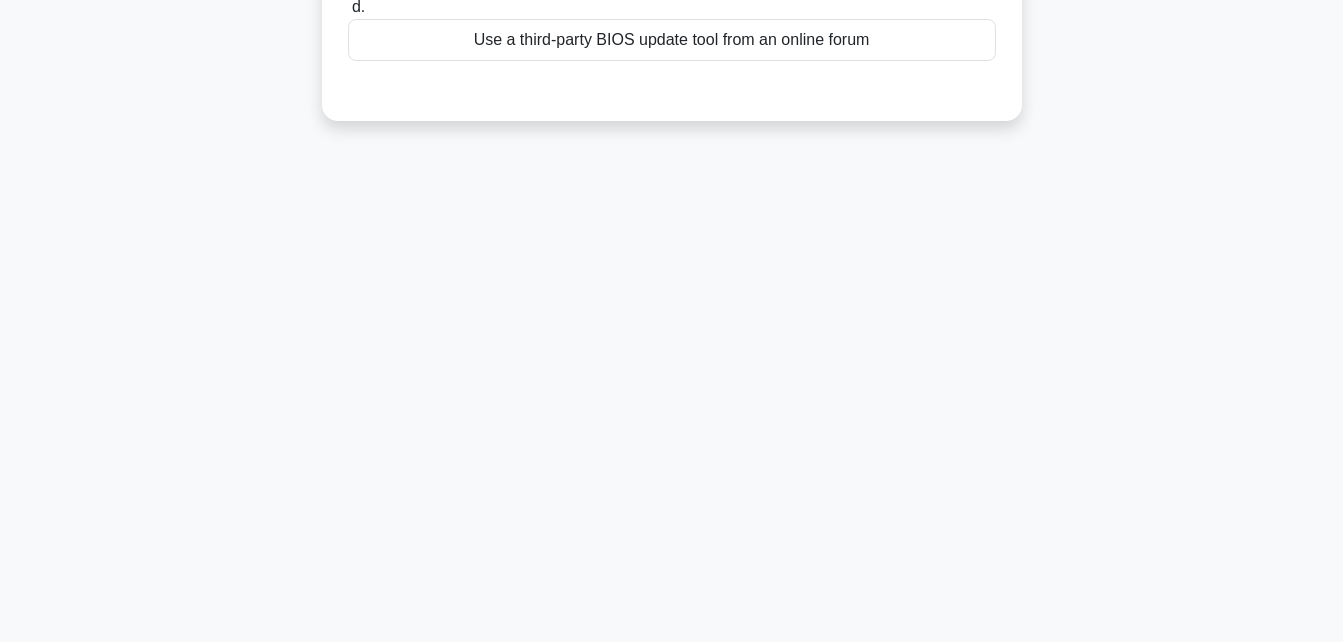 scroll, scrollTop: 0, scrollLeft: 0, axis: both 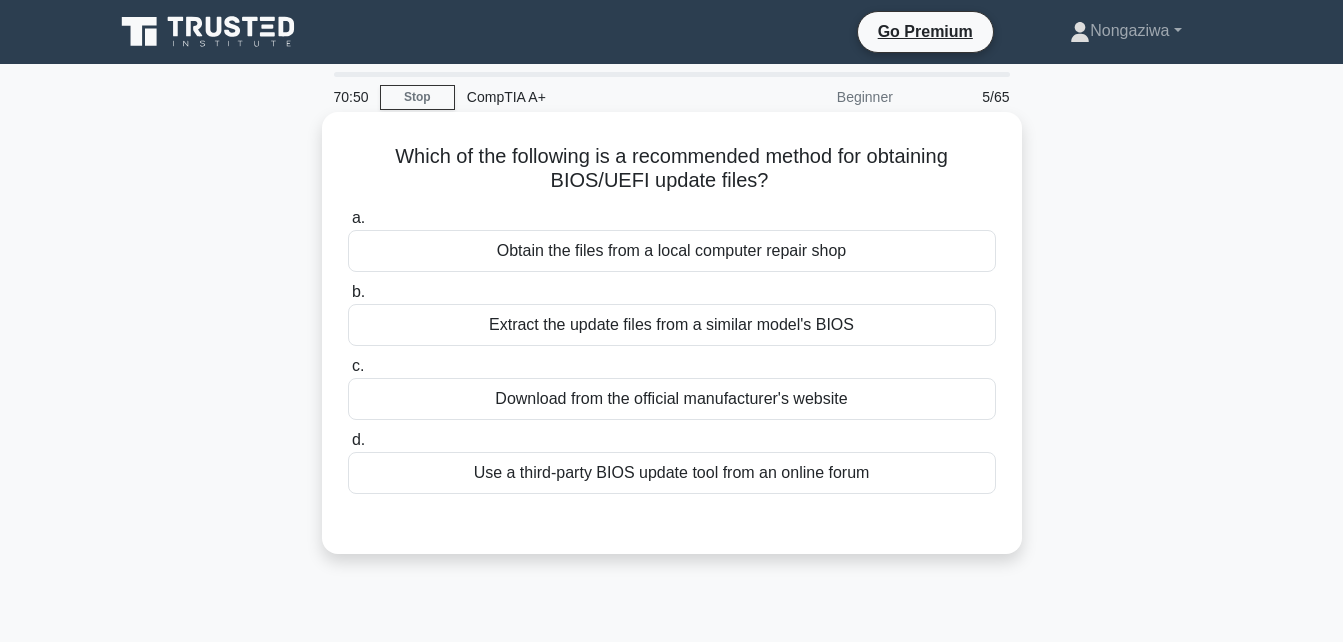 click on "Download from the official manufacturer's website" at bounding box center [672, 399] 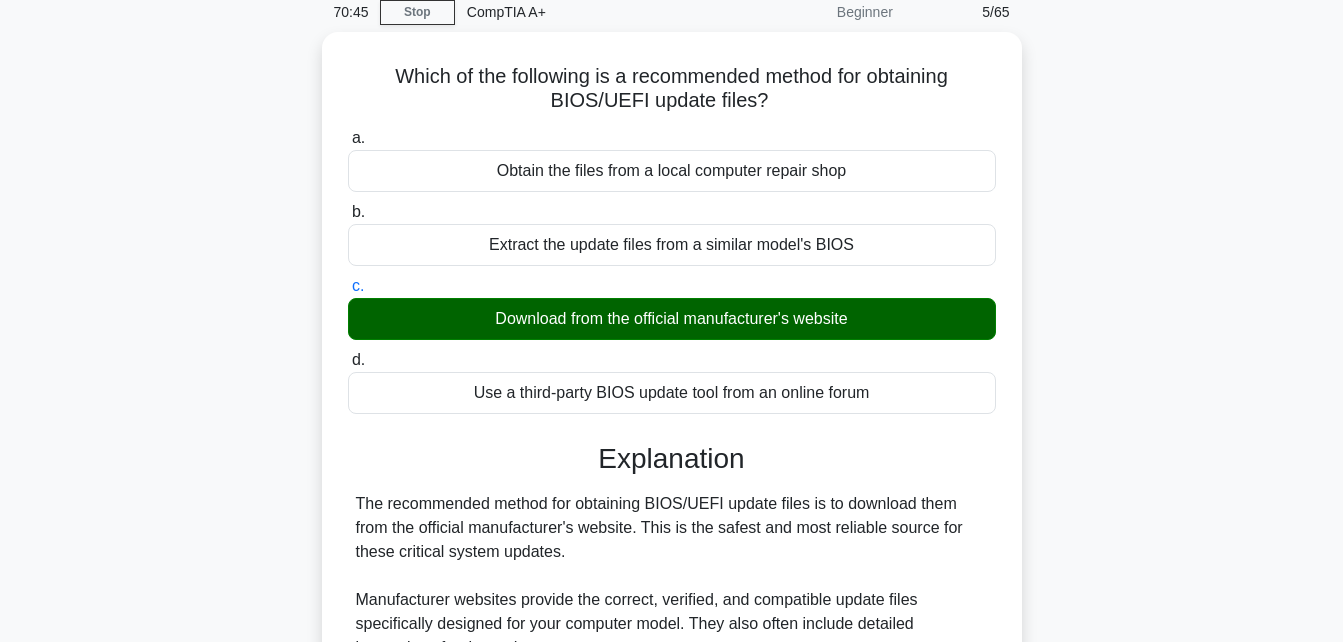 scroll, scrollTop: 89, scrollLeft: 0, axis: vertical 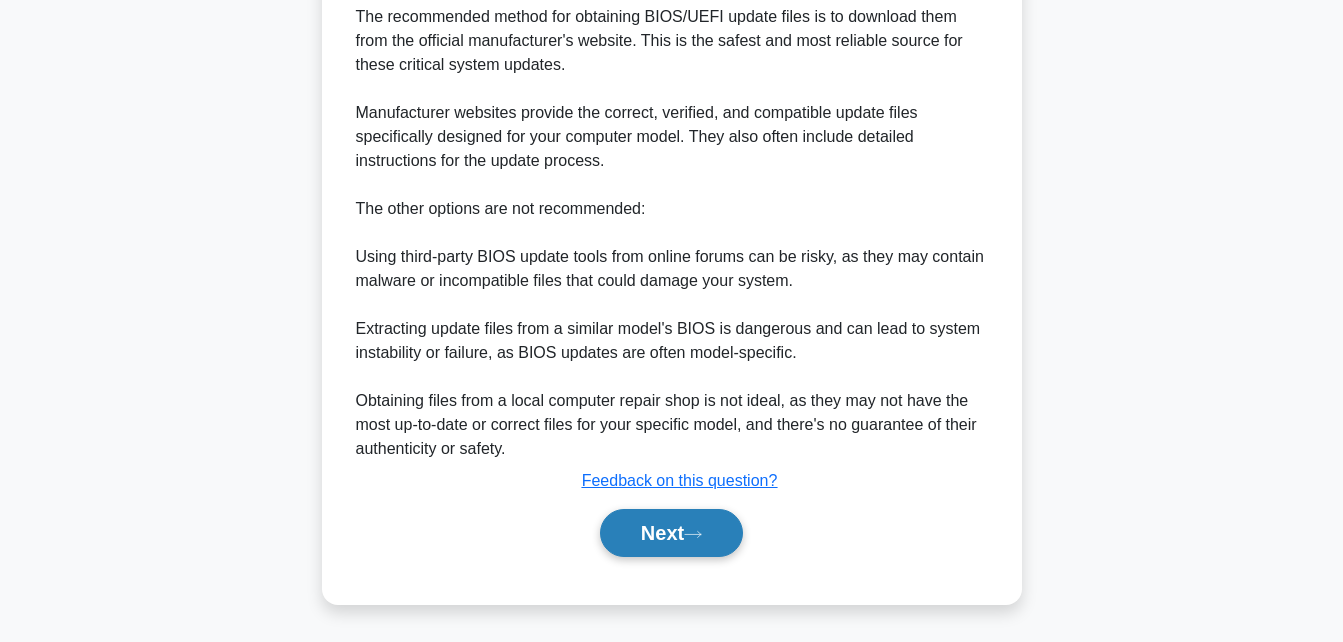 click on "Next" at bounding box center [671, 533] 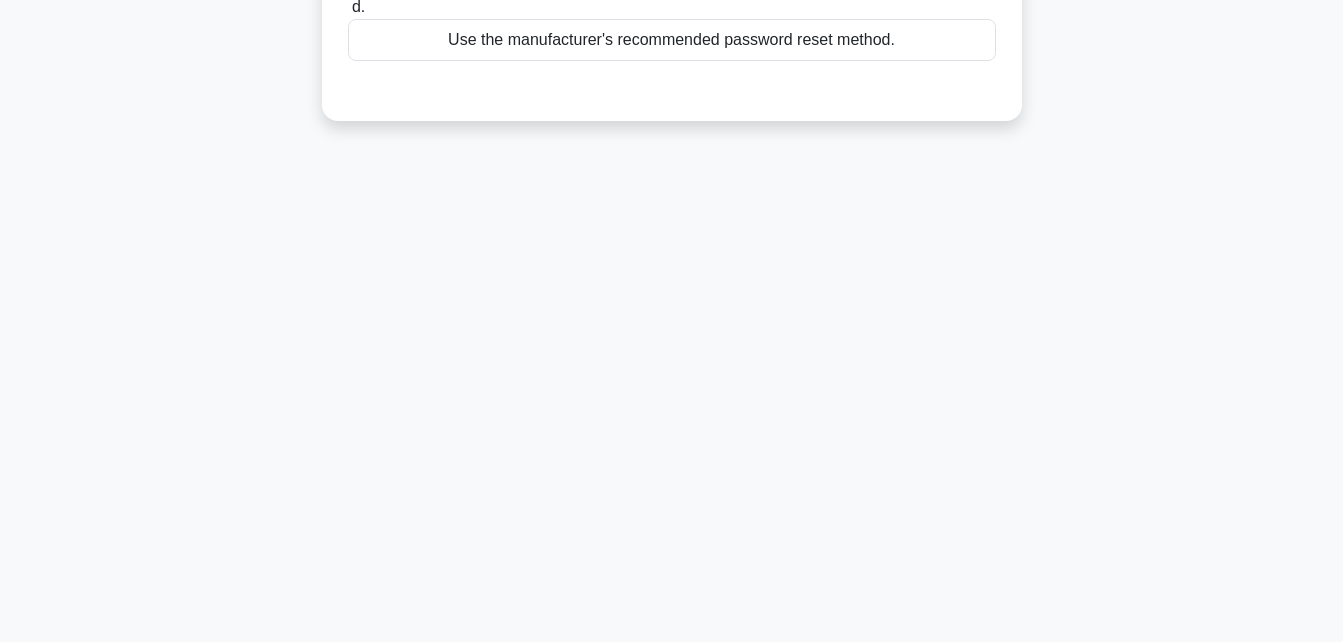 scroll, scrollTop: 0, scrollLeft: 0, axis: both 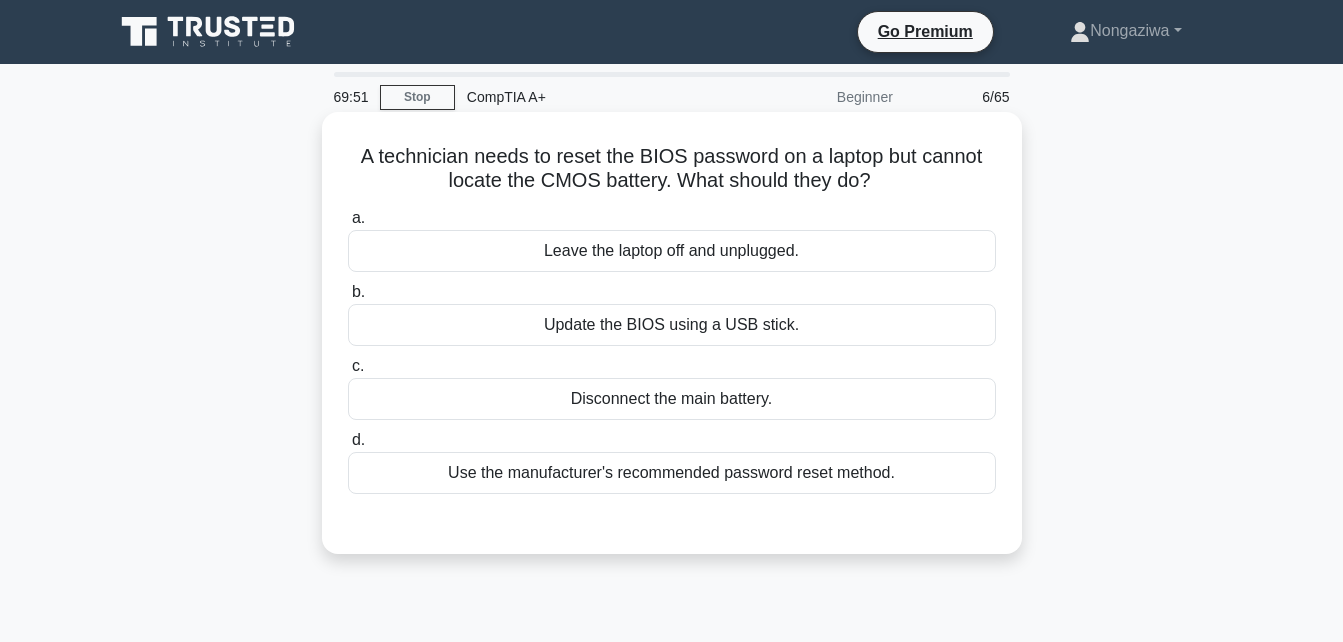 click on "Disconnect the main battery." at bounding box center (672, 399) 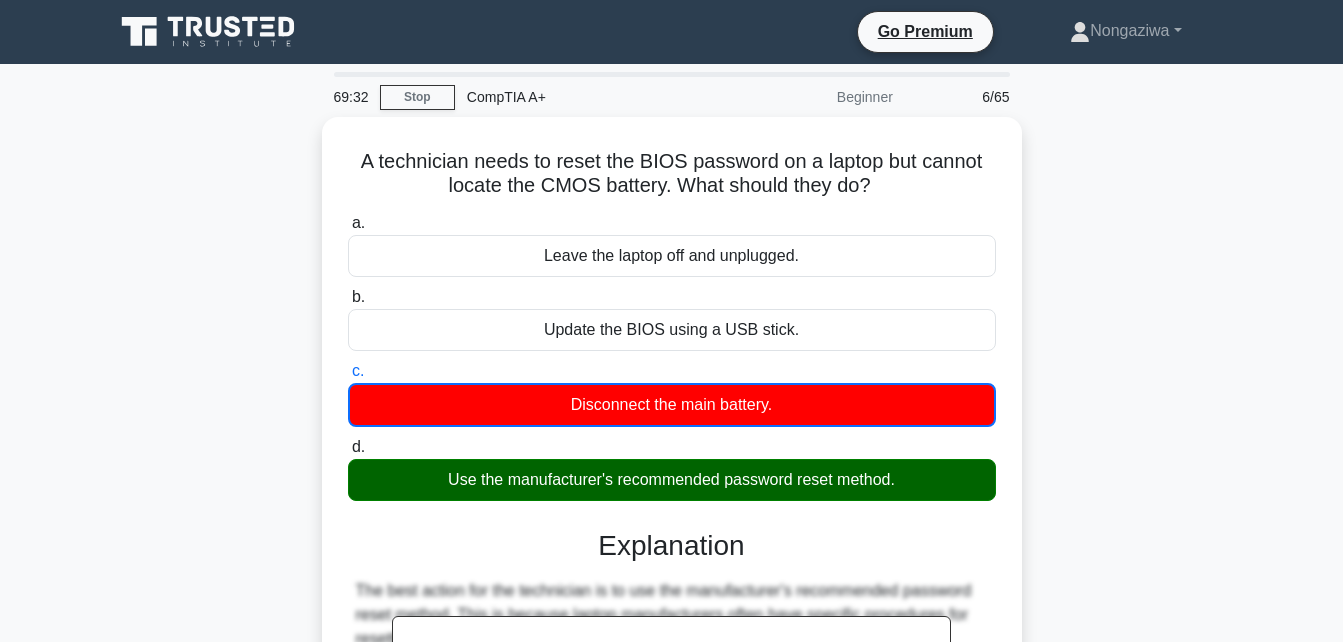 scroll, scrollTop: 438, scrollLeft: 0, axis: vertical 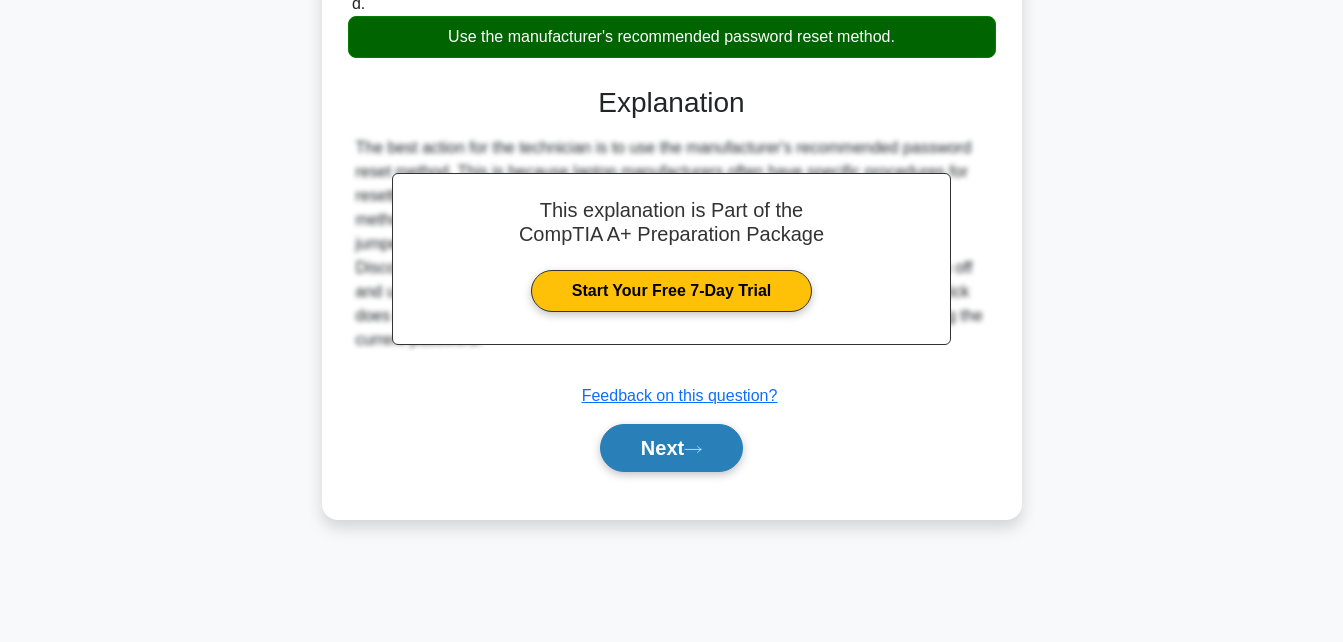 click on "Next" at bounding box center [671, 448] 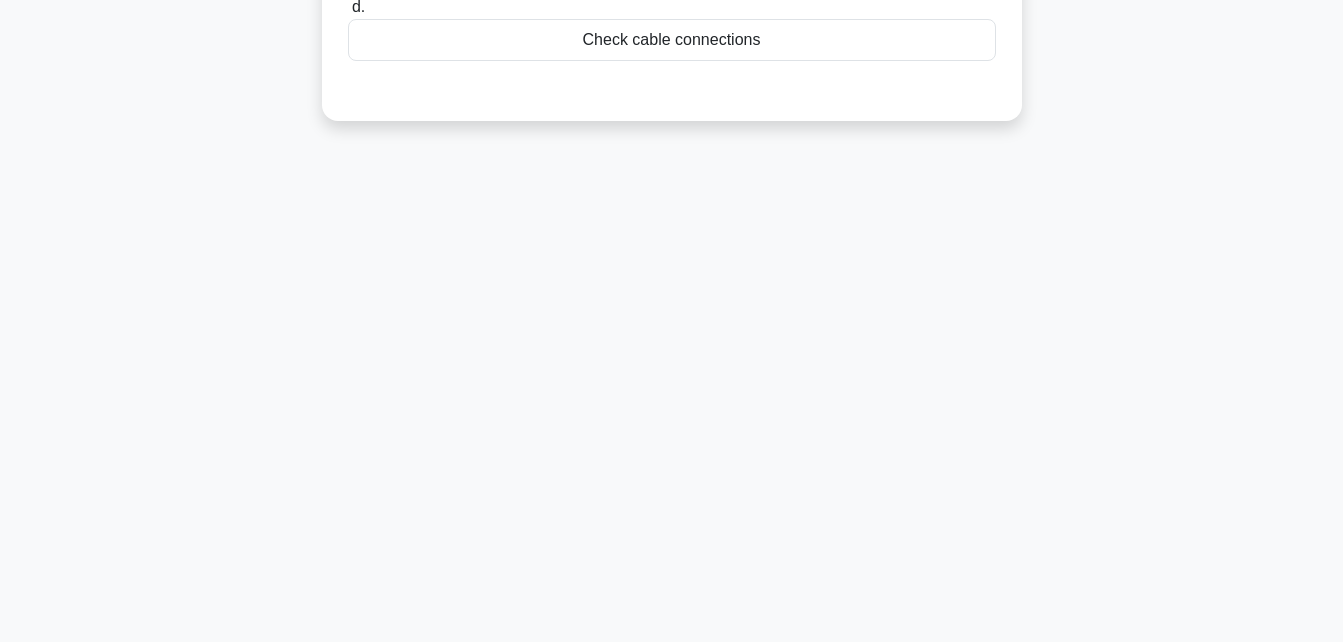 scroll, scrollTop: 0, scrollLeft: 0, axis: both 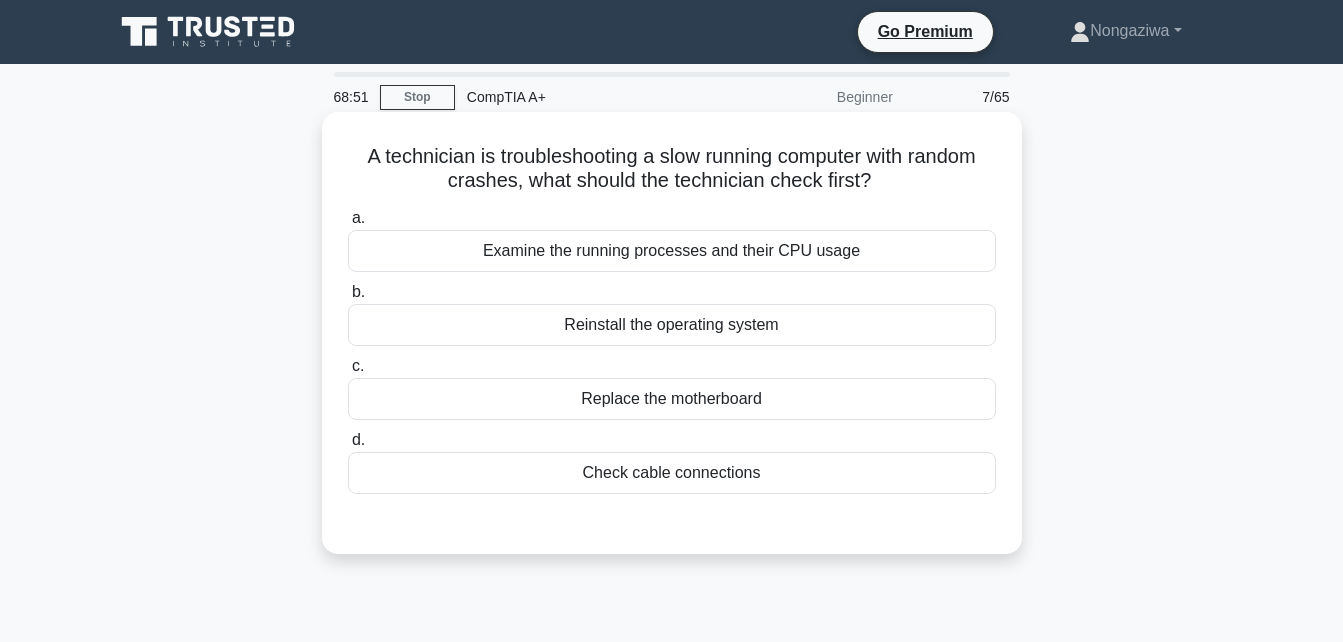 click on "Check cable connections" at bounding box center [672, 473] 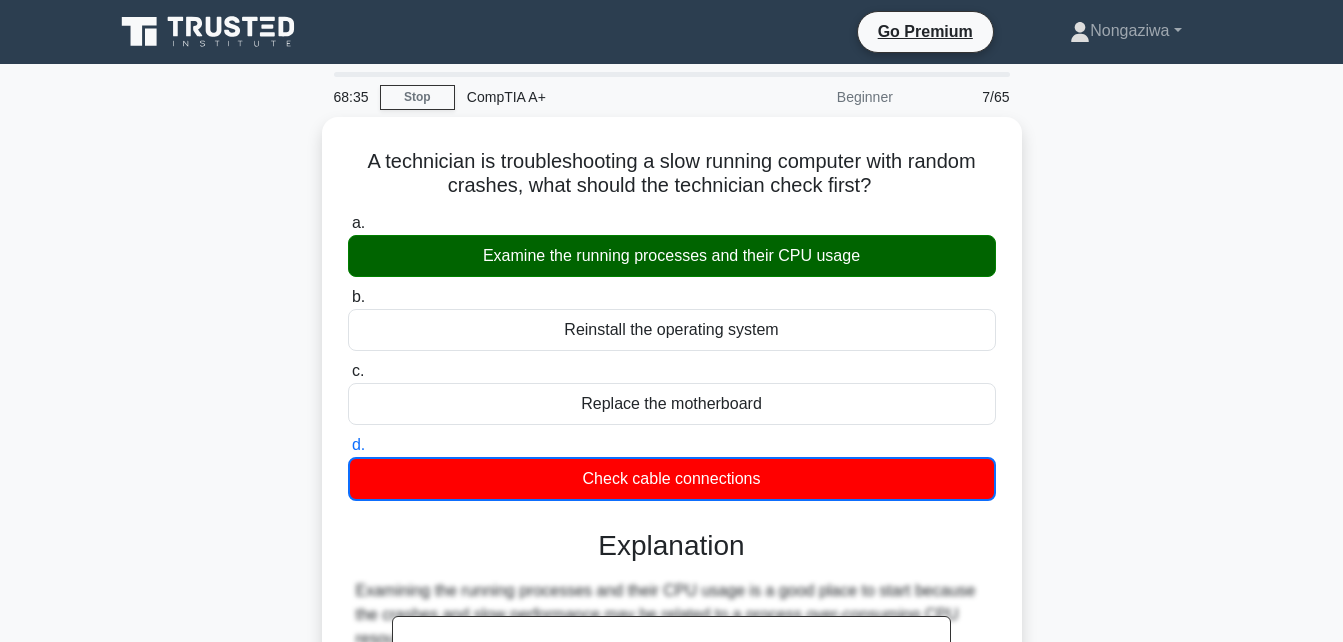 scroll, scrollTop: 438, scrollLeft: 0, axis: vertical 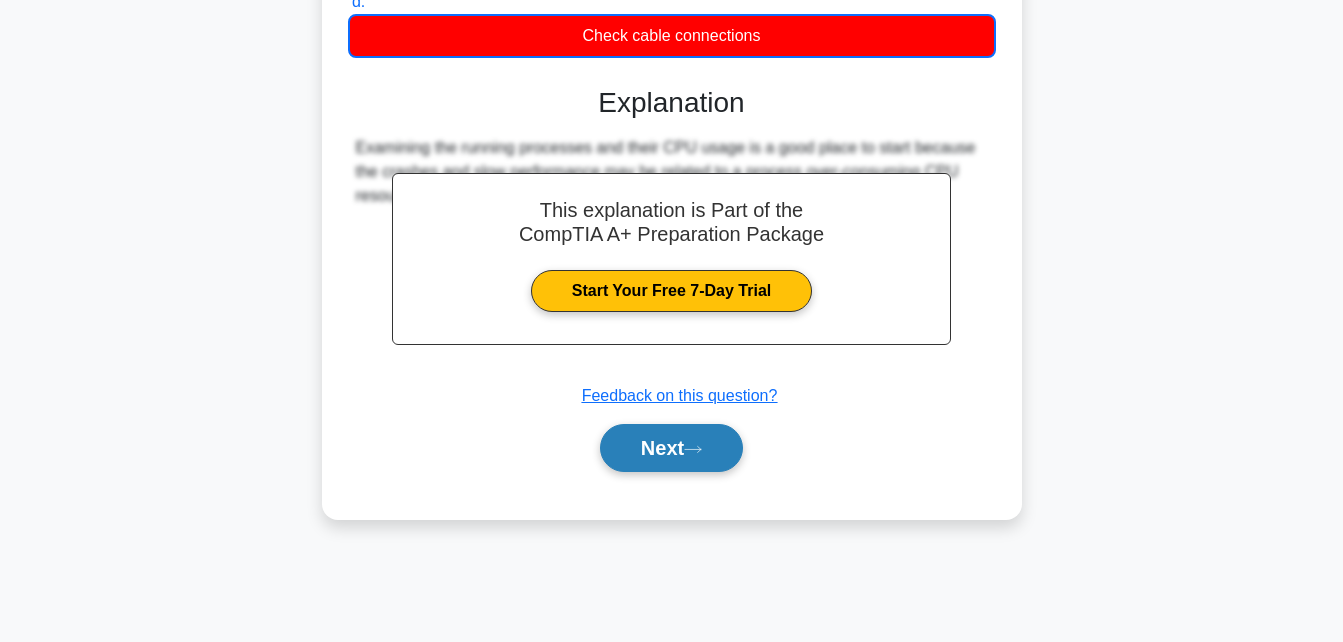 click 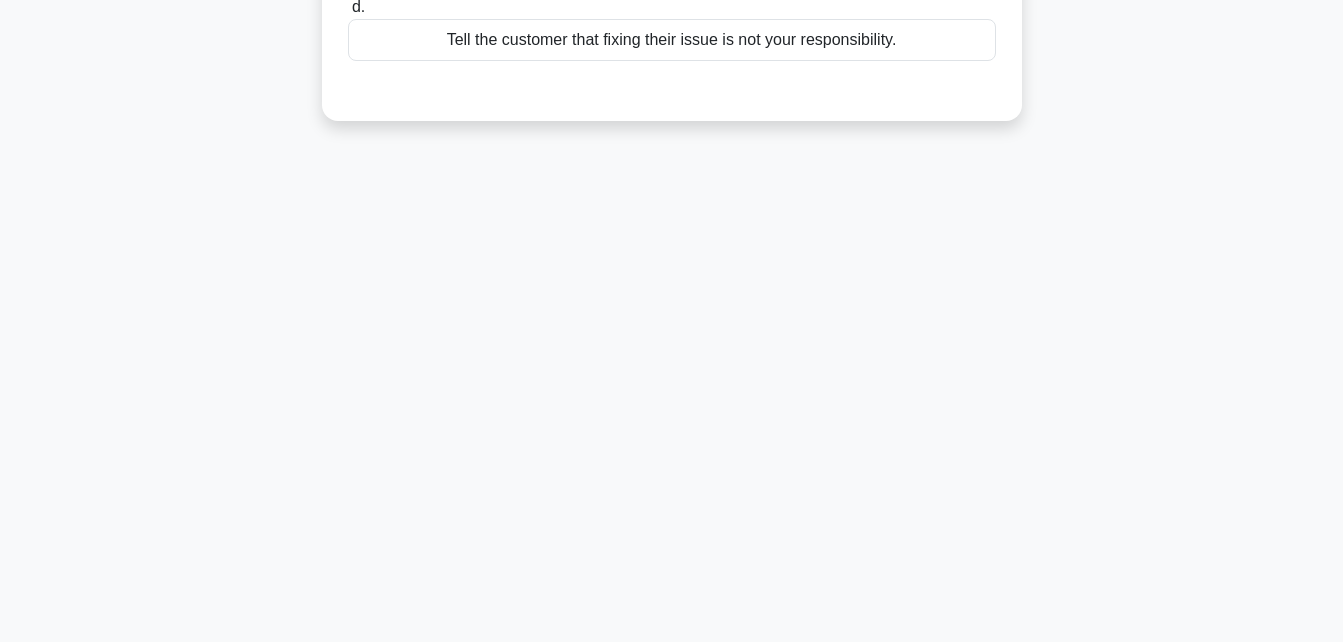 scroll, scrollTop: 0, scrollLeft: 0, axis: both 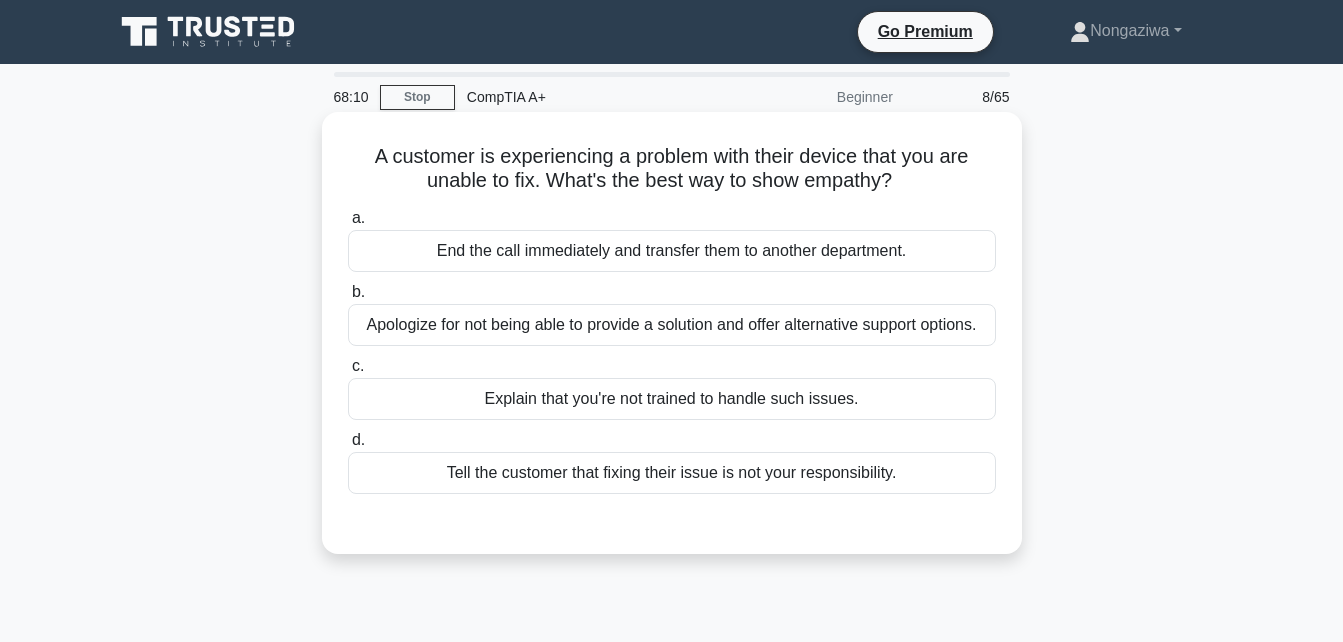 click on "Apologize for not being able to provide a solution and offer alternative support options." at bounding box center [672, 325] 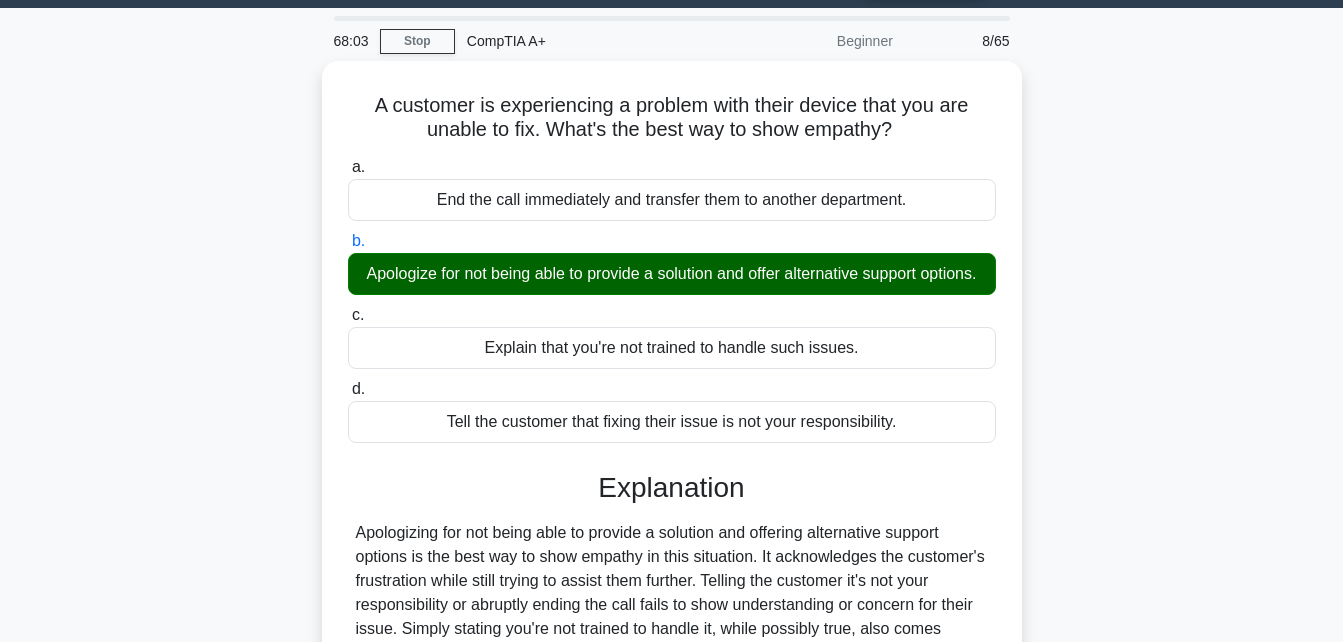 scroll, scrollTop: 58, scrollLeft: 0, axis: vertical 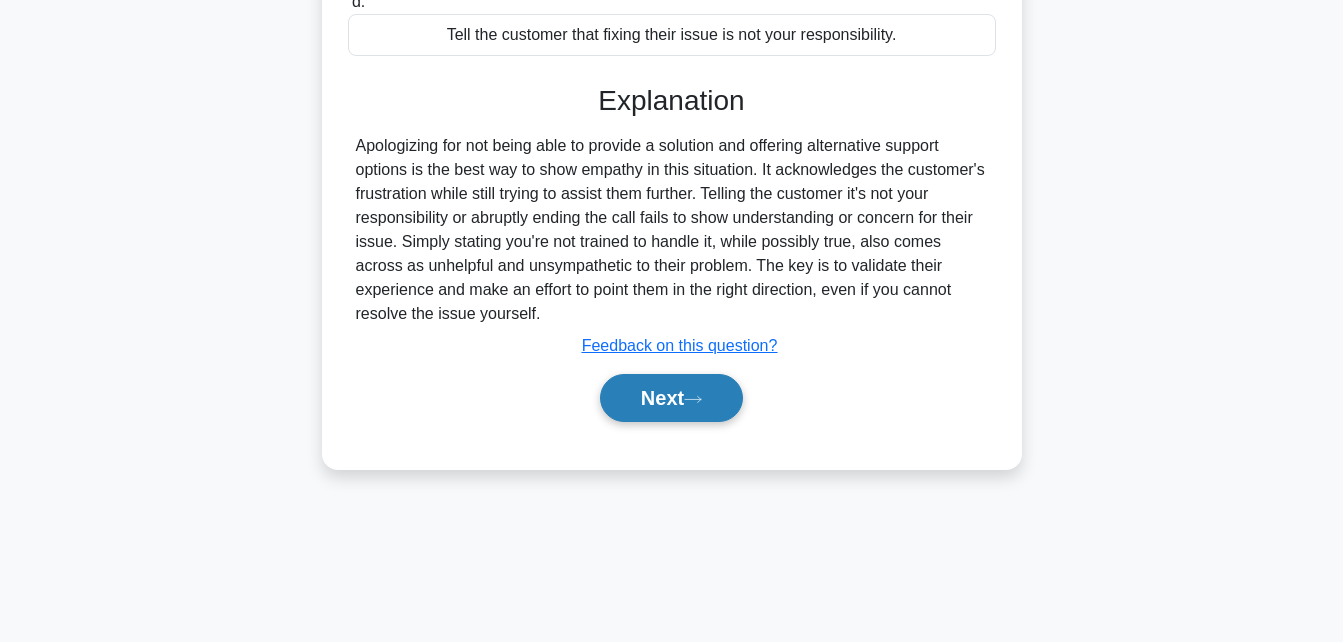 click on "Next" at bounding box center [671, 398] 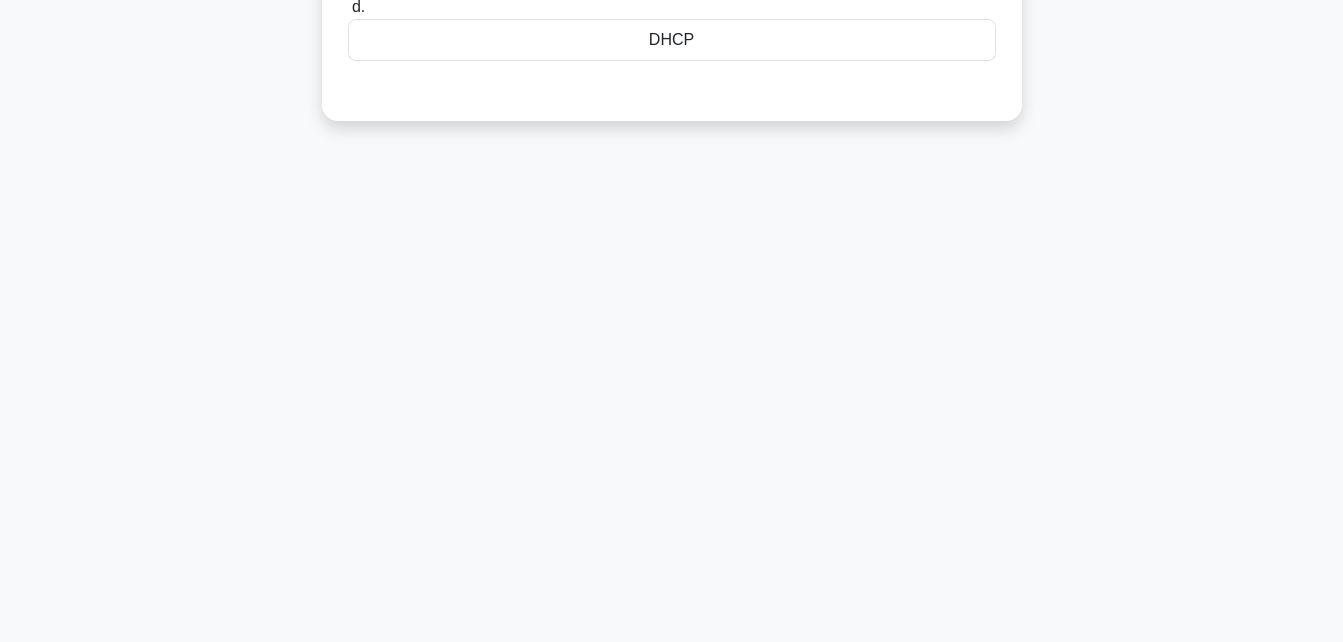 scroll, scrollTop: 0, scrollLeft: 0, axis: both 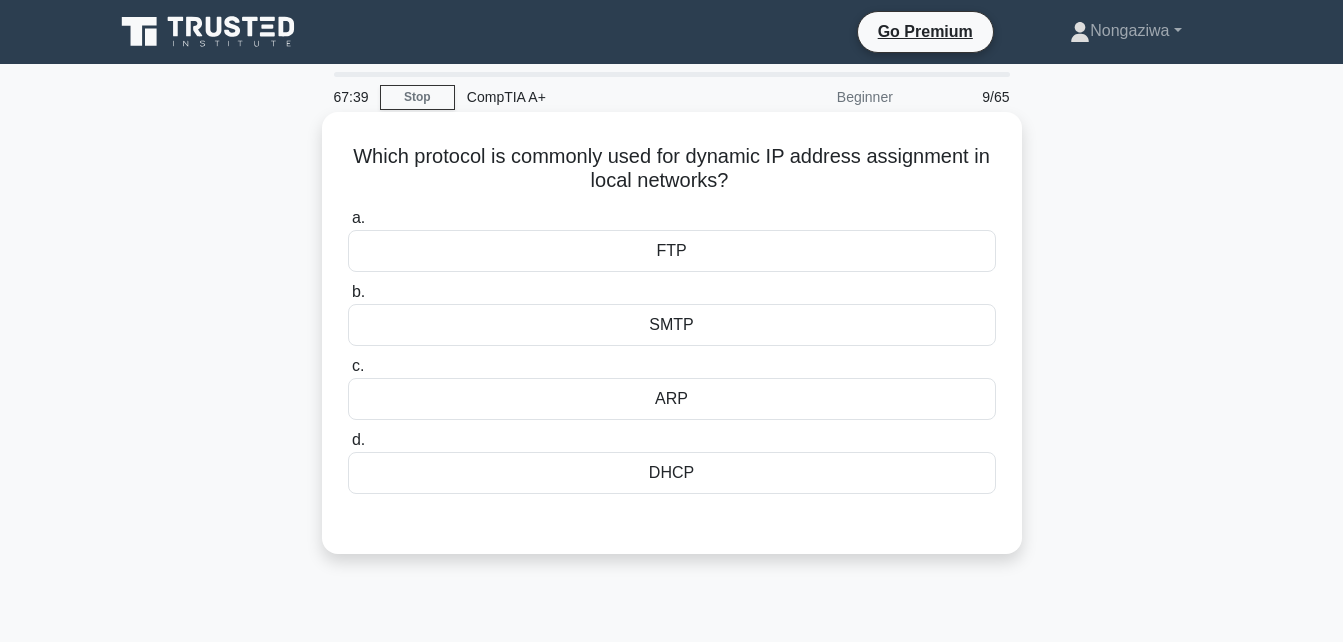 click on "SMTP" at bounding box center [672, 325] 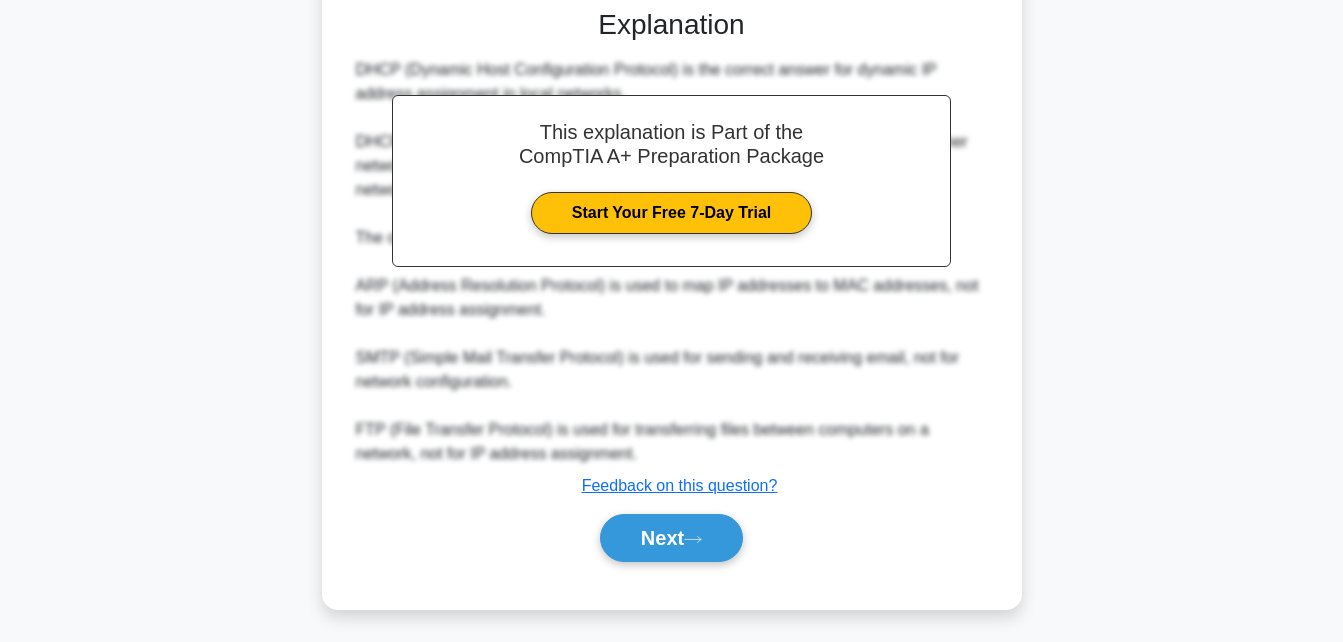 scroll, scrollTop: 522, scrollLeft: 0, axis: vertical 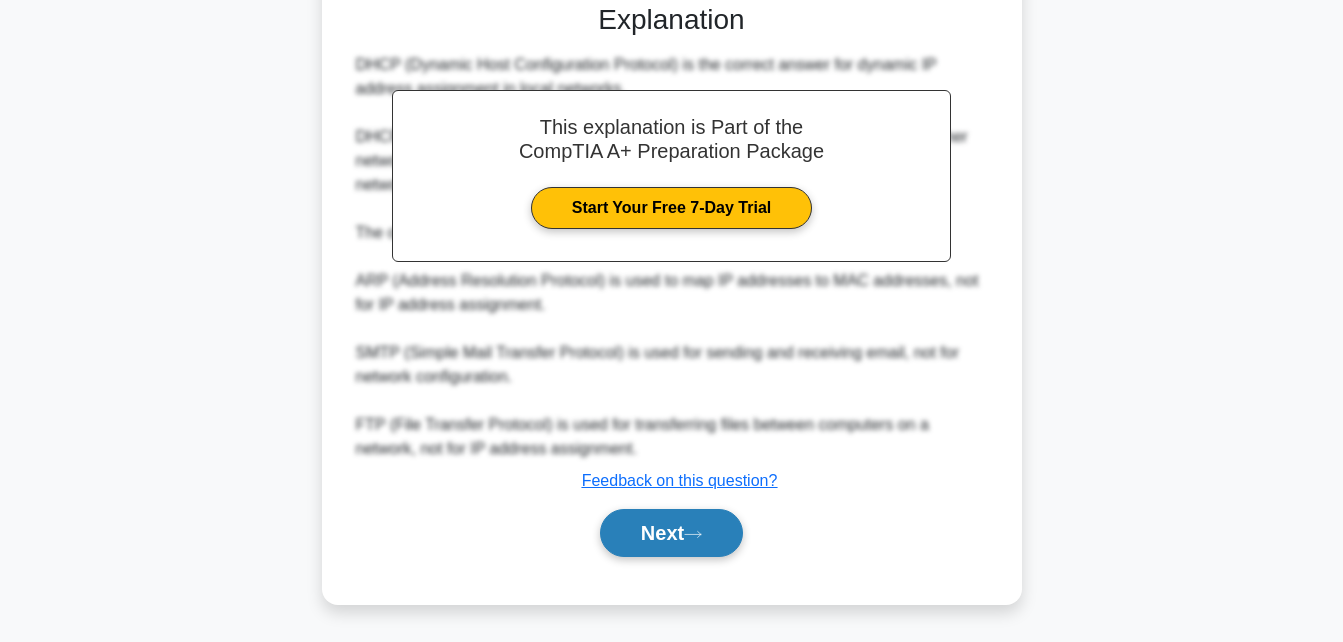 click on "Next" at bounding box center [671, 533] 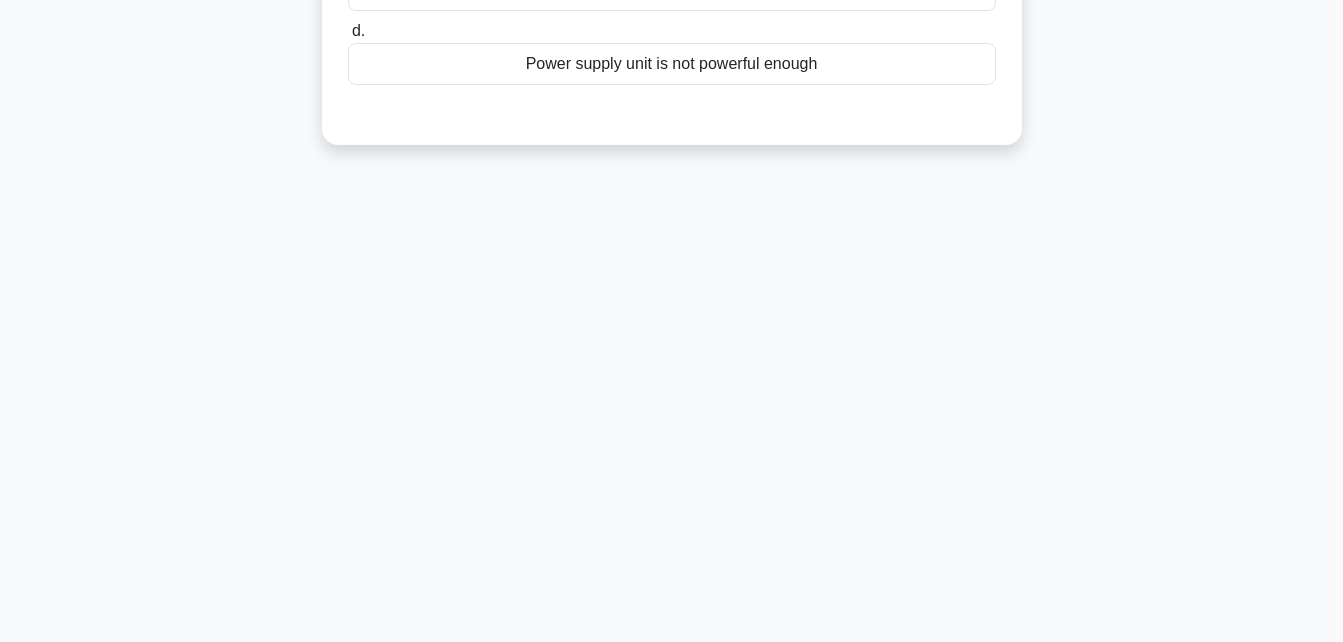 scroll, scrollTop: 438, scrollLeft: 0, axis: vertical 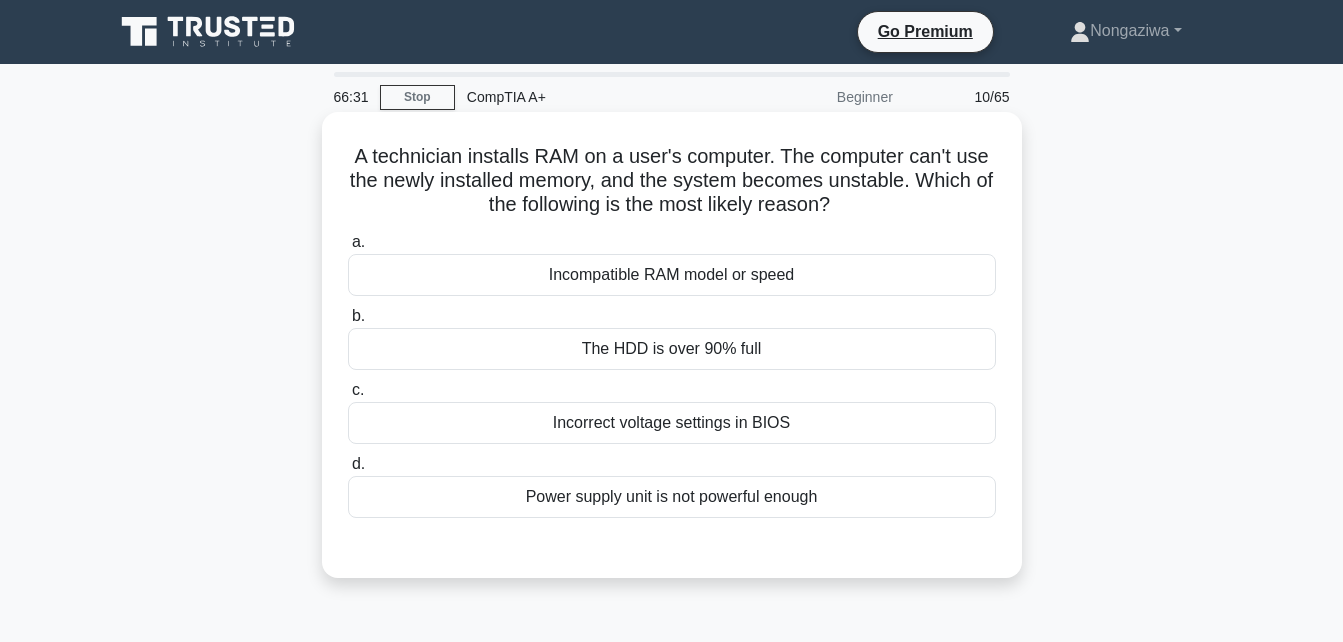 click on "Incompatible RAM model or speed" at bounding box center [672, 275] 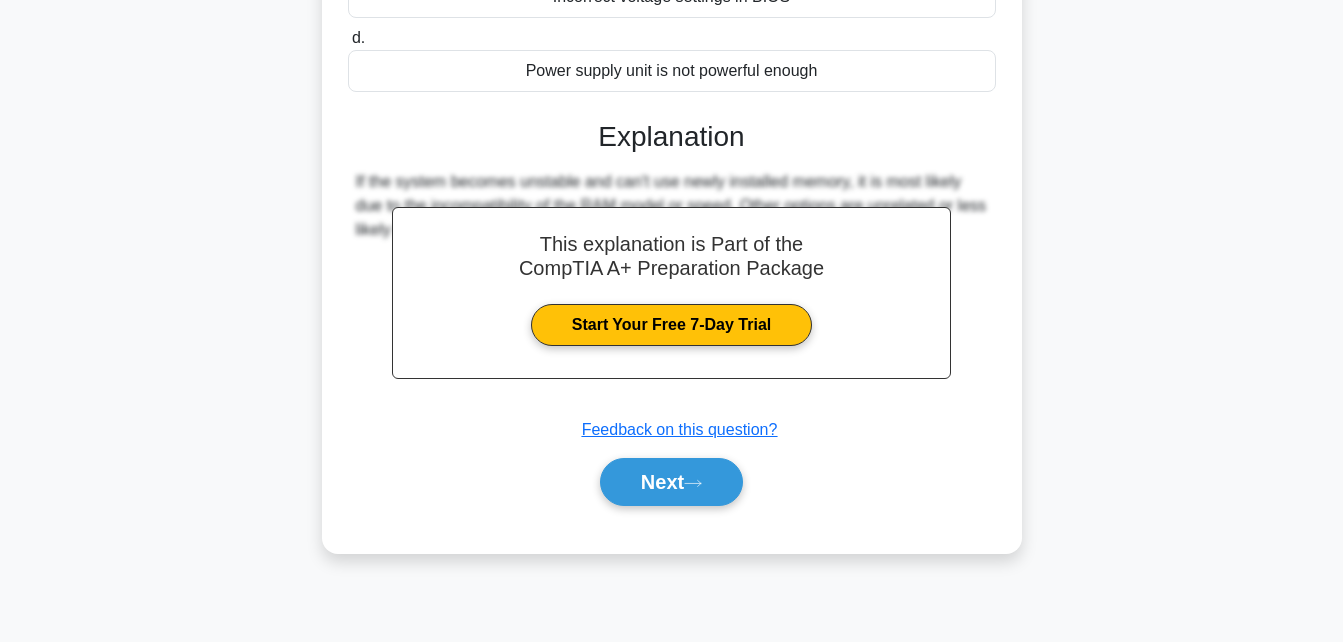 scroll, scrollTop: 438, scrollLeft: 0, axis: vertical 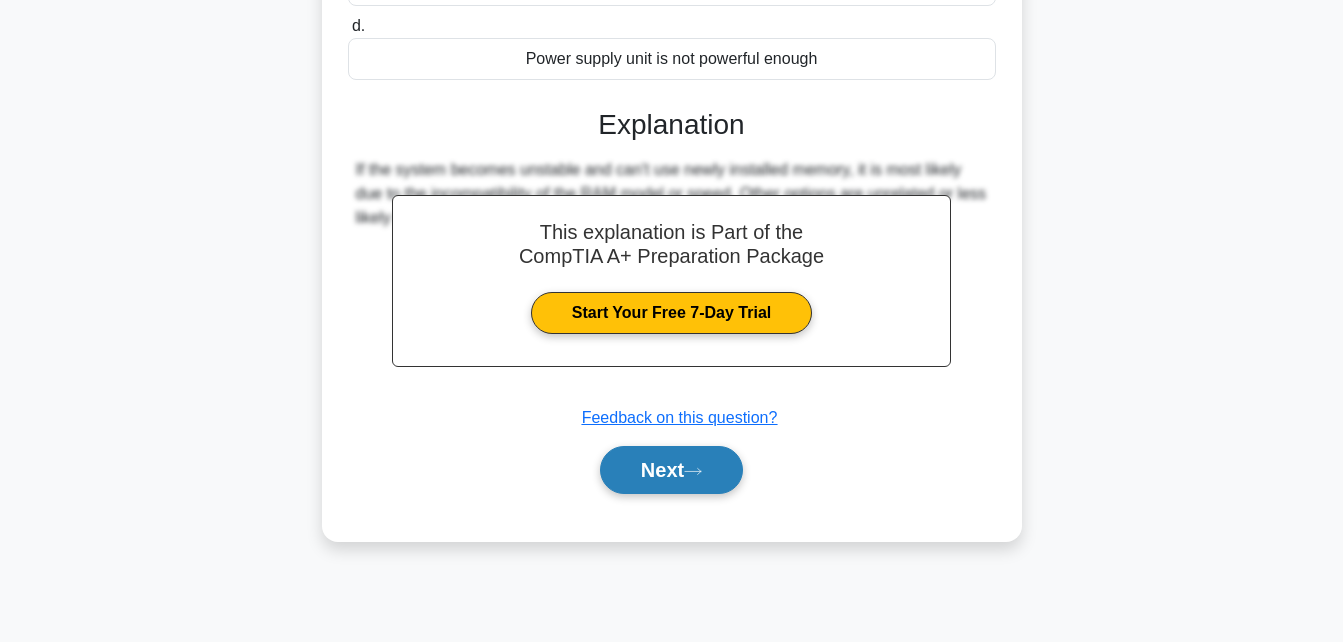 click on "Next" at bounding box center (671, 470) 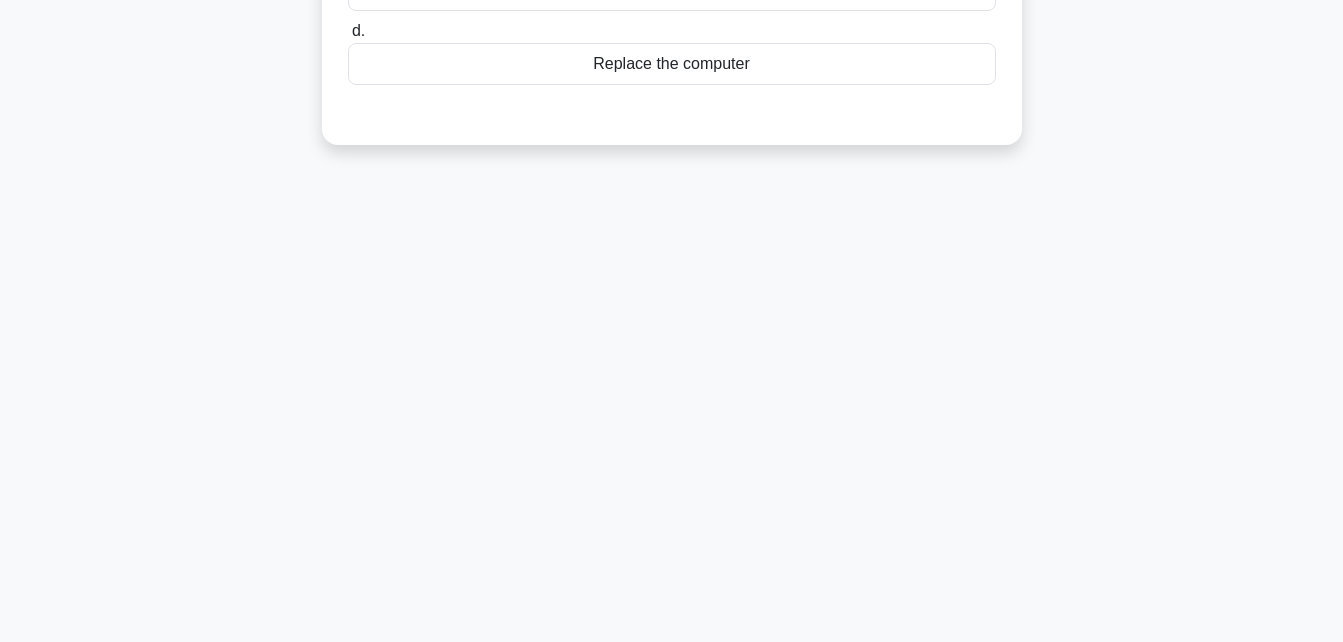 scroll, scrollTop: 0, scrollLeft: 0, axis: both 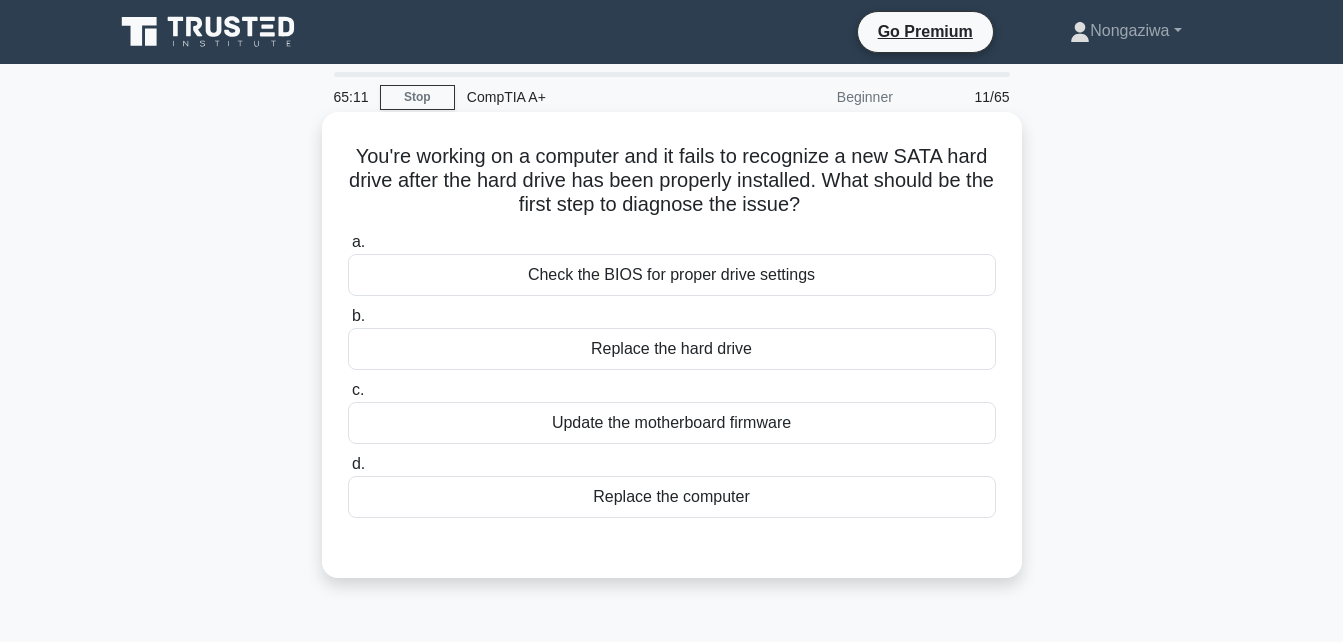 click on "Check the BIOS for proper drive settings" at bounding box center (672, 275) 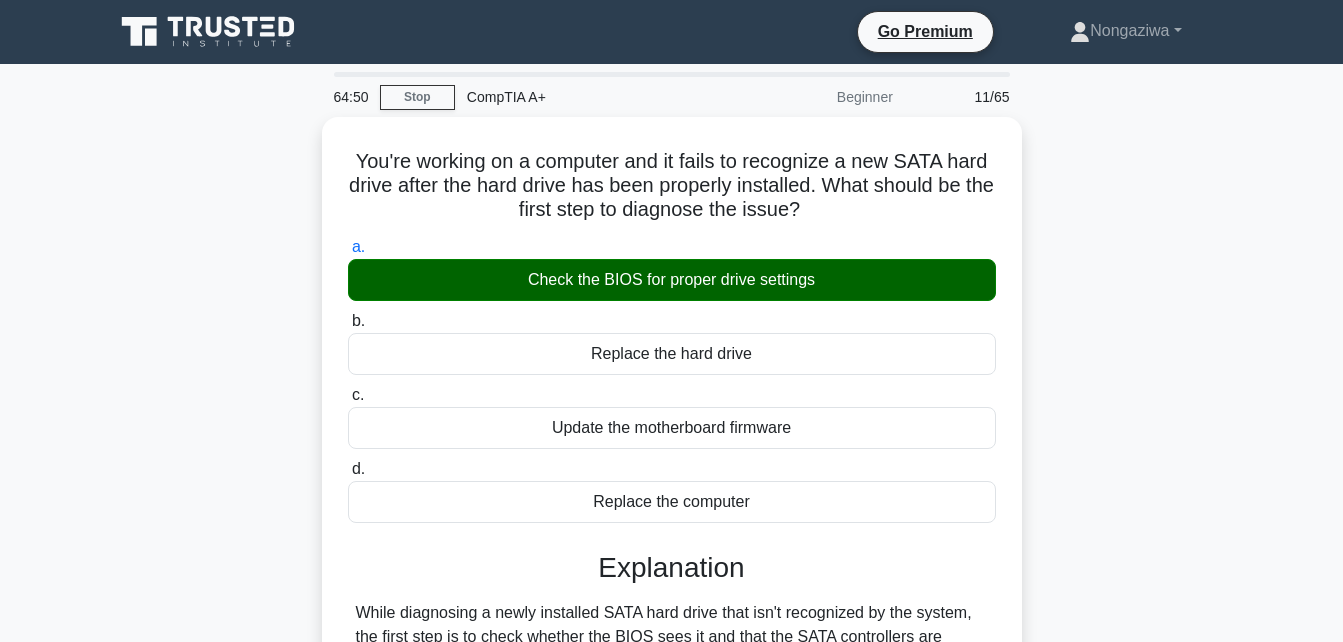 scroll, scrollTop: 438, scrollLeft: 0, axis: vertical 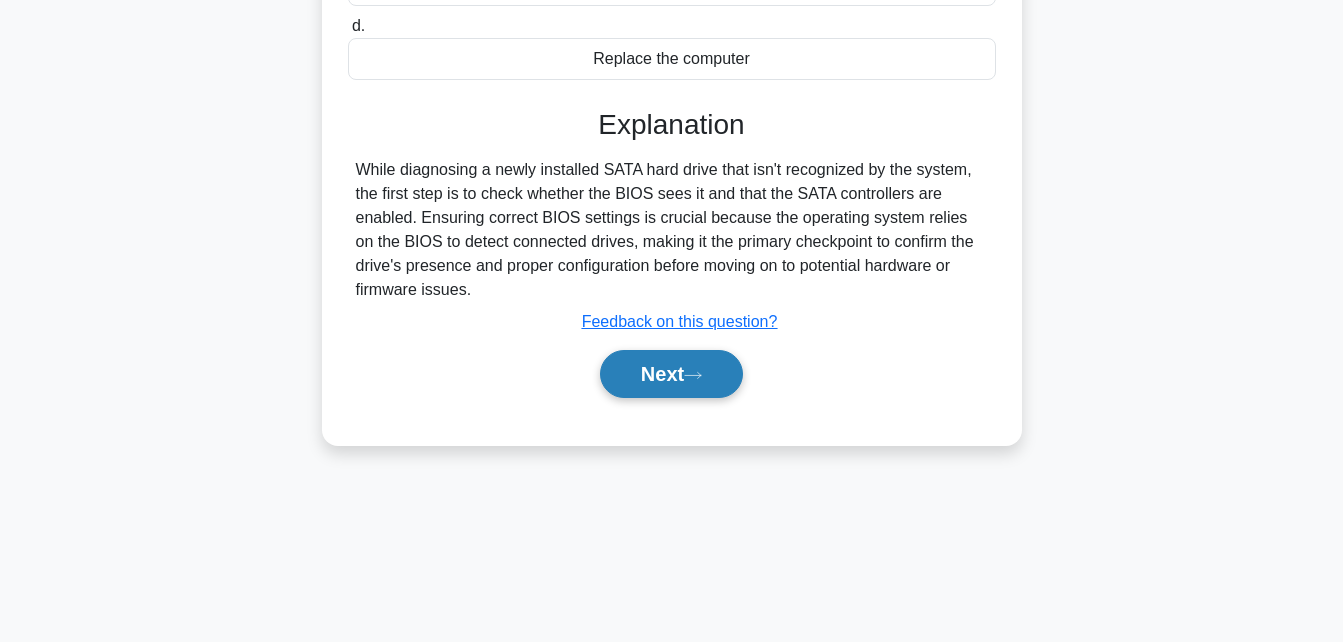 click on "Next" at bounding box center (671, 374) 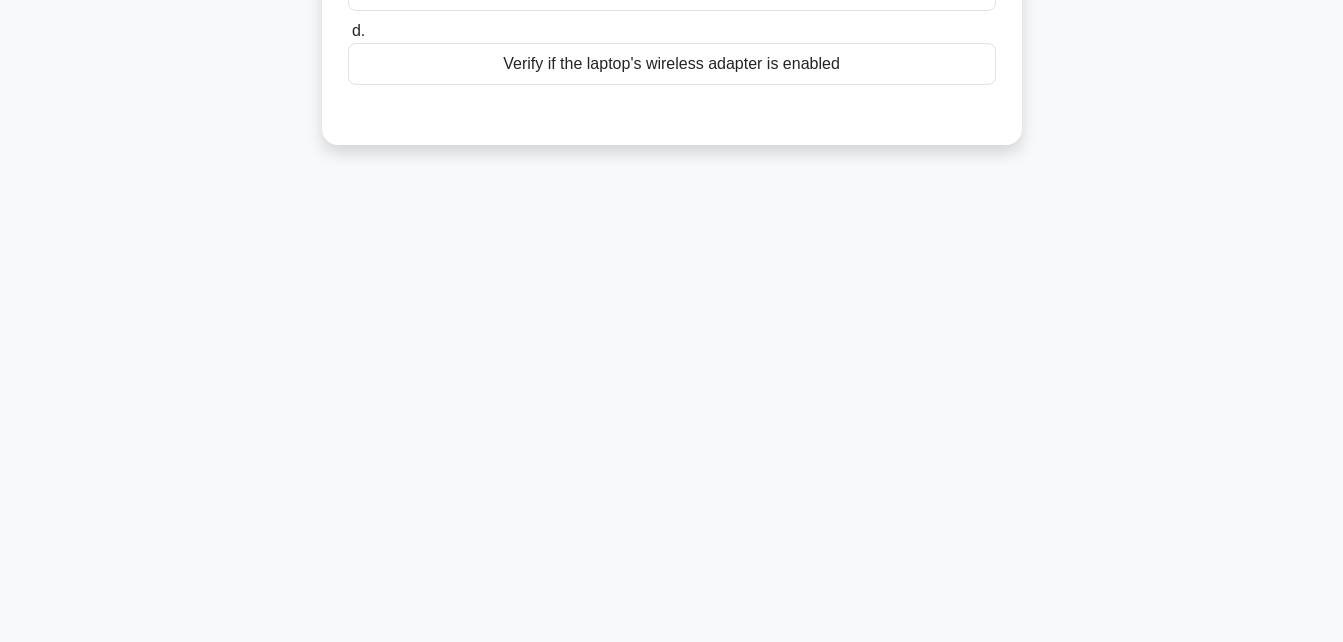 scroll, scrollTop: 0, scrollLeft: 0, axis: both 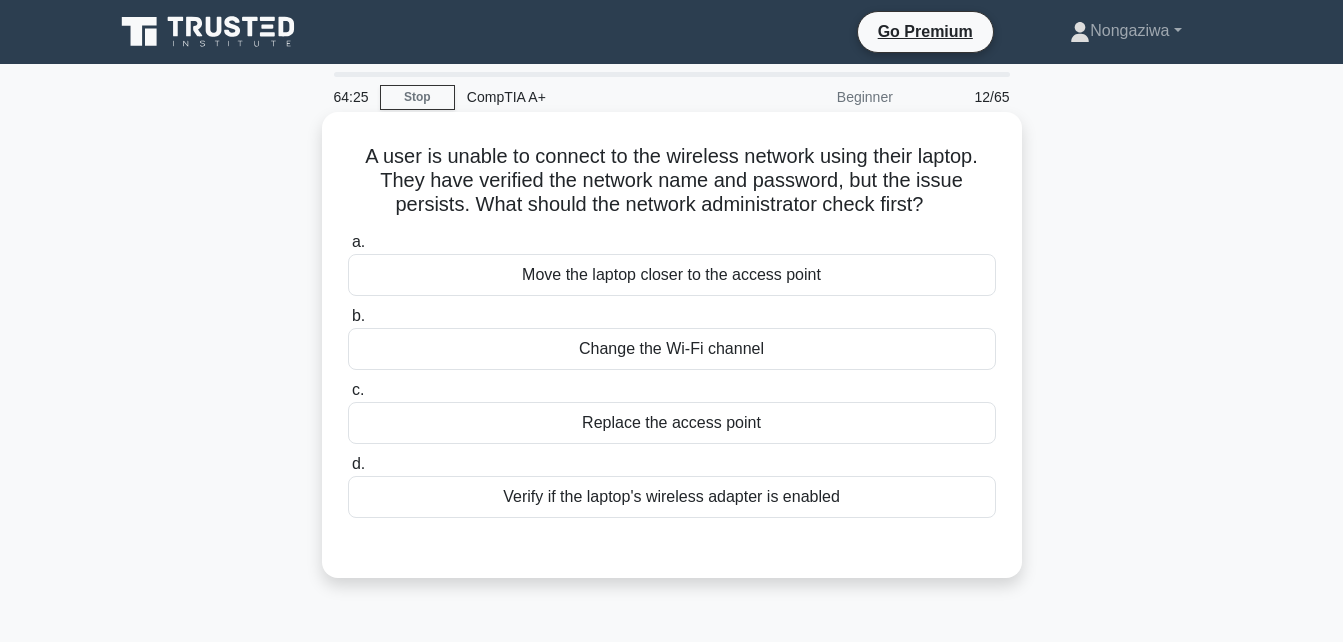 click on "Verify if the laptop's wireless adapter is enabled" at bounding box center [672, 497] 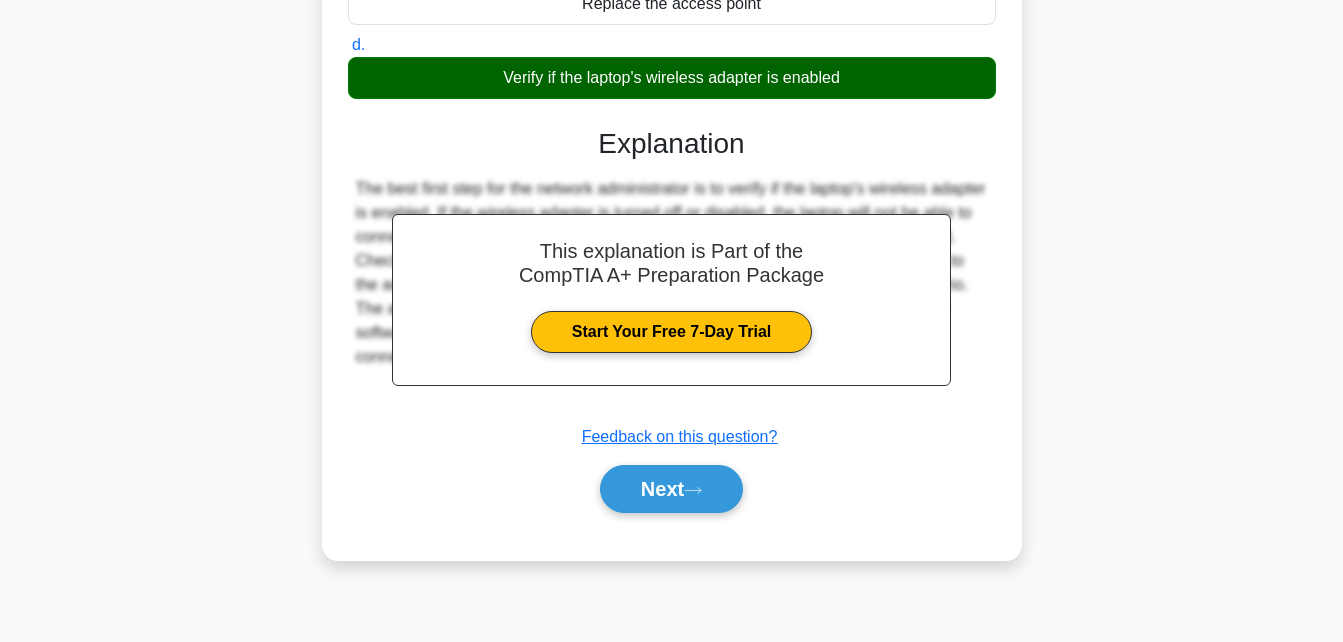 scroll, scrollTop: 438, scrollLeft: 0, axis: vertical 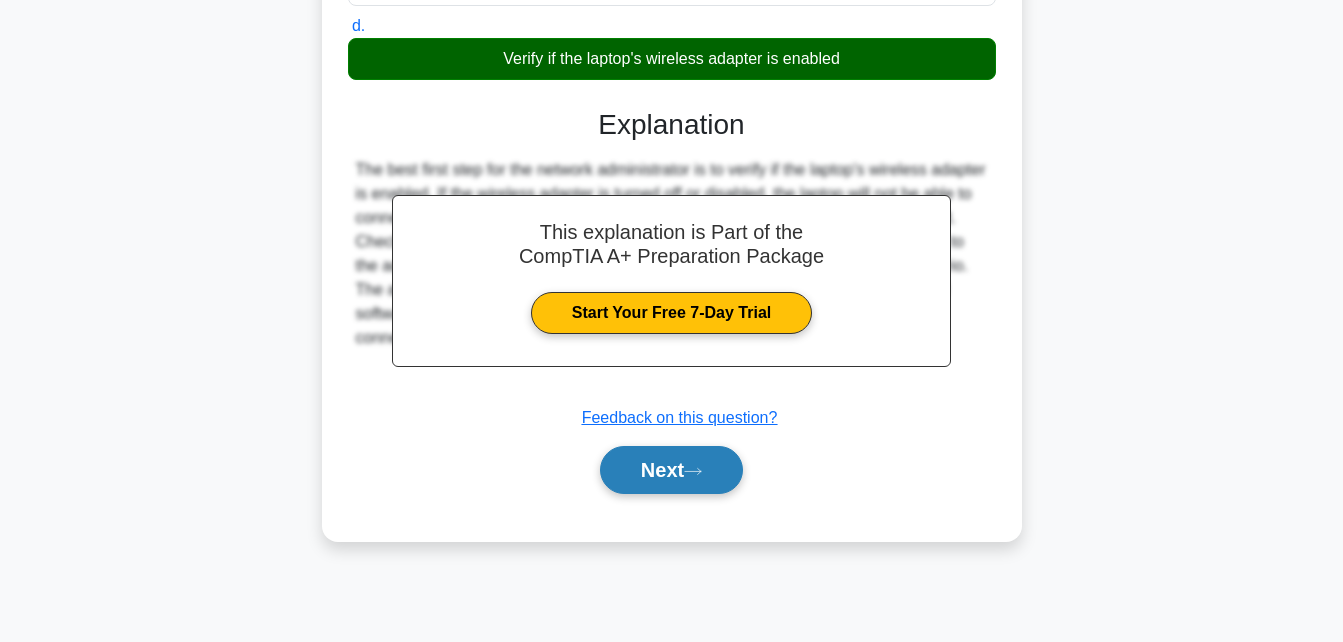 click on "Next" at bounding box center [671, 470] 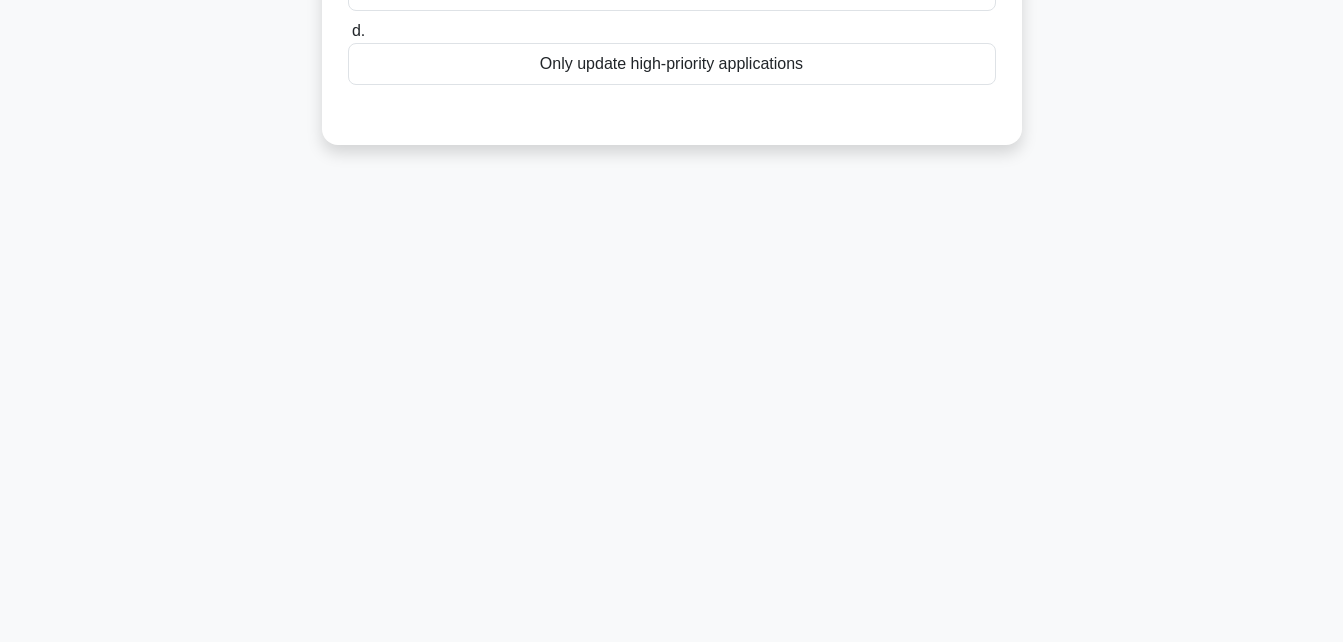 scroll, scrollTop: 0, scrollLeft: 0, axis: both 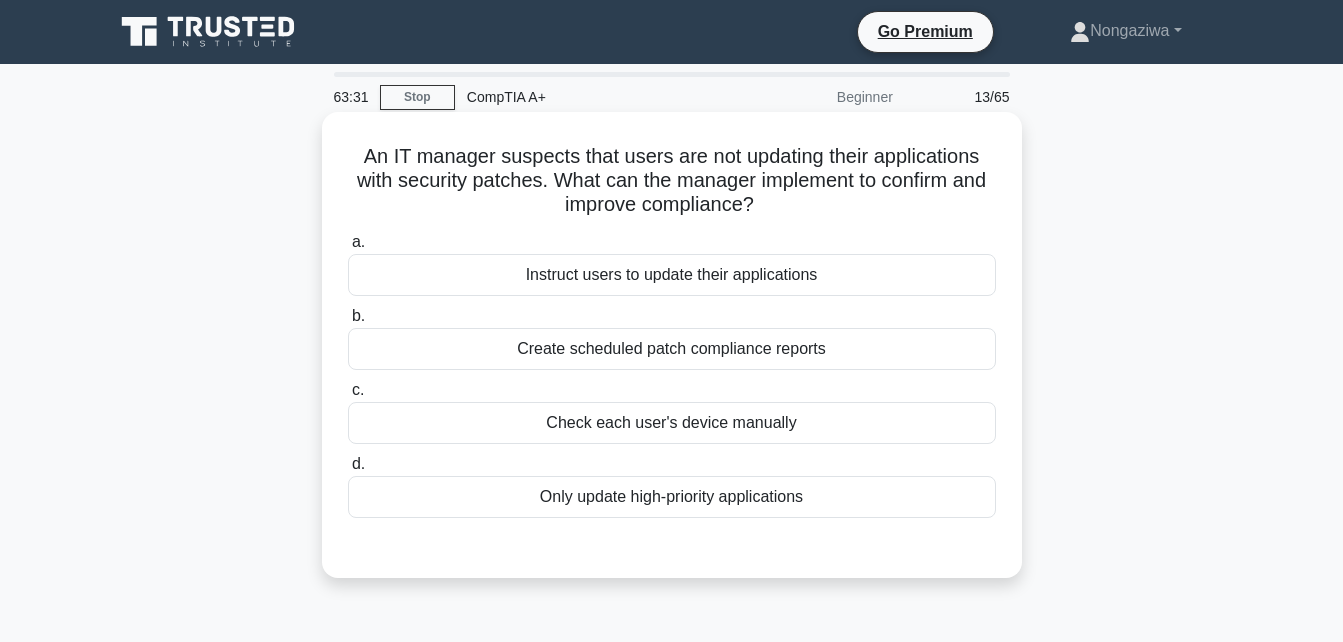 click on "Create scheduled patch compliance reports" at bounding box center (672, 349) 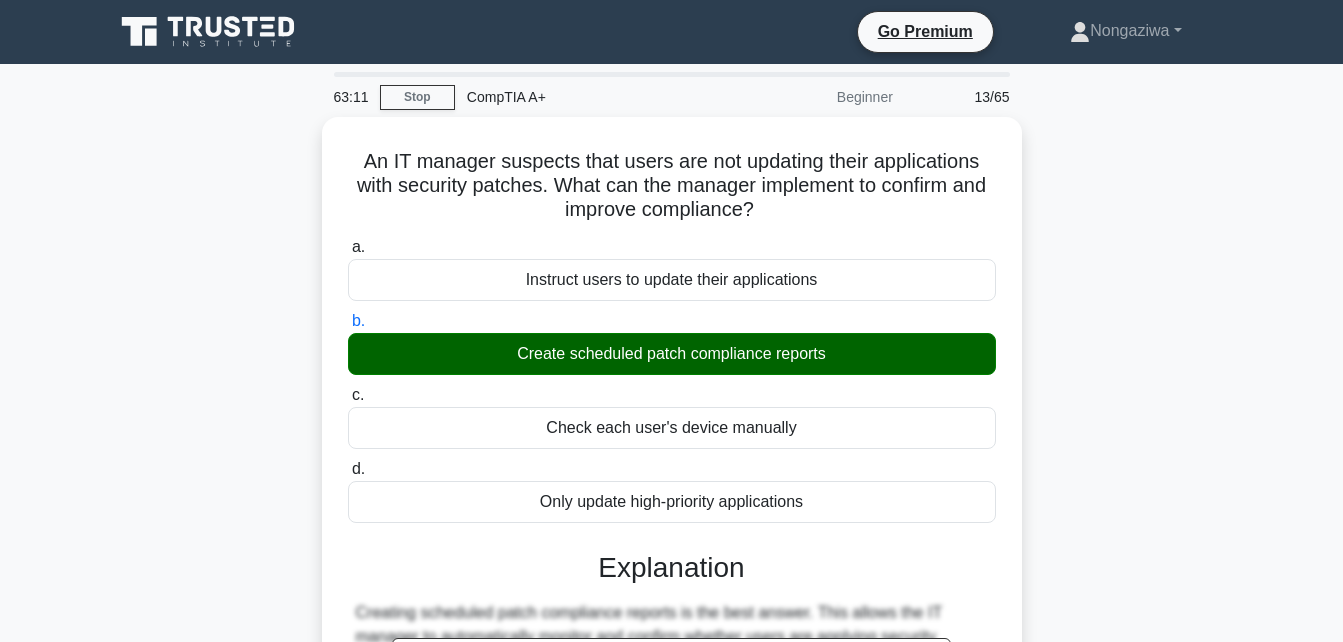 scroll, scrollTop: 438, scrollLeft: 0, axis: vertical 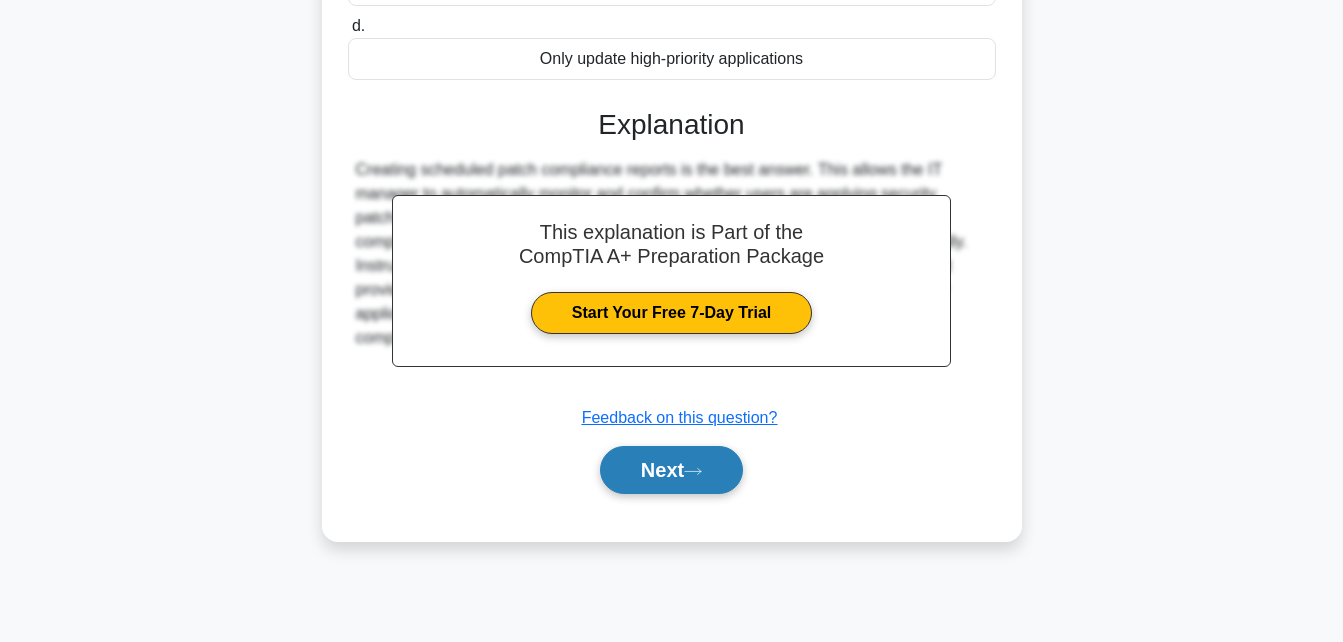 click on "Next" at bounding box center (671, 470) 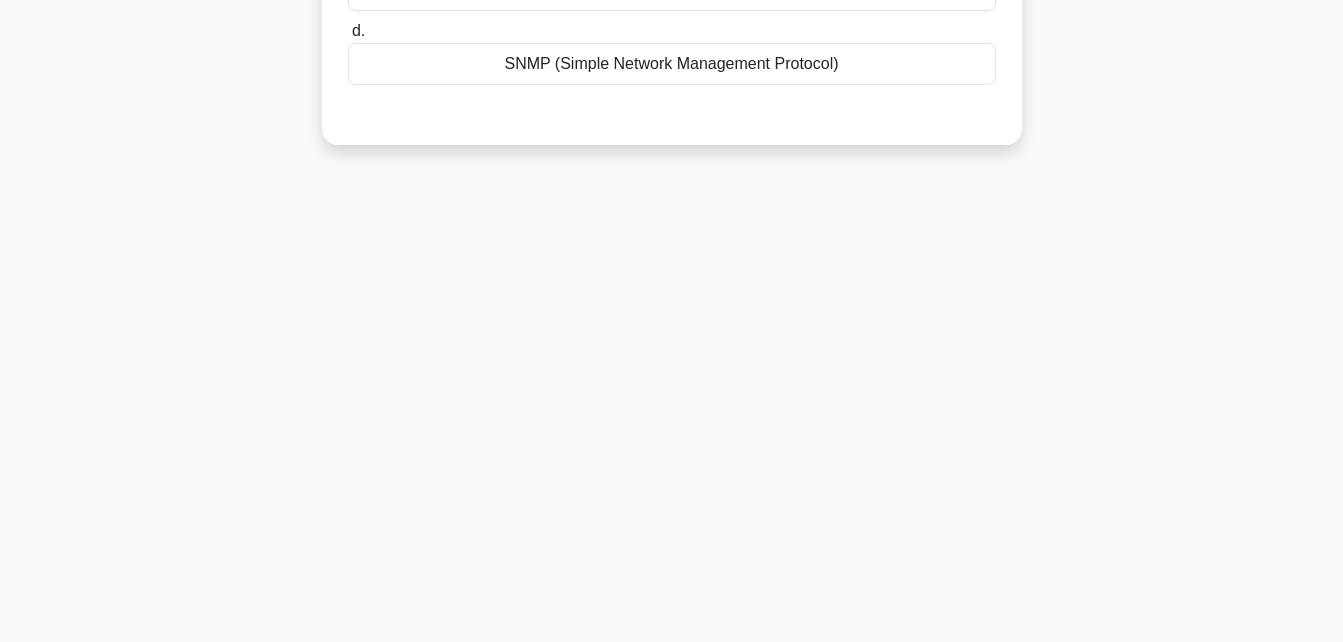 scroll, scrollTop: 0, scrollLeft: 0, axis: both 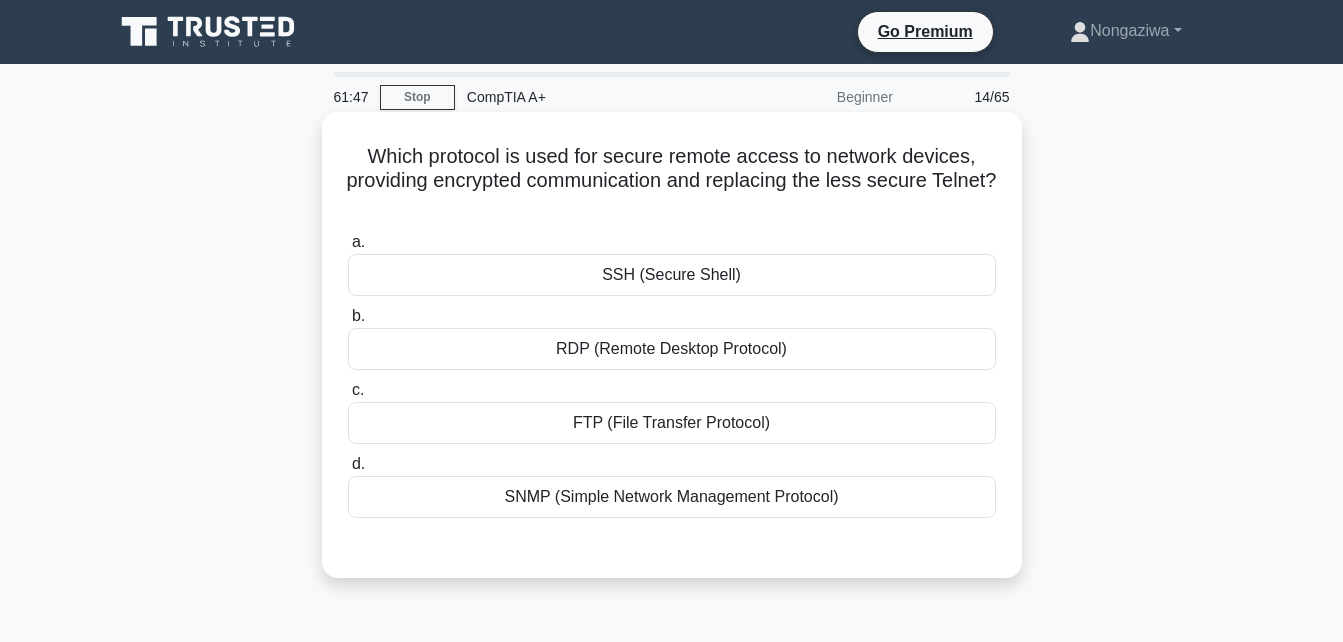 click on "RDP (Remote Desktop Protocol)" at bounding box center [672, 349] 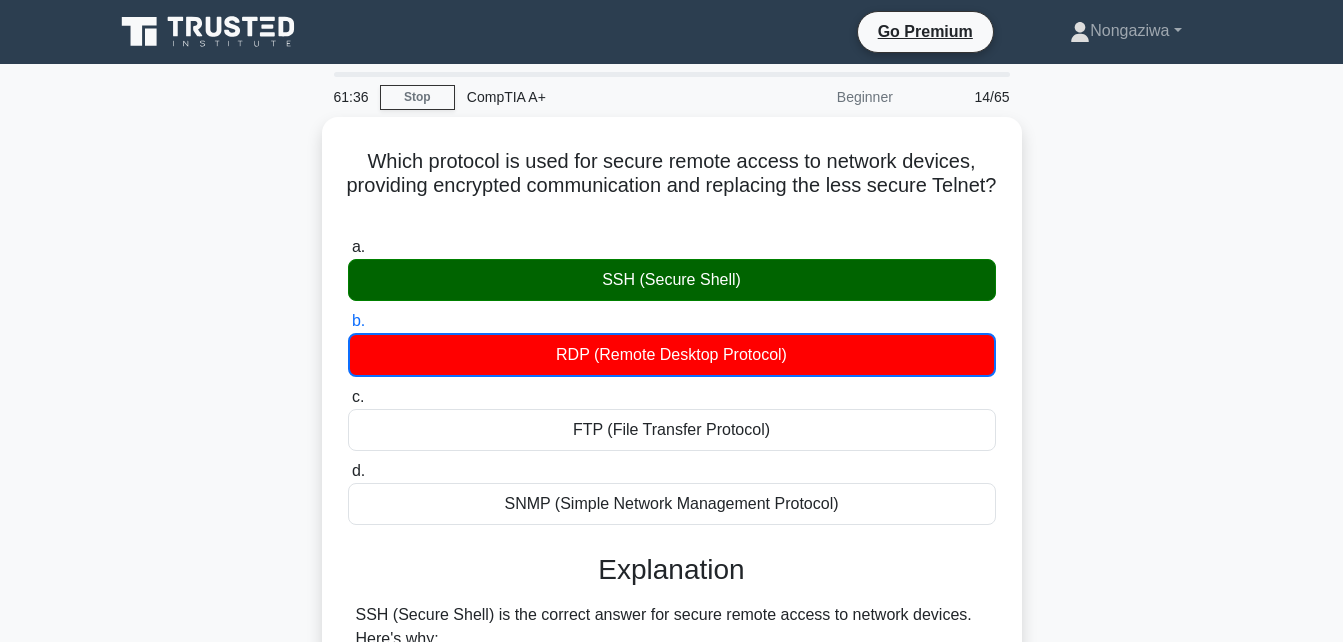 scroll, scrollTop: 561, scrollLeft: 0, axis: vertical 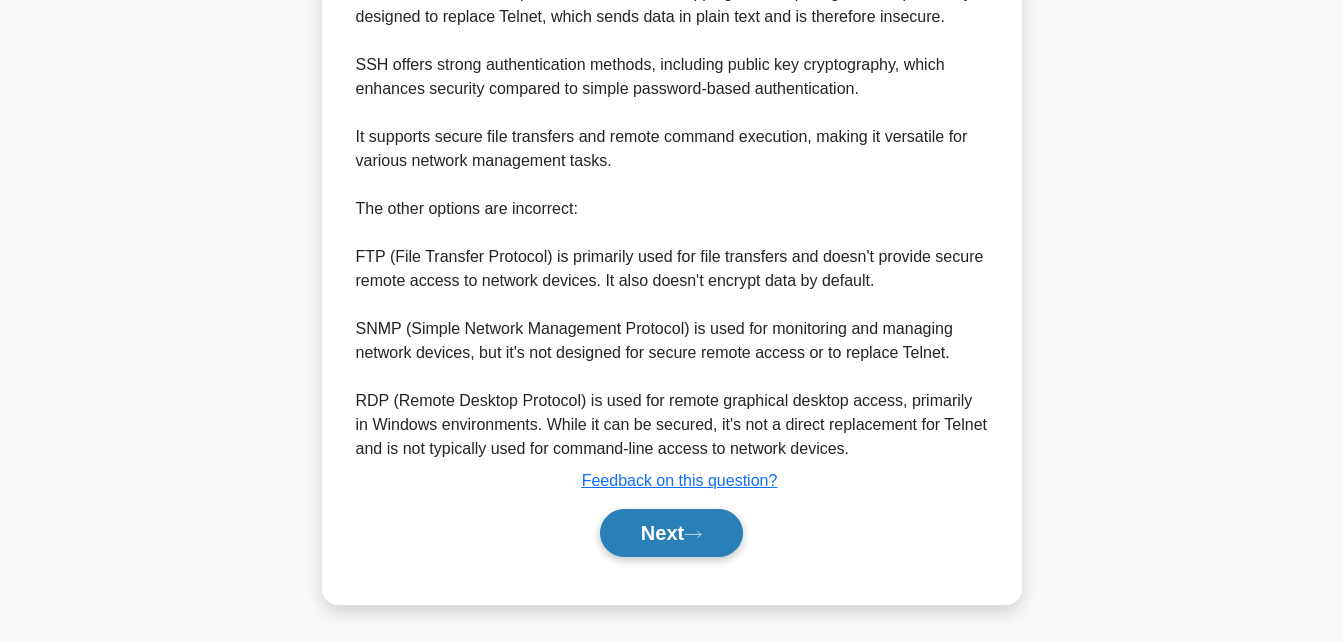 click on "Next" at bounding box center [671, 533] 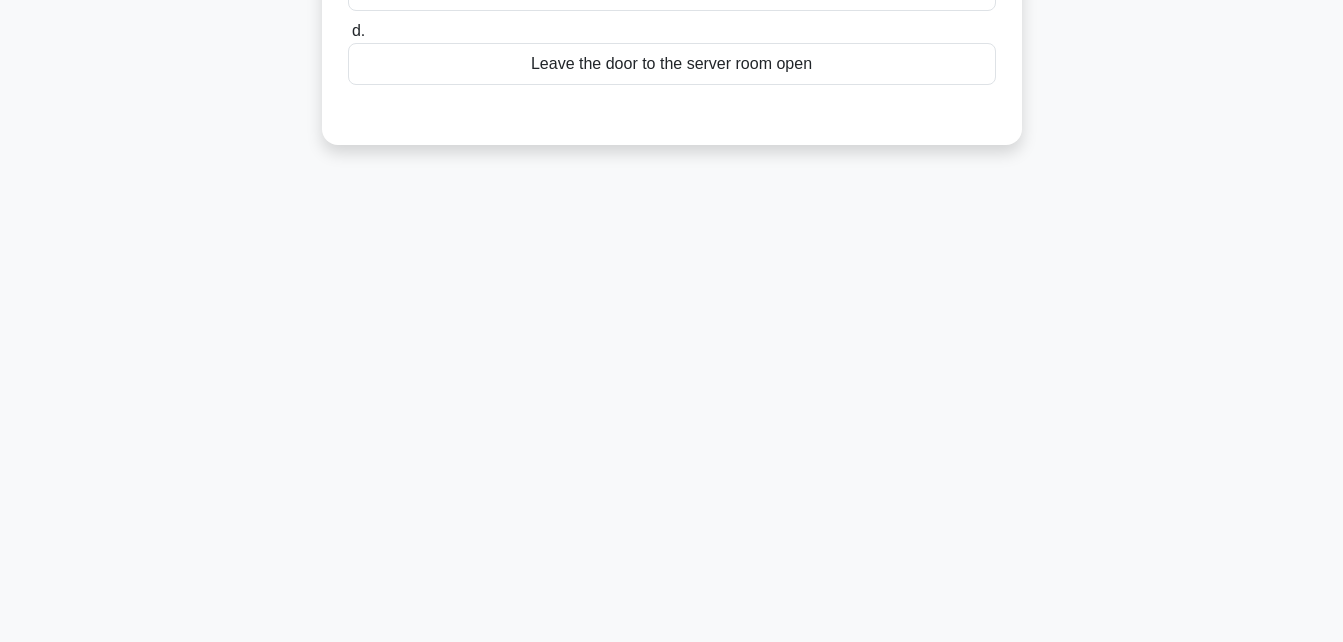 scroll, scrollTop: 438, scrollLeft: 0, axis: vertical 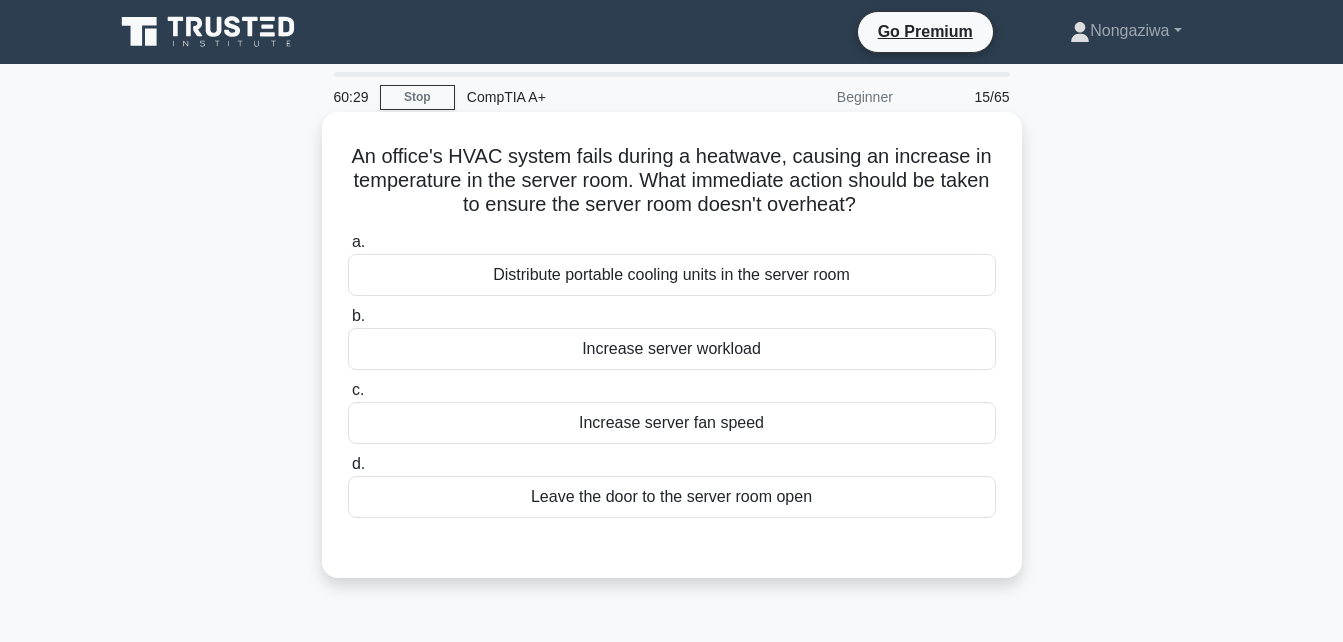 click on "Distribute portable cooling units in the server room" at bounding box center (672, 275) 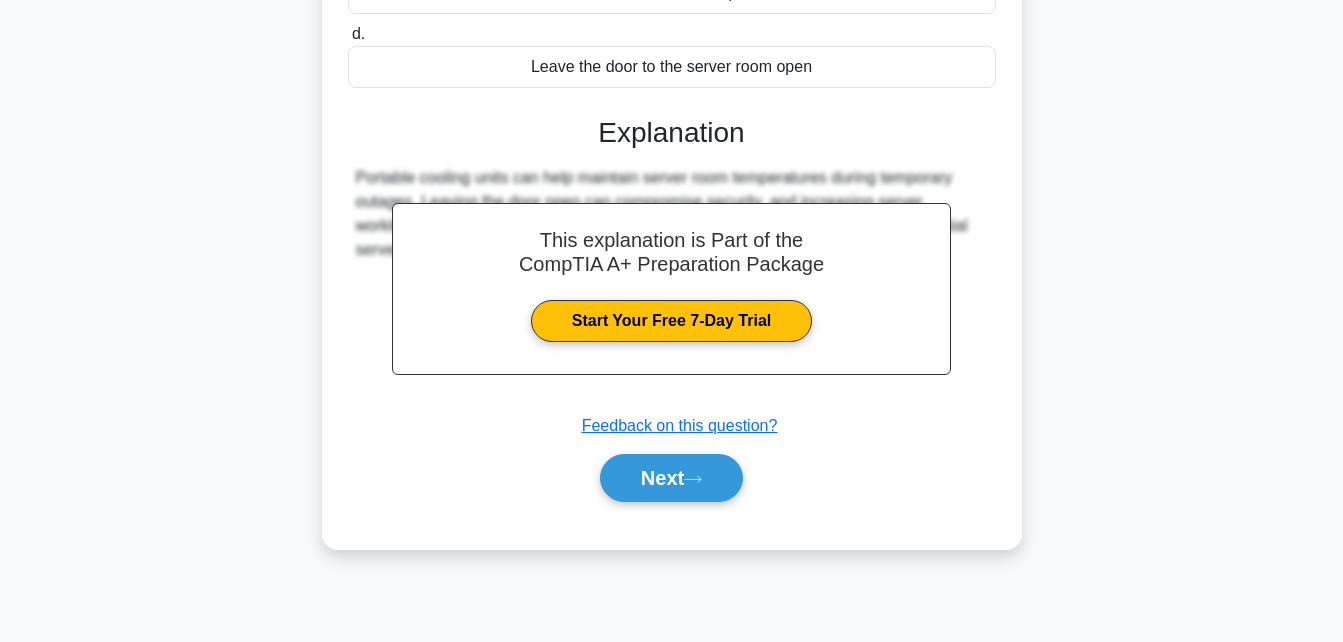 scroll, scrollTop: 438, scrollLeft: 0, axis: vertical 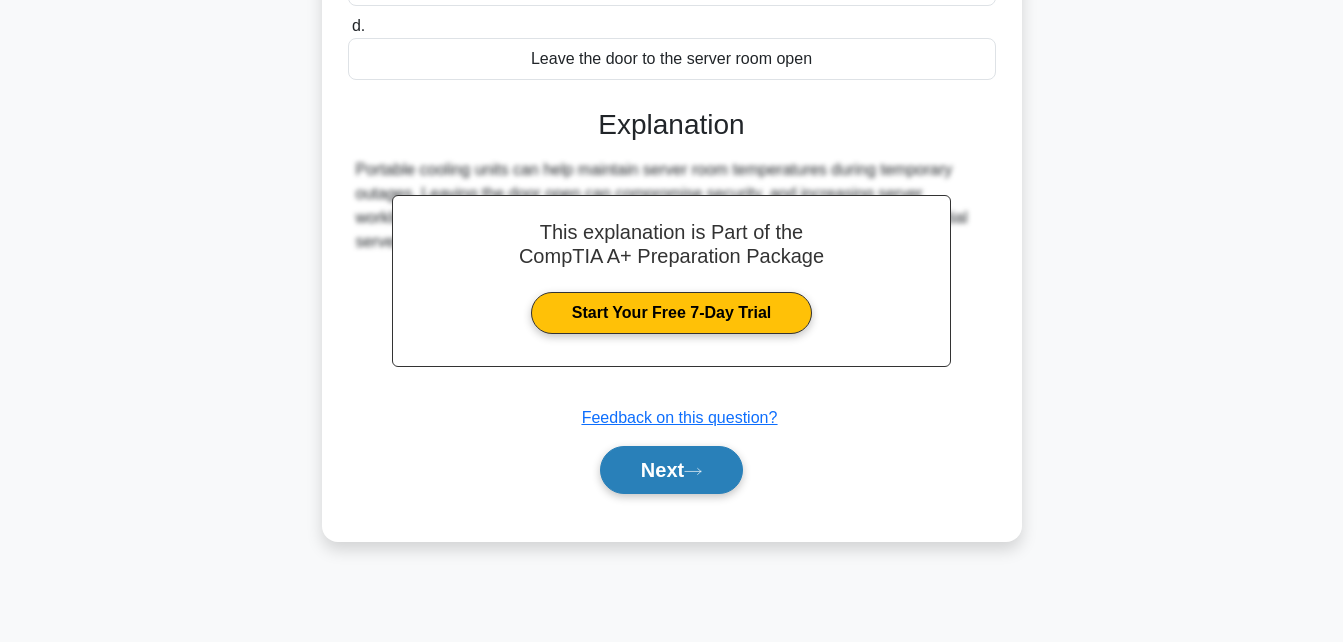 click on "Next" at bounding box center [671, 470] 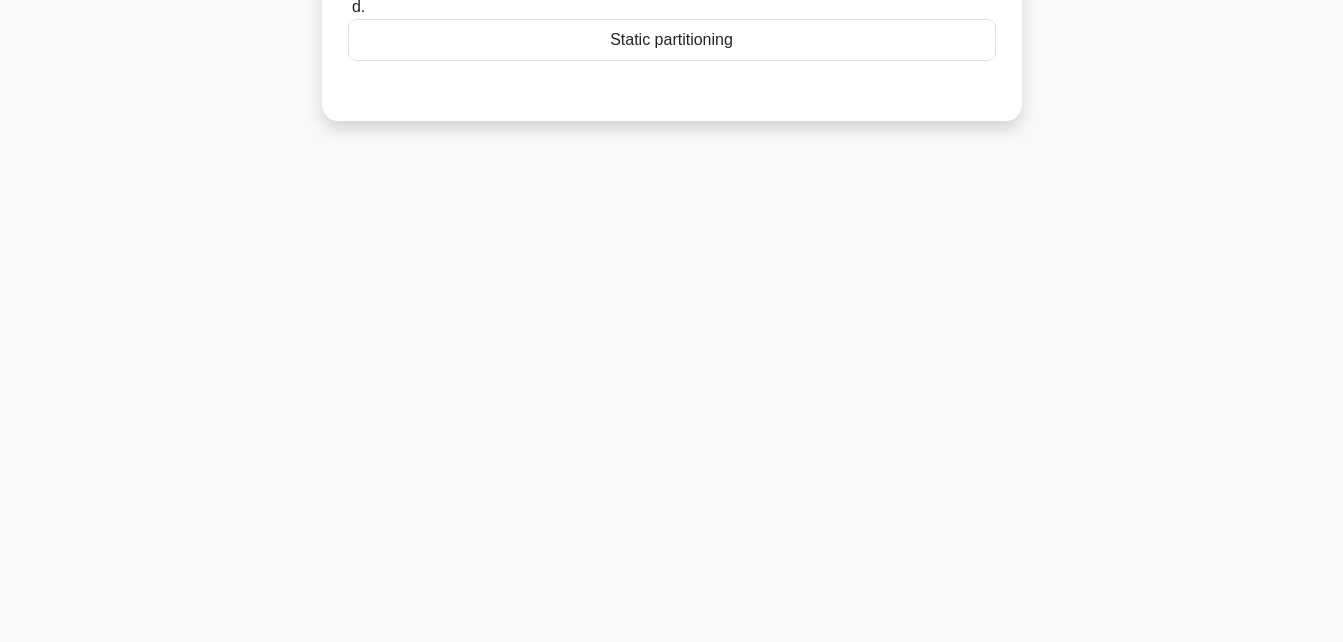 scroll, scrollTop: 0, scrollLeft: 0, axis: both 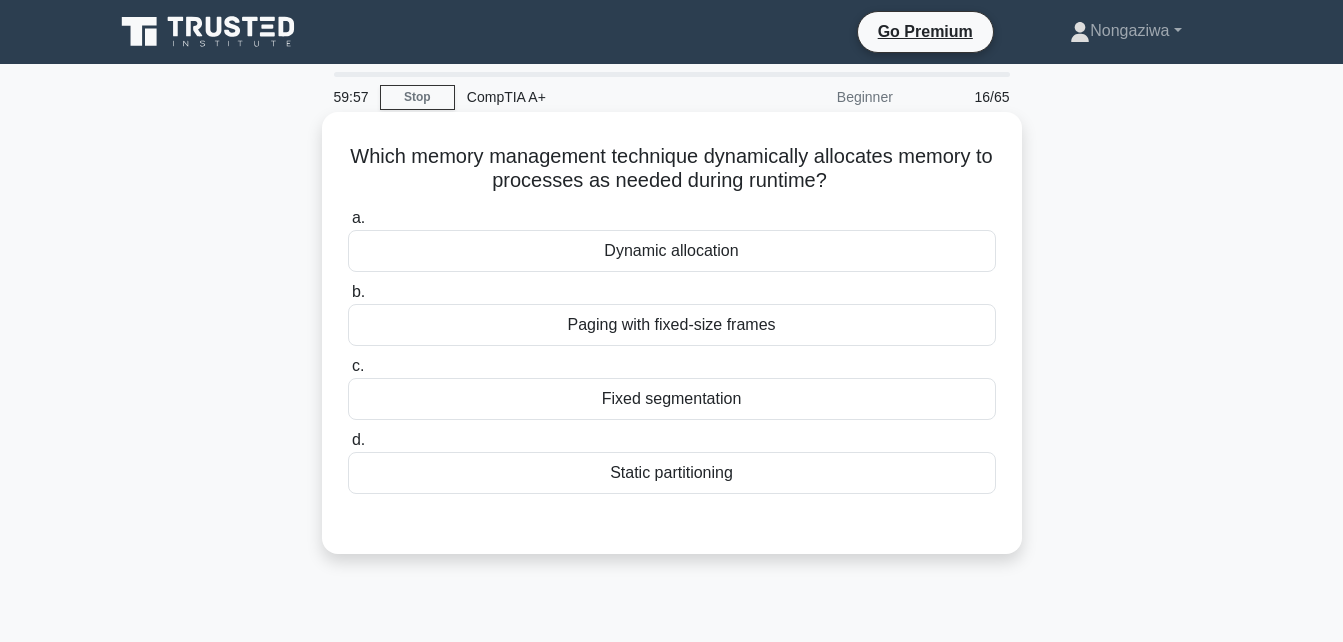 click on "Dynamic allocation" at bounding box center (672, 251) 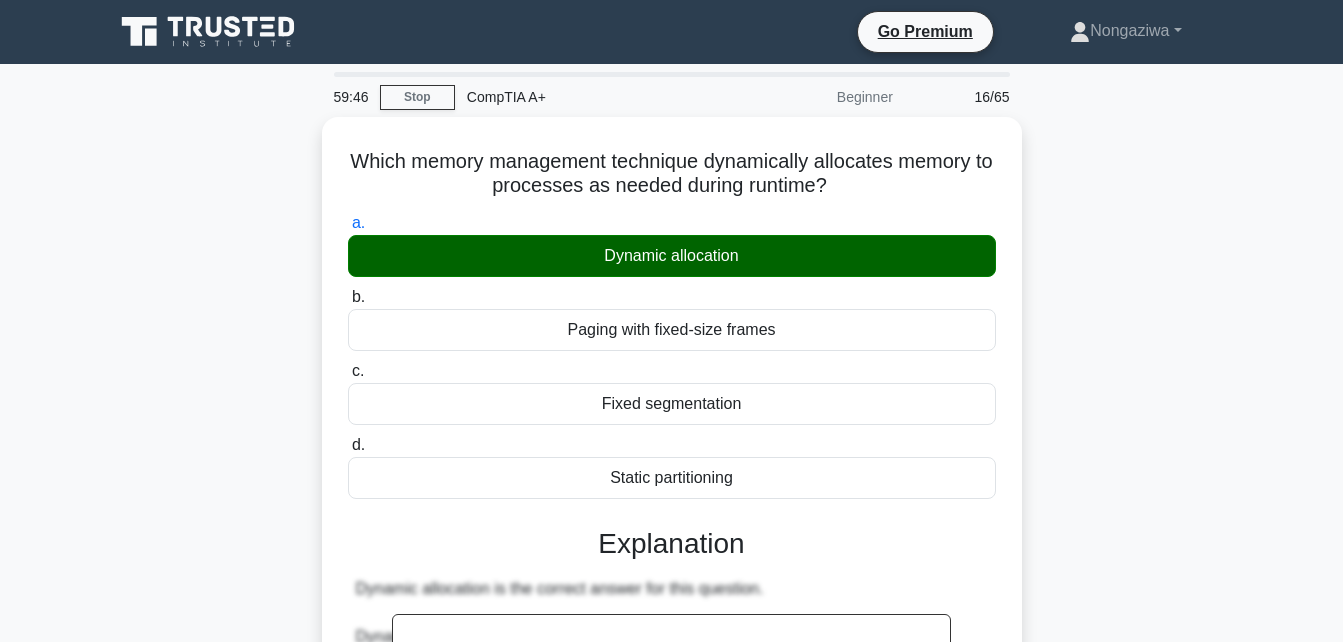 scroll, scrollTop: 544, scrollLeft: 0, axis: vertical 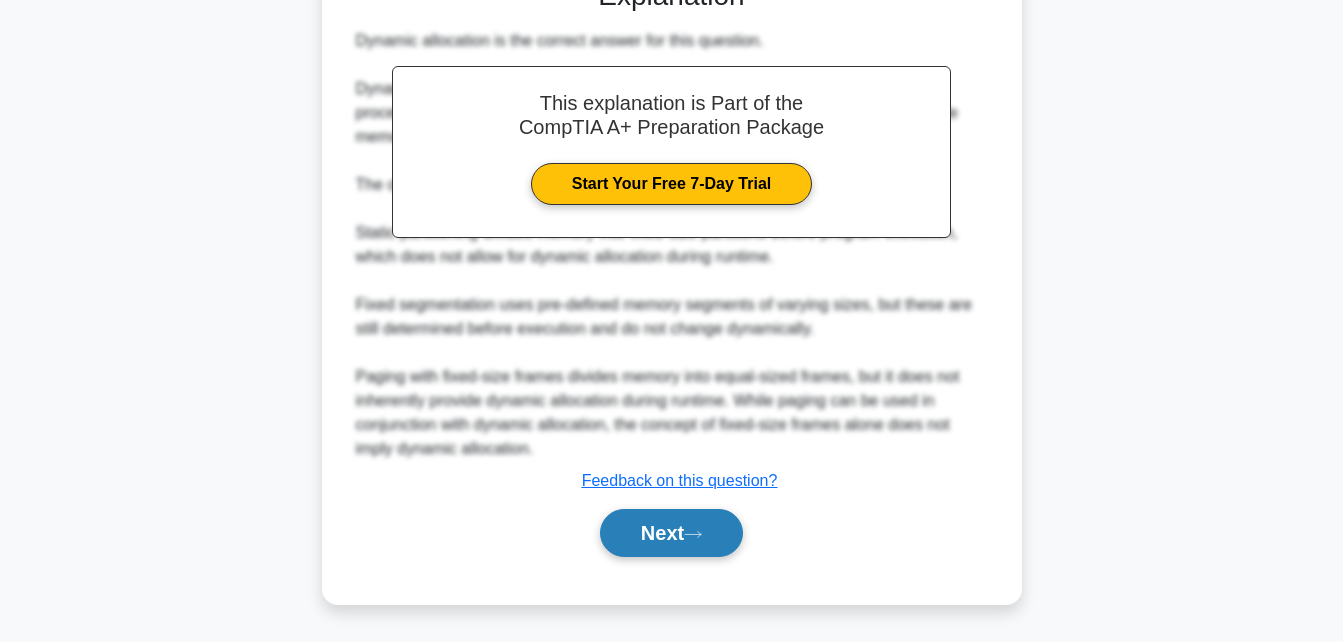 click on "Next" at bounding box center (671, 533) 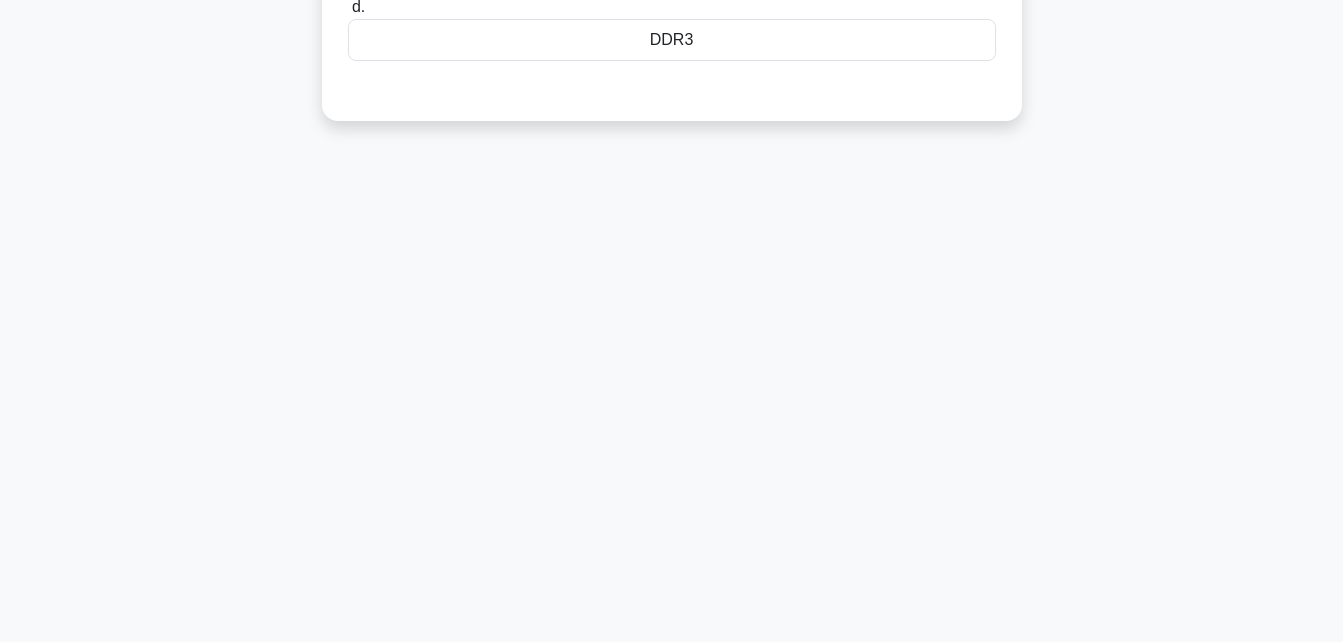 scroll, scrollTop: 438, scrollLeft: 0, axis: vertical 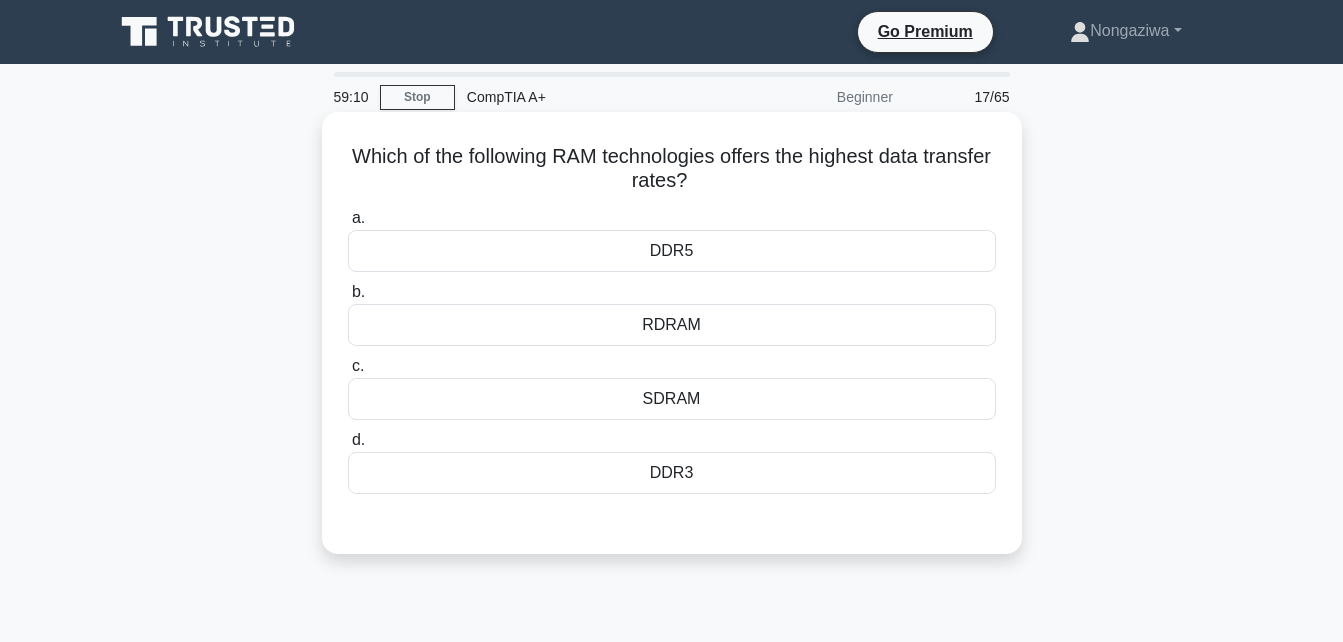 click on "RDRAM" at bounding box center (672, 325) 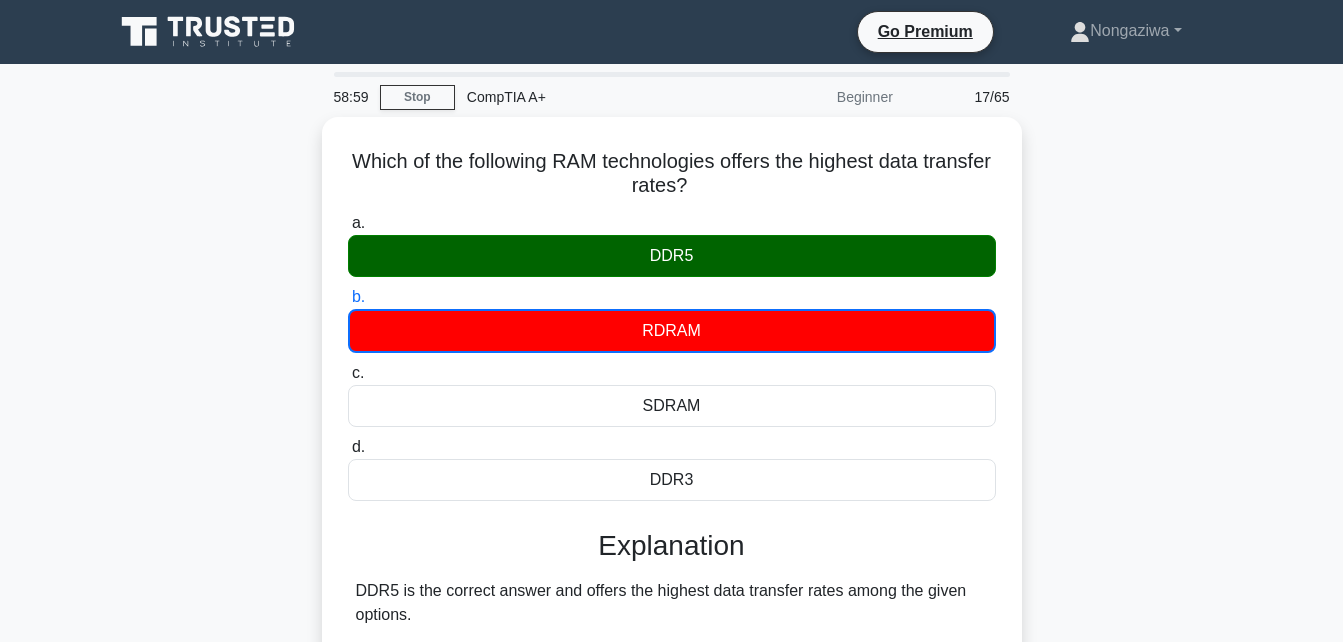 scroll, scrollTop: 498, scrollLeft: 0, axis: vertical 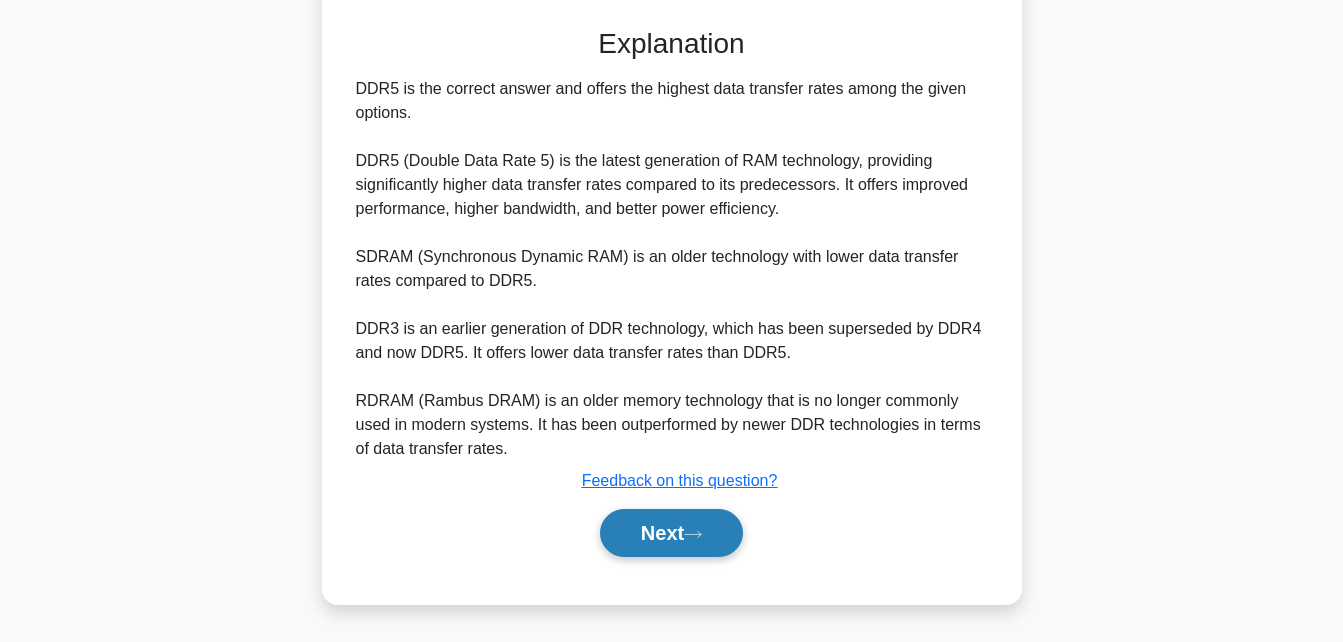 click on "Next" at bounding box center [671, 533] 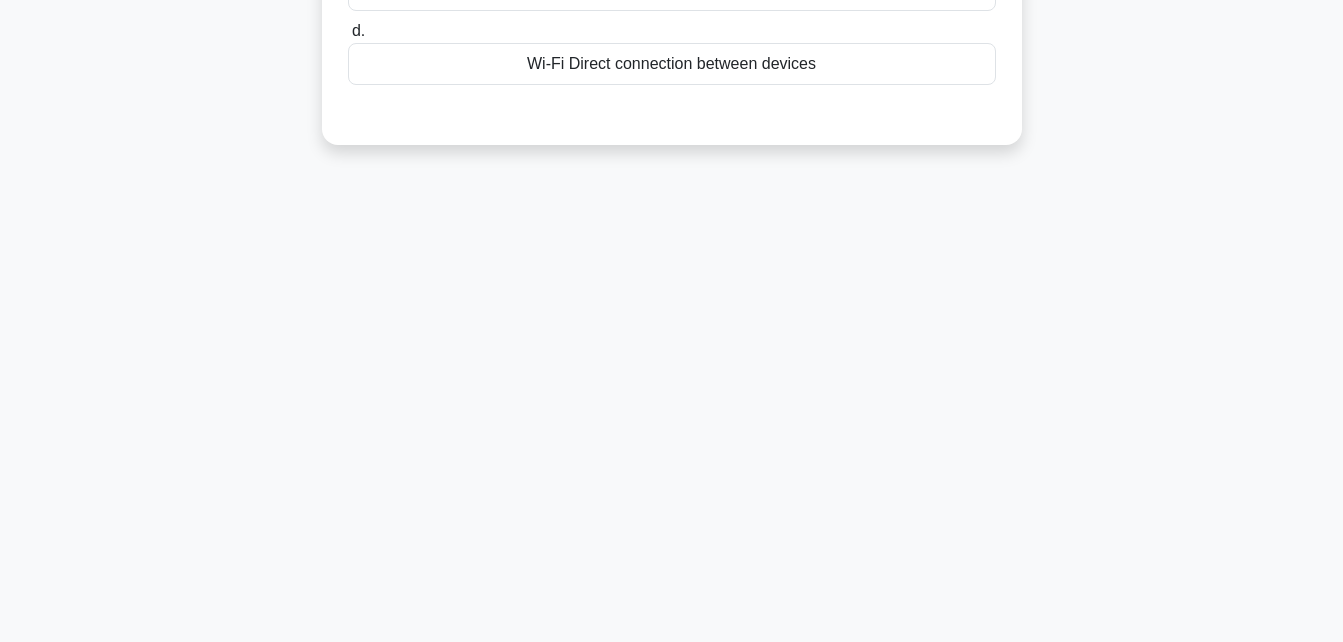 scroll, scrollTop: 11, scrollLeft: 0, axis: vertical 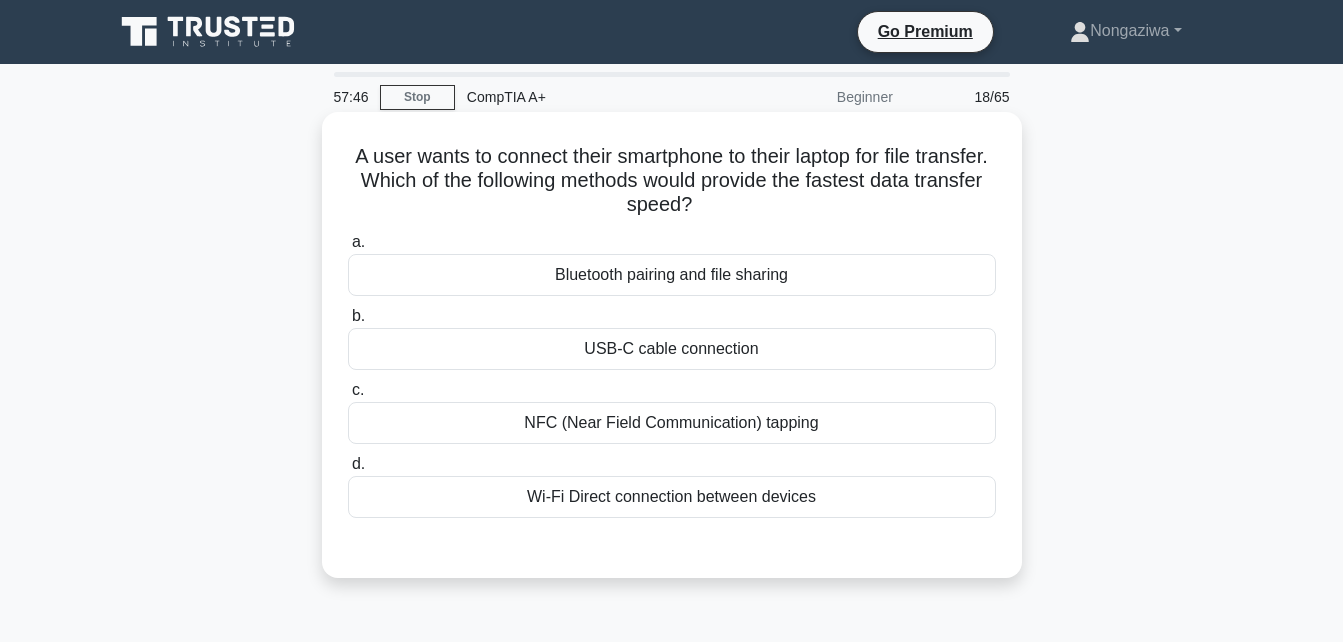 click on "Bluetooth pairing and file sharing" at bounding box center (672, 275) 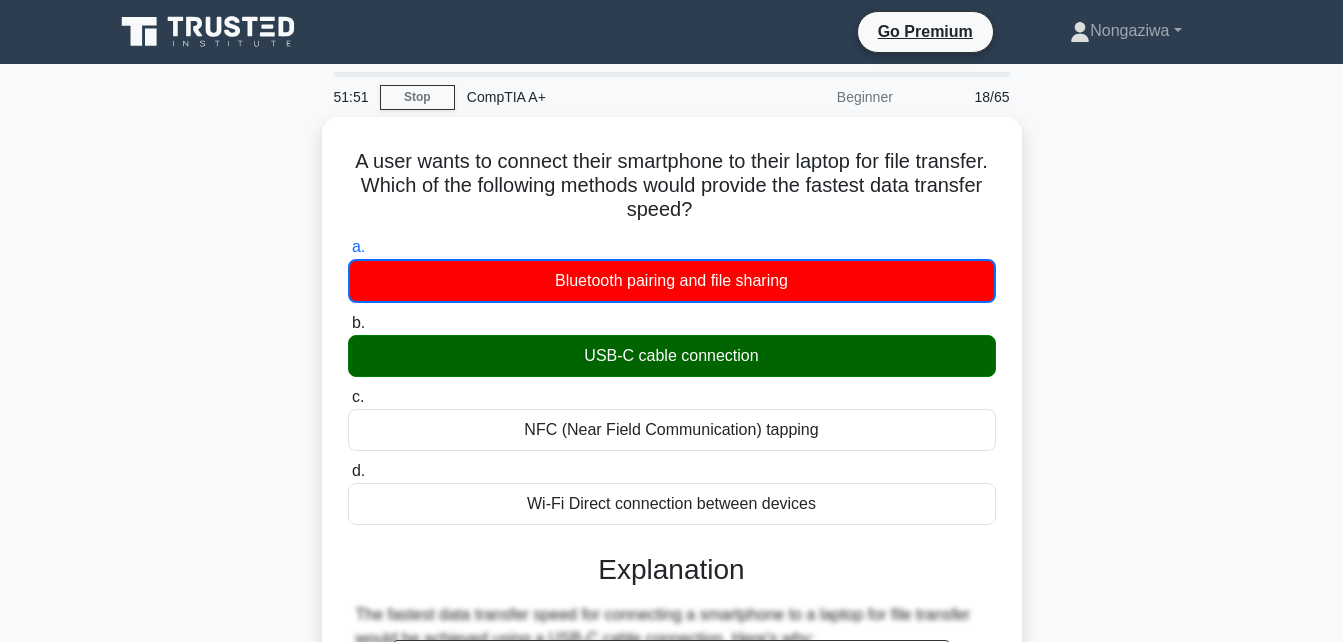 scroll, scrollTop: 561, scrollLeft: 0, axis: vertical 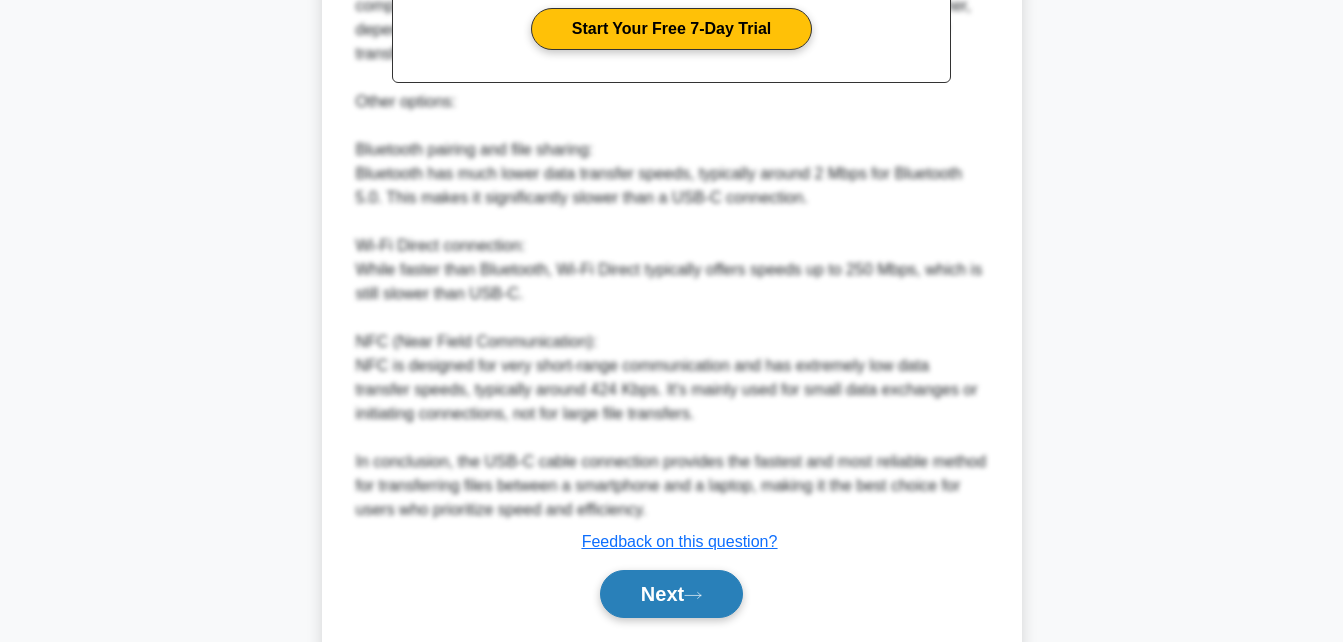 click on "Next" at bounding box center (671, 594) 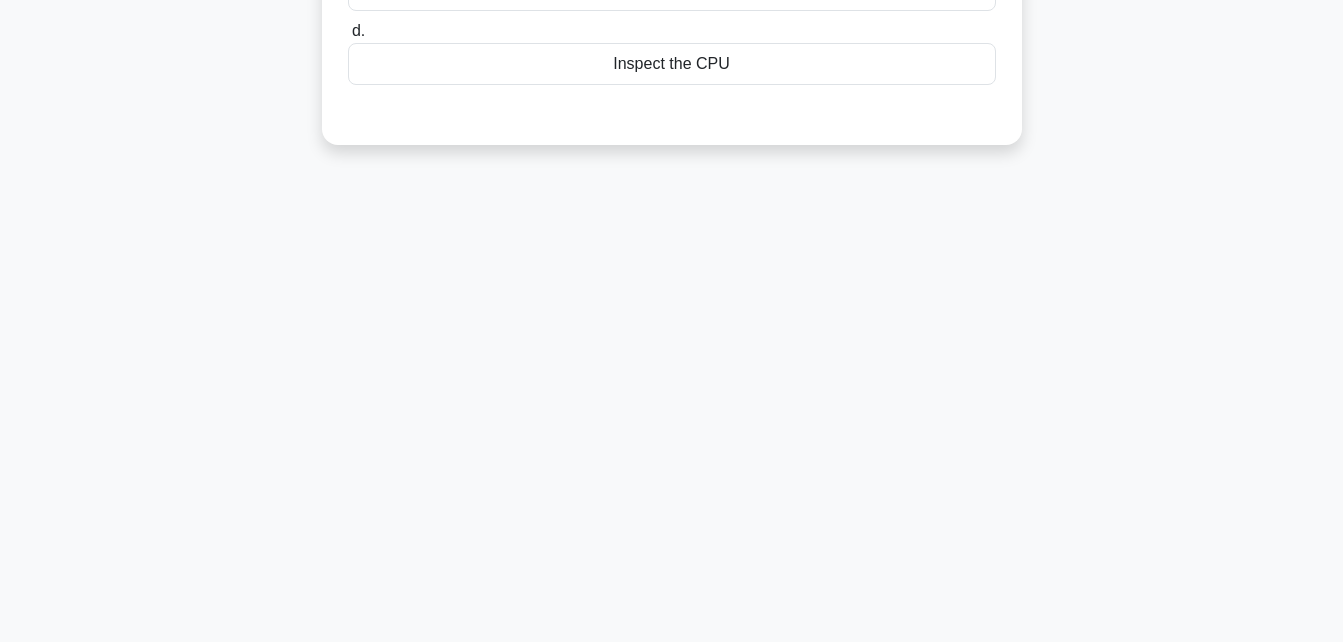 scroll, scrollTop: 438, scrollLeft: 0, axis: vertical 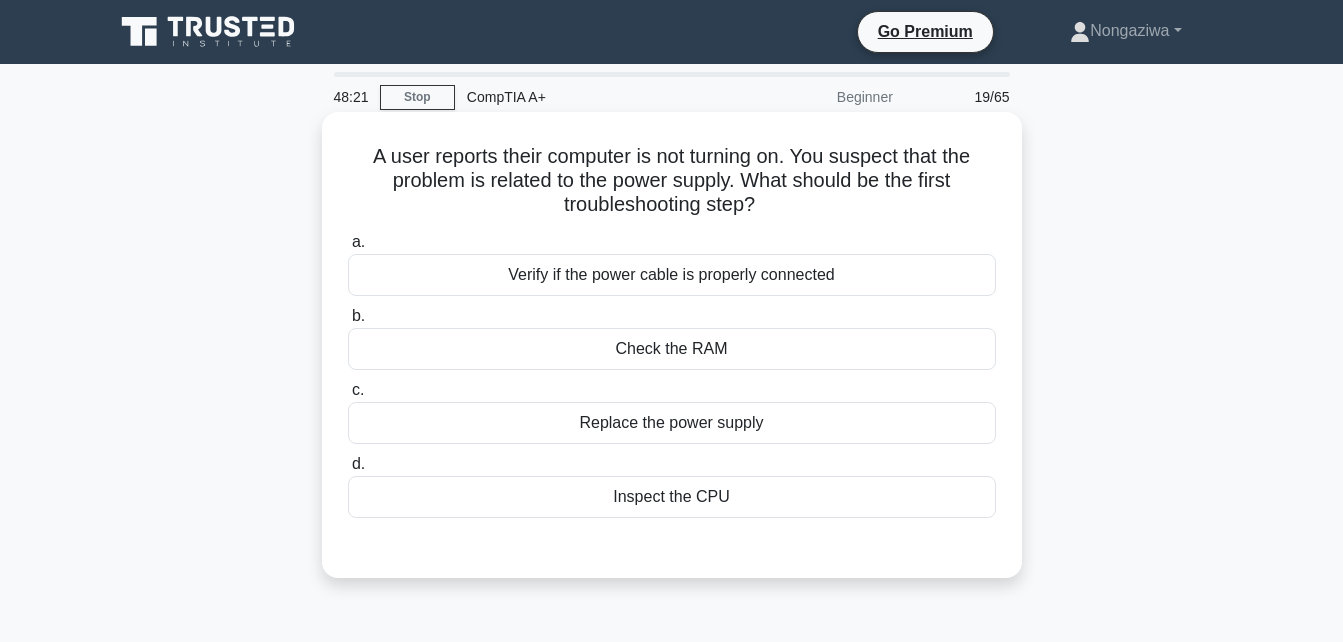 click on "Verify if the power cable is properly connected" at bounding box center (672, 275) 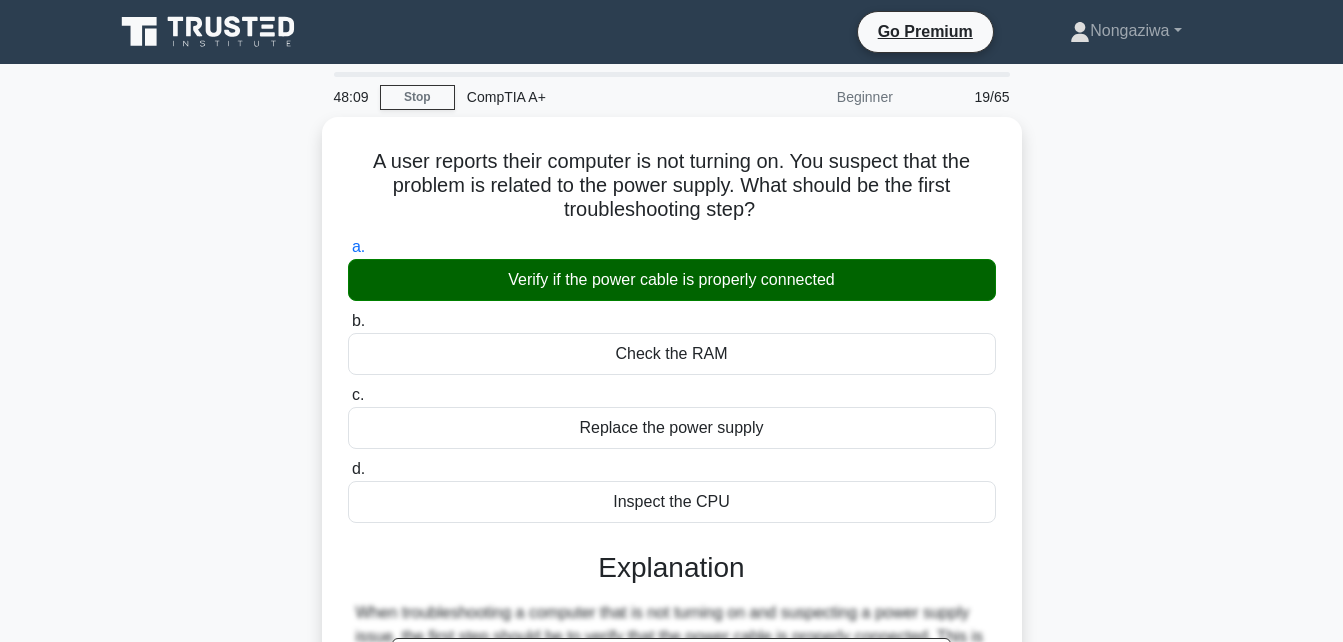 scroll, scrollTop: 438, scrollLeft: 0, axis: vertical 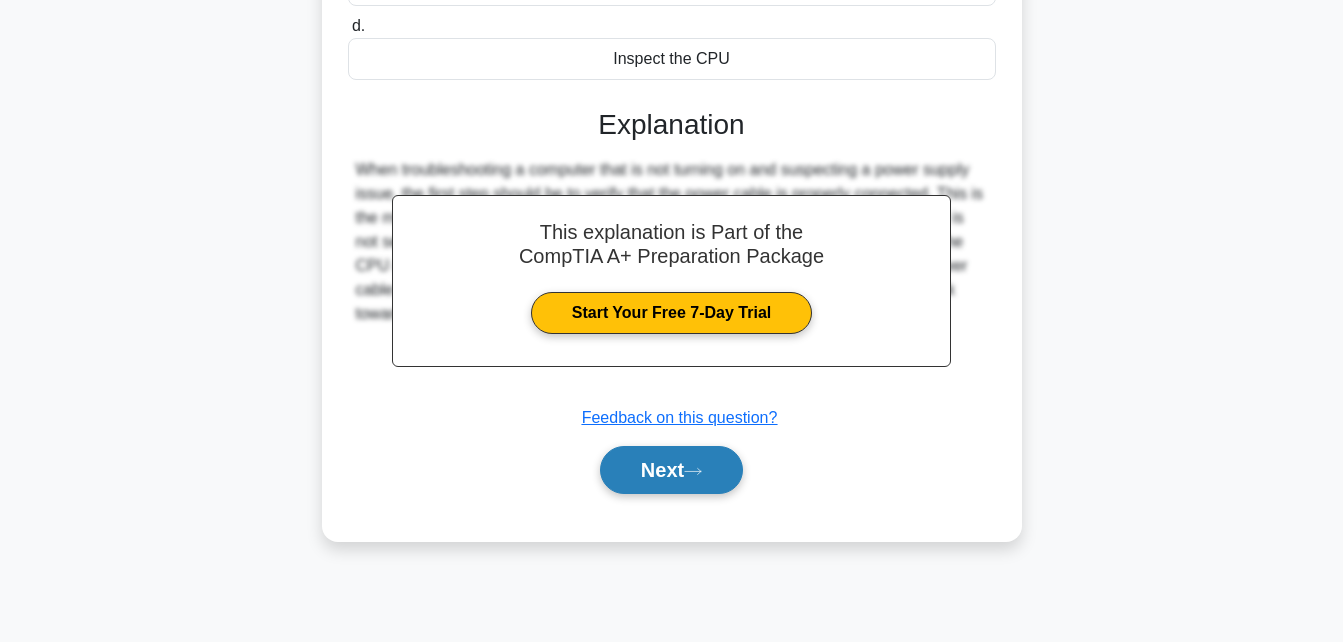 click on "Next" at bounding box center [671, 470] 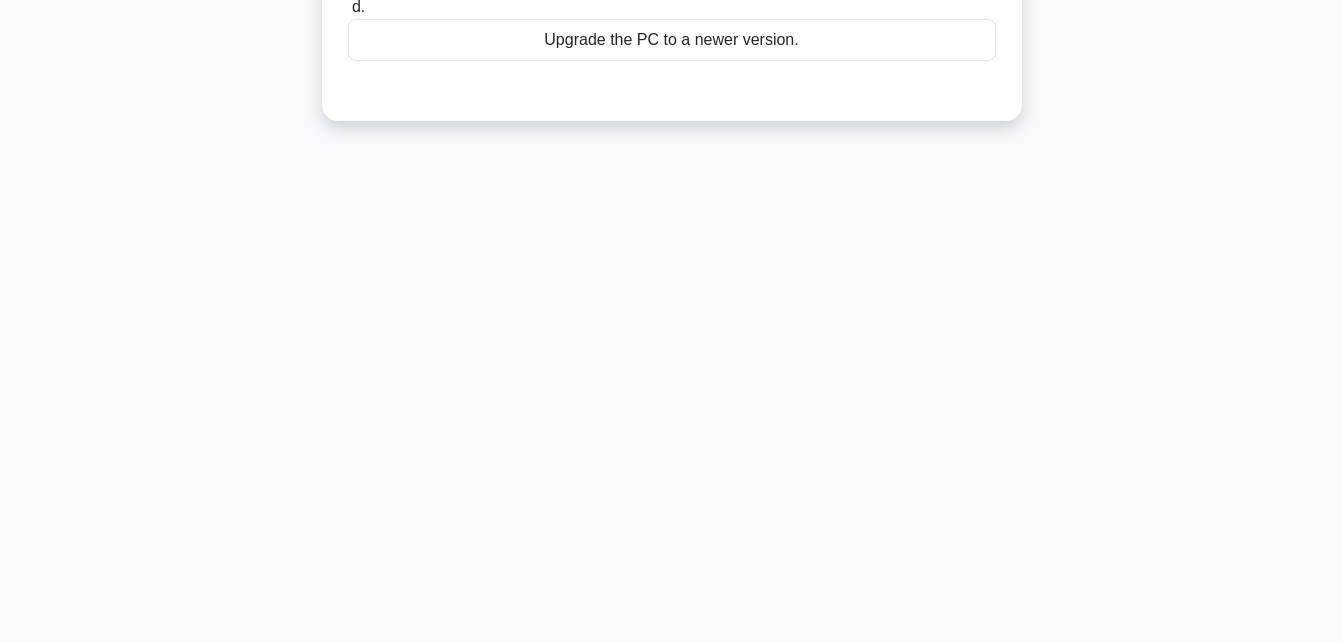 scroll, scrollTop: 7, scrollLeft: 0, axis: vertical 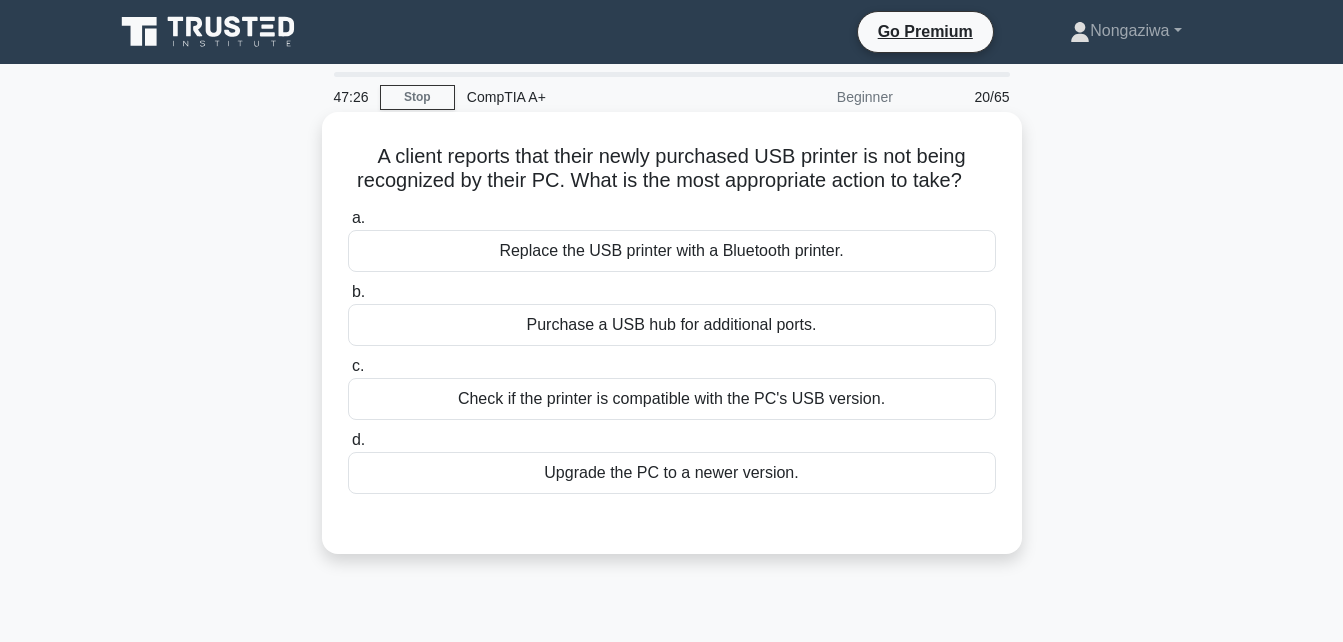 click on "Check if the printer is compatible with the PC's USB version." at bounding box center [672, 399] 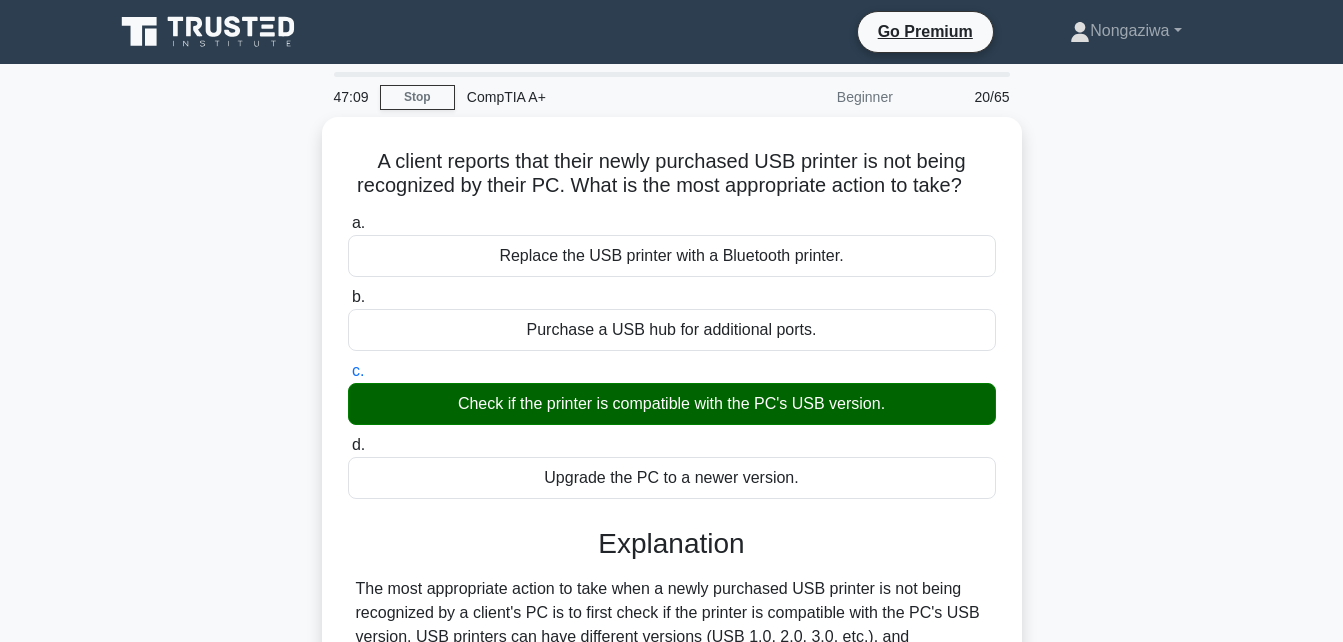 scroll, scrollTop: 438, scrollLeft: 0, axis: vertical 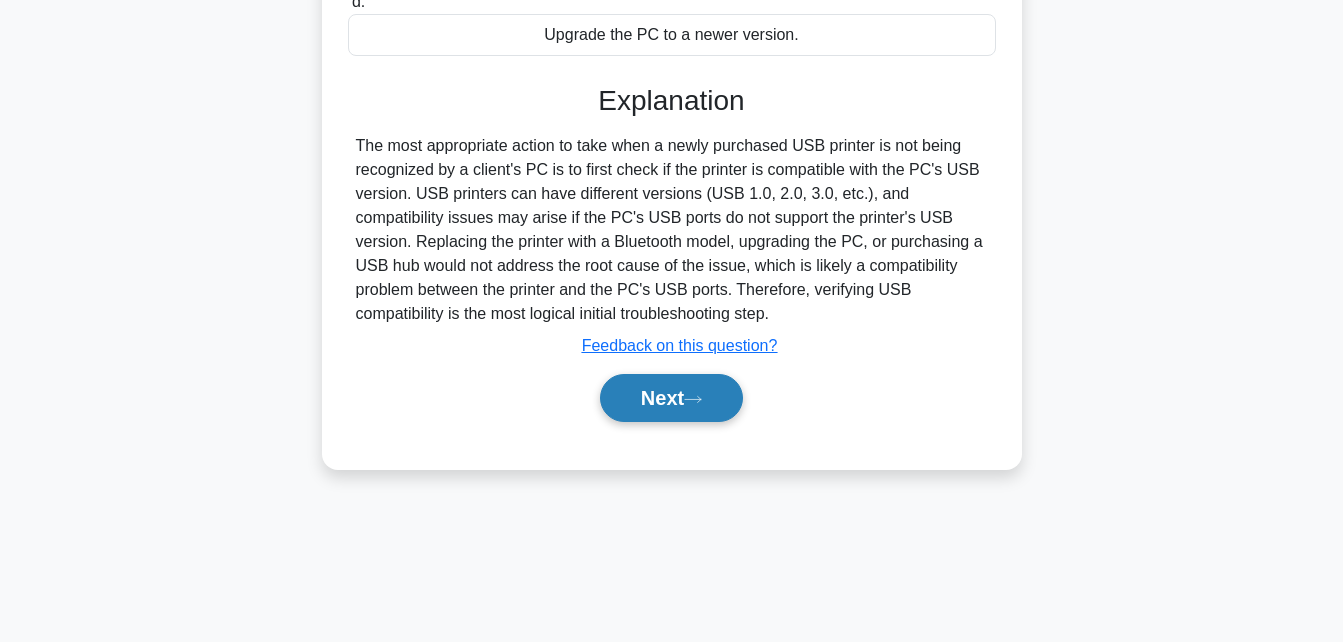 click on "Next" at bounding box center (671, 398) 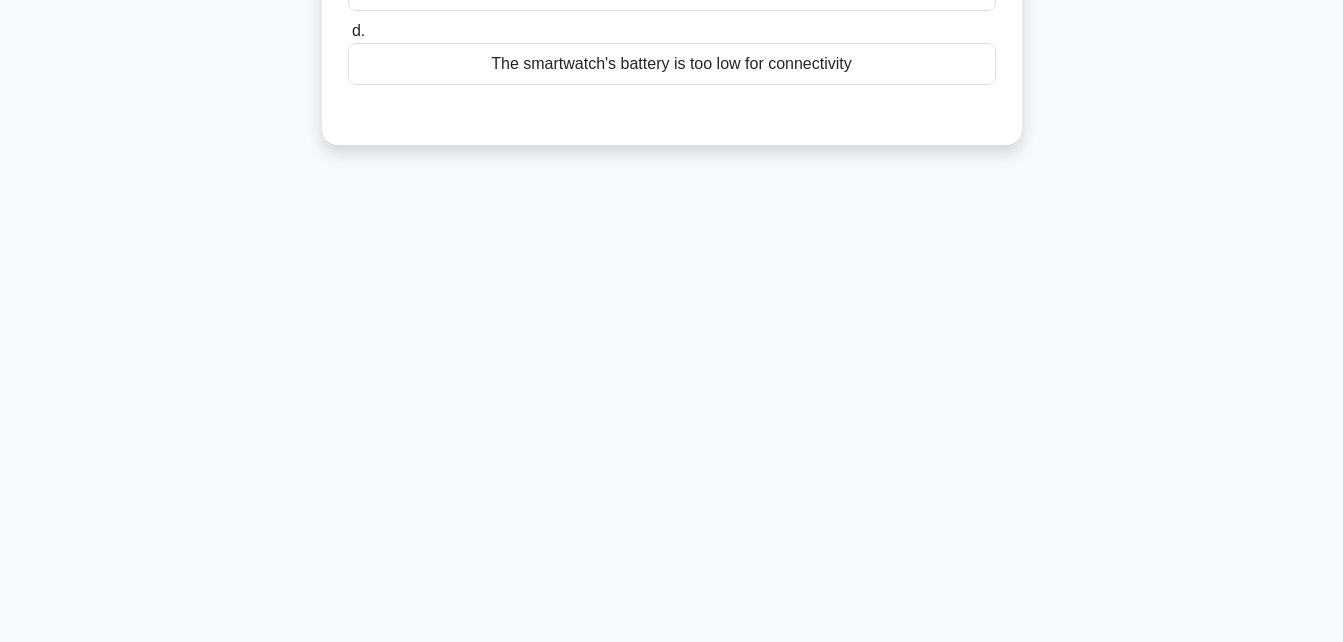 scroll, scrollTop: 0, scrollLeft: 0, axis: both 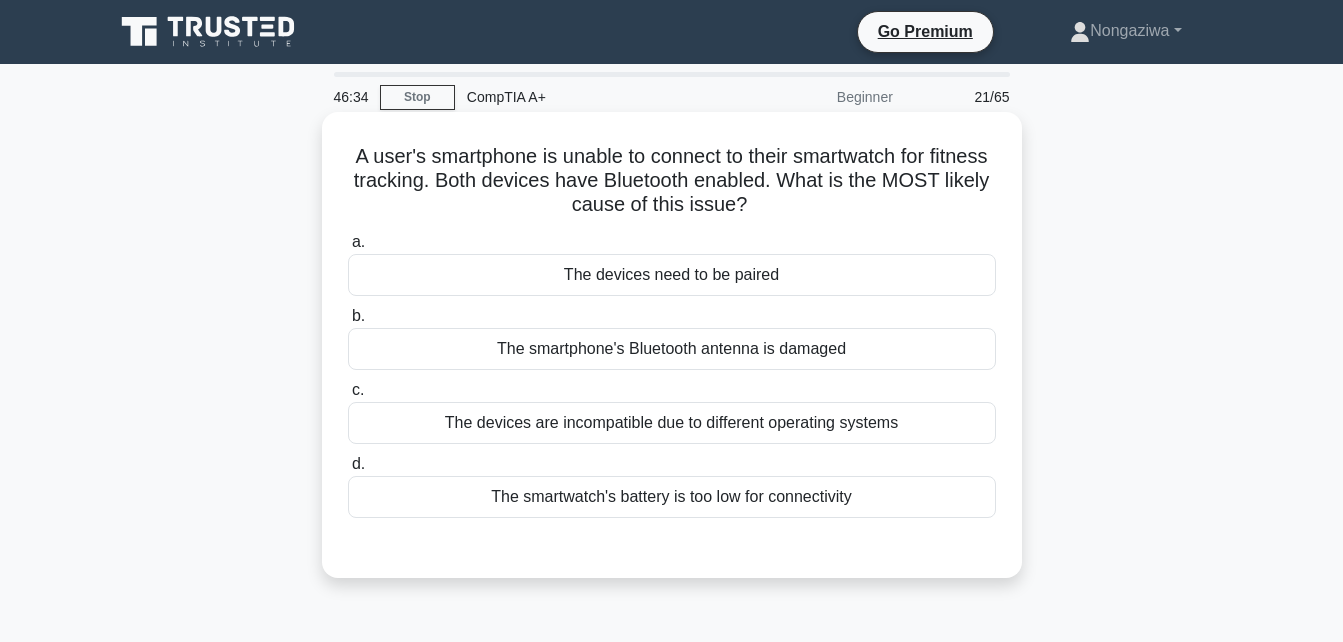 click on "The devices are incompatible due to different operating systems" at bounding box center (672, 423) 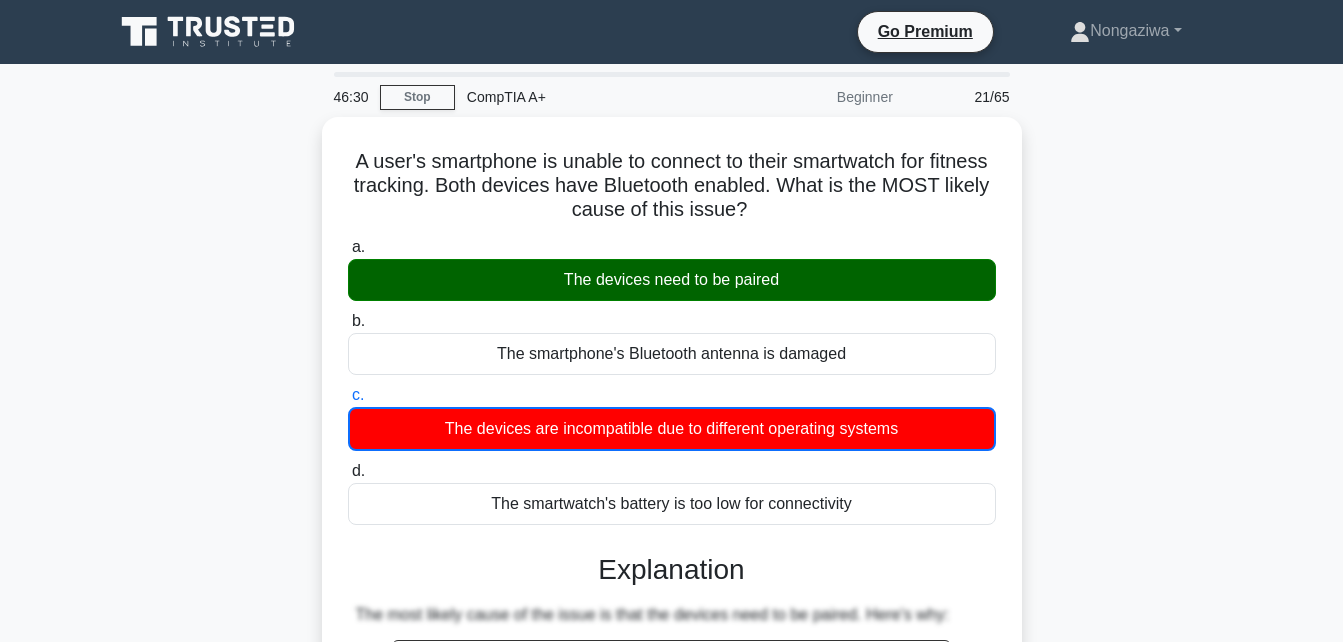 click on "46:30
Stop
CompTIA A+
Beginner
21/65
A user's smartphone is unable to connect to their smartwatch for fitness tracking. Both devices have Bluetooth enabled. What is the MOST likely cause of this issue?
.spinner_0XTQ{transform-origin:center;animation:spinner_y6GP .75s linear infinite}@keyframes spinner_y6GP{100%{transform:rotate(360deg)}}
a. b. c." at bounding box center [671, 649] 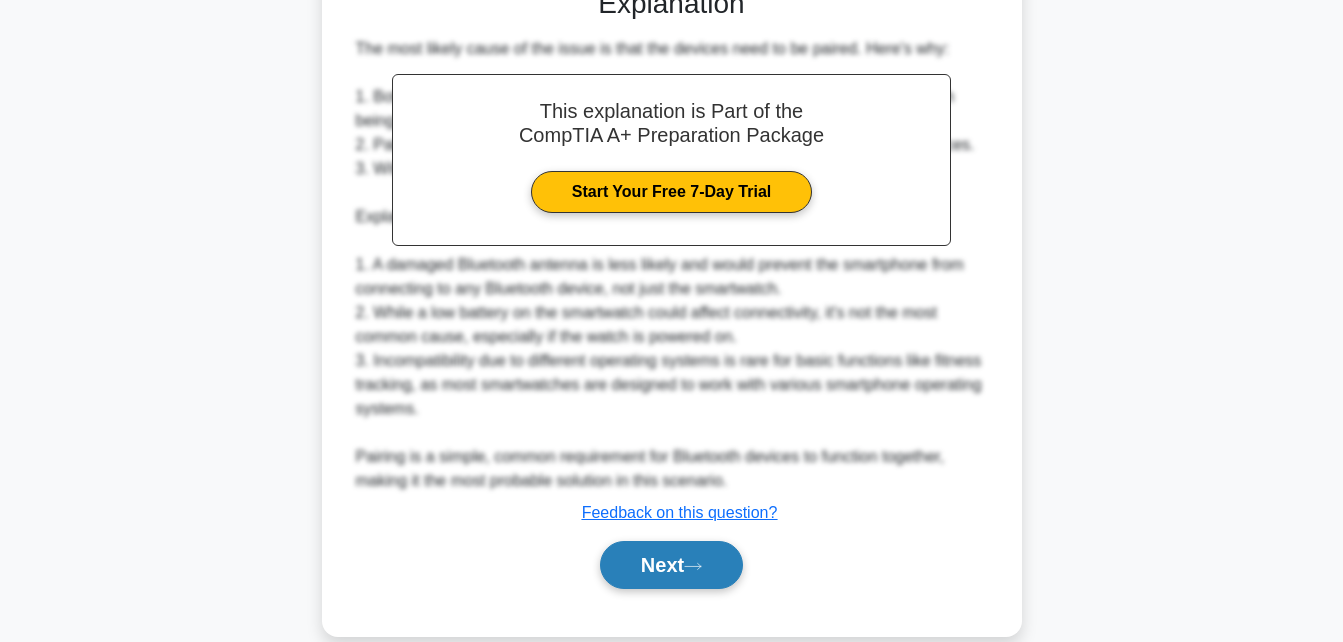 click on "Next" at bounding box center [671, 565] 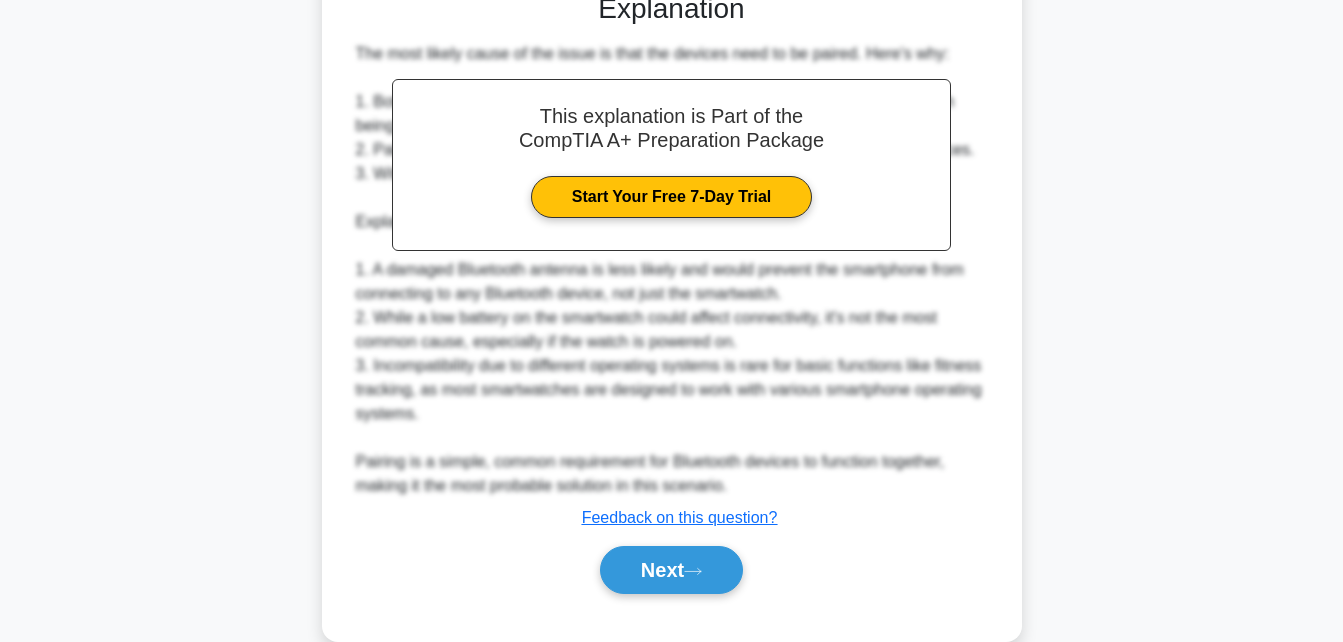 scroll, scrollTop: 438, scrollLeft: 0, axis: vertical 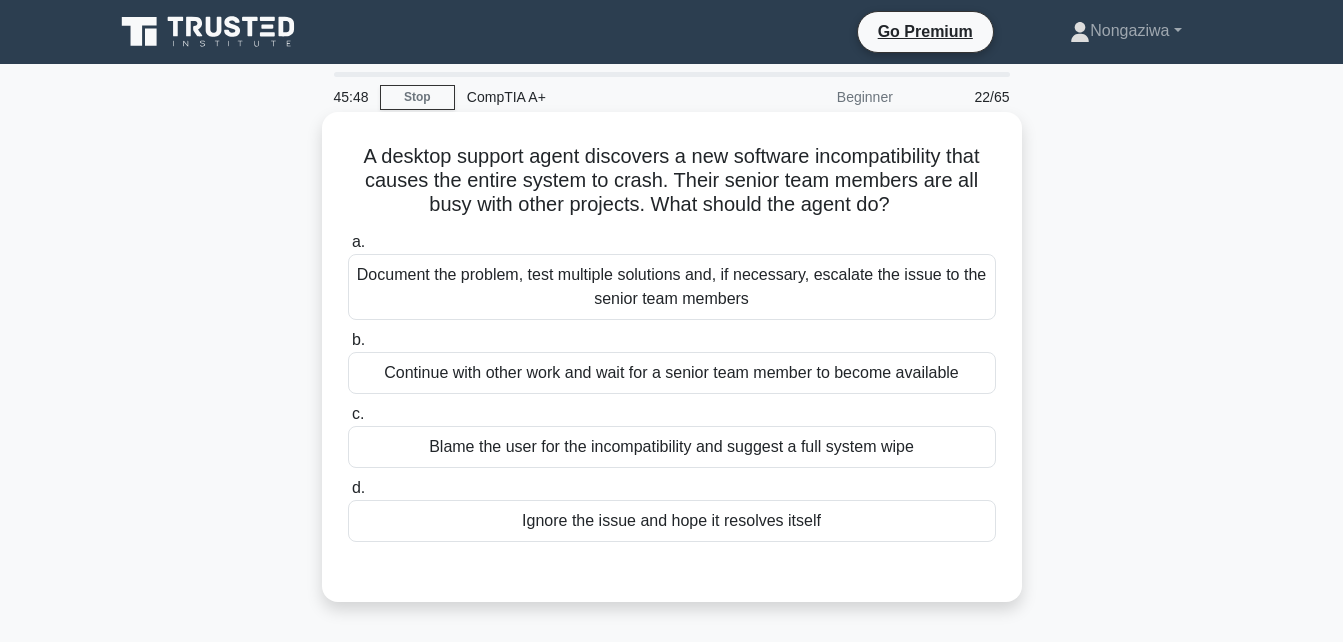 click on "Document the problem, test multiple solutions and, if necessary, escalate the issue to the senior team members" at bounding box center [672, 287] 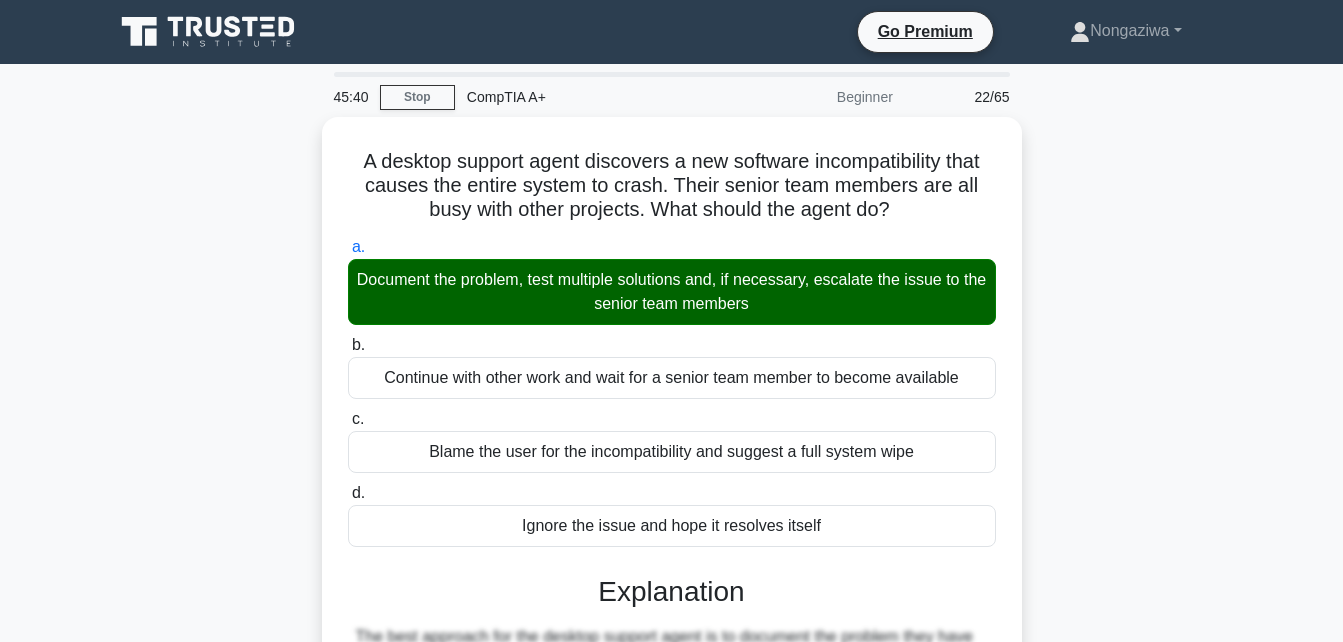 scroll, scrollTop: 438, scrollLeft: 0, axis: vertical 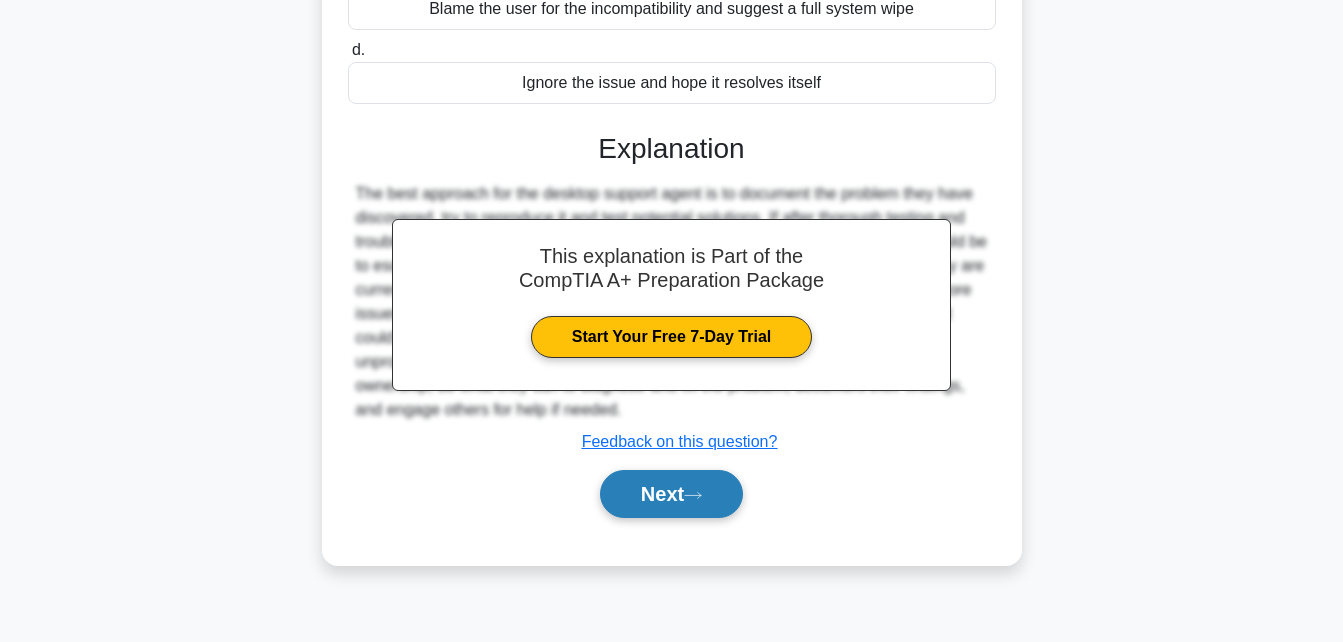 click on "Next" at bounding box center (671, 494) 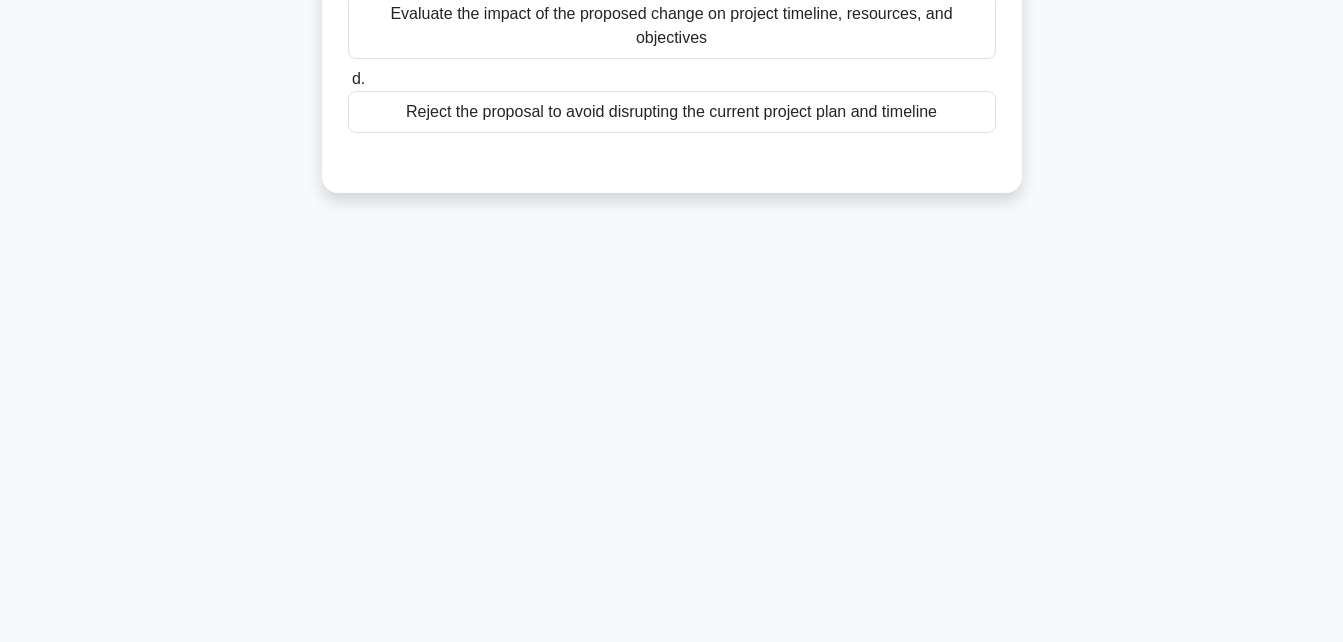 scroll, scrollTop: 0, scrollLeft: 0, axis: both 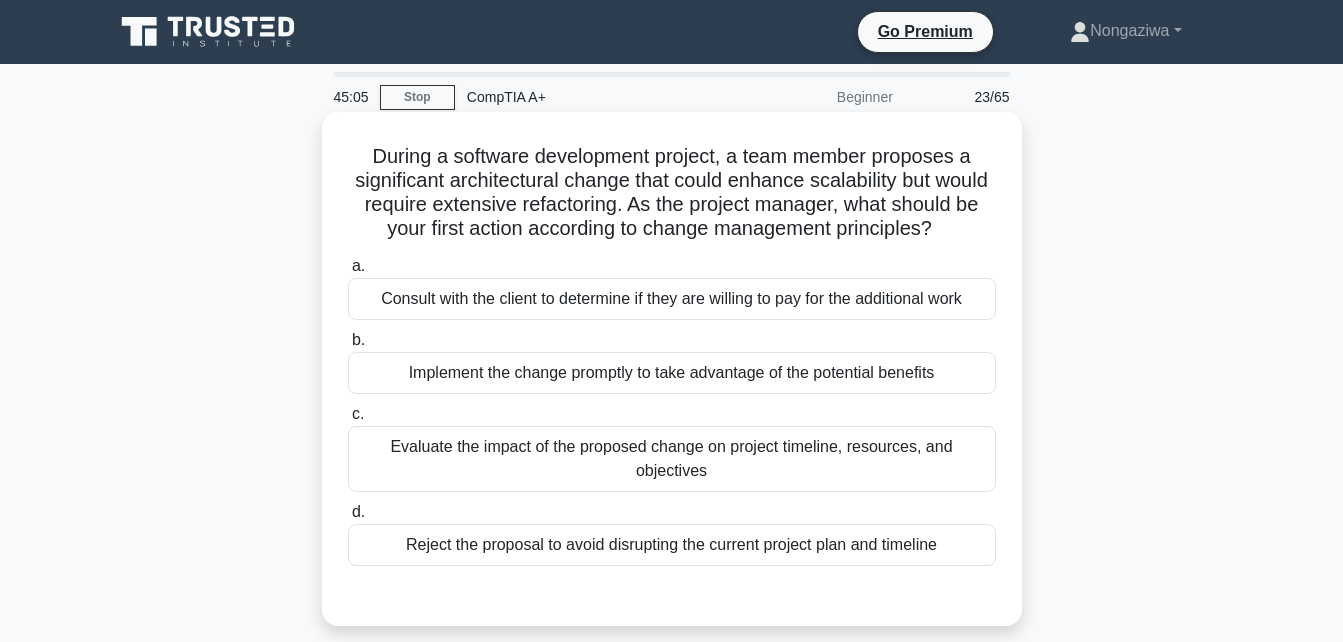 click on "Evaluate the impact of the proposed change on project timeline, resources, and objectives" at bounding box center [672, 459] 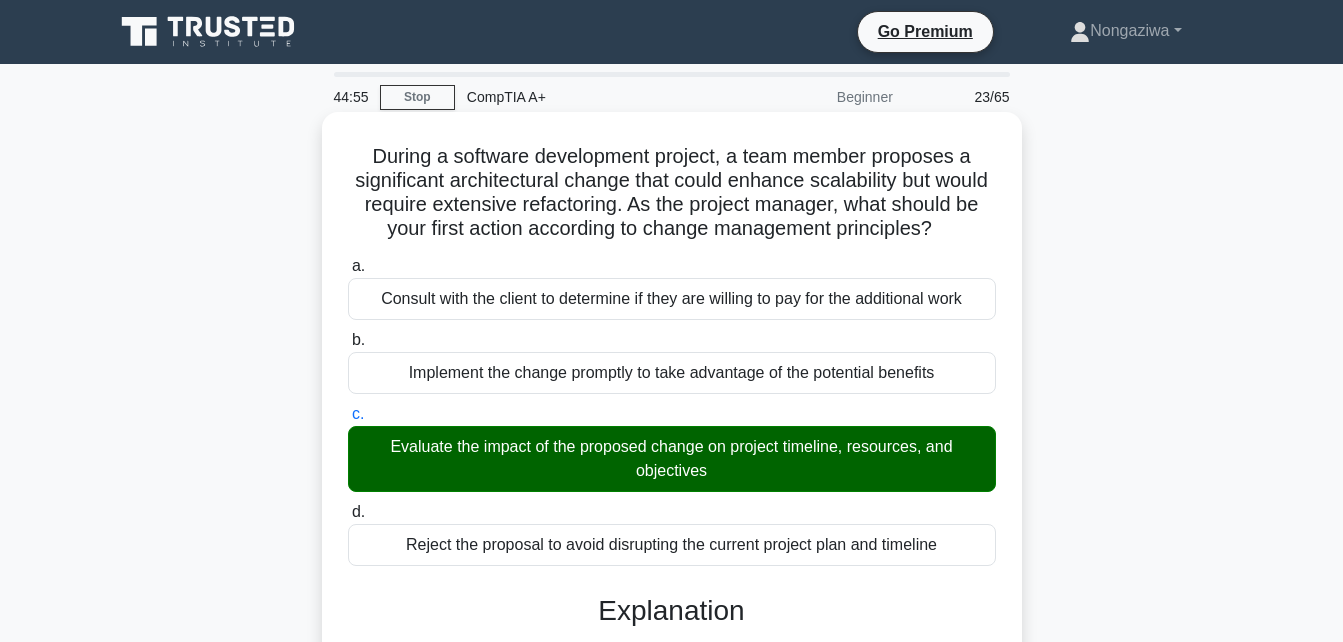 click on "d.
Reject the proposal to avoid disrupting the current project plan and timeline" at bounding box center [348, 512] 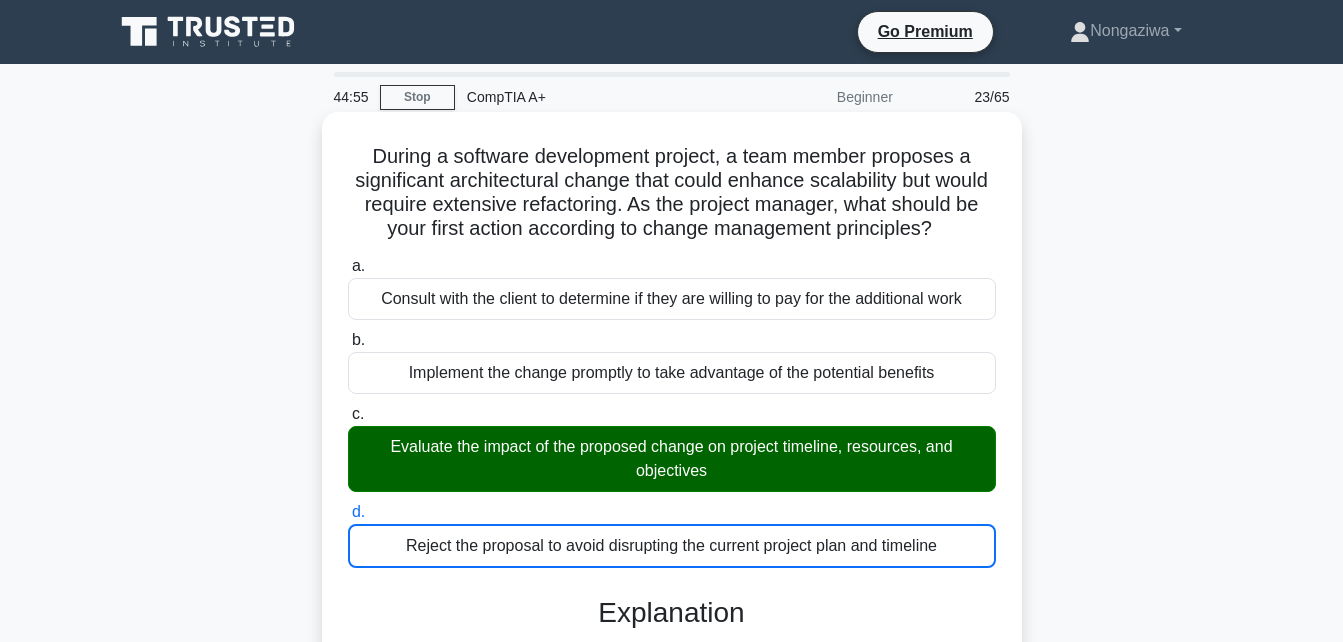 click on "a.
Consult with the client to determine if they are willing to pay for the additional work" at bounding box center [348, 266] 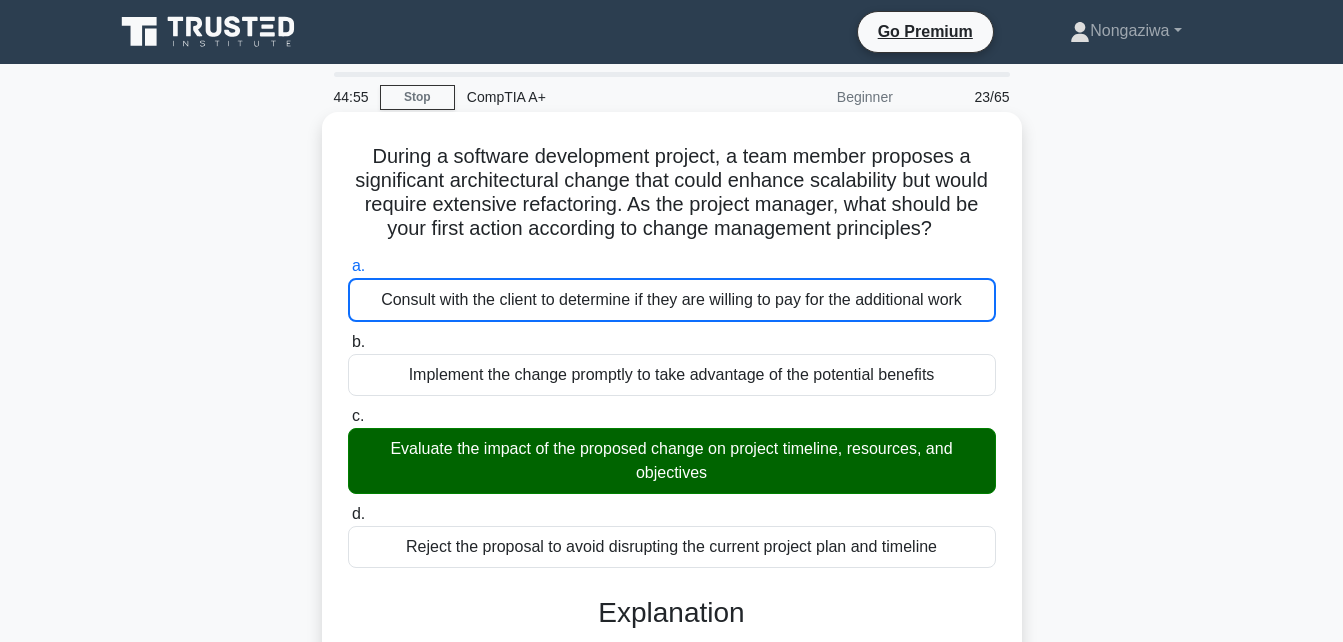 click on "b.
Implement the change promptly to take advantage of the potential benefits" at bounding box center (348, 342) 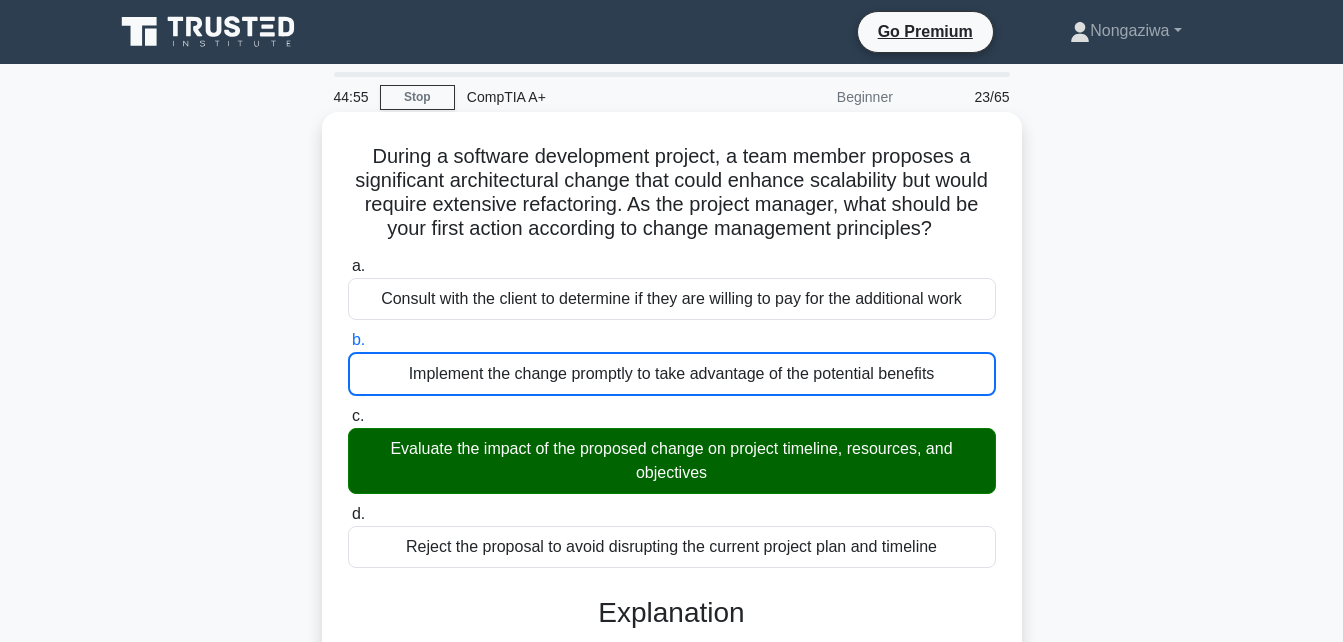 click on "c.
Evaluate the impact of the proposed change on project timeline, resources, and objectives" at bounding box center [348, 416] 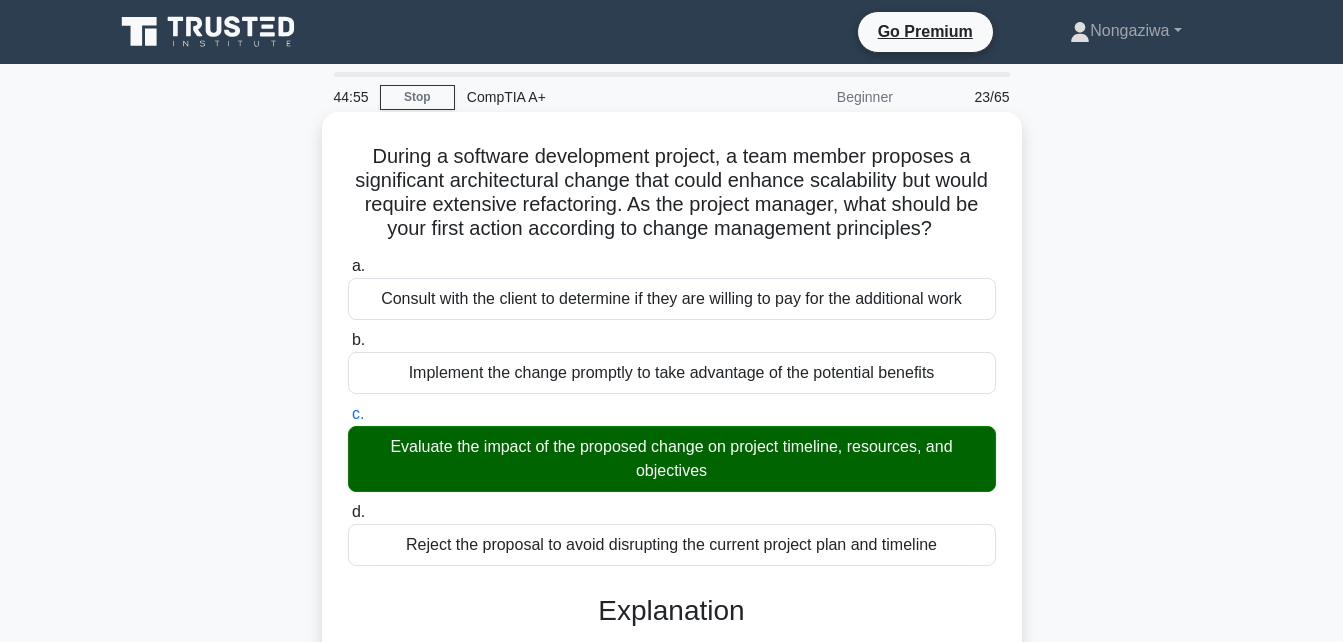 click on "d.
Reject the proposal to avoid disrupting the current project plan and timeline" at bounding box center (348, 512) 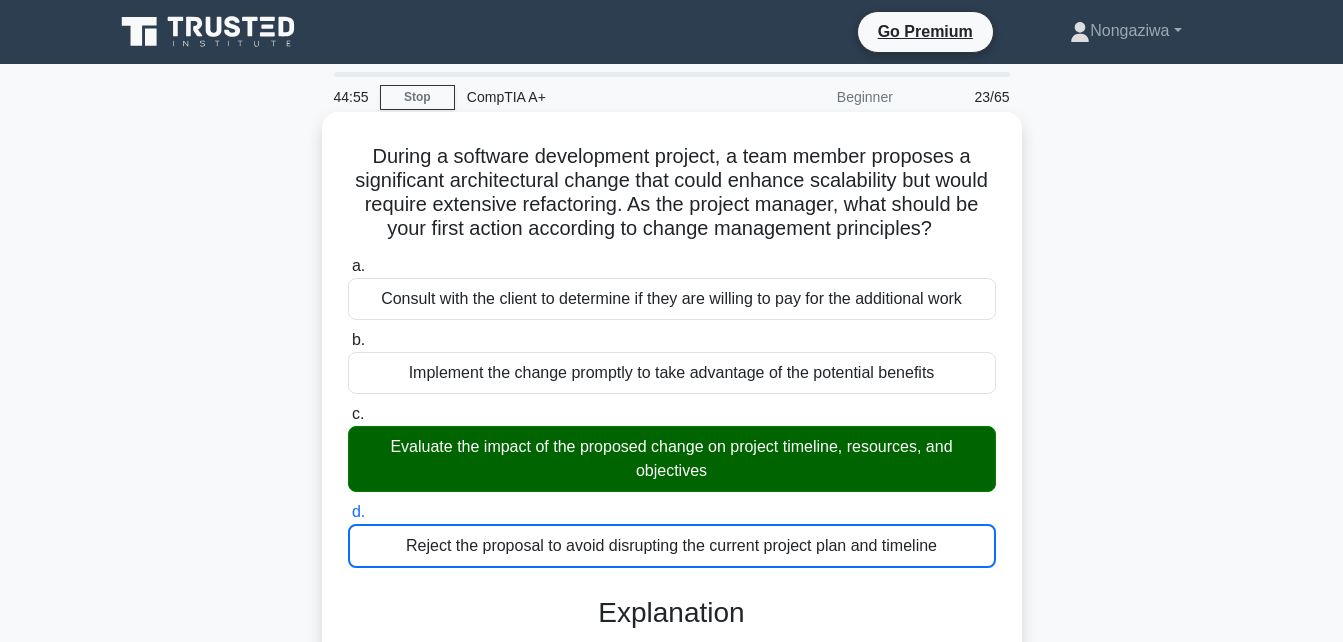 click on "a.
Consult with the client to determine if they are willing to pay for the additional work" at bounding box center (348, 266) 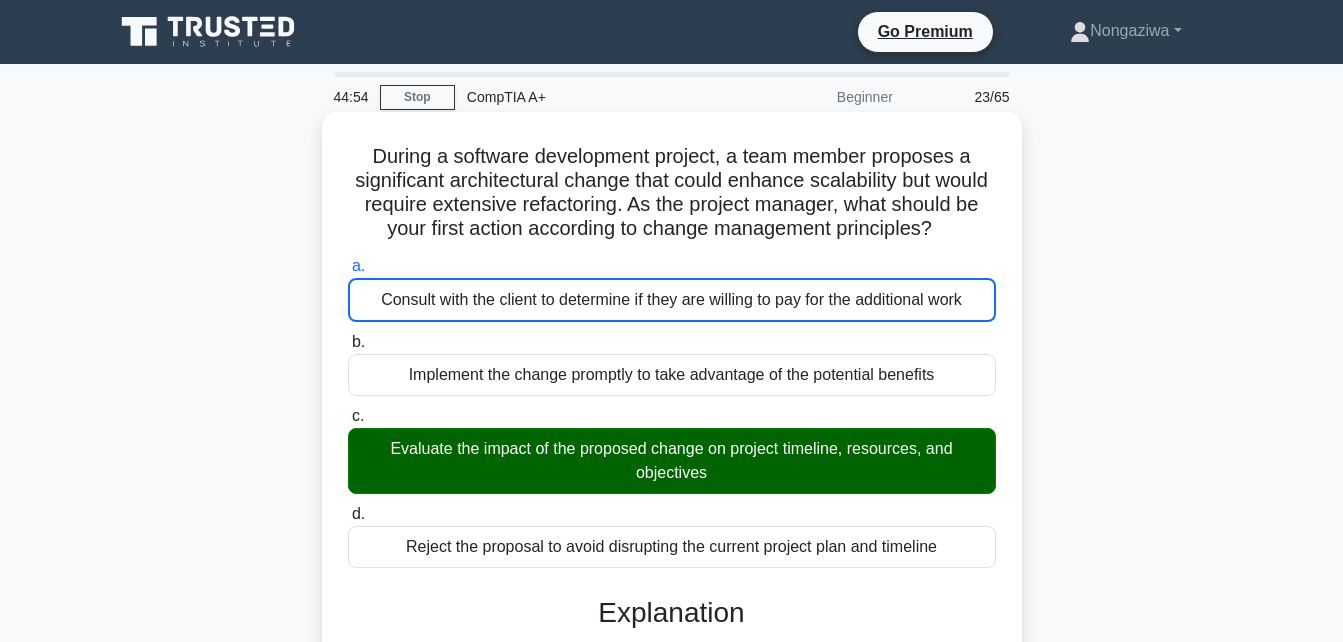 click on "b.
Implement the change promptly to take advantage of the potential benefits" at bounding box center (348, 342) 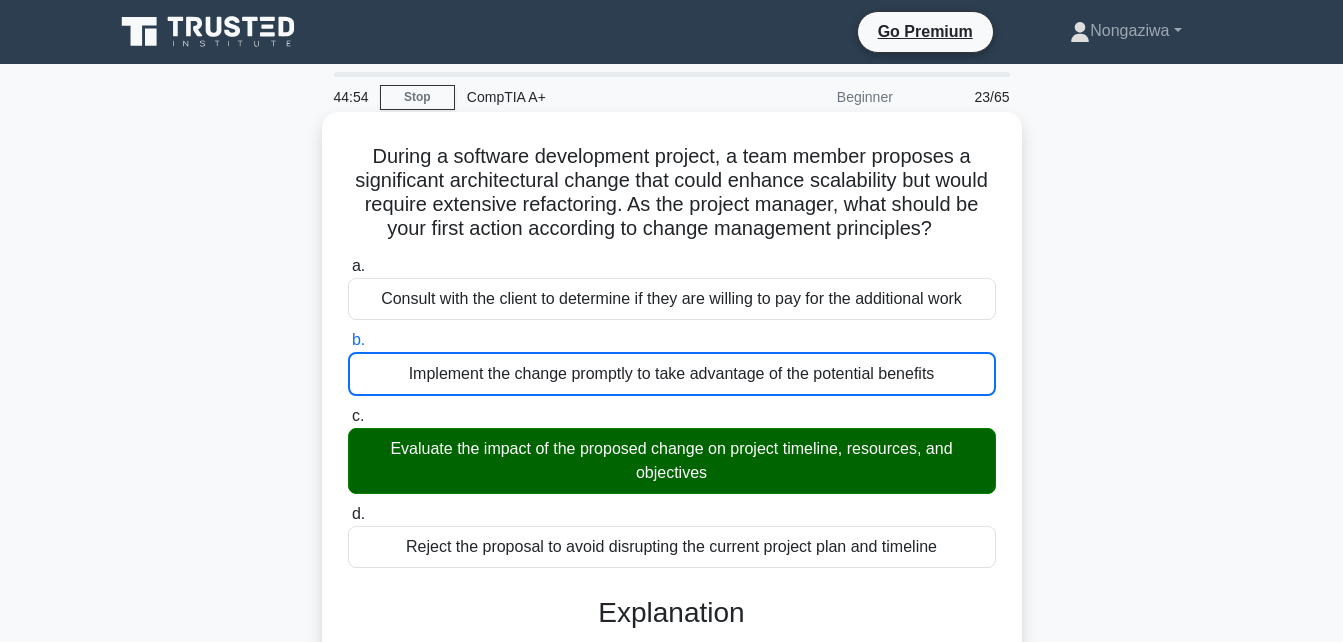 click on "c.
Evaluate the impact of the proposed change on project timeline, resources, and objectives" at bounding box center [348, 416] 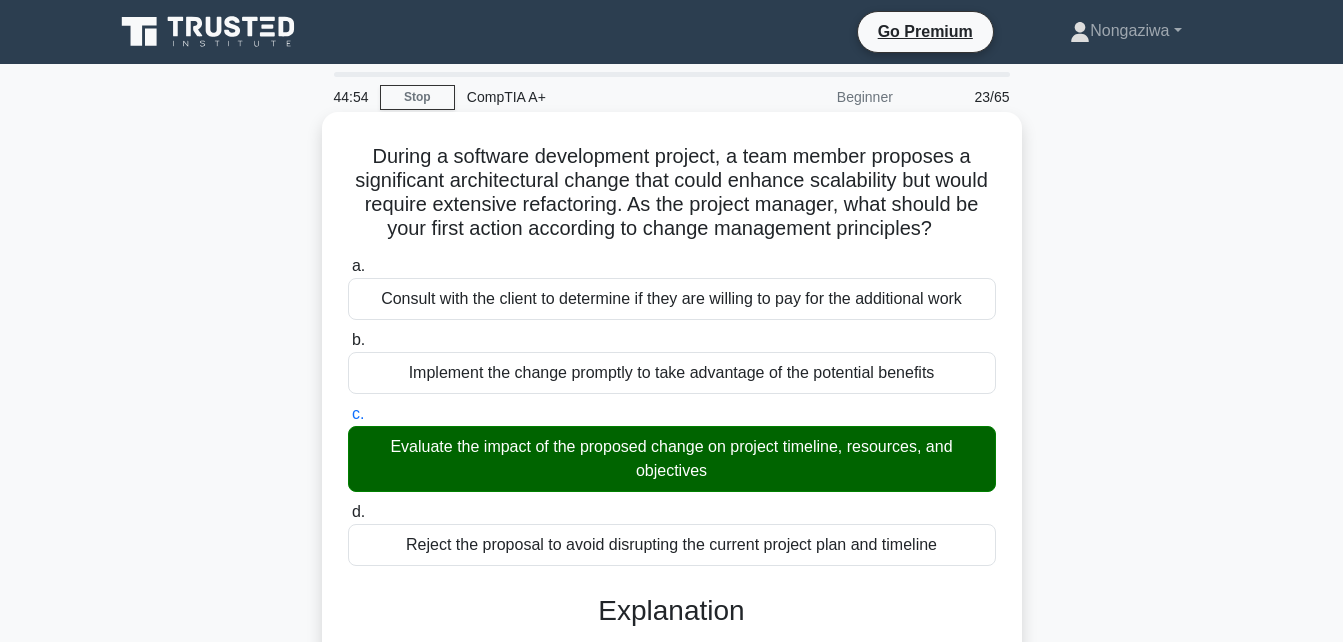 click on "d.
Reject the proposal to avoid disrupting the current project plan and timeline" at bounding box center (348, 512) 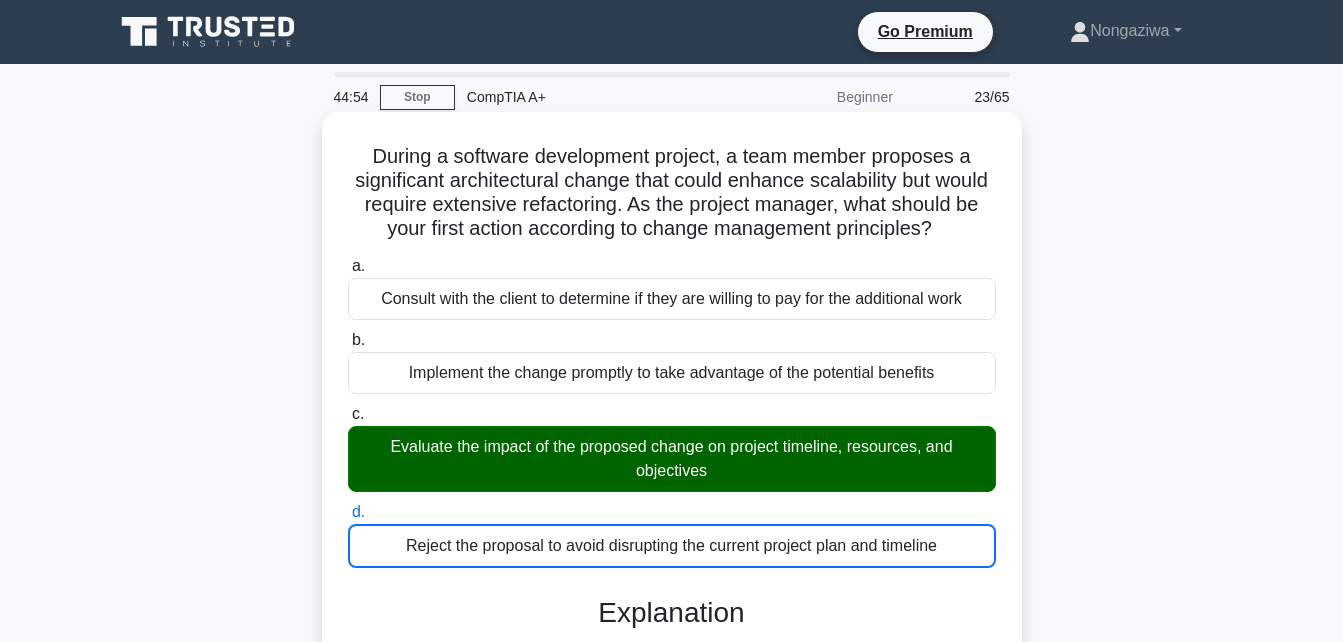 click on "a.
Consult with the client to determine if they are willing to pay for the additional work" at bounding box center (348, 266) 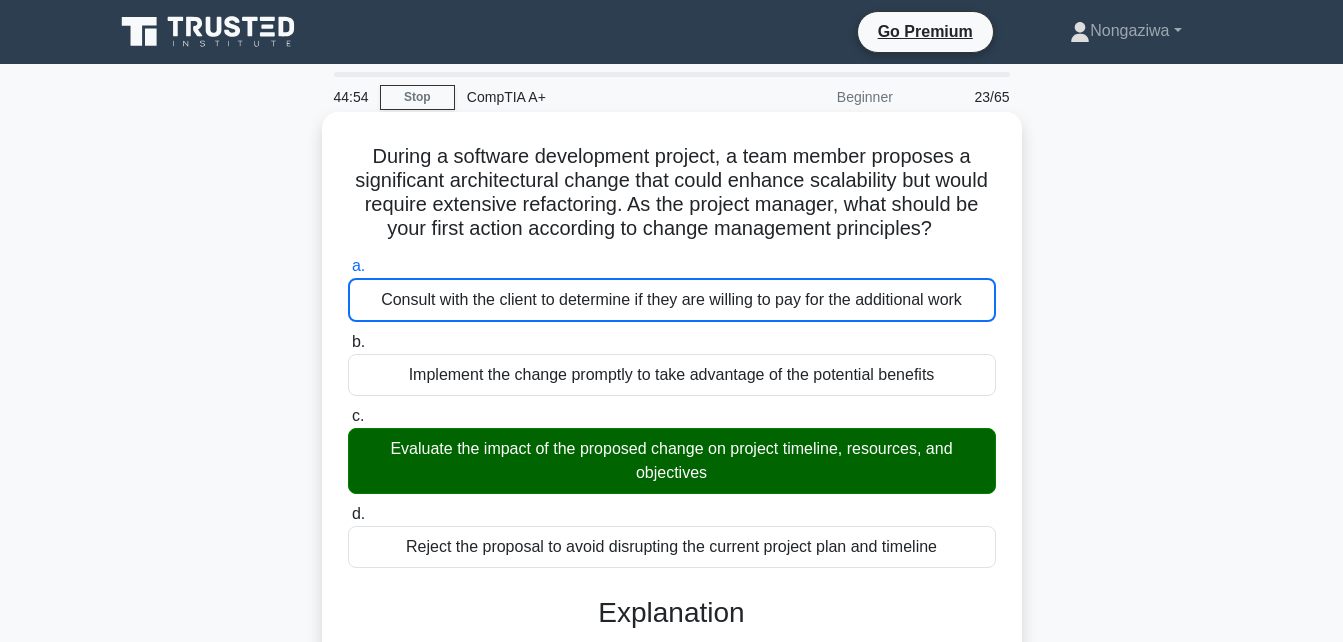 click on "b.
Implement the change promptly to take advantage of the potential benefits" at bounding box center (348, 342) 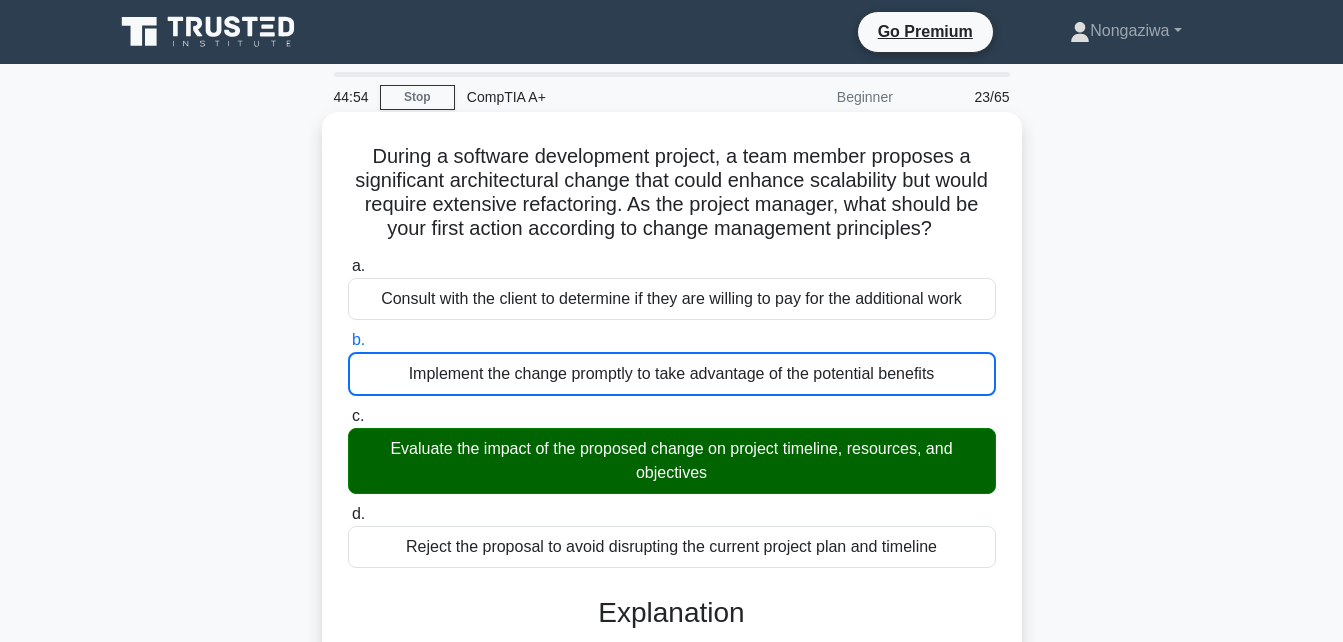 click on "c.
Evaluate the impact of the proposed change on project timeline, resources, and objectives" at bounding box center (348, 416) 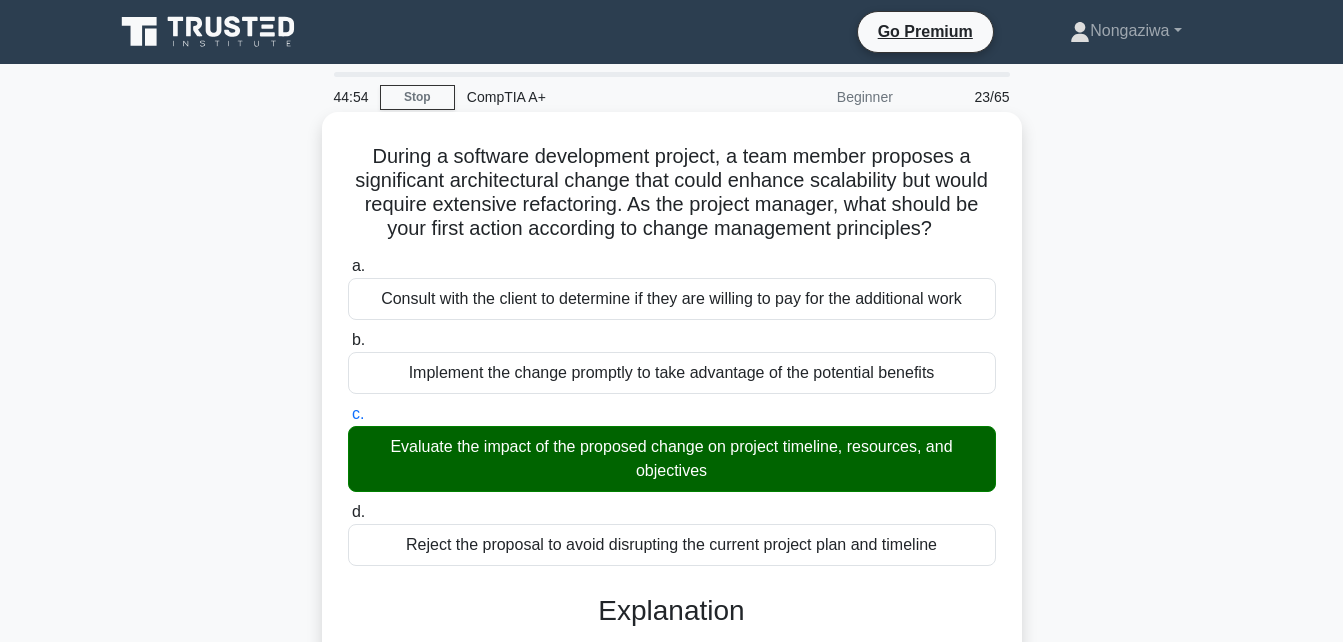 click on "d.
Reject the proposal to avoid disrupting the current project plan and timeline" at bounding box center (348, 512) 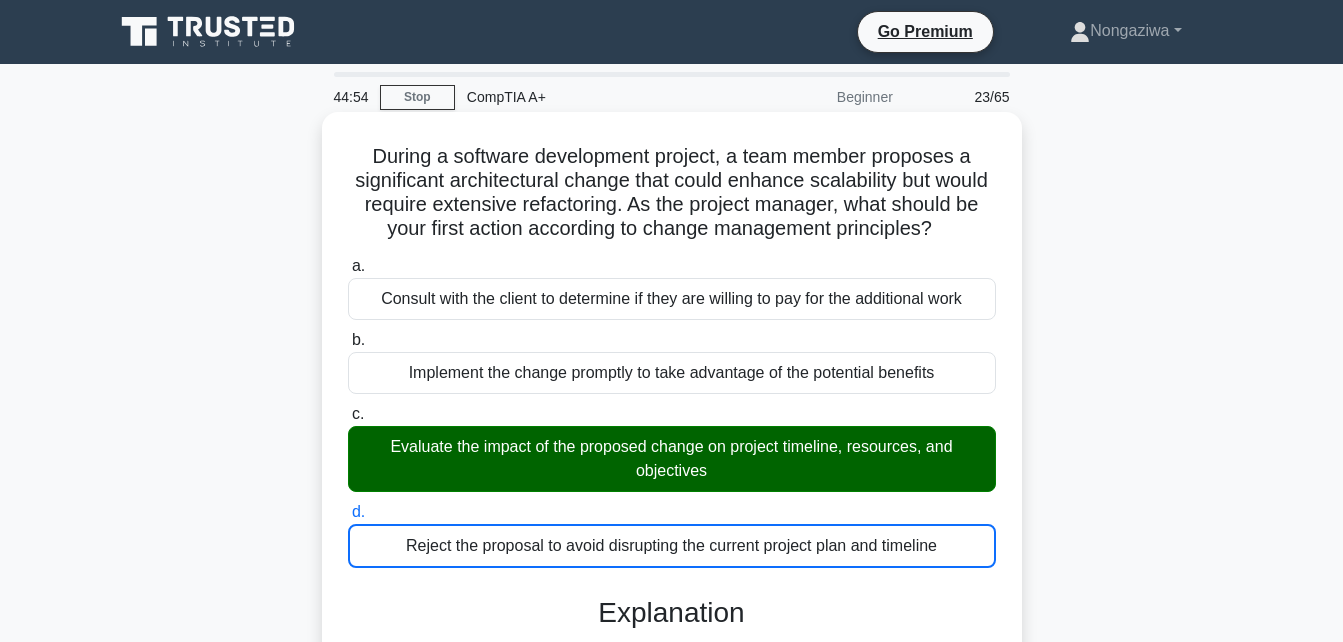 click on "a.
Consult with the client to determine if they are willing to pay for the additional work" at bounding box center (348, 266) 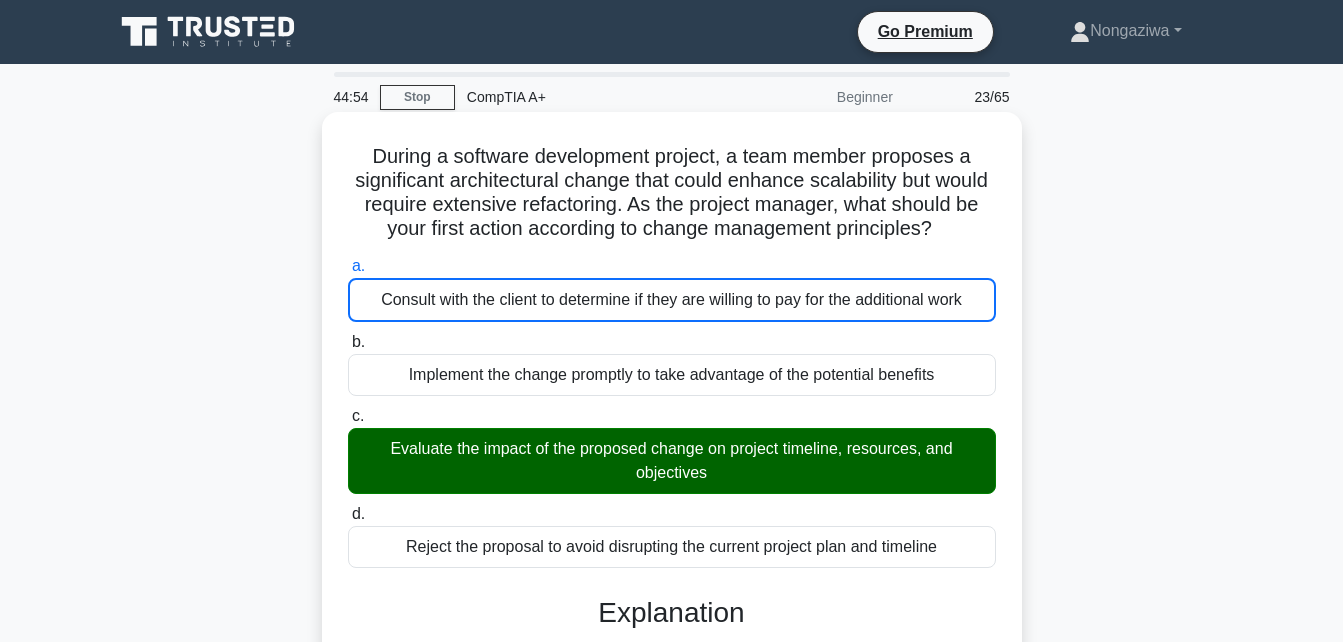 click on "b.
Implement the change promptly to take advantage of the potential benefits" at bounding box center [348, 342] 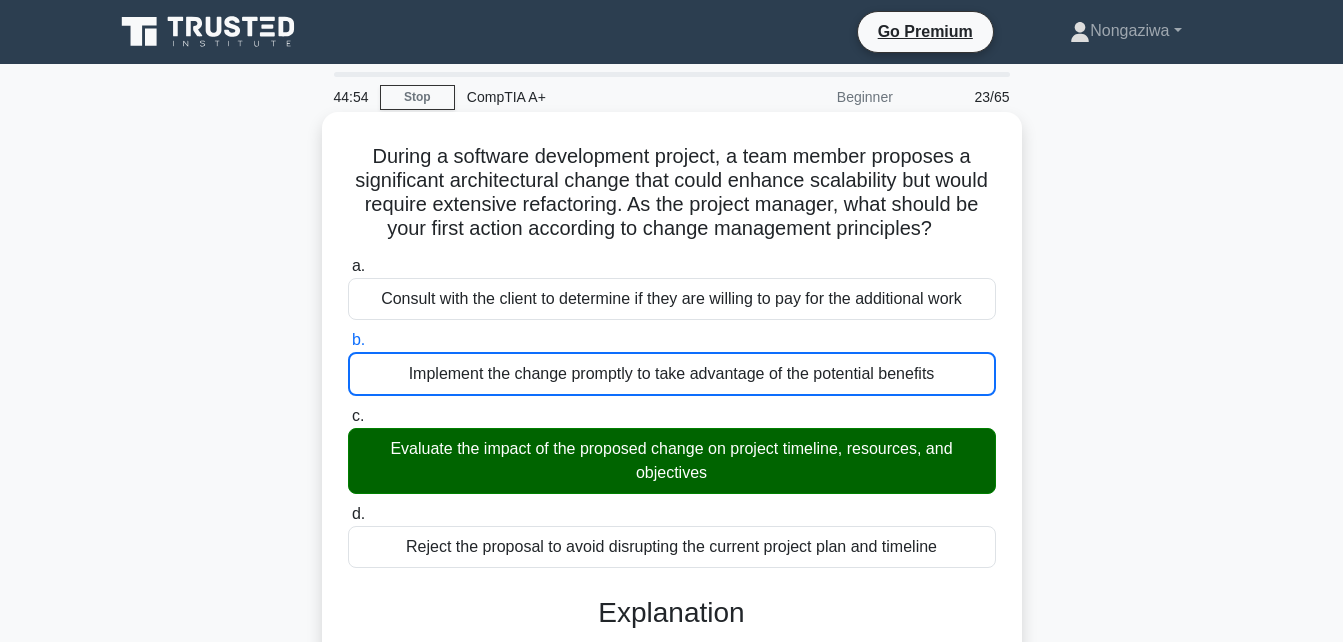 click on "c.
Evaluate the impact of the proposed change on project timeline, resources, and objectives" at bounding box center (348, 416) 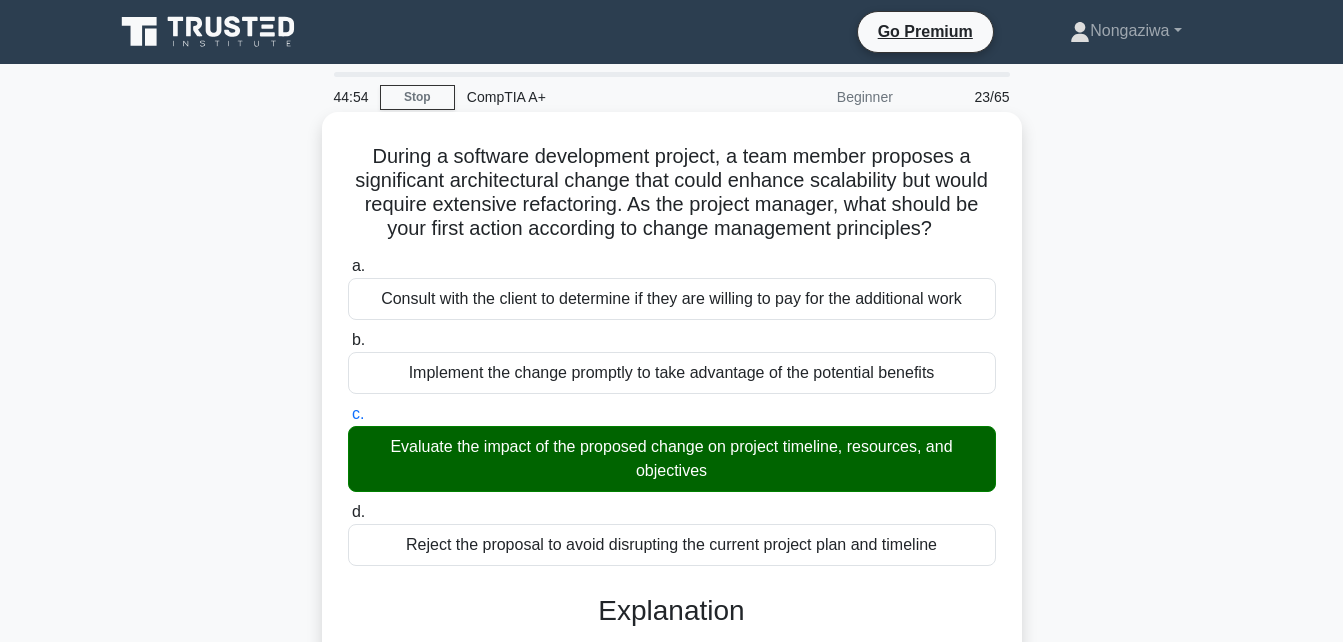 click on "d.
Reject the proposal to avoid disrupting the current project plan and timeline" at bounding box center [348, 512] 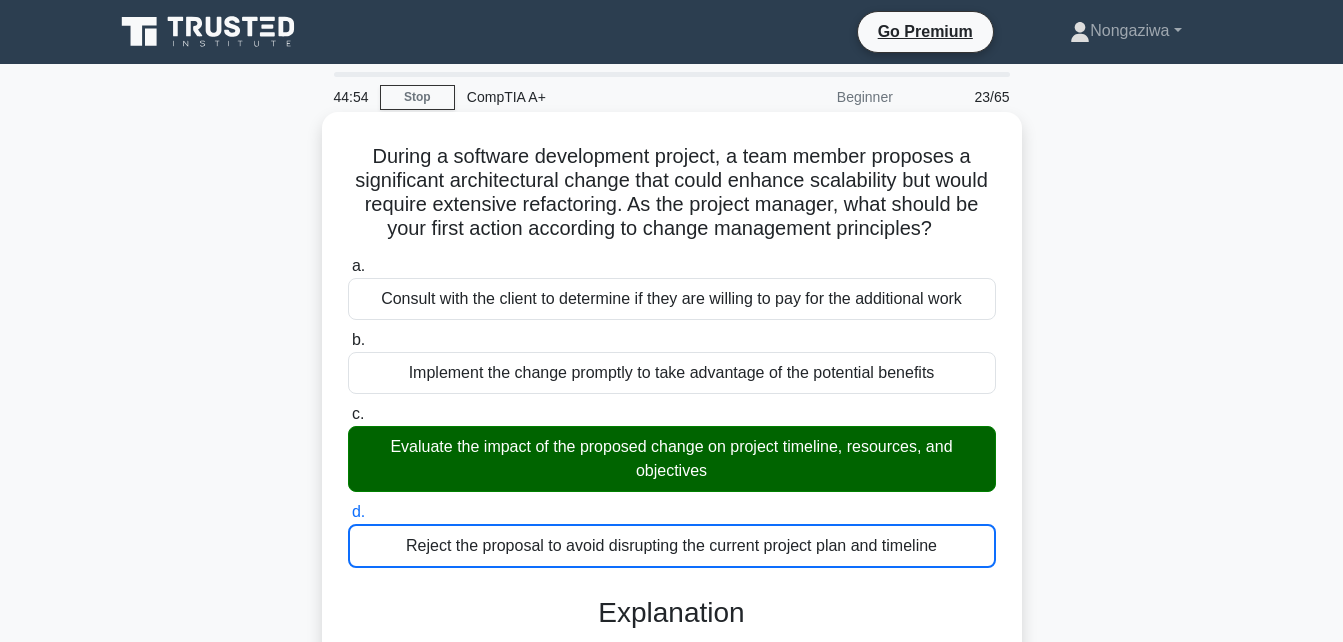 click on "a.
Consult with the client to determine if they are willing to pay for the additional work" at bounding box center [348, 266] 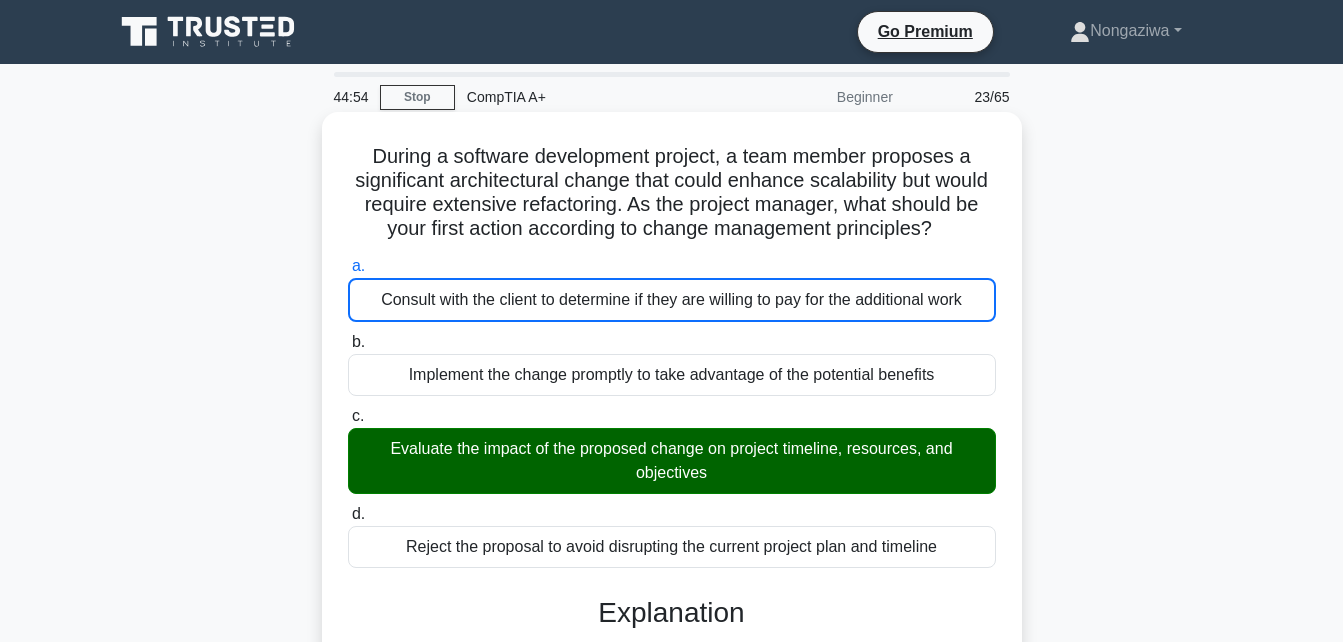 click on "b.
Implement the change promptly to take advantage of the potential benefits" at bounding box center [348, 342] 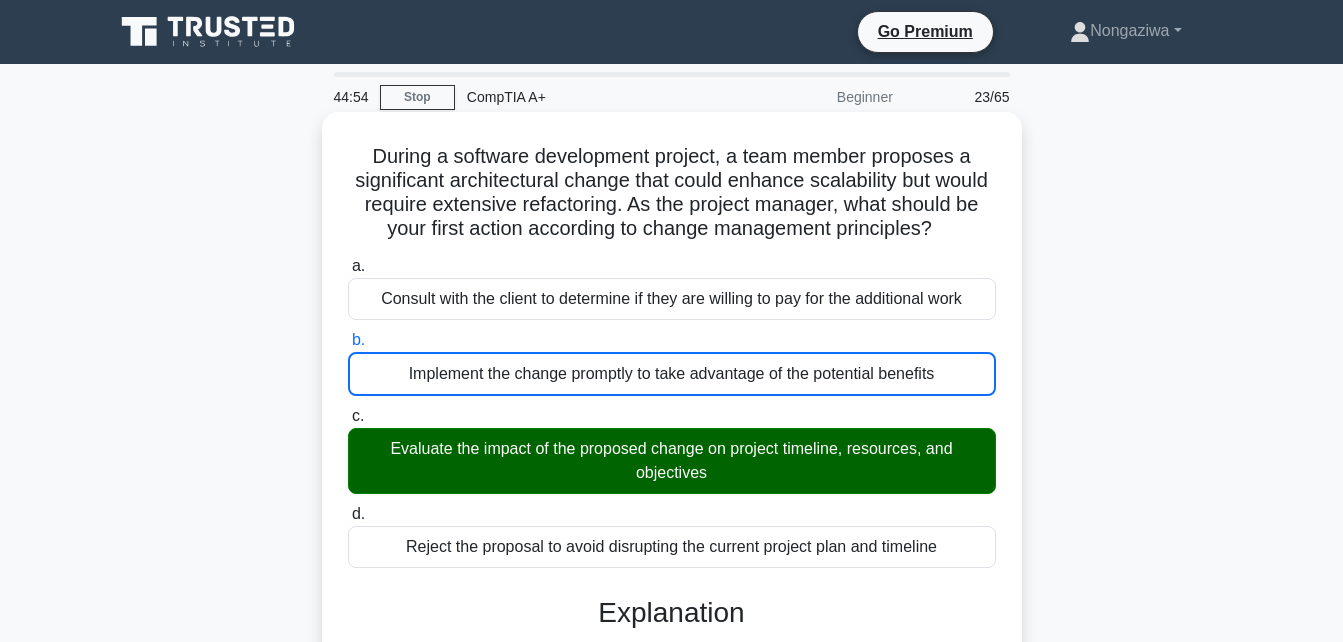 click on "c.
Evaluate the impact of the proposed change on project timeline, resources, and objectives" at bounding box center [348, 416] 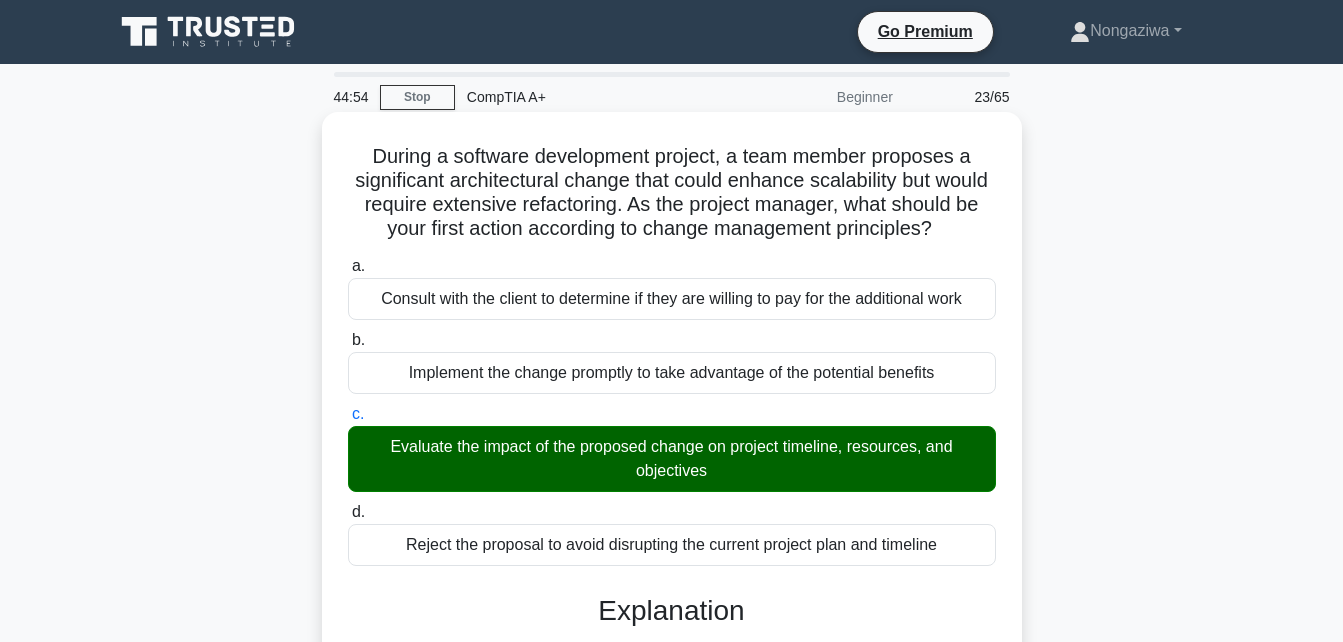 click on "d.
Reject the proposal to avoid disrupting the current project plan and timeline" at bounding box center [348, 512] 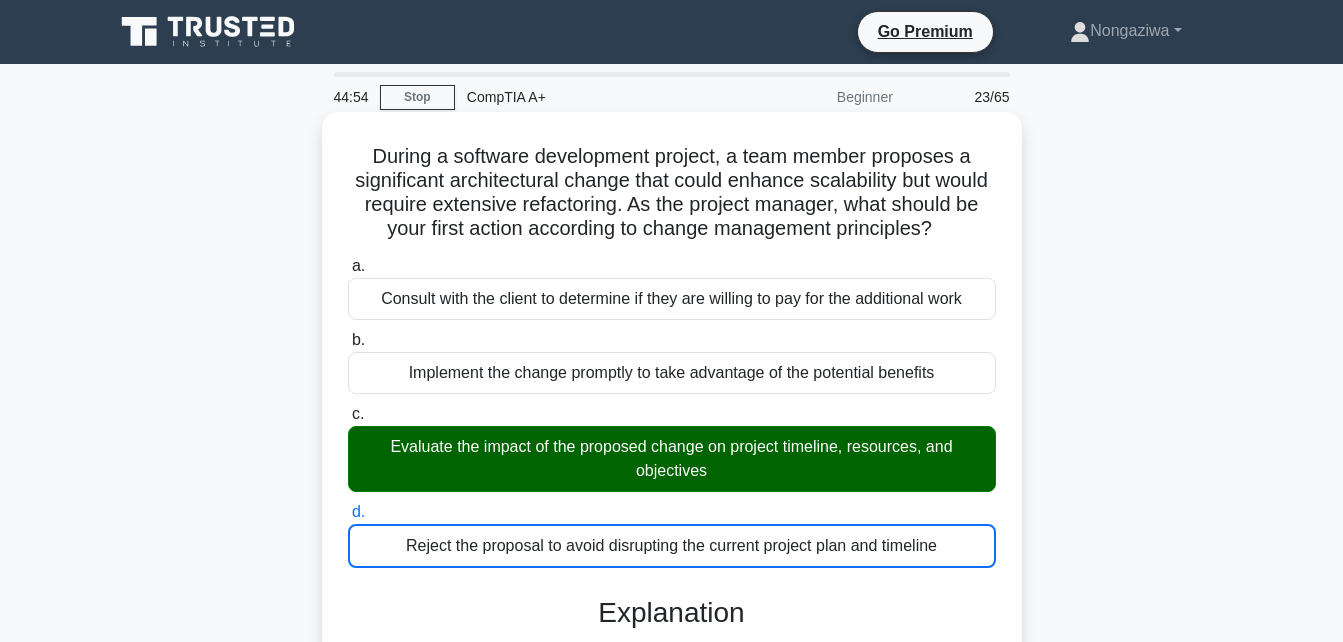 click on "a.
Consult with the client to determine if they are willing to pay for the additional work" at bounding box center [348, 266] 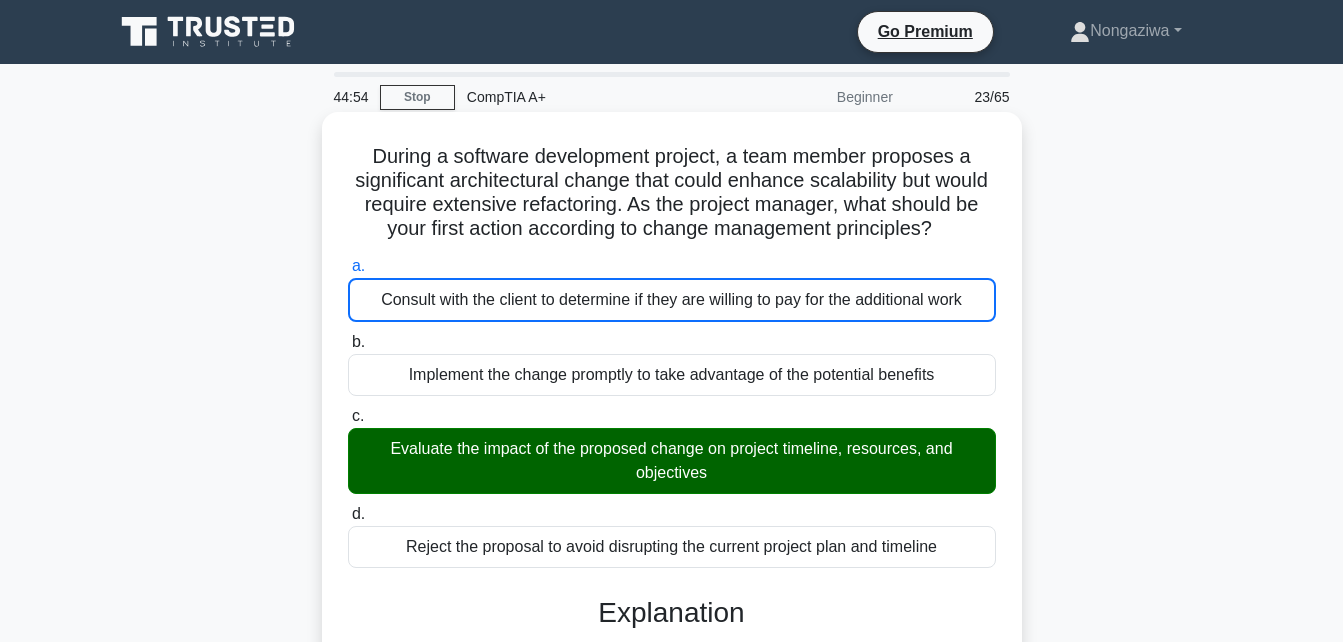 click on "b.
Implement the change promptly to take advantage of the potential benefits" at bounding box center (348, 342) 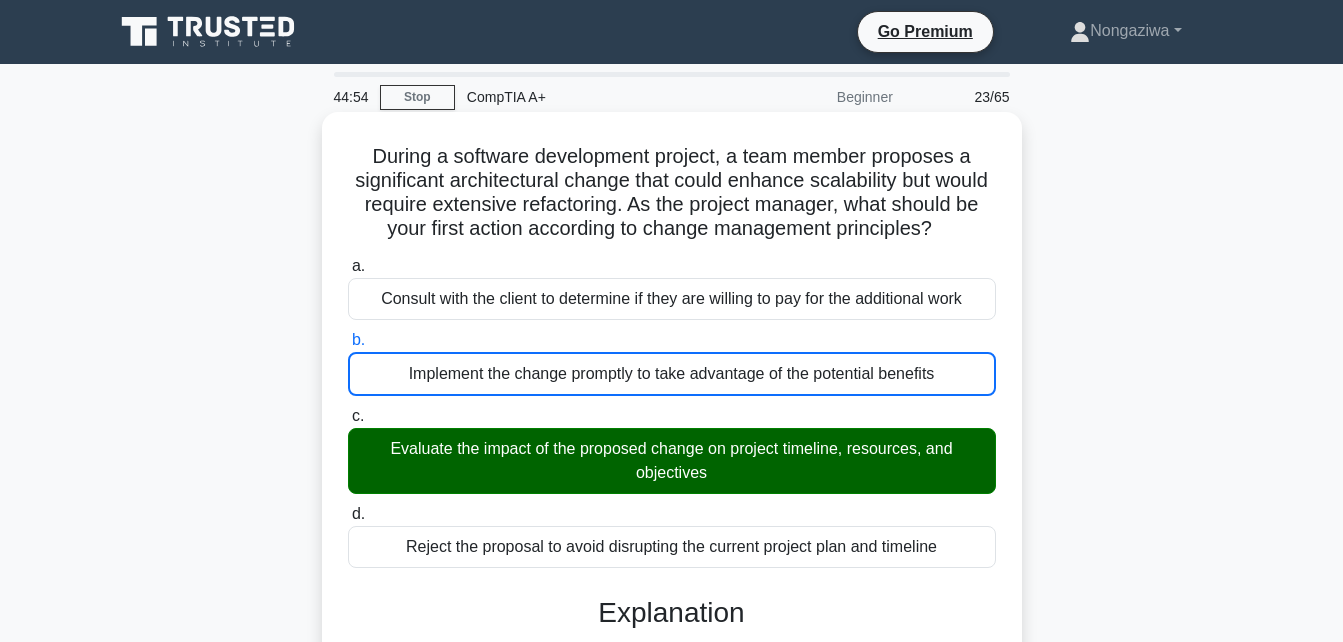 click on "c.
Evaluate the impact of the proposed change on project timeline, resources, and objectives" at bounding box center [348, 416] 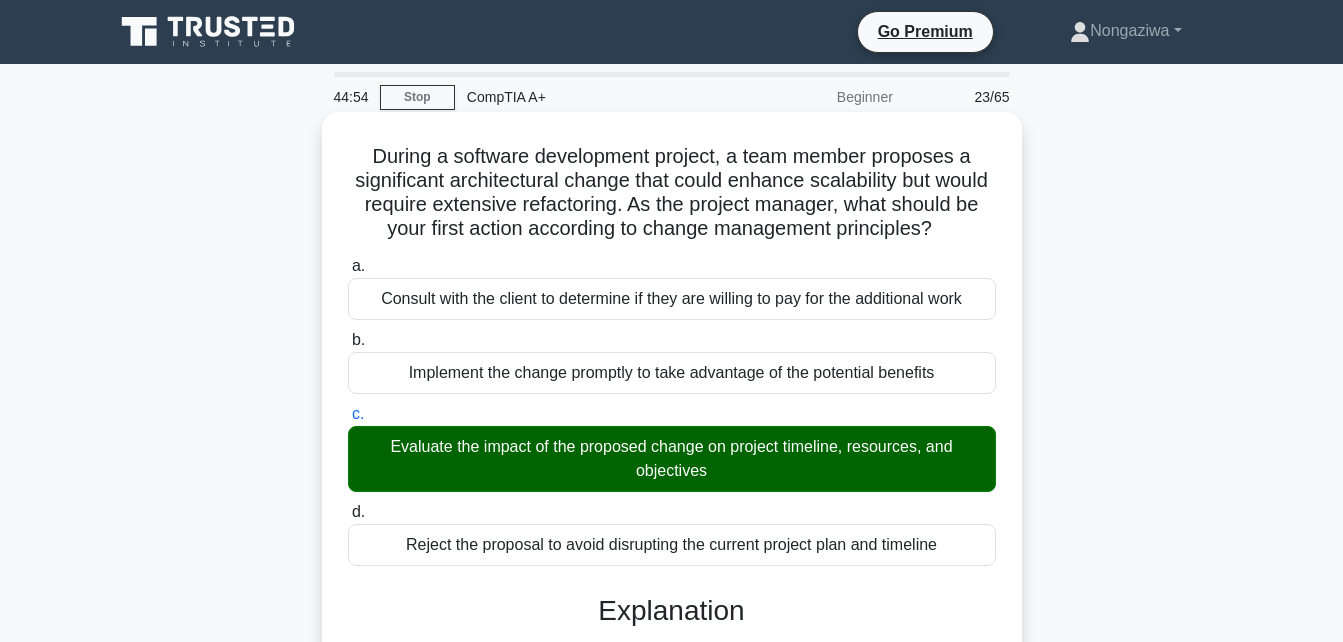 click on "d.
Reject the proposal to avoid disrupting the current project plan and timeline" at bounding box center [348, 512] 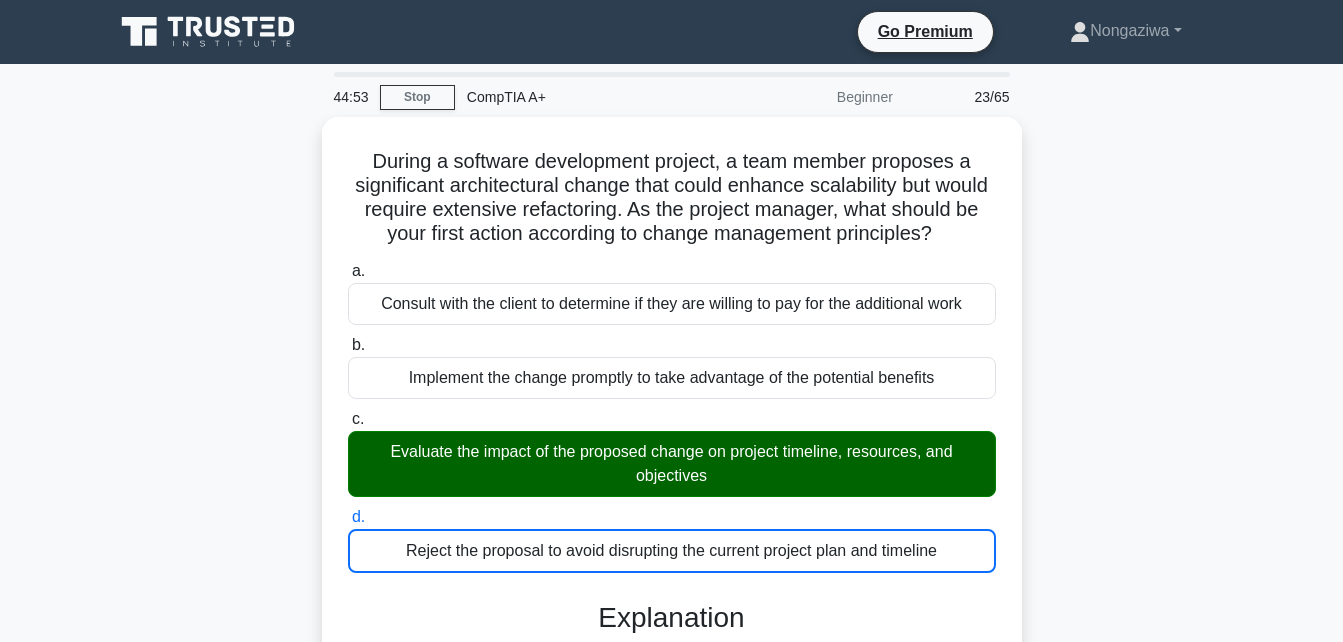 scroll, scrollTop: 561, scrollLeft: 0, axis: vertical 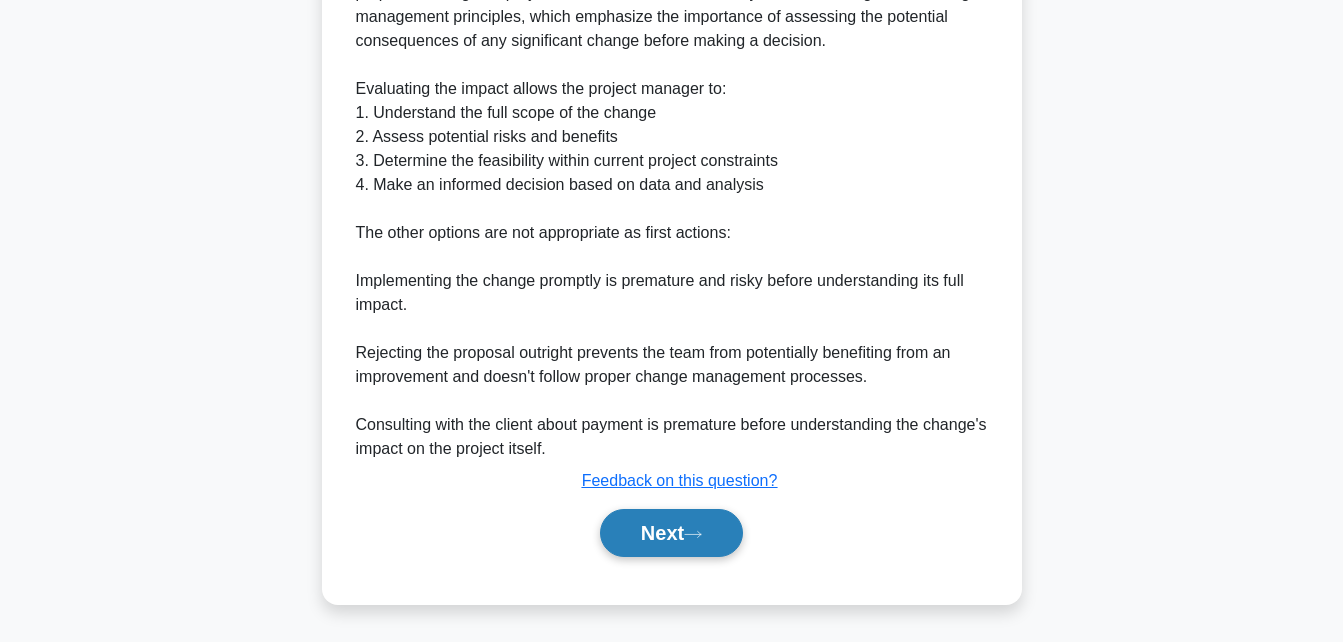 click on "Next" at bounding box center [671, 533] 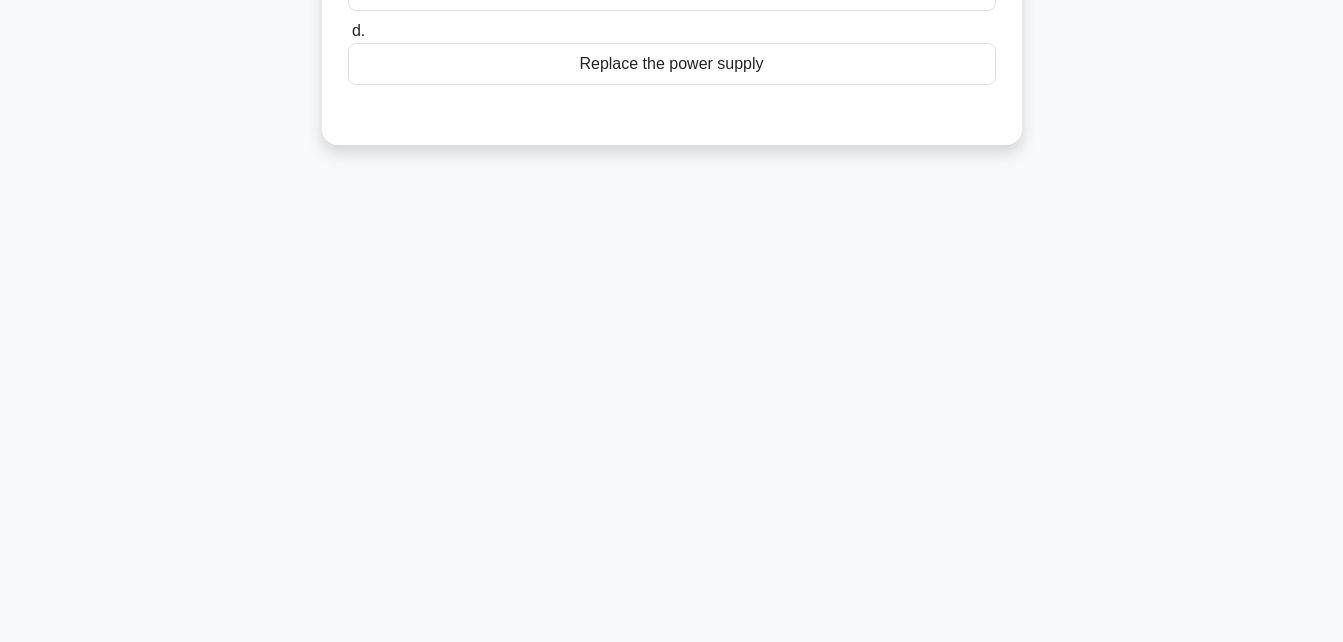 scroll, scrollTop: 0, scrollLeft: 0, axis: both 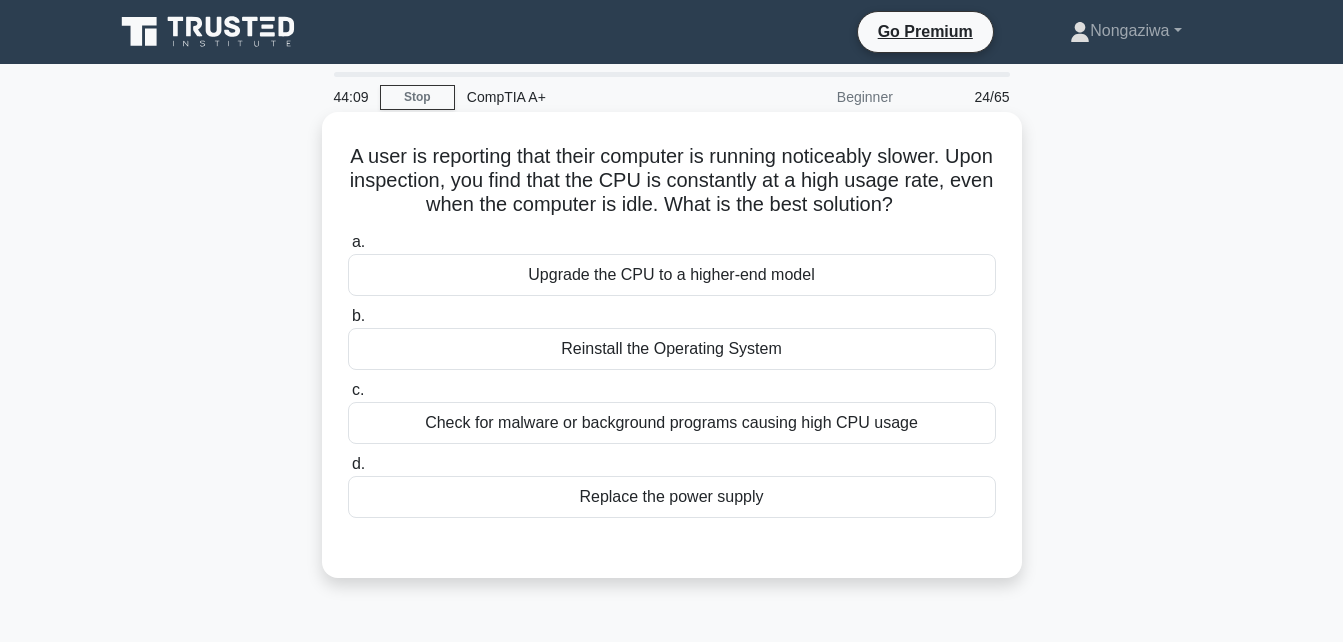 click on "Check for malware or background programs causing high CPU usage" at bounding box center (672, 423) 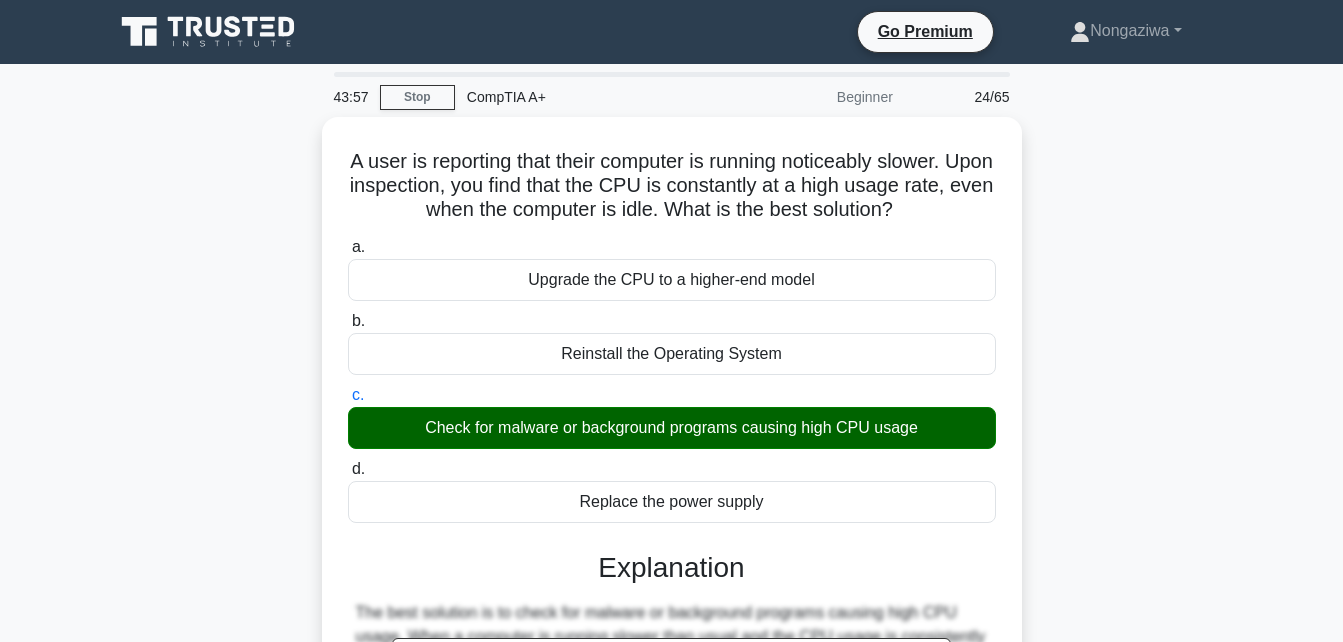 scroll, scrollTop: 438, scrollLeft: 0, axis: vertical 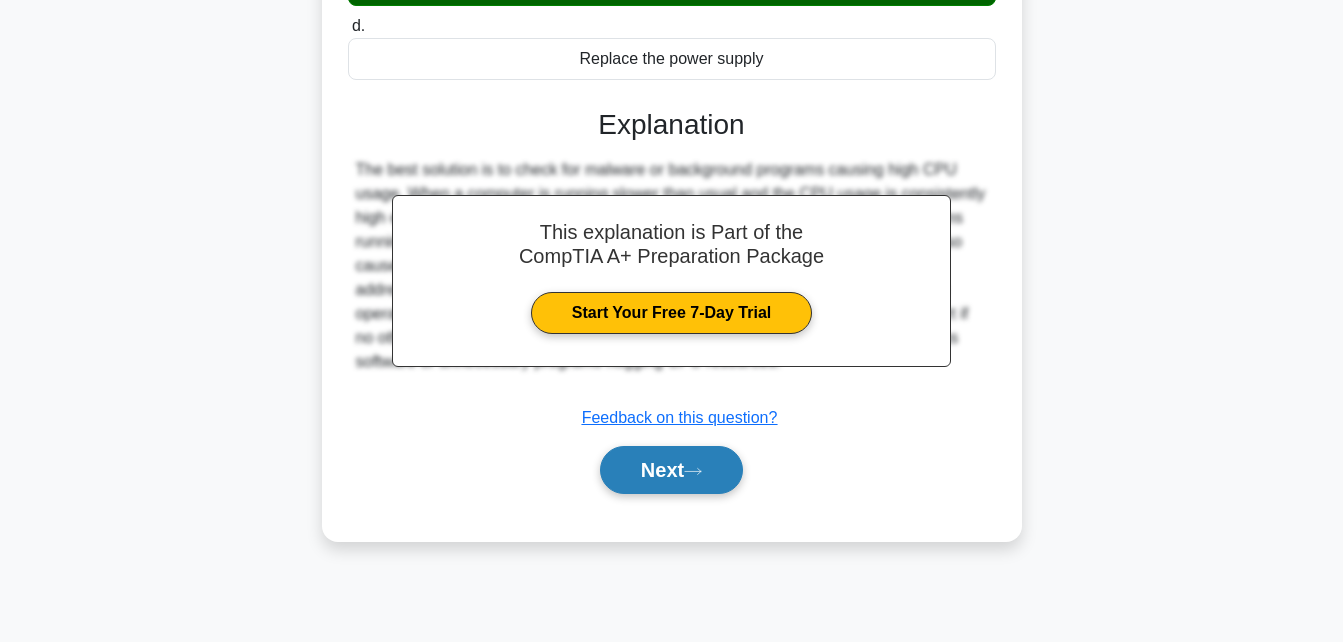 click on "Next" at bounding box center (671, 470) 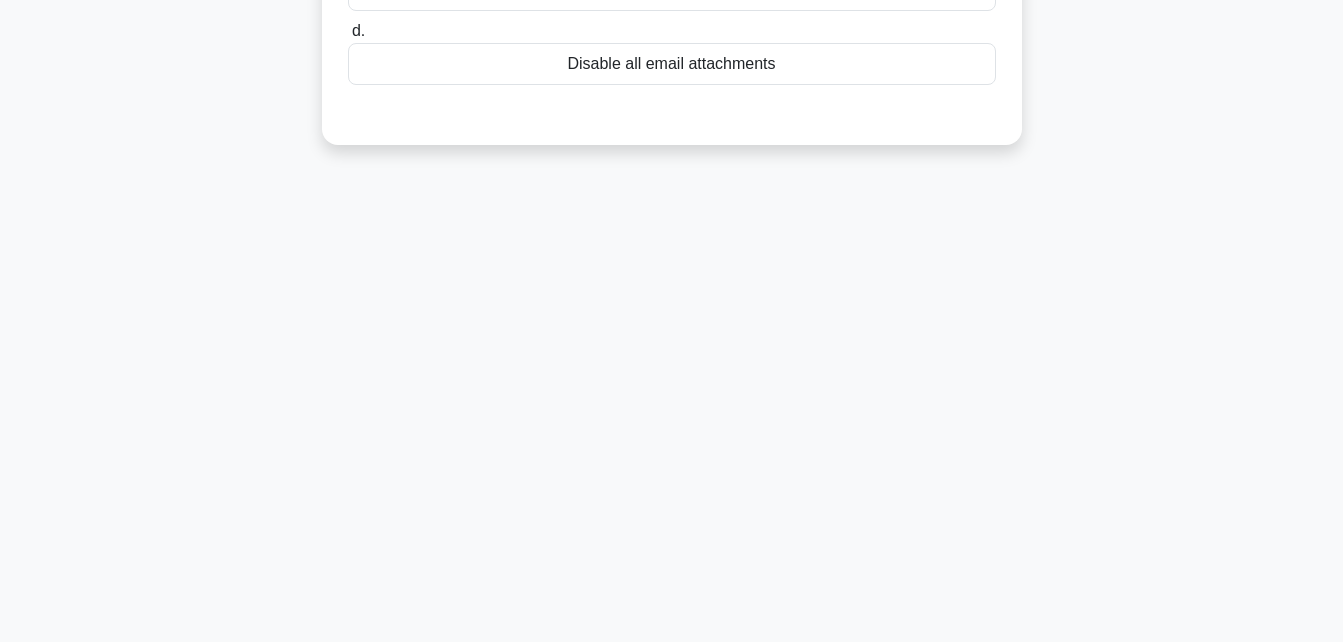 scroll, scrollTop: 0, scrollLeft: 0, axis: both 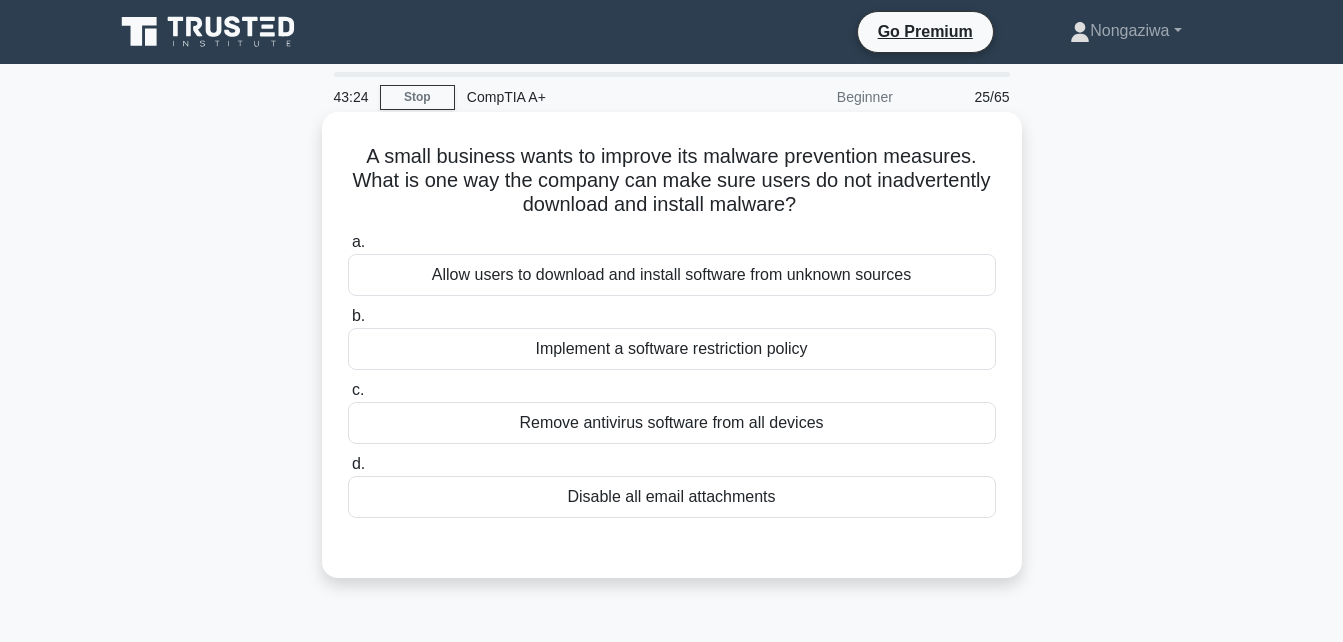 click on "Implement a software restriction policy" at bounding box center [672, 349] 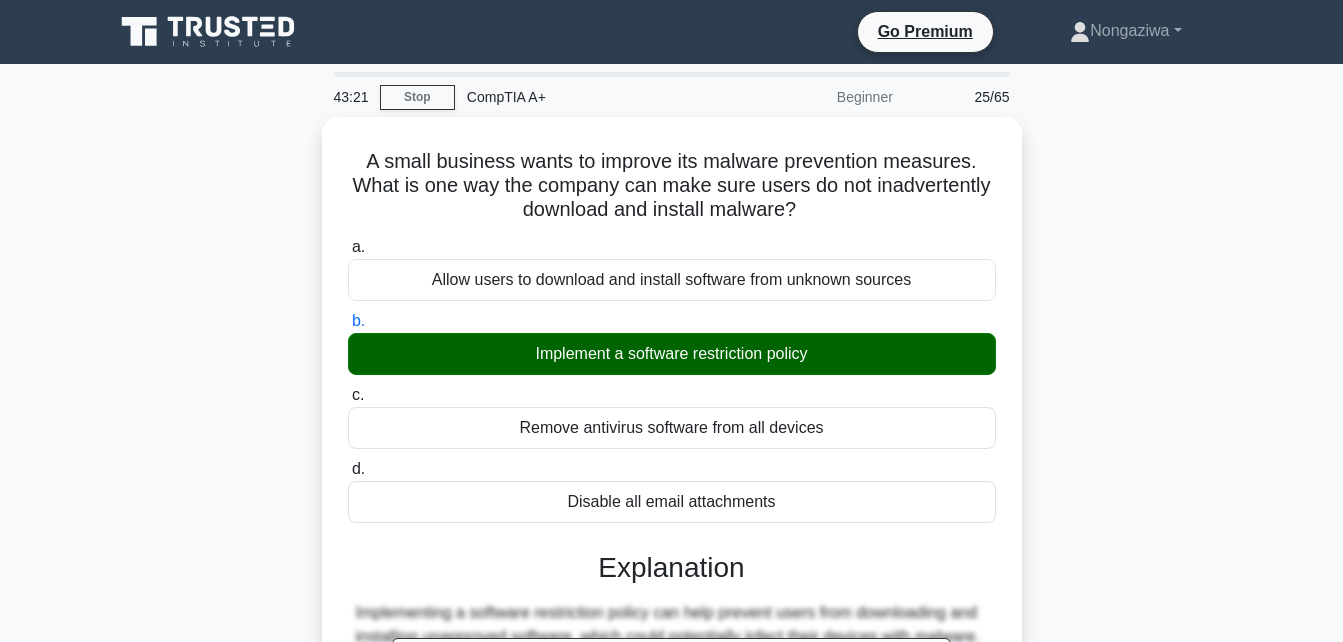 scroll, scrollTop: 438, scrollLeft: 0, axis: vertical 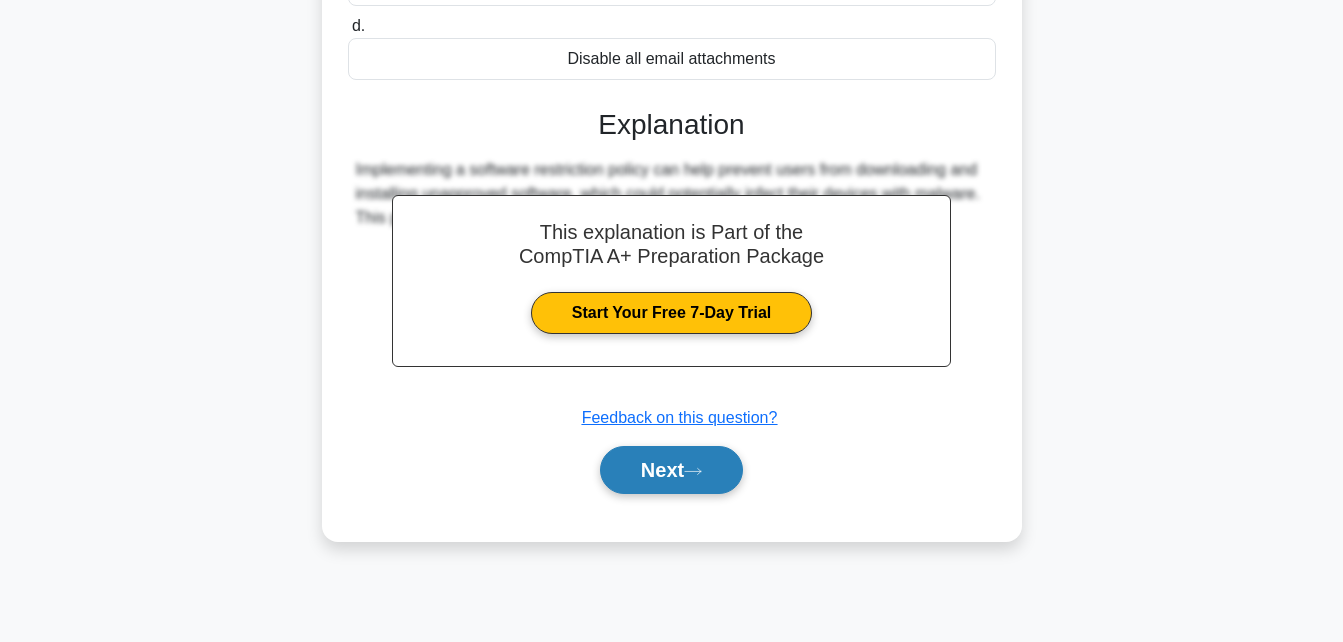 click on "Next" at bounding box center (671, 470) 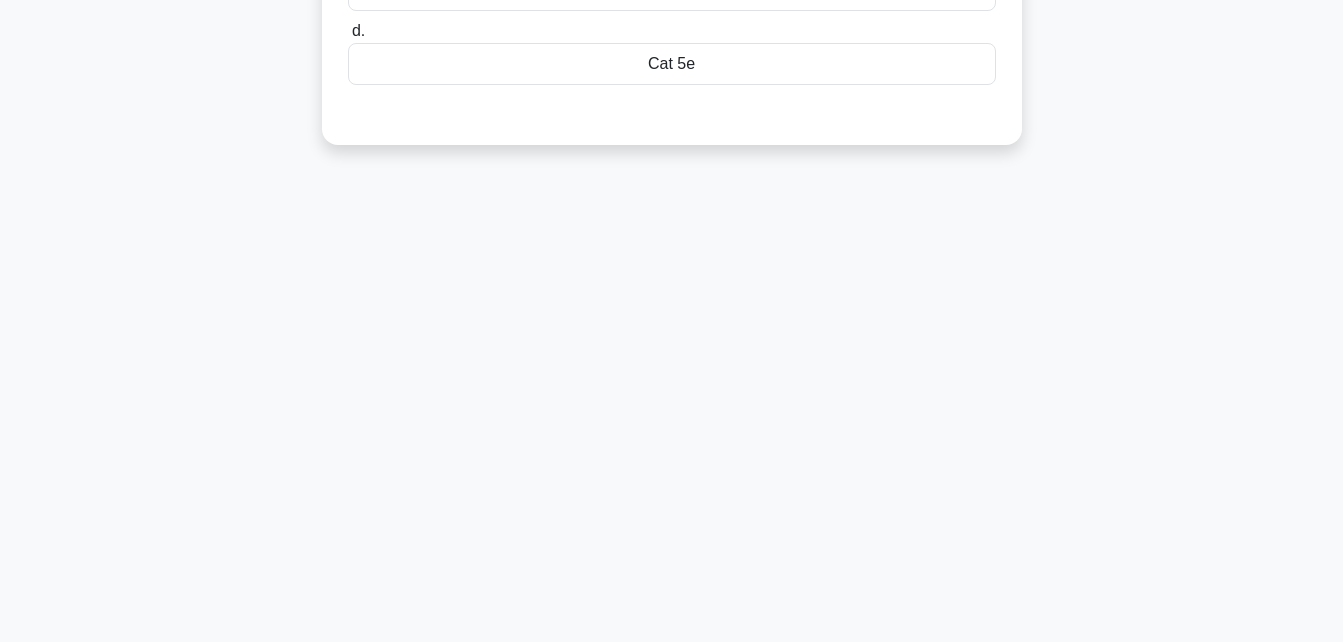 scroll, scrollTop: 0, scrollLeft: 0, axis: both 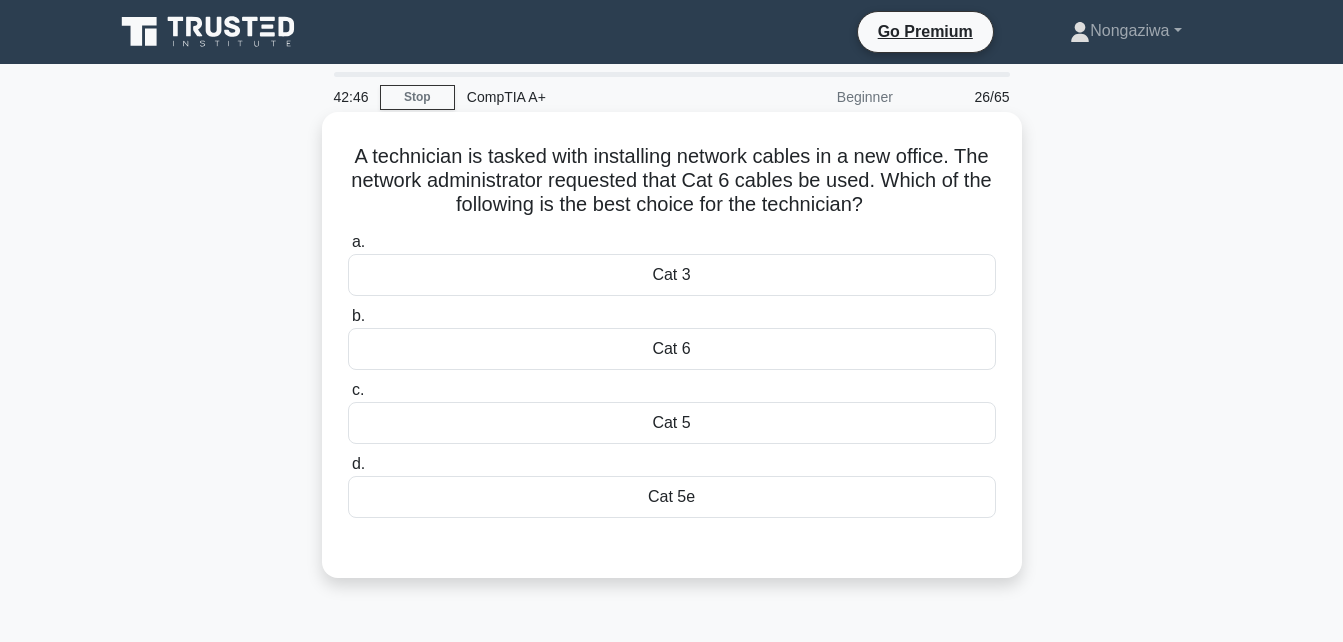 click on "Cat 5e" at bounding box center [672, 497] 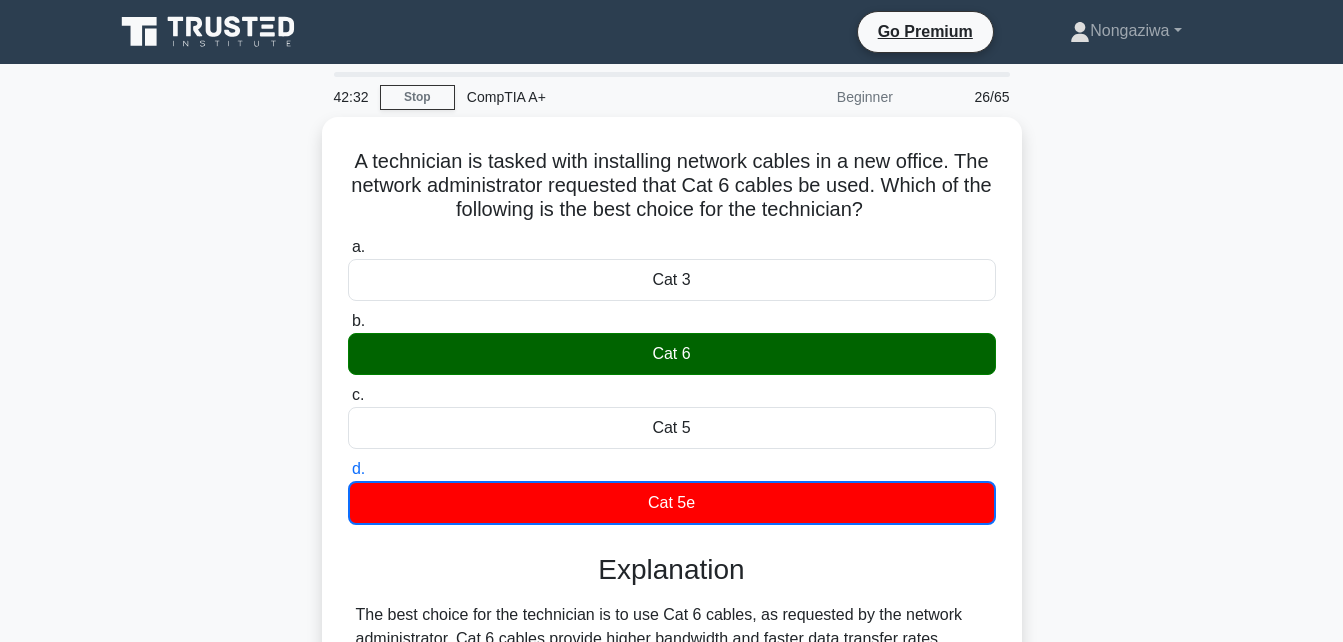 scroll, scrollTop: 438, scrollLeft: 0, axis: vertical 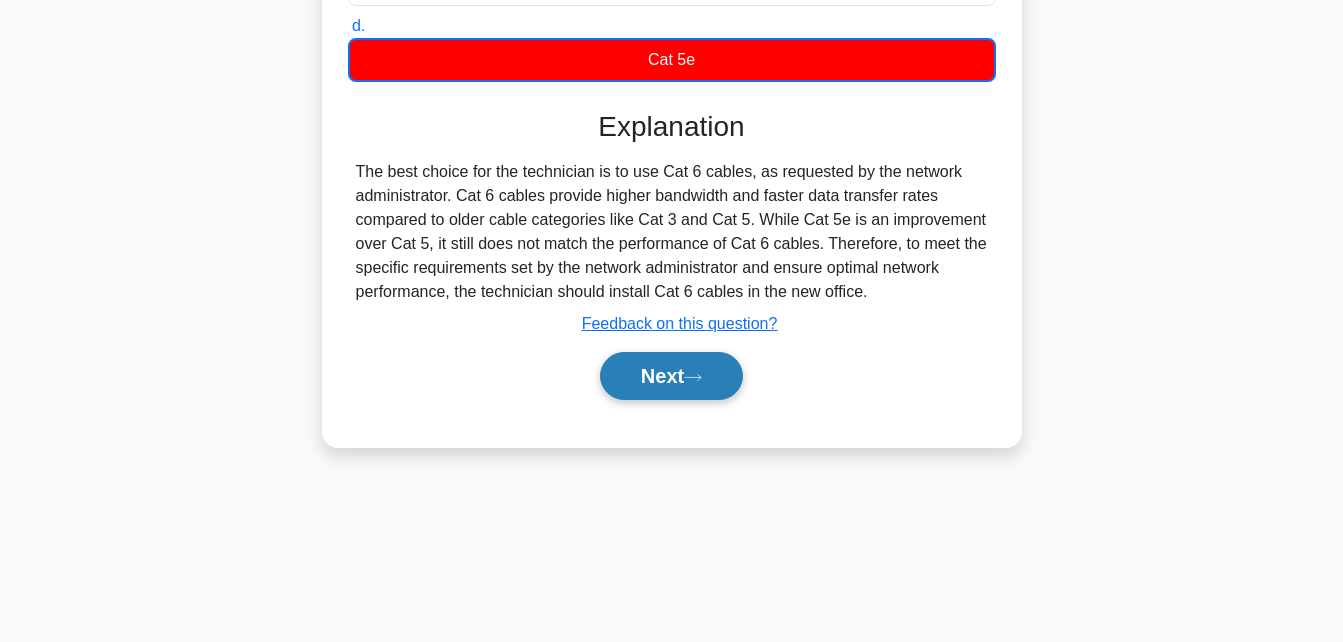 click 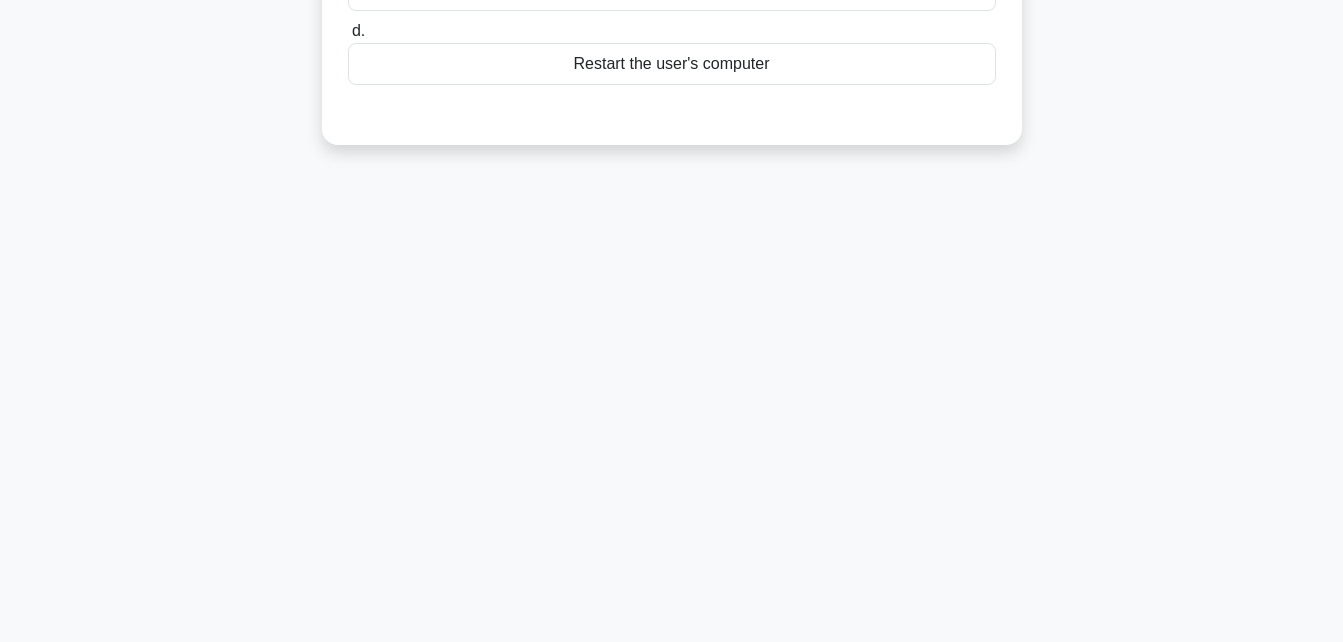 scroll, scrollTop: 0, scrollLeft: 0, axis: both 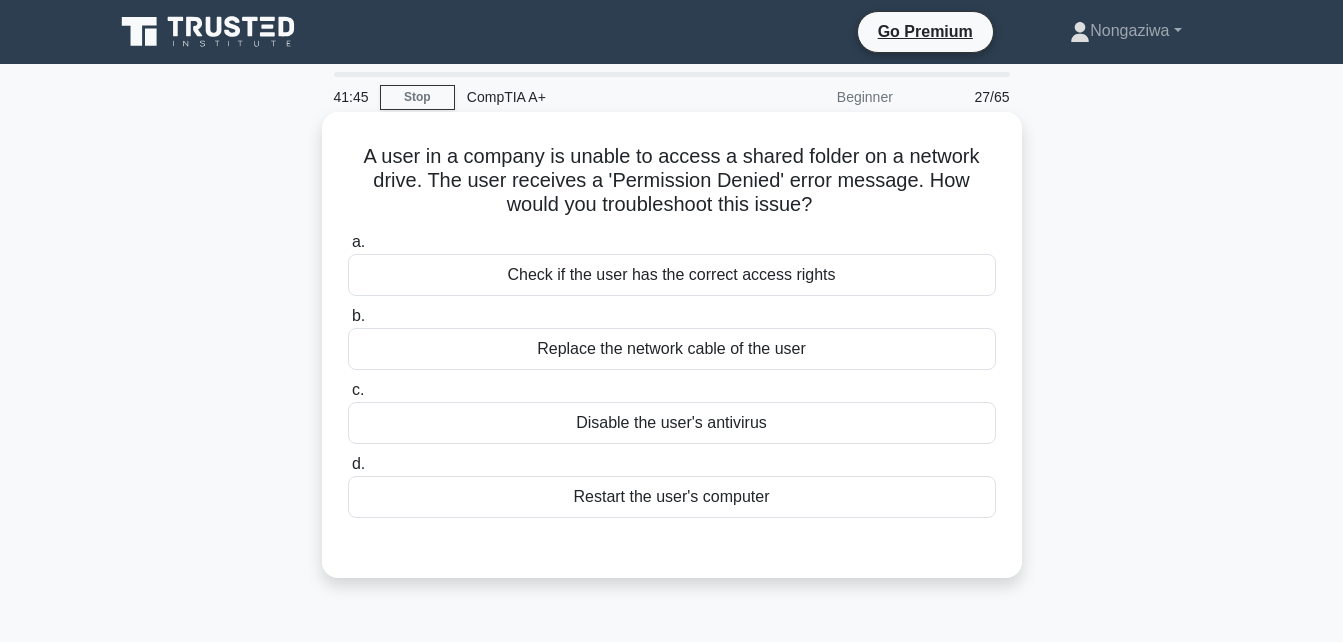 click on "Check if the user has the correct access rights" at bounding box center [672, 275] 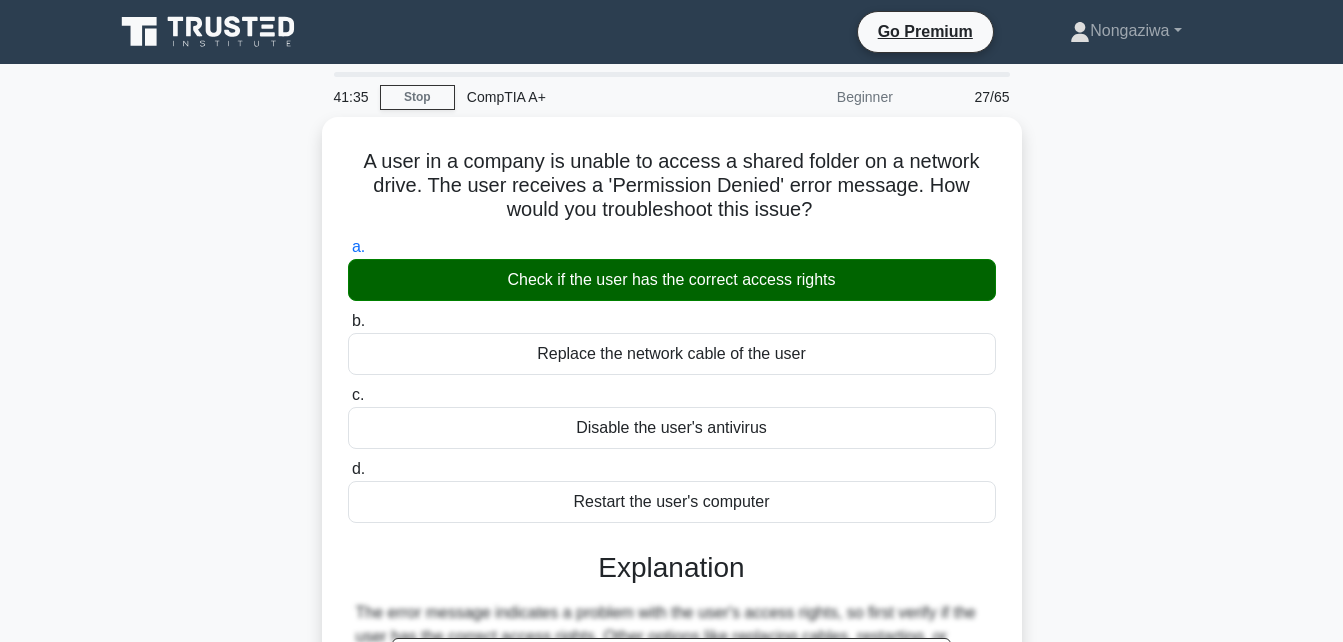 scroll, scrollTop: 438, scrollLeft: 0, axis: vertical 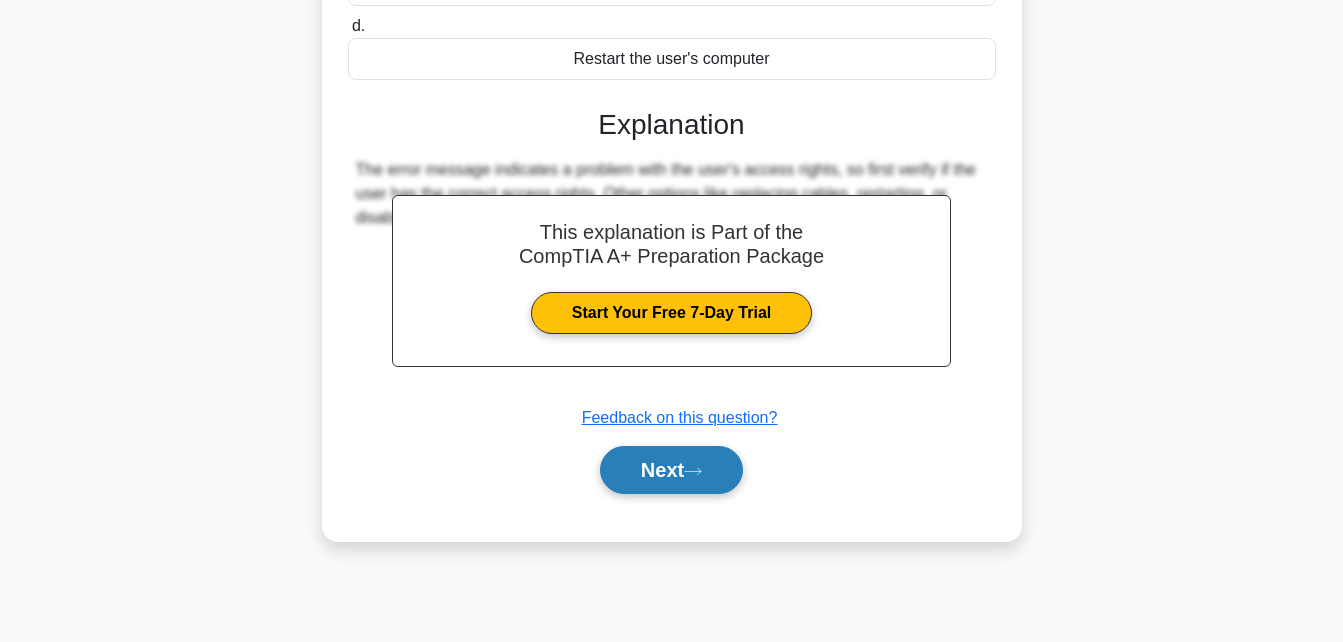 click 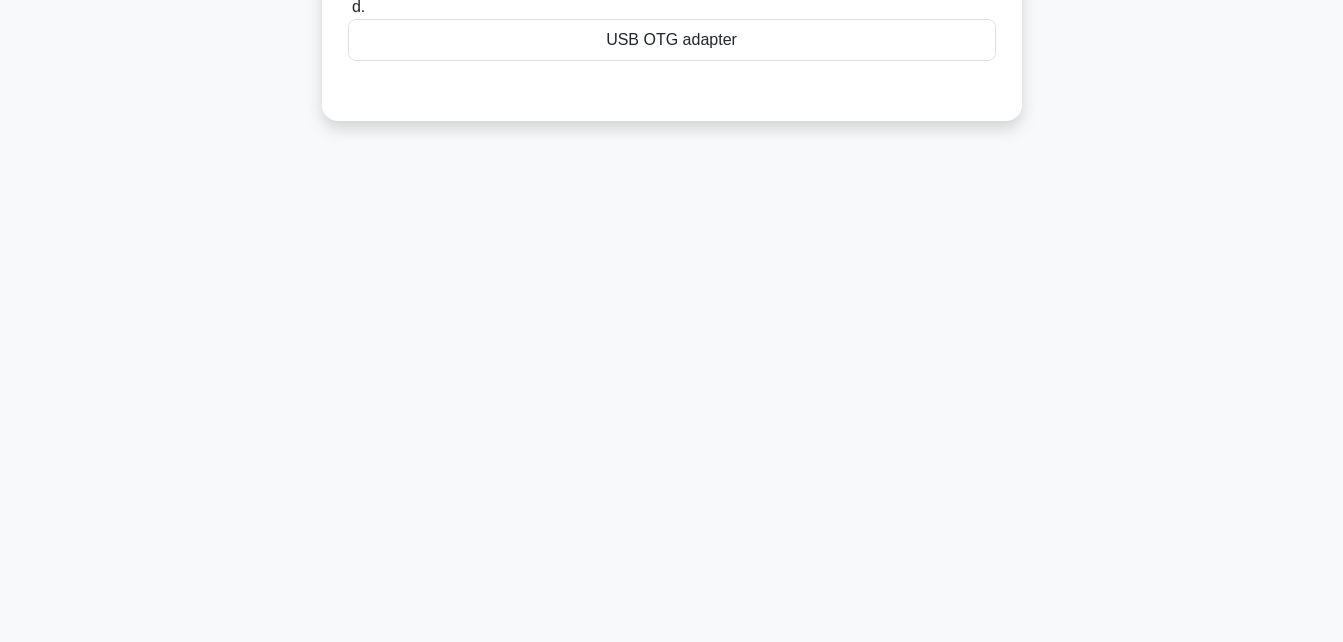scroll, scrollTop: 0, scrollLeft: 0, axis: both 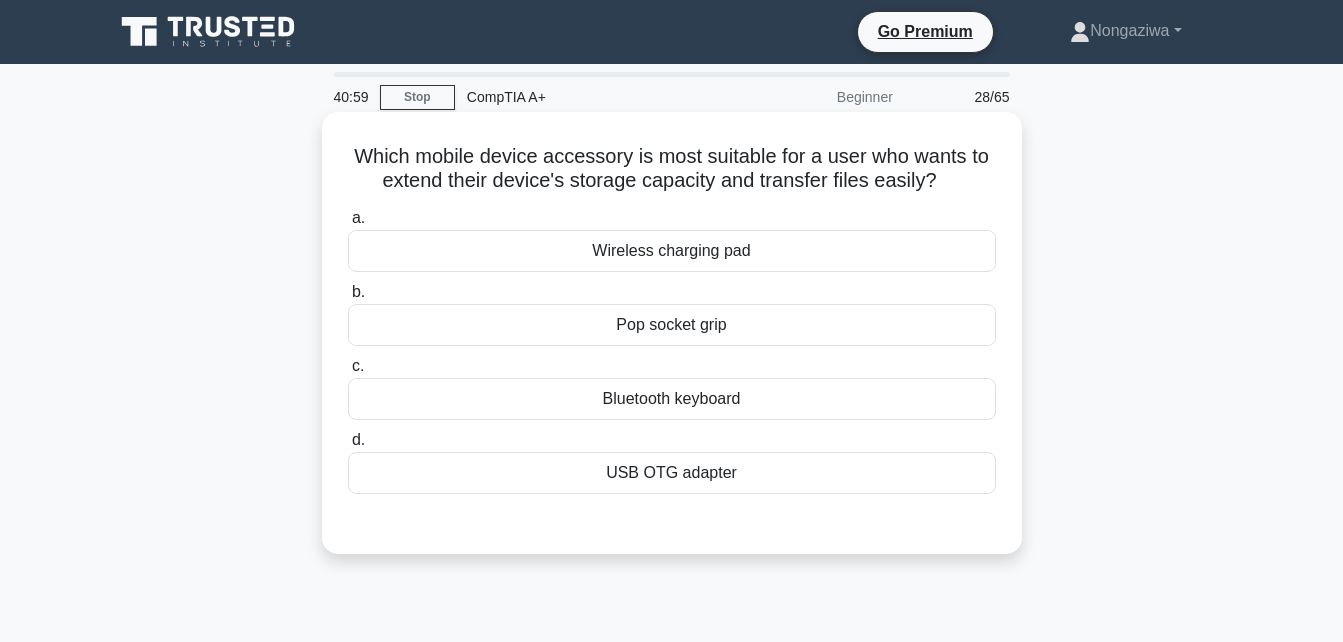 click on "USB OTG adapter" at bounding box center (672, 473) 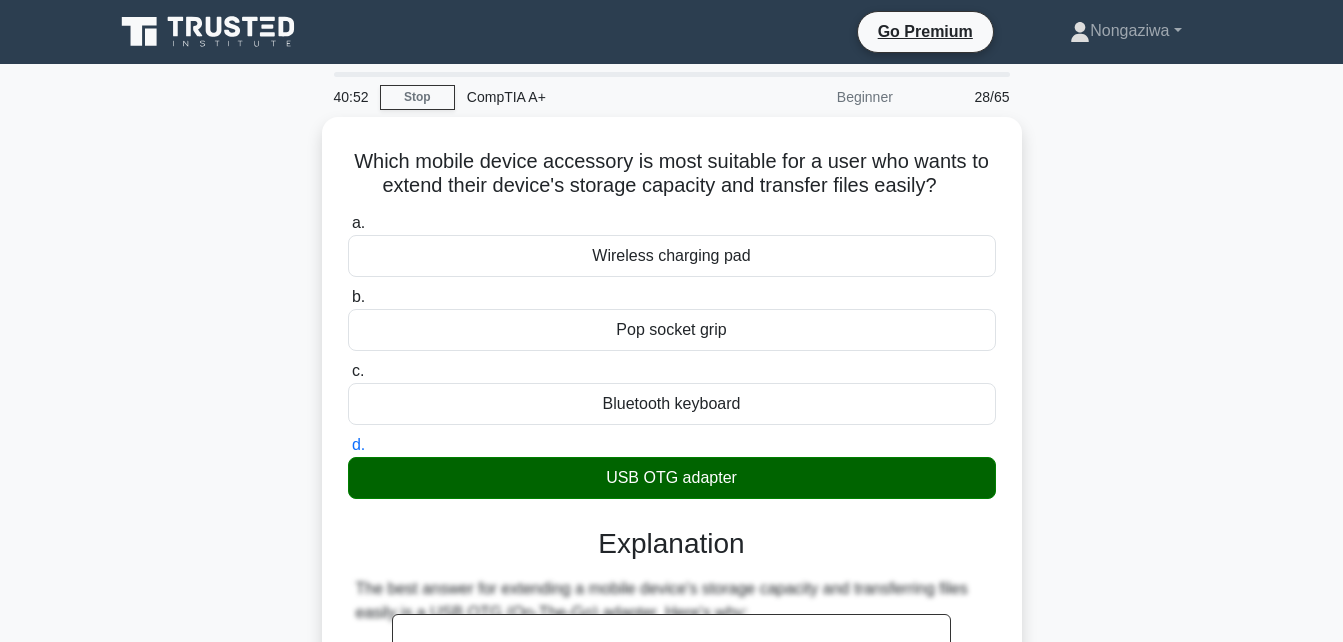 scroll, scrollTop: 561, scrollLeft: 0, axis: vertical 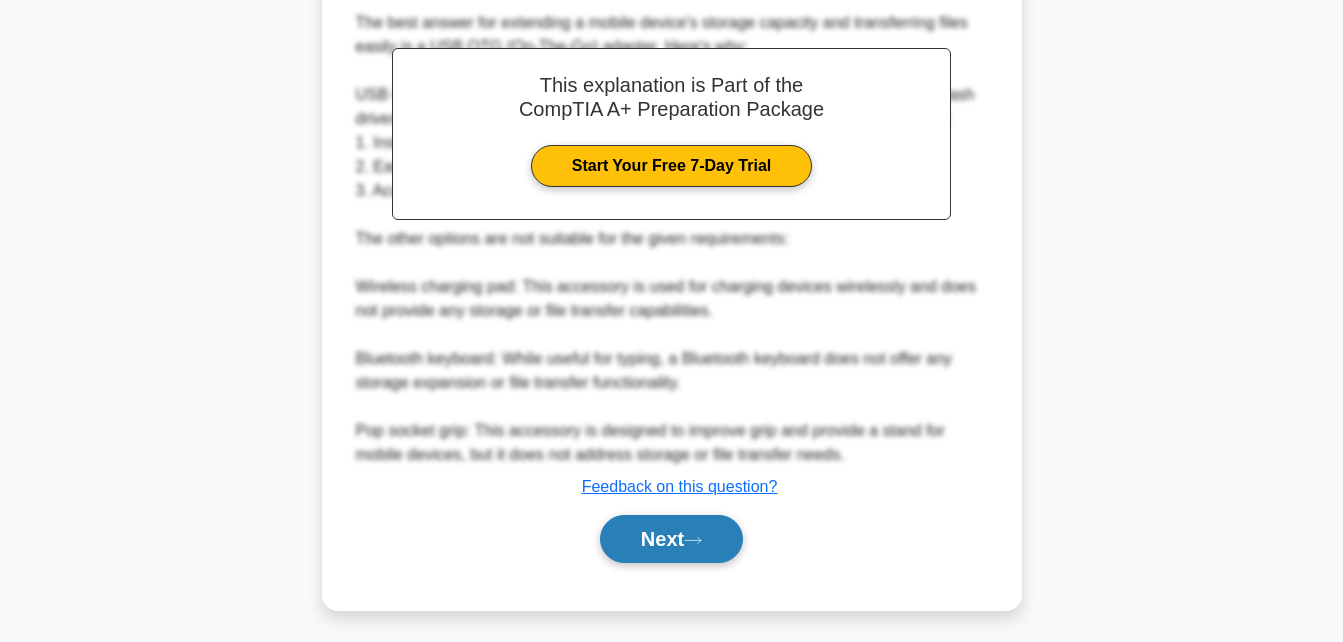 click on "Next" at bounding box center (671, 539) 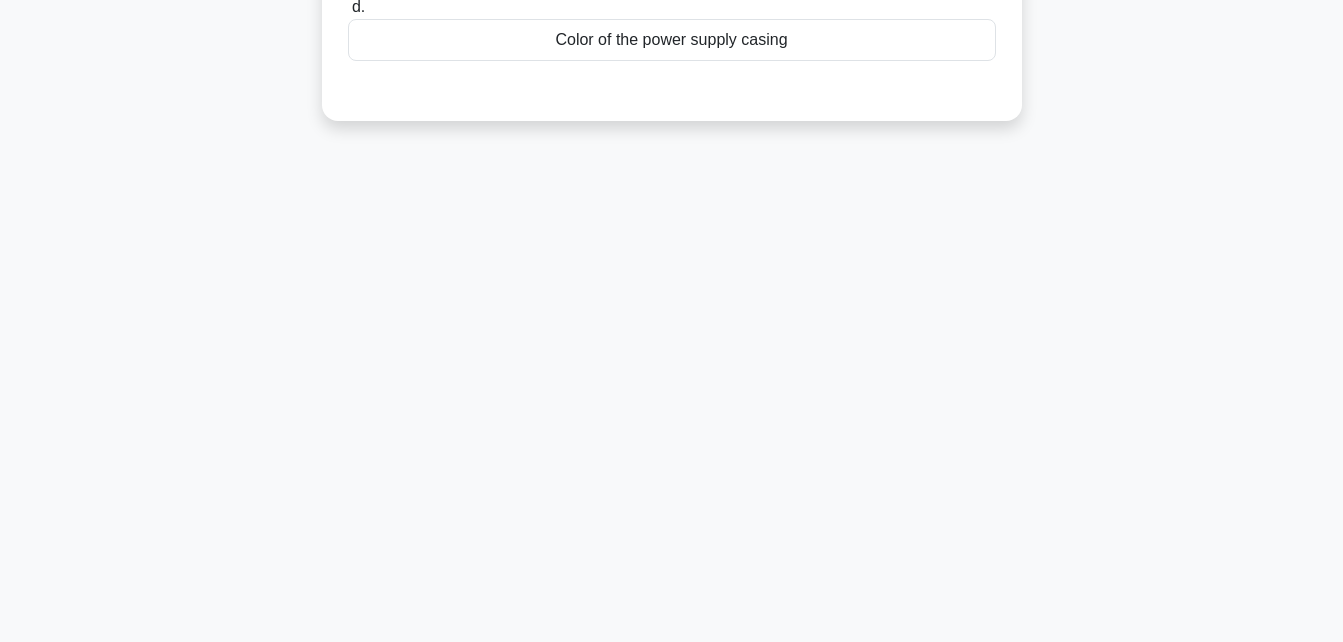scroll, scrollTop: 0, scrollLeft: 0, axis: both 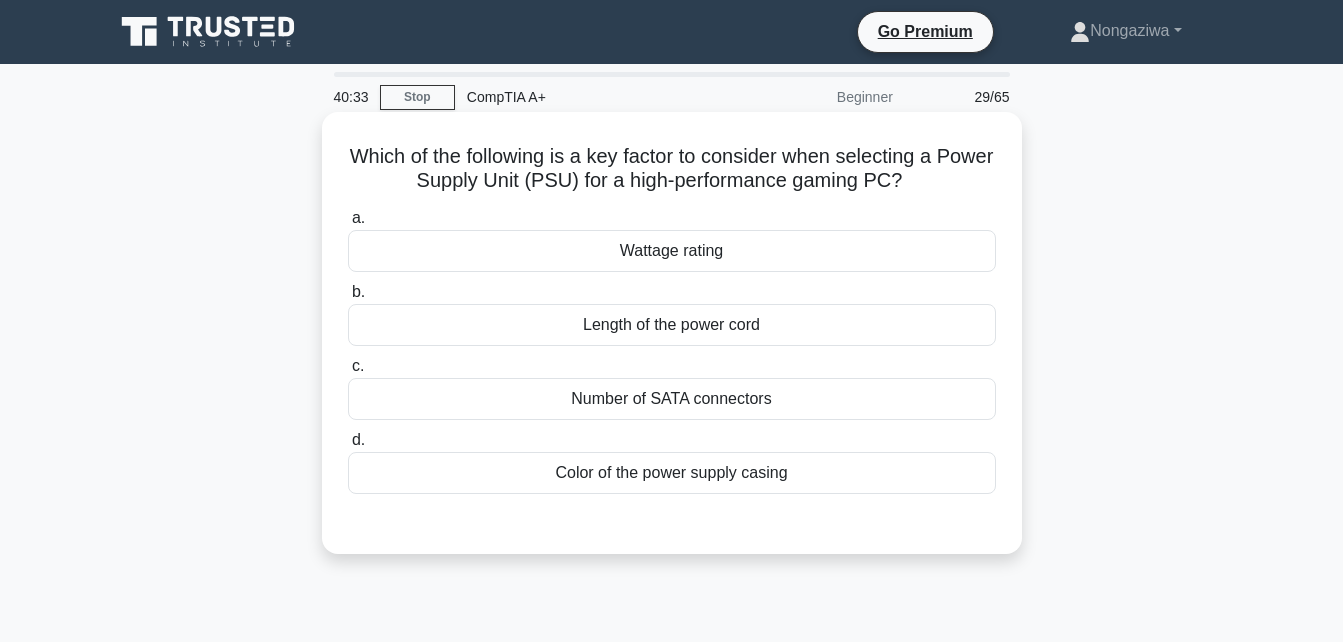 click on "Wattage rating" at bounding box center [672, 251] 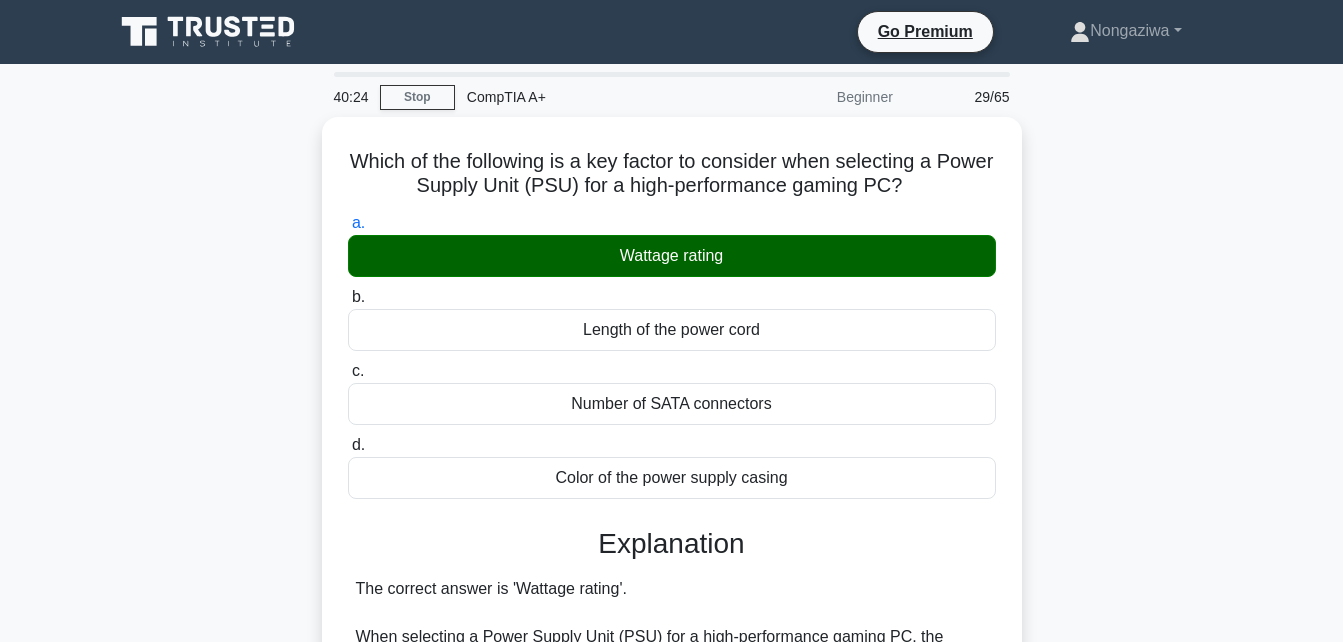scroll, scrollTop: 561, scrollLeft: 0, axis: vertical 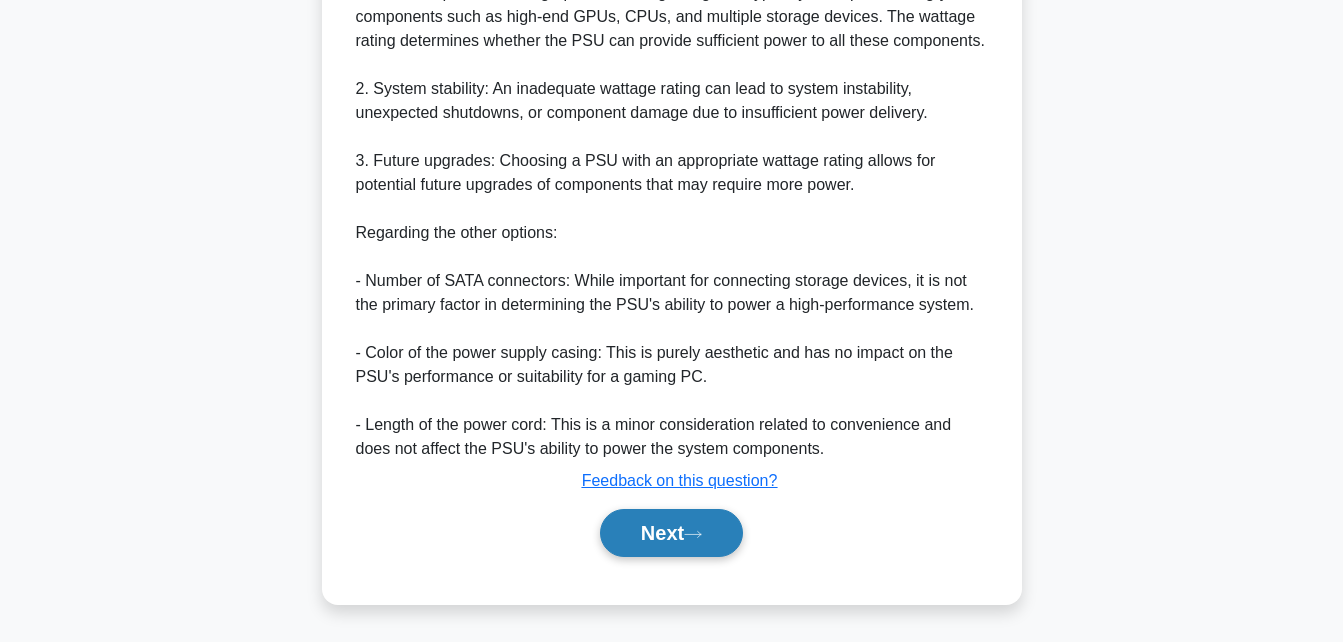 click 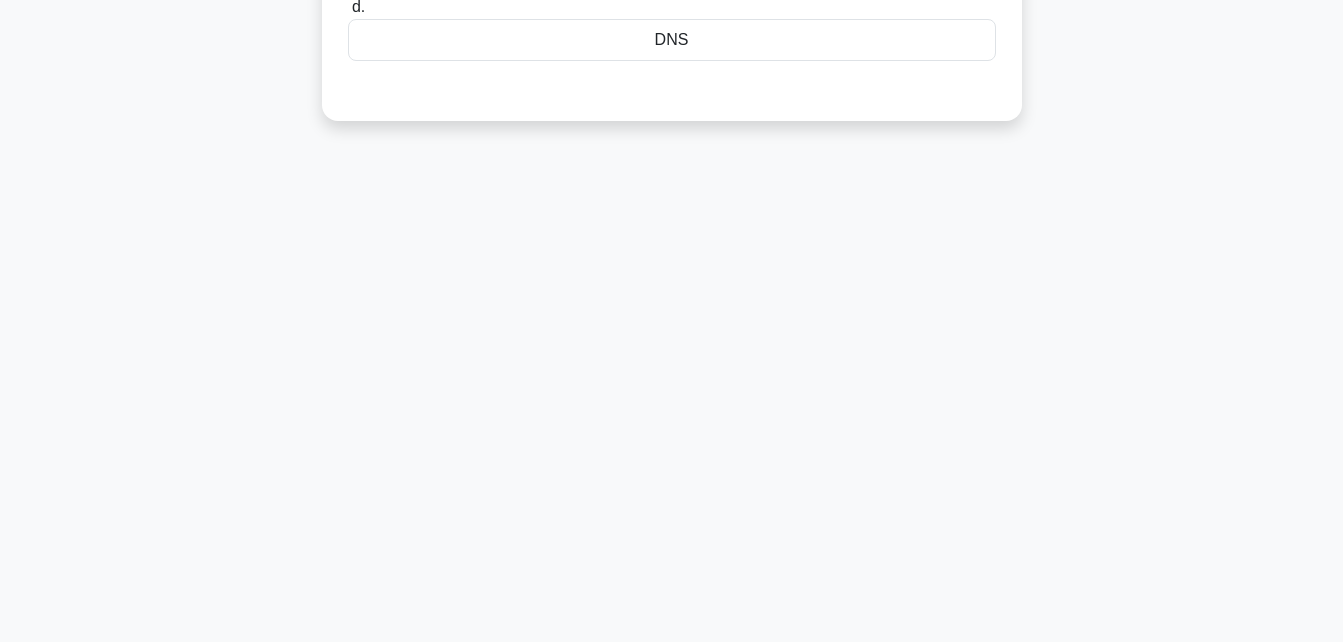 scroll, scrollTop: 15, scrollLeft: 0, axis: vertical 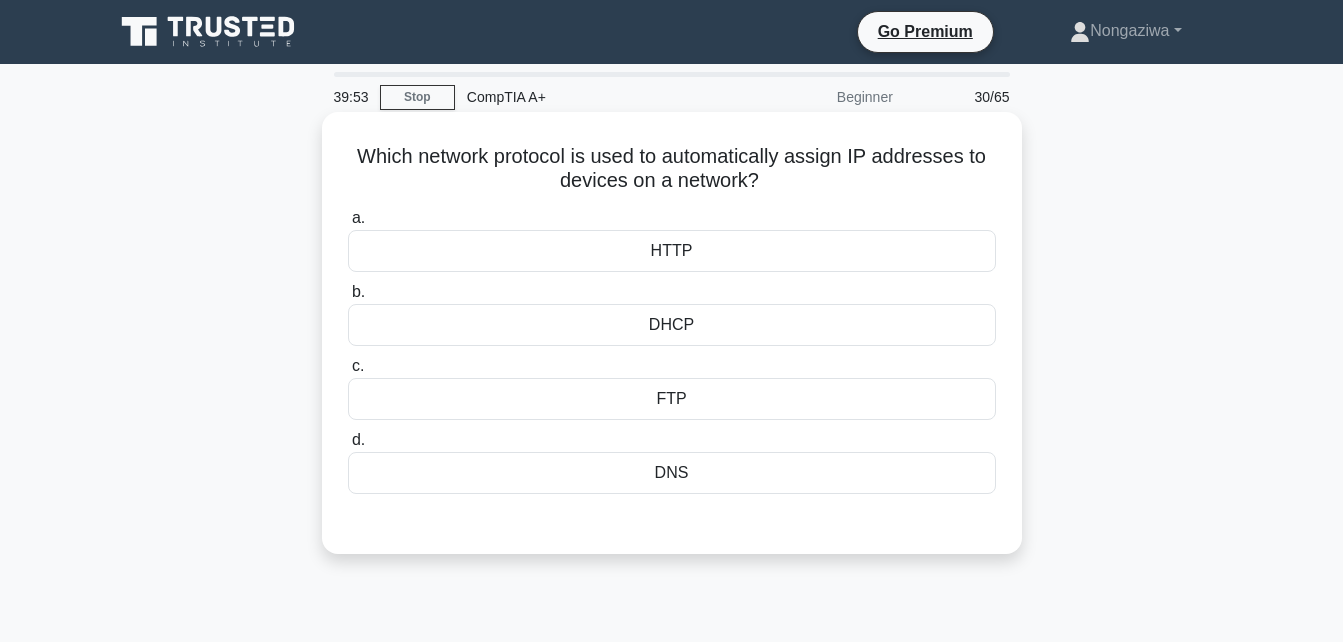 click on "FTP" at bounding box center (672, 399) 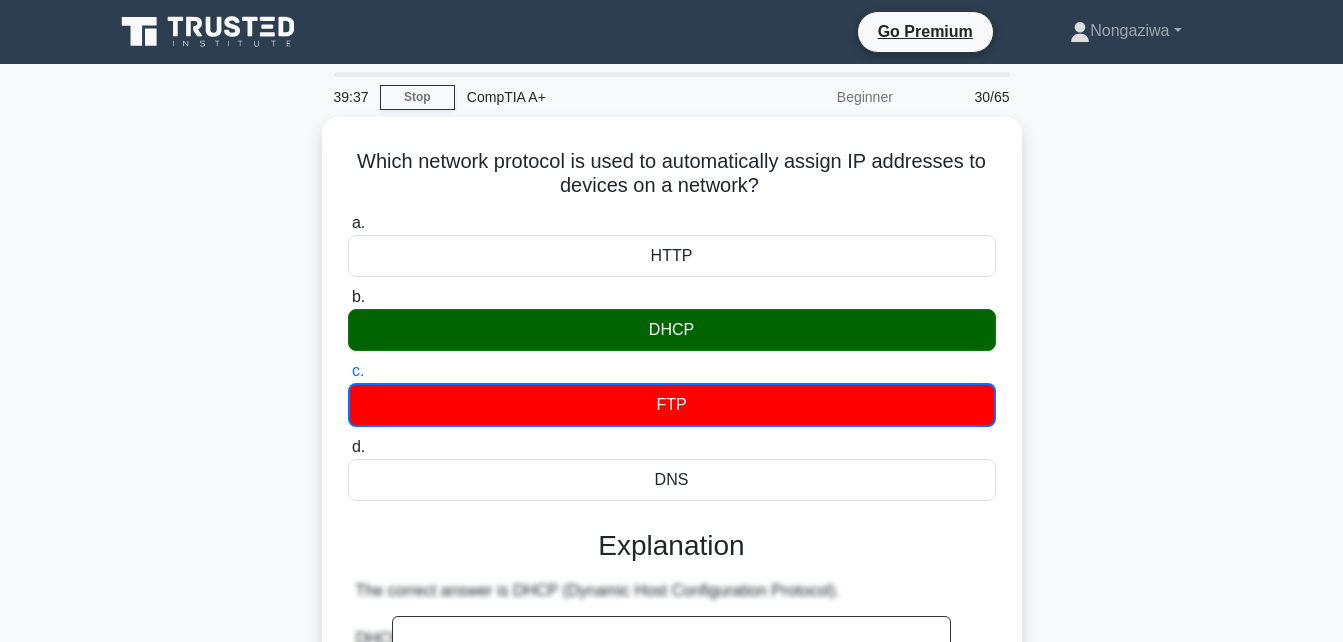 scroll, scrollTop: 561, scrollLeft: 0, axis: vertical 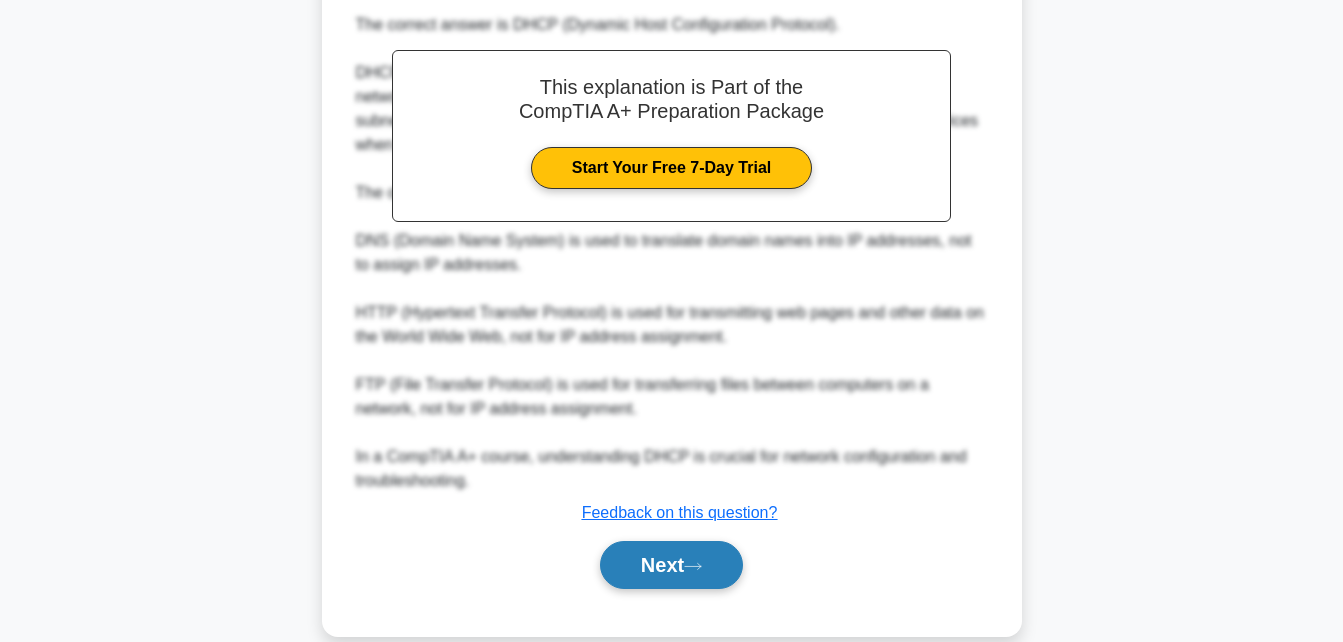 click on "Next" at bounding box center (671, 565) 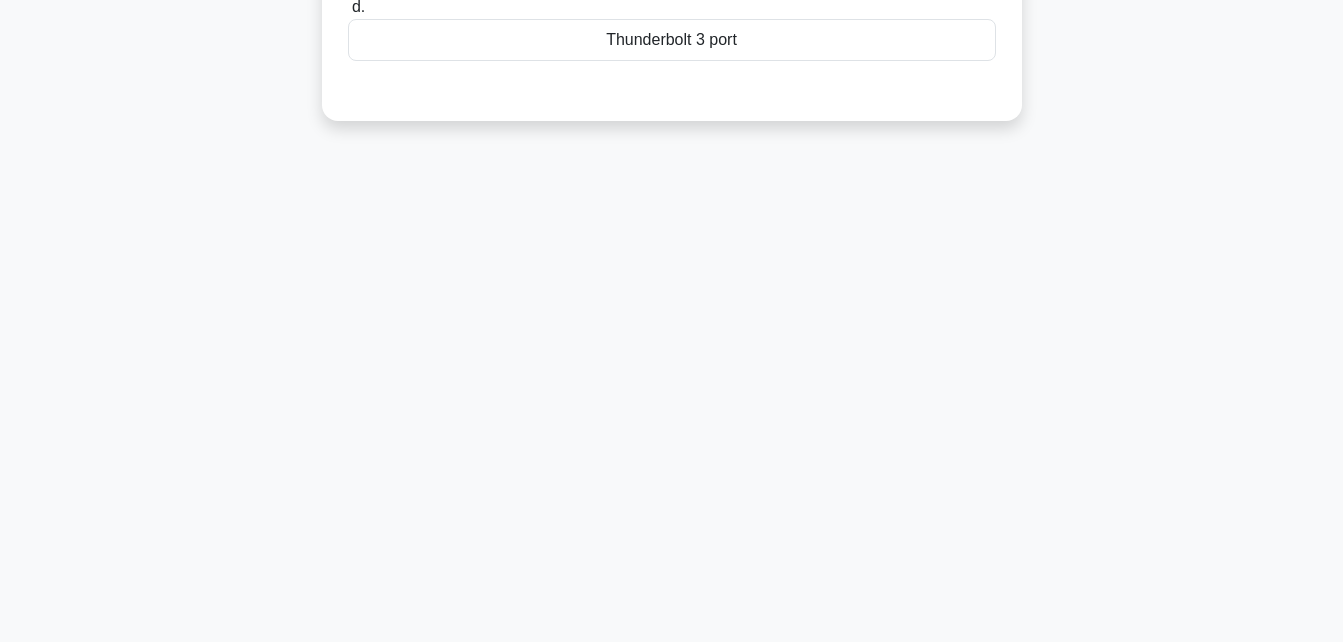 scroll, scrollTop: 438, scrollLeft: 0, axis: vertical 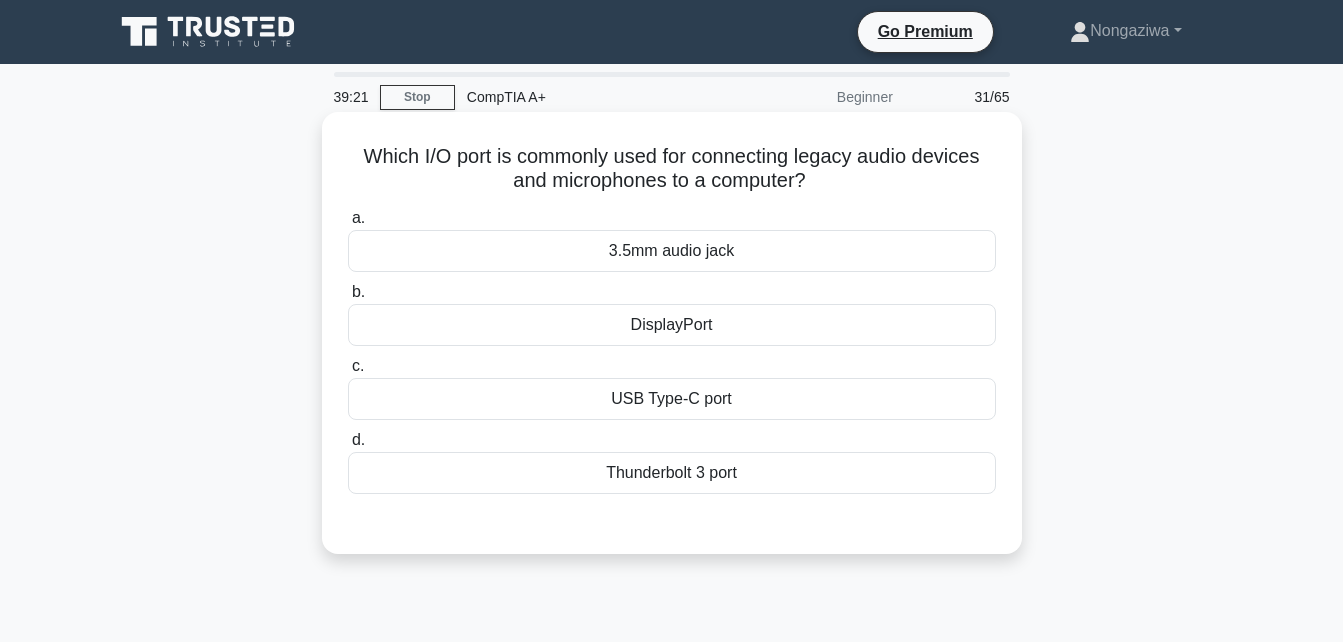 click on "3.5mm audio jack" at bounding box center [672, 251] 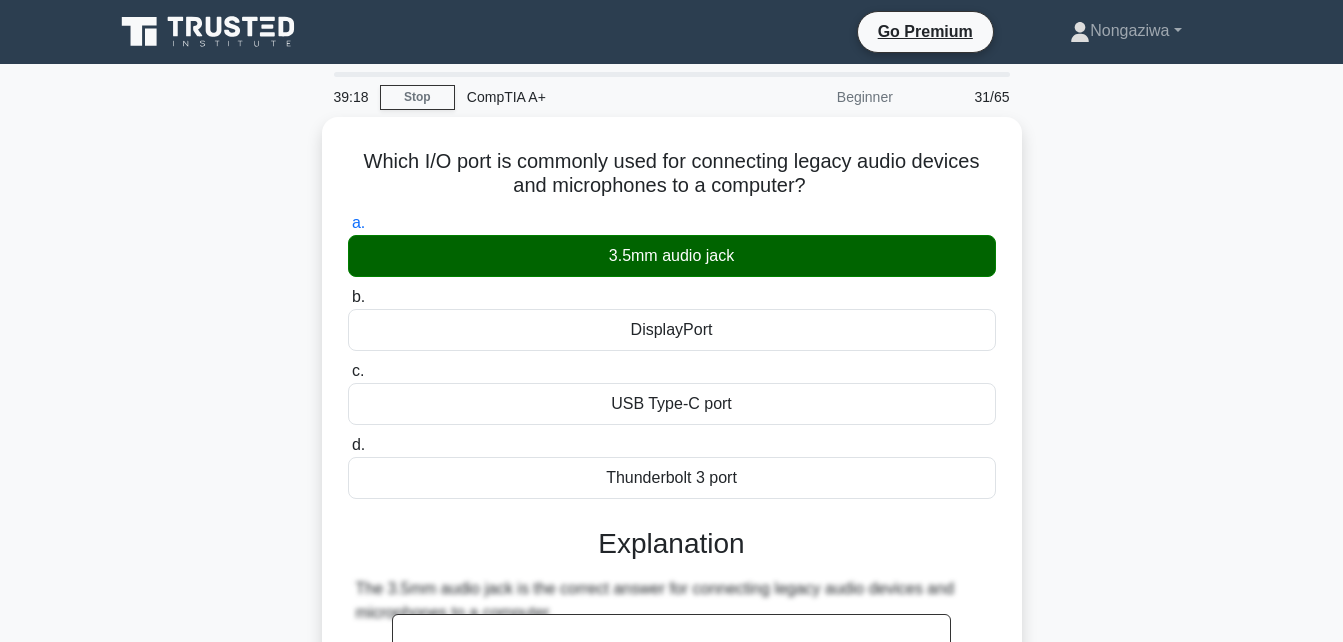 click on "Which I/O port is commonly used for connecting legacy audio devices and microphones to a computer?
.spinner_0XTQ{transform-origin:center;animation:spinner_y6GP .75s linear infinite}@keyframes spinner_y6GP{100%{transform:rotate(360deg)}}
a.
3.5mm audio jack
b. c." at bounding box center [672, 682] 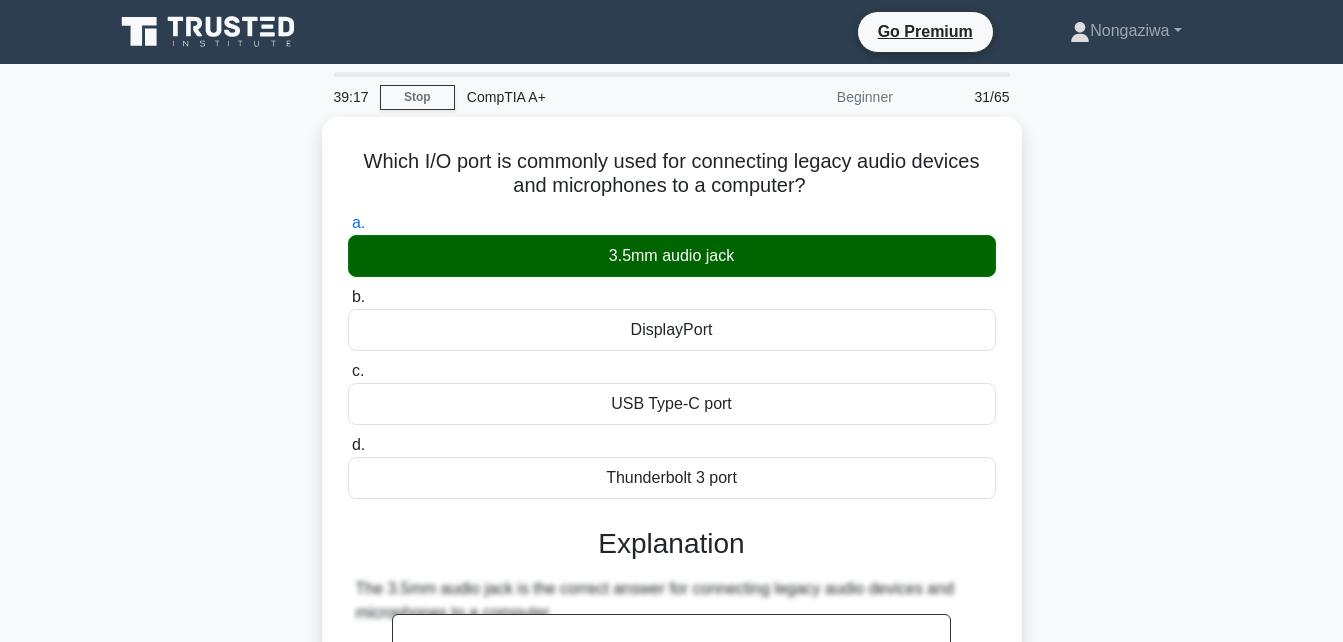 click on "39:17
Stop
CompTIA A+
Beginner
31/65
Which I/O port is commonly used for connecting legacy audio devices and microphones to a computer?
.spinner_0XTQ{transform-origin:center;animation:spinner_y6GP .75s linear infinite}@keyframes spinner_y6GP{100%{transform:rotate(360deg)}}
a. b. c. d." at bounding box center [671, 660] 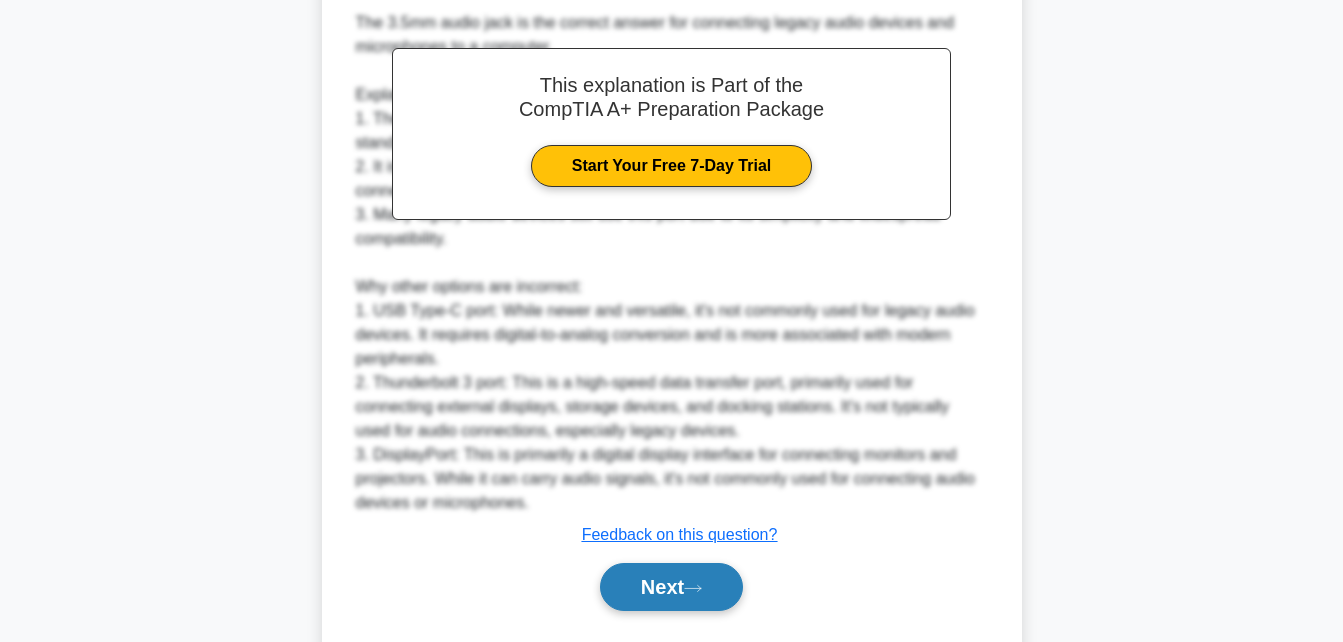 click on "Next" at bounding box center (671, 587) 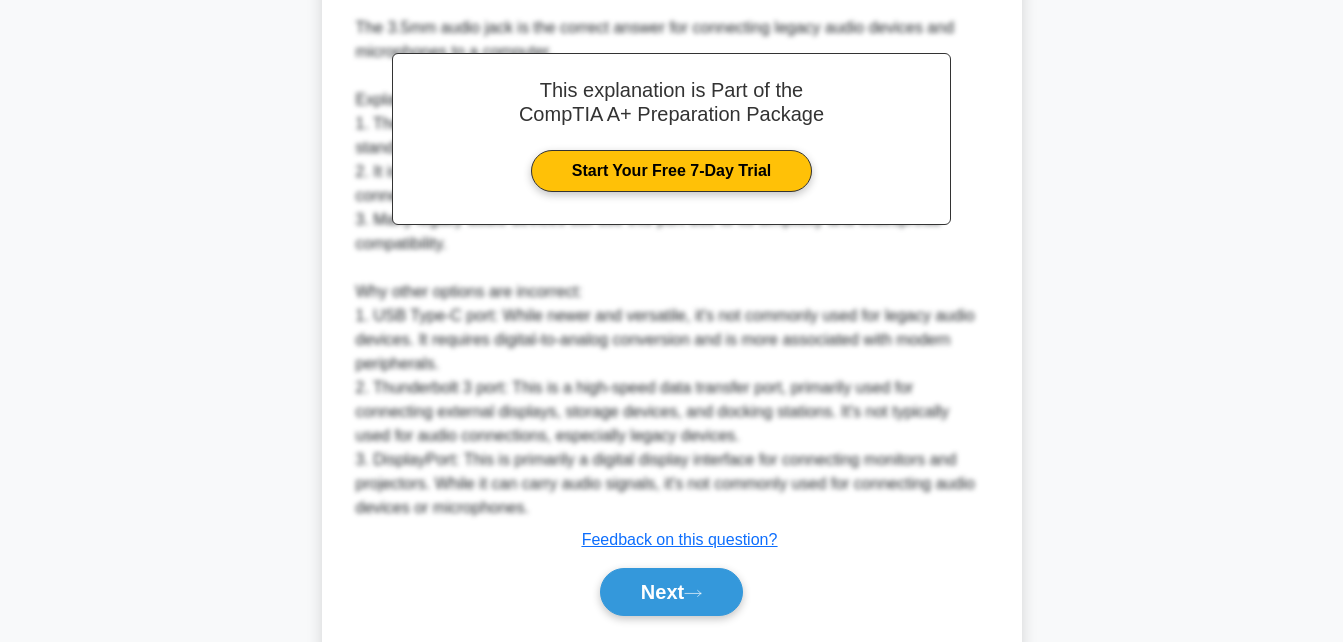 scroll, scrollTop: 438, scrollLeft: 0, axis: vertical 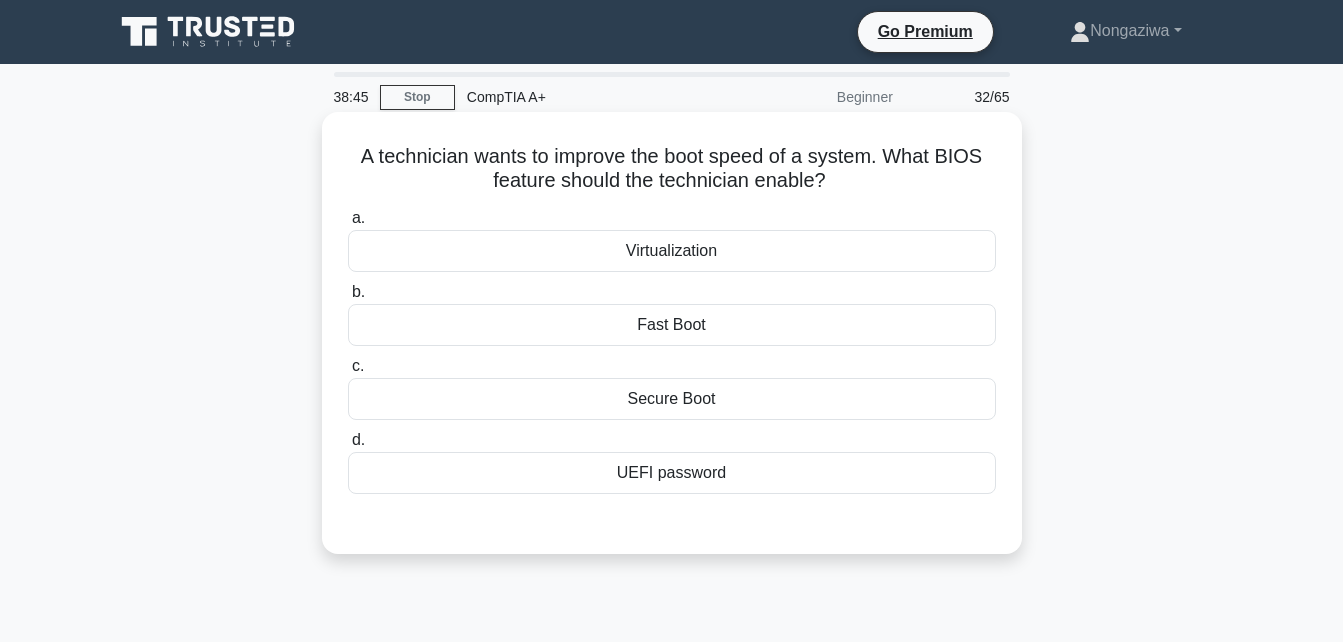click on "Fast Boot" at bounding box center (672, 325) 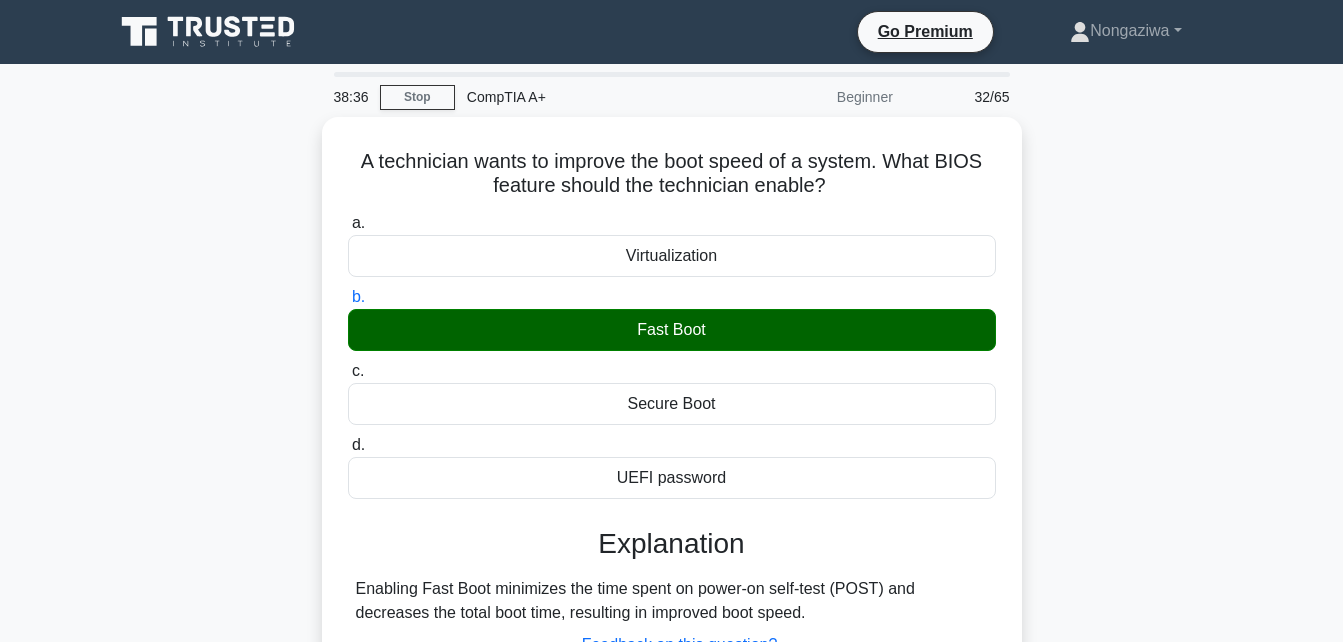 scroll, scrollTop: 438, scrollLeft: 0, axis: vertical 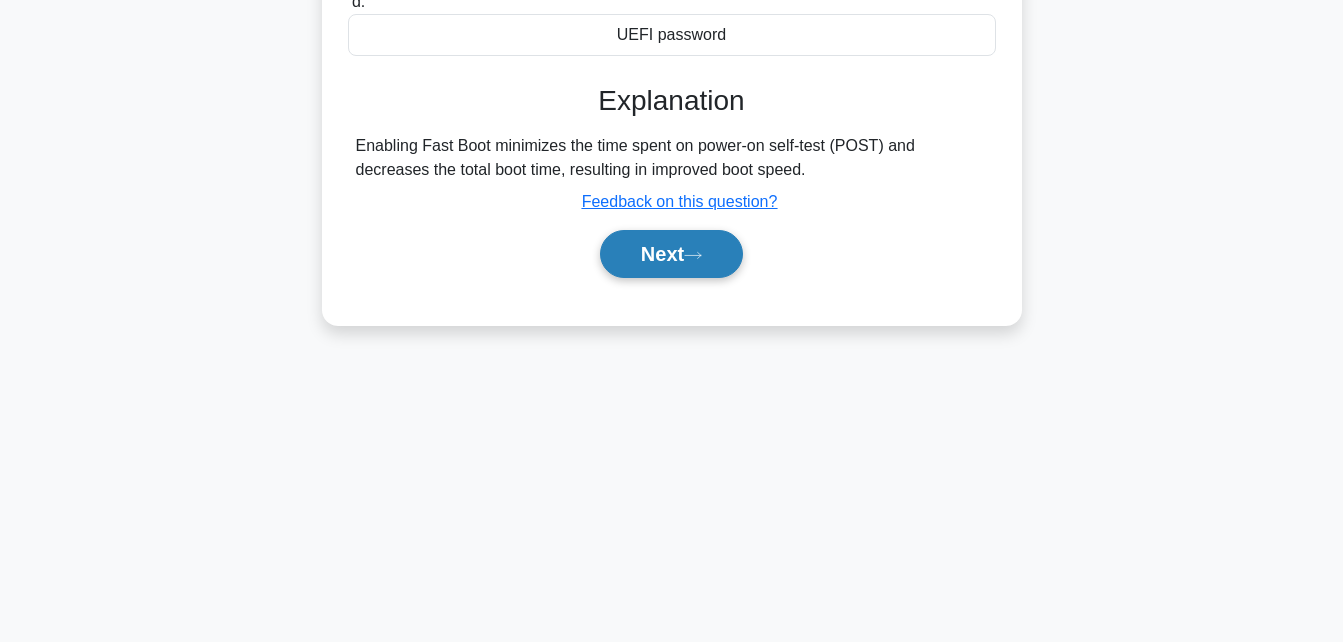 click on "Next" at bounding box center (672, 254) 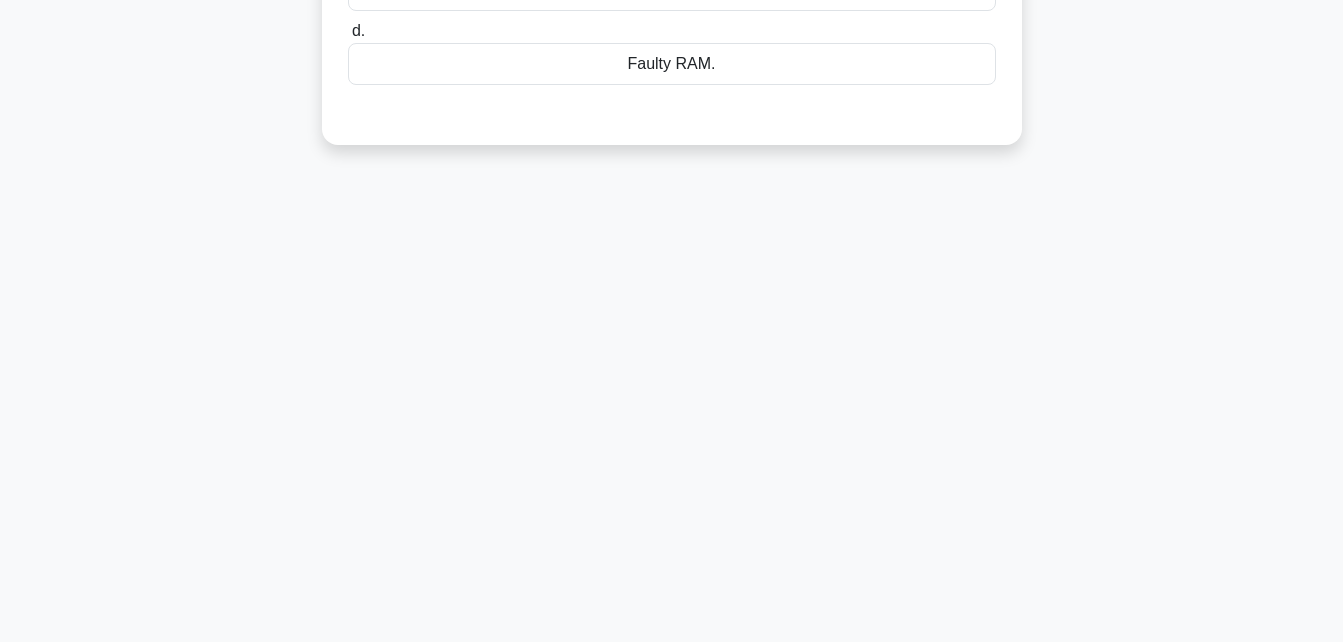 scroll, scrollTop: 0, scrollLeft: 0, axis: both 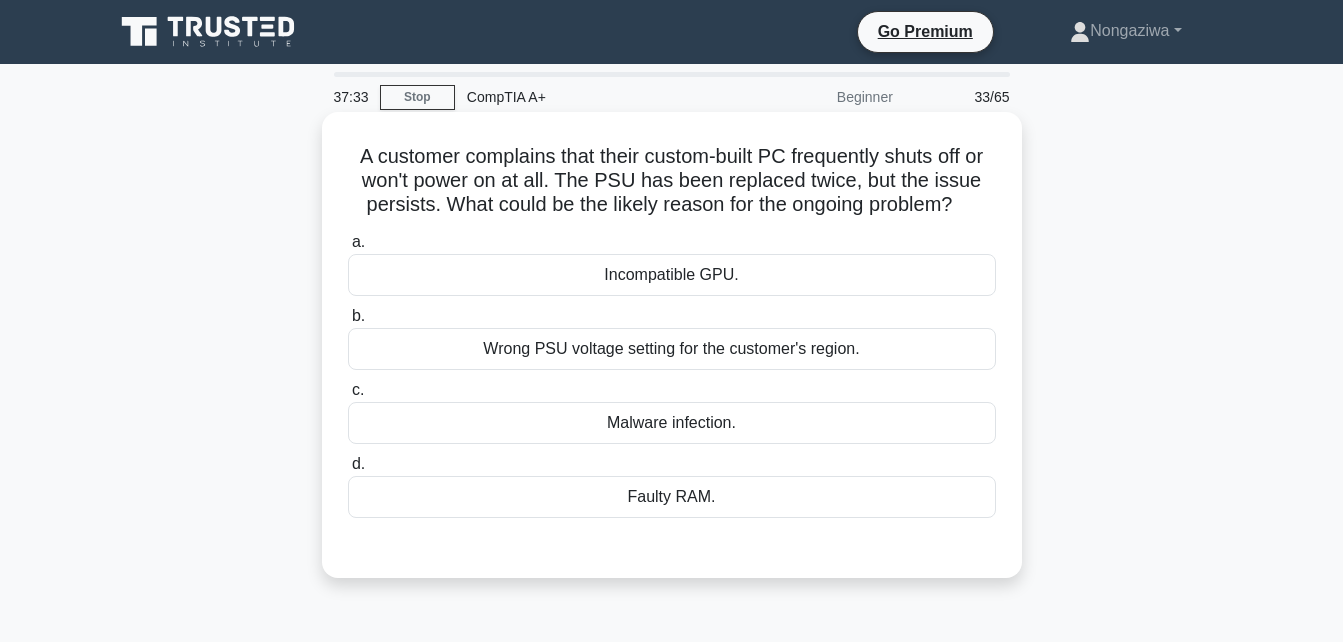 click on "Wrong PSU voltage setting for the customer's region." at bounding box center [672, 349] 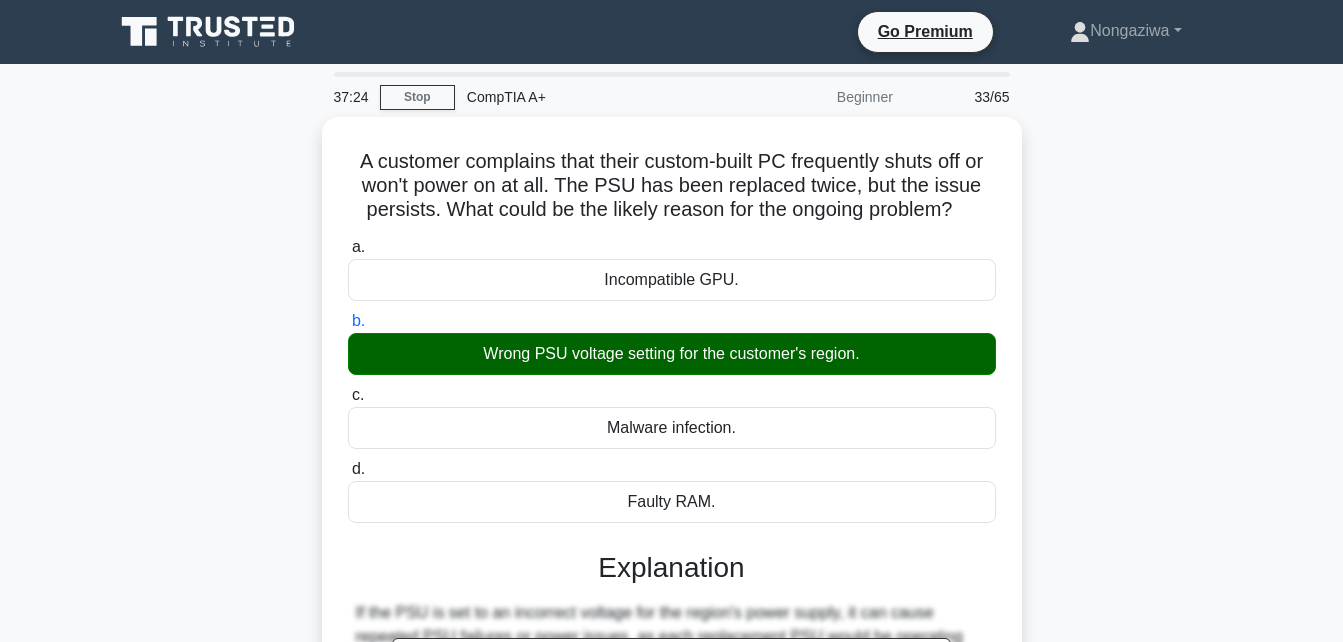 scroll, scrollTop: 438, scrollLeft: 0, axis: vertical 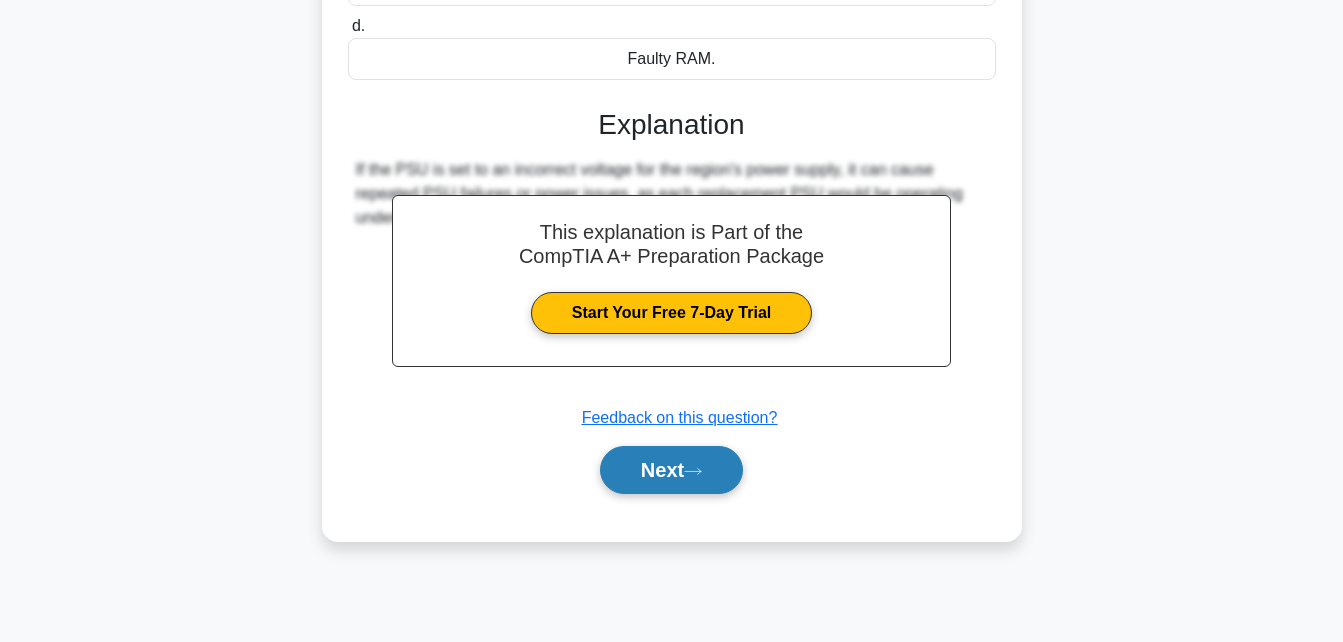 click on "Next" at bounding box center (671, 470) 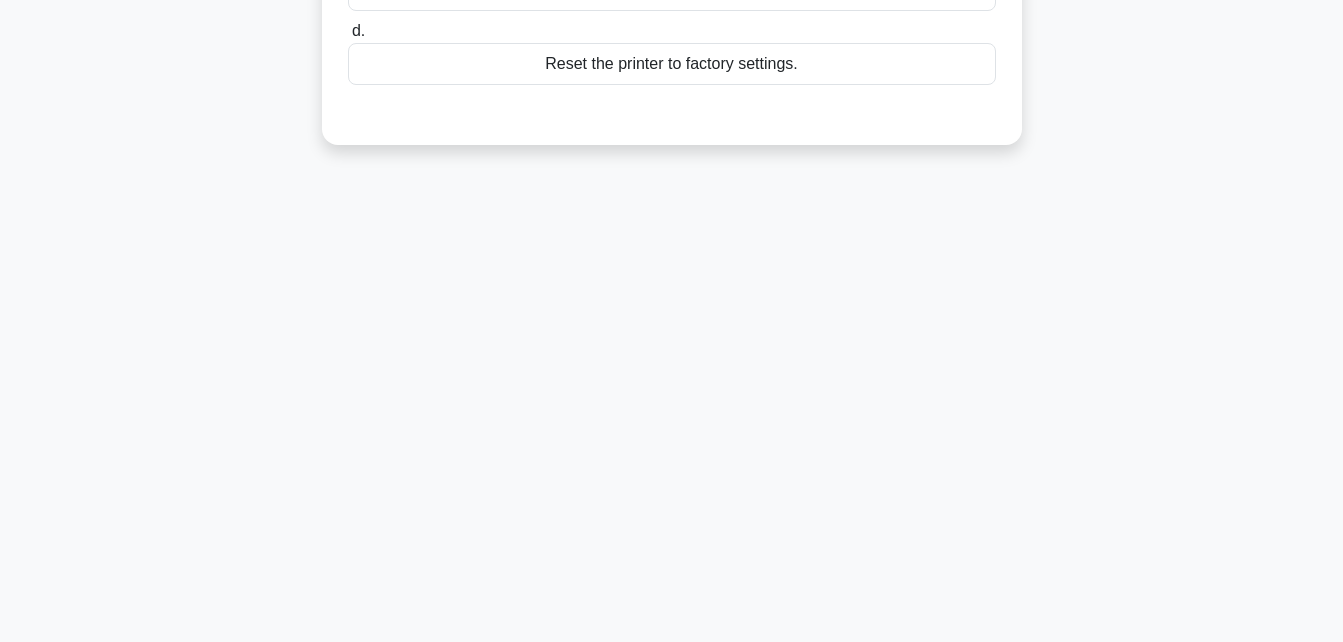 scroll, scrollTop: 0, scrollLeft: 0, axis: both 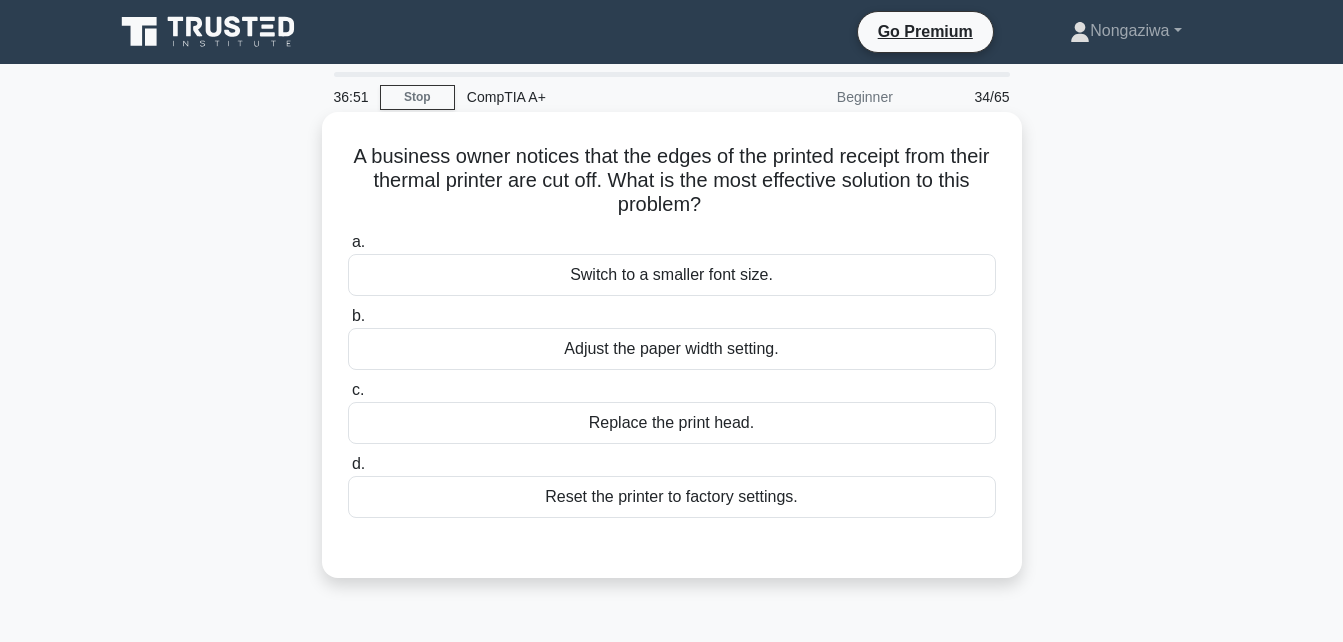click on "Switch to a smaller font size." at bounding box center [672, 275] 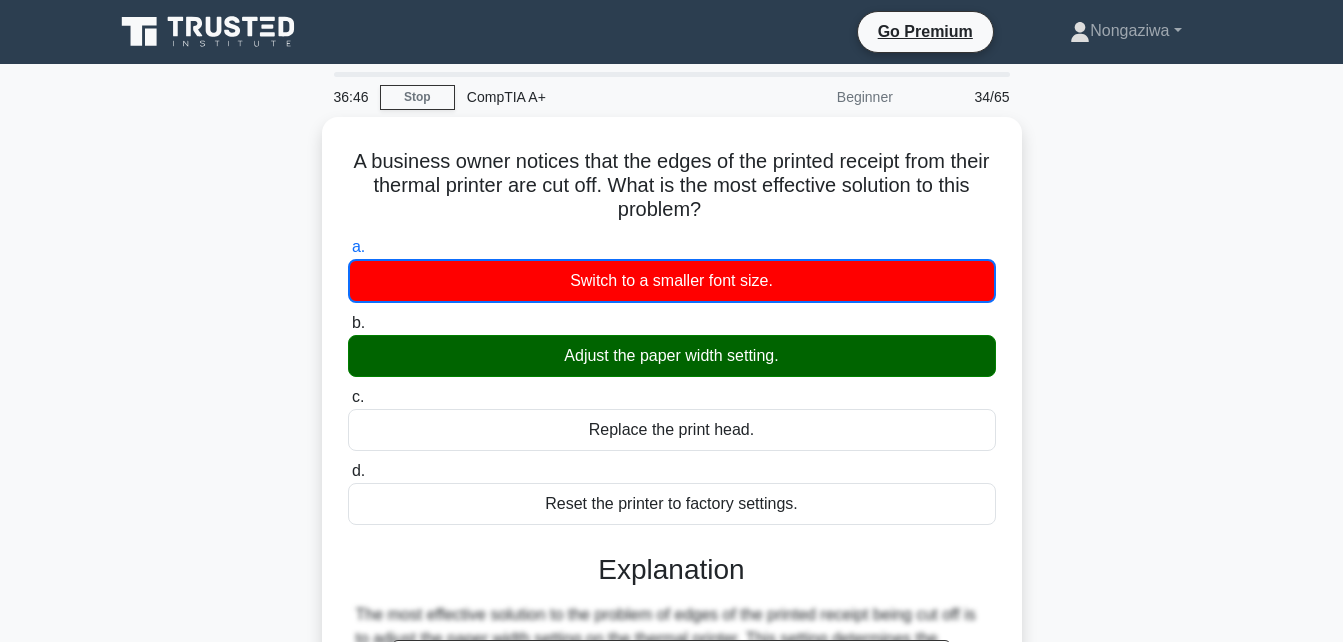 scroll, scrollTop: 438, scrollLeft: 0, axis: vertical 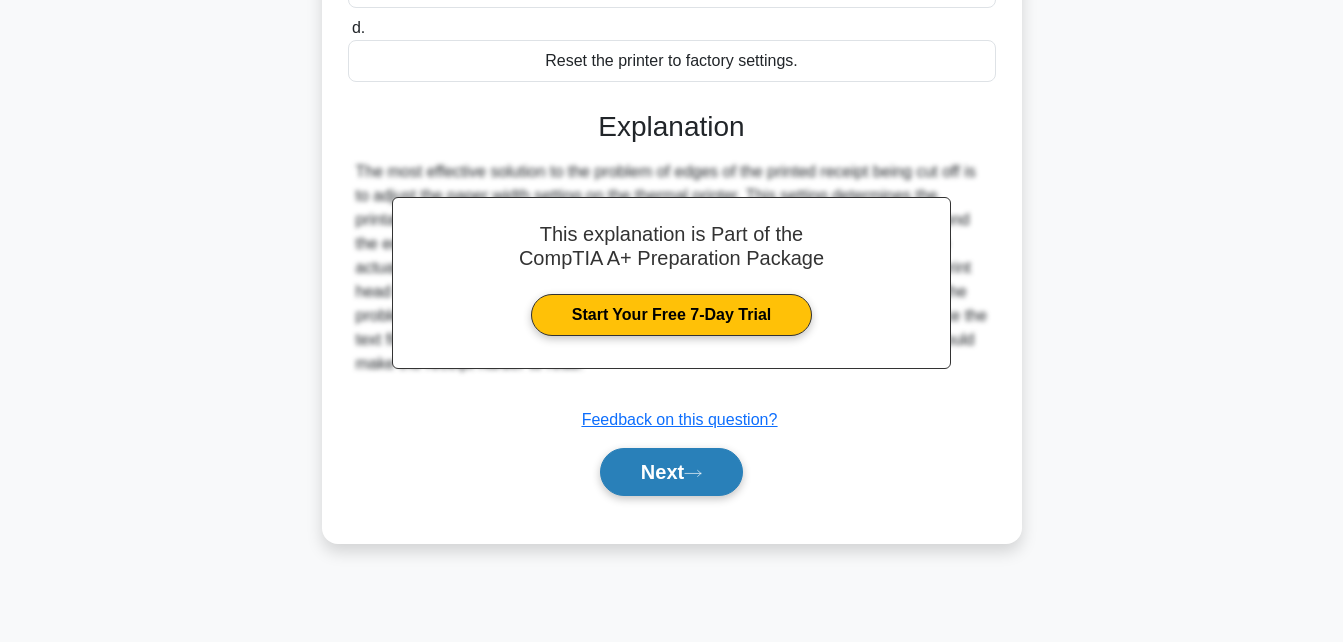 click on "Next" at bounding box center [671, 472] 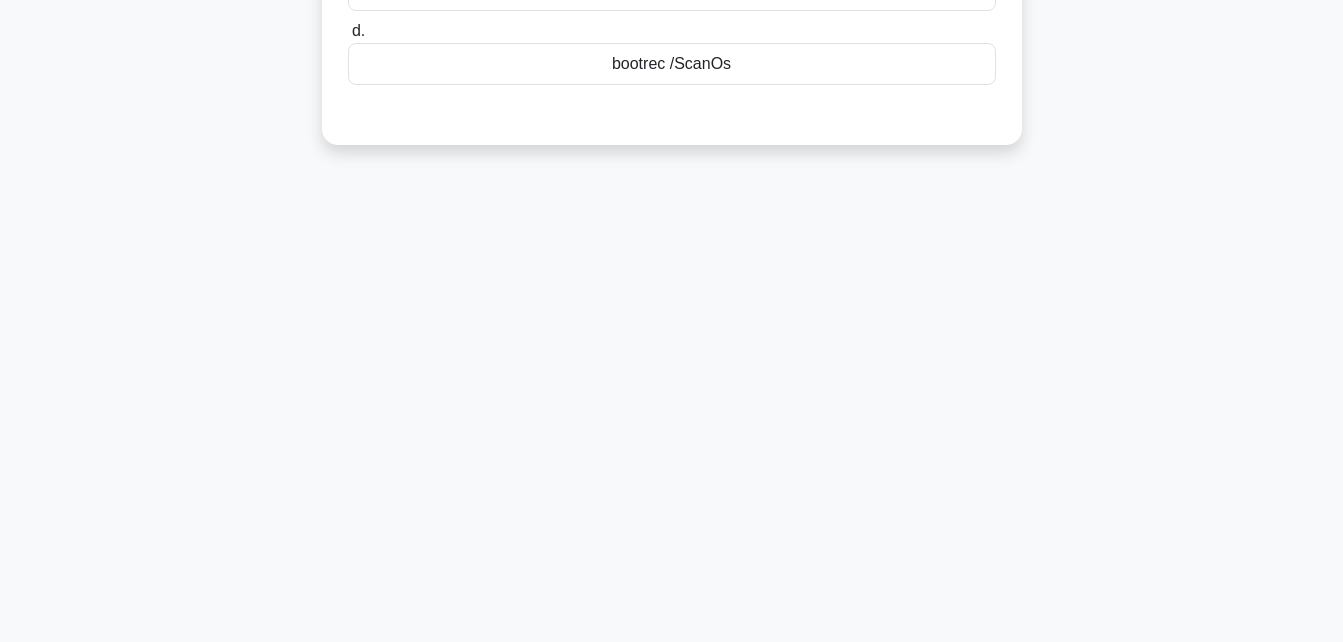 scroll, scrollTop: 0, scrollLeft: 0, axis: both 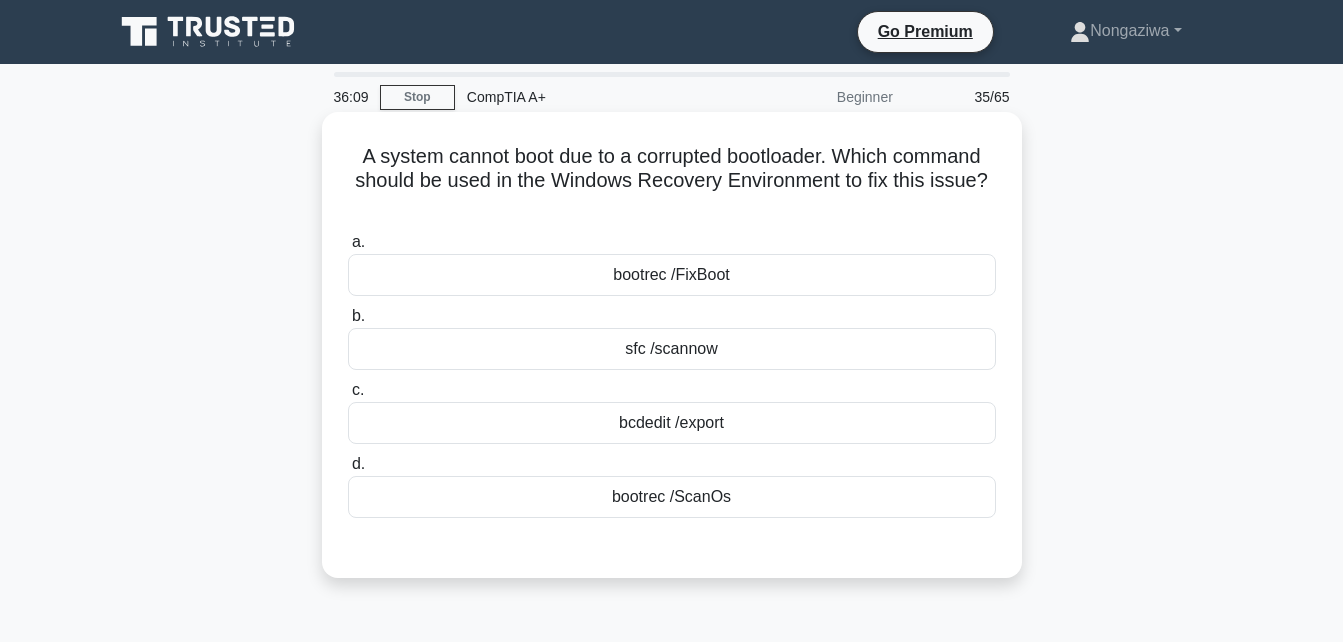 click on "bootrec /ScanOs" at bounding box center [672, 497] 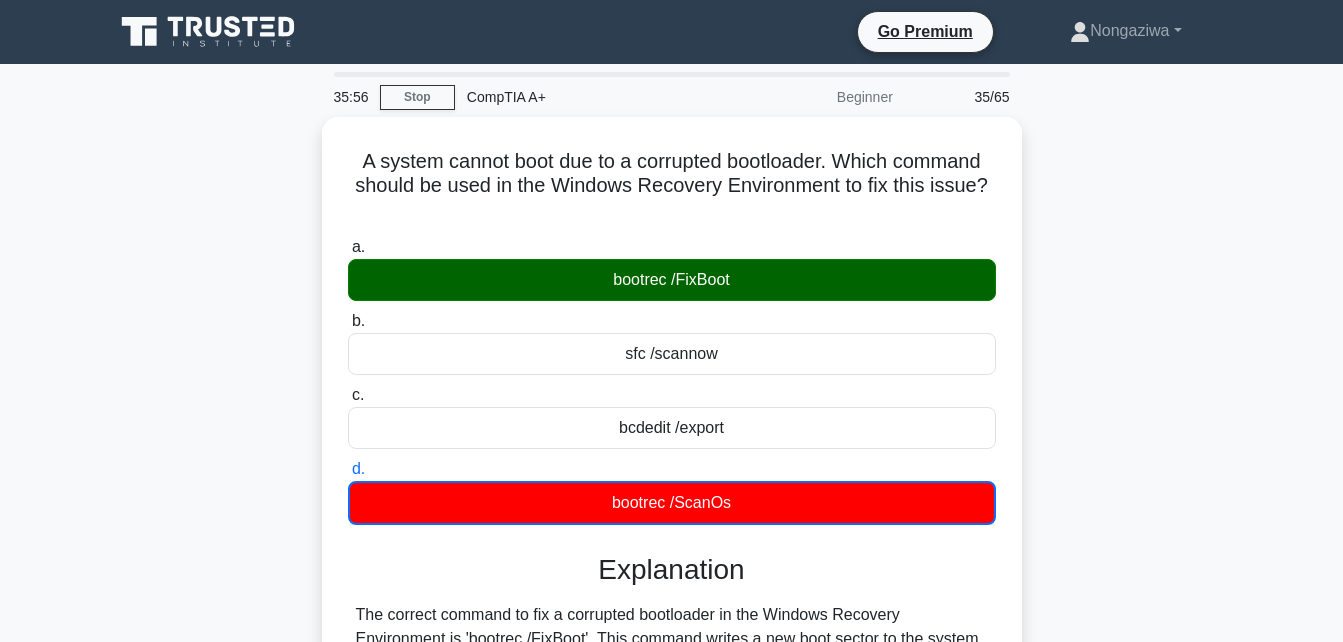 scroll, scrollTop: 438, scrollLeft: 0, axis: vertical 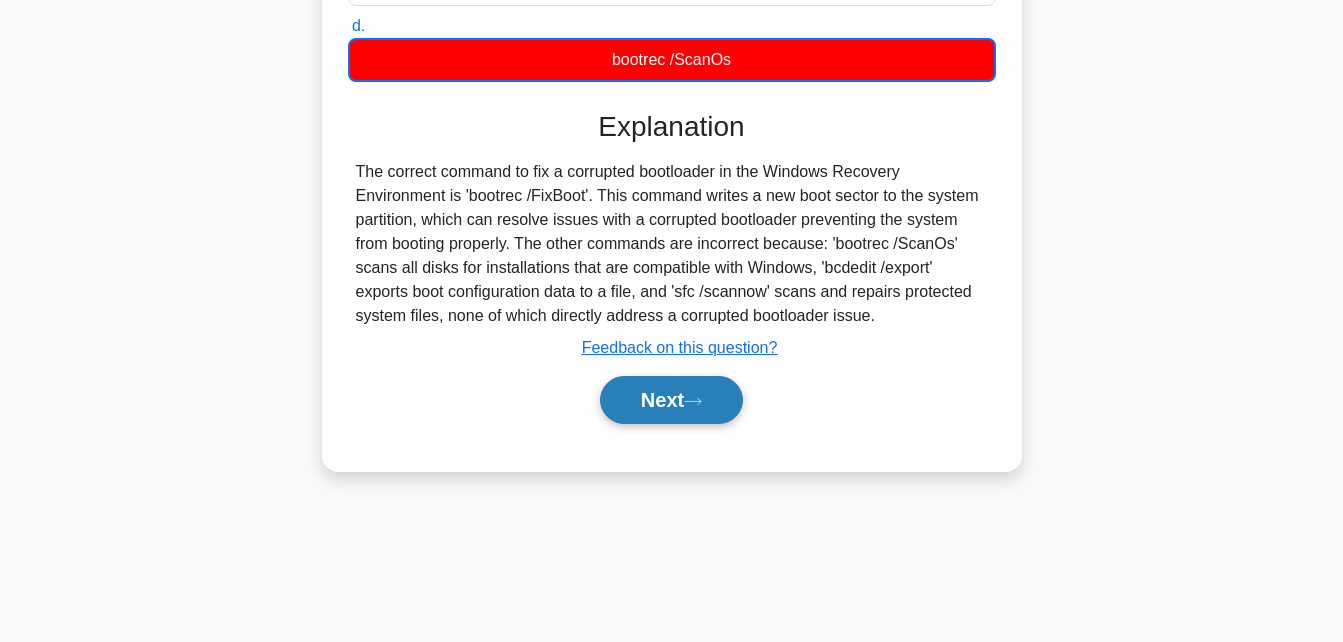 click on "Next" at bounding box center [671, 400] 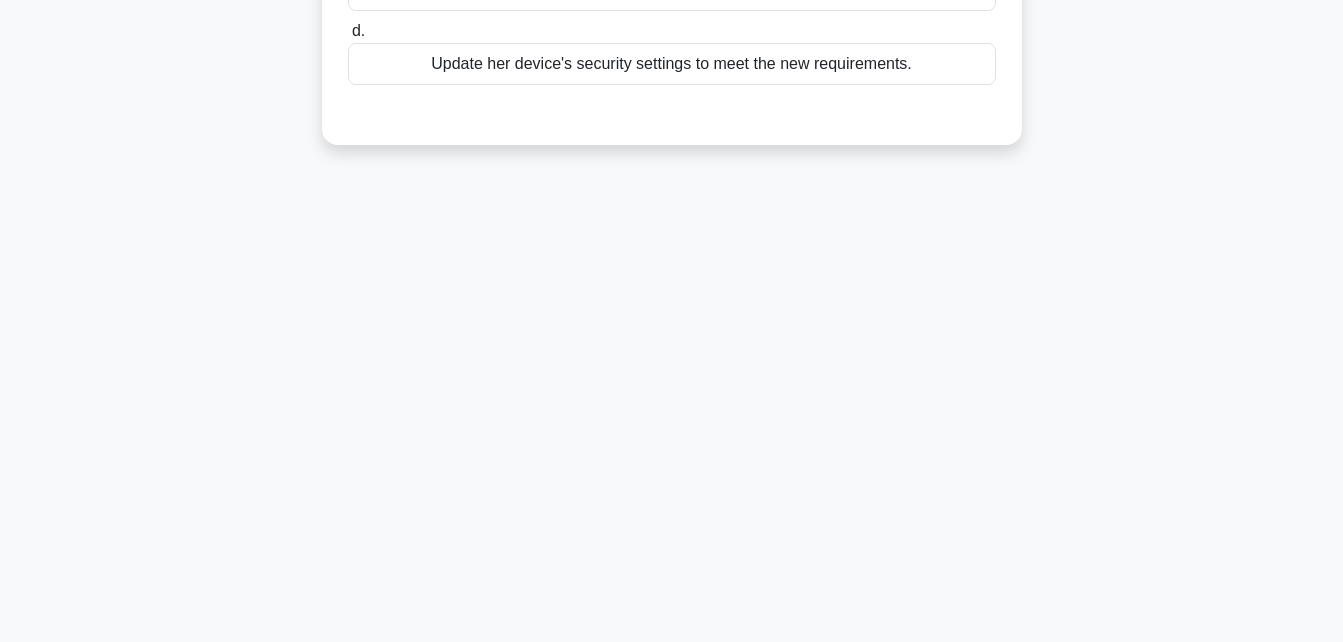 scroll, scrollTop: 0, scrollLeft: 0, axis: both 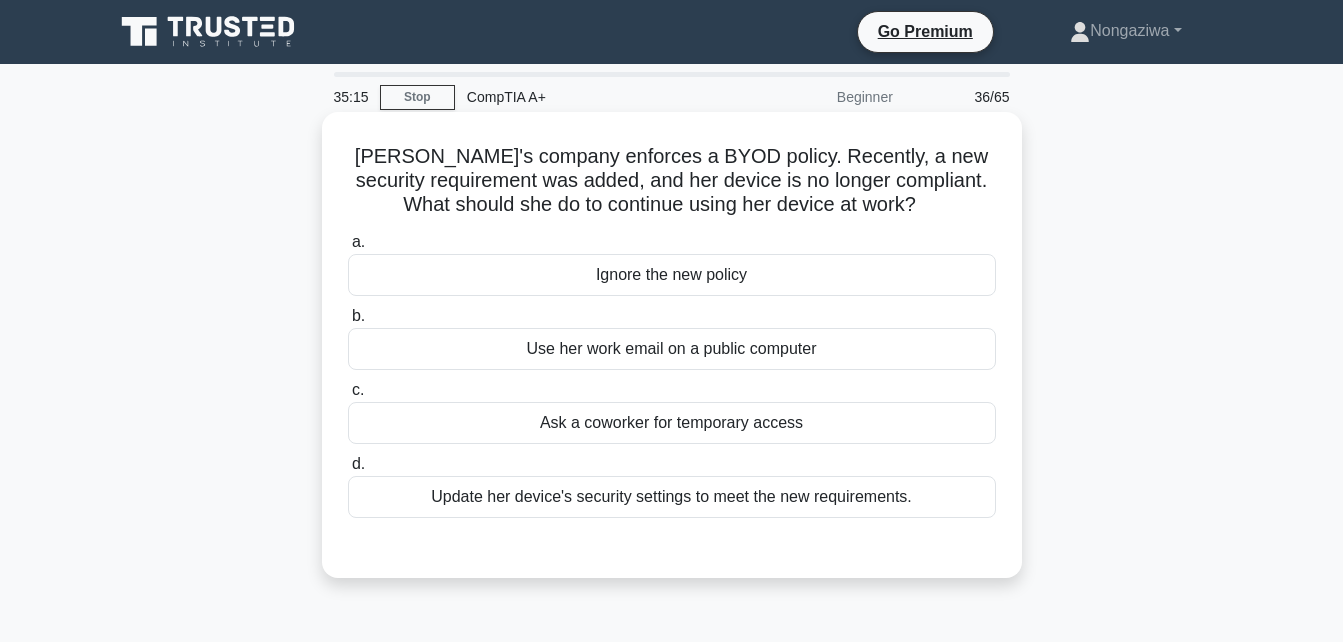 click on "Update her device's security settings to meet the new requirements." at bounding box center [672, 497] 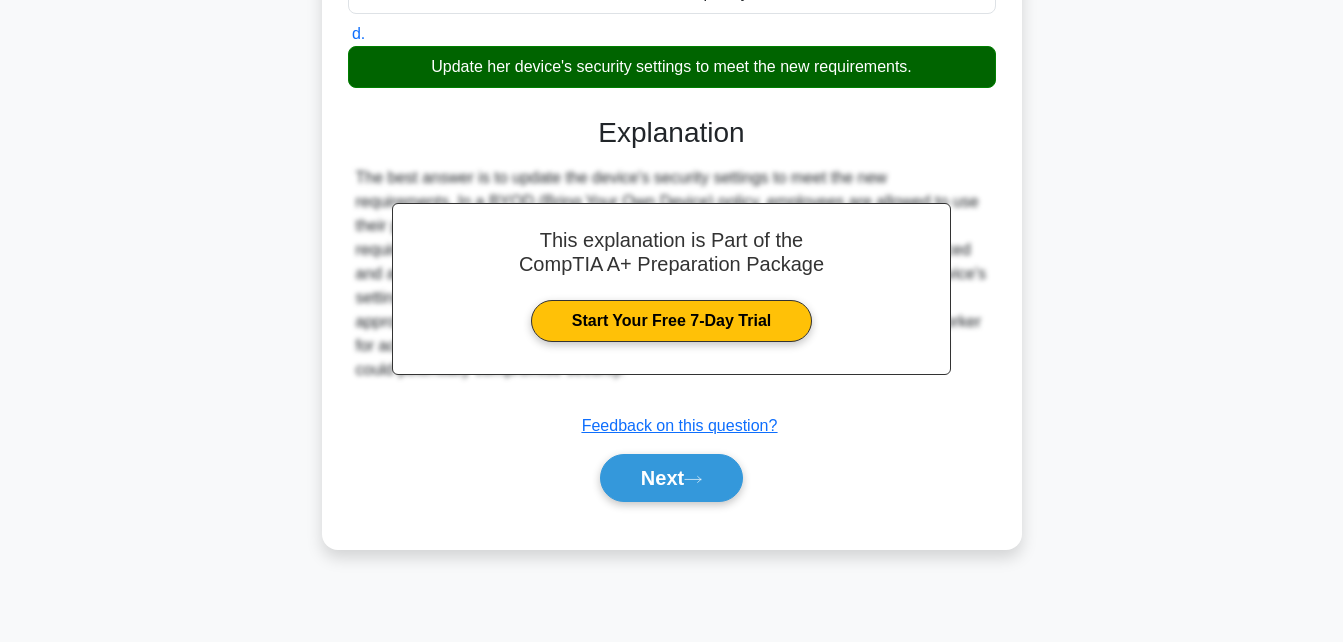 scroll, scrollTop: 438, scrollLeft: 0, axis: vertical 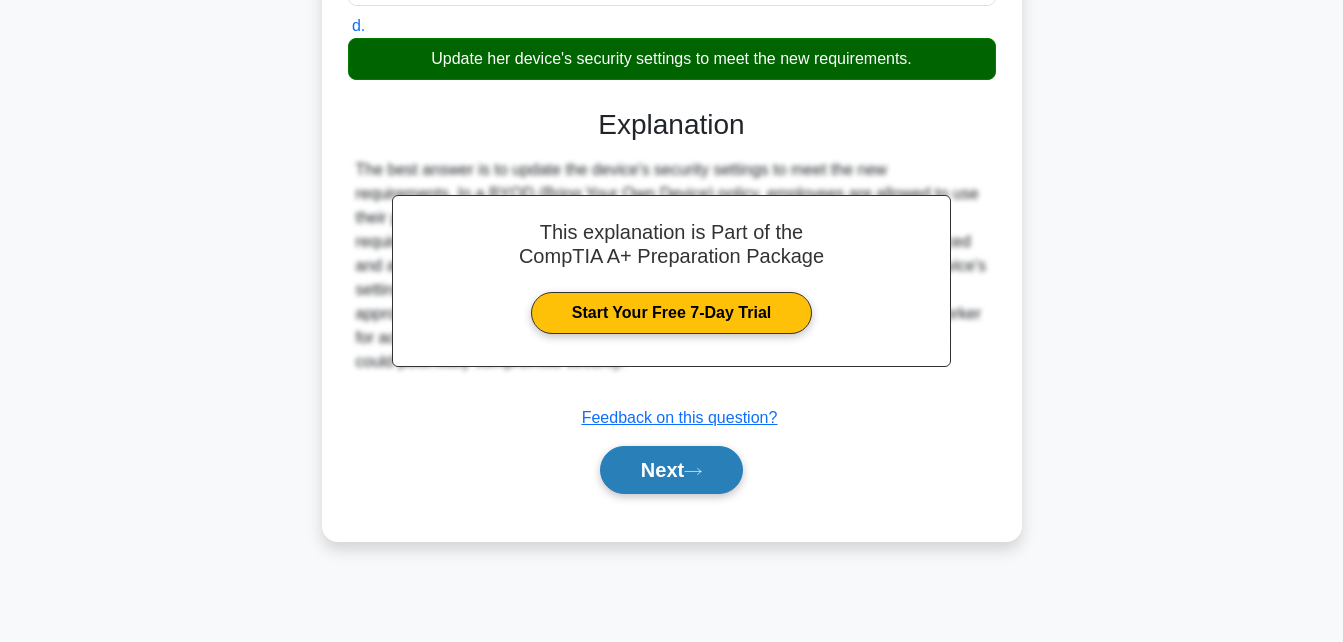 click on "Next" at bounding box center (671, 470) 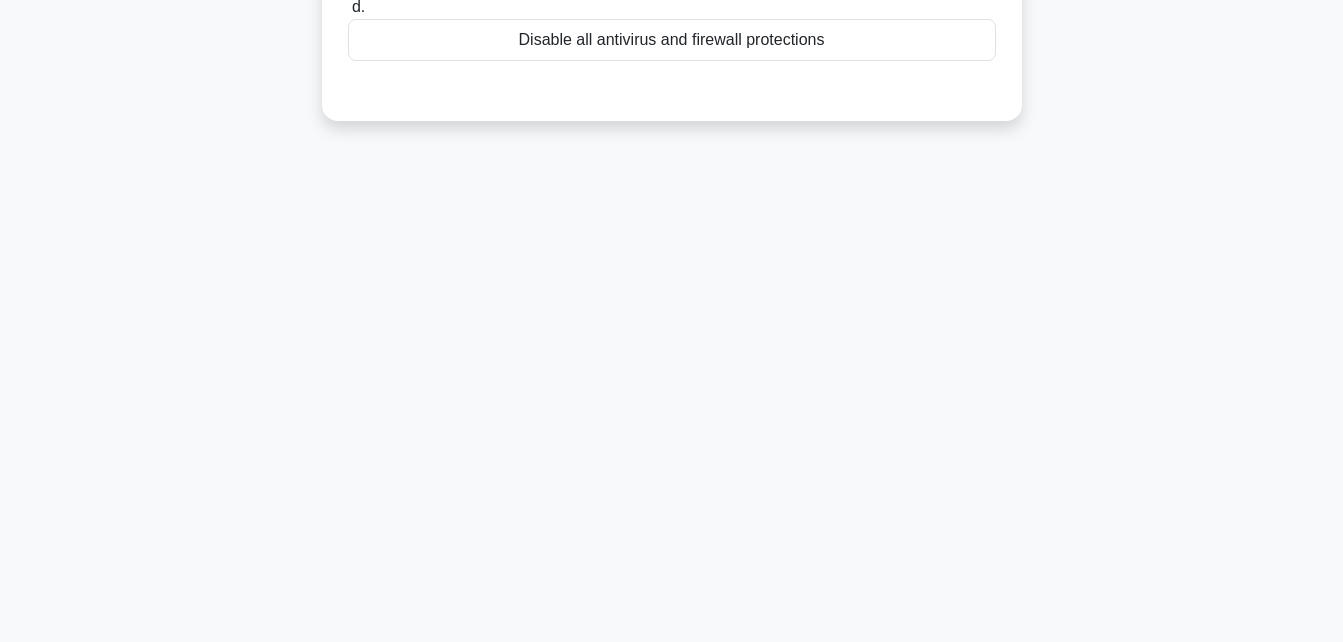 scroll, scrollTop: 14, scrollLeft: 0, axis: vertical 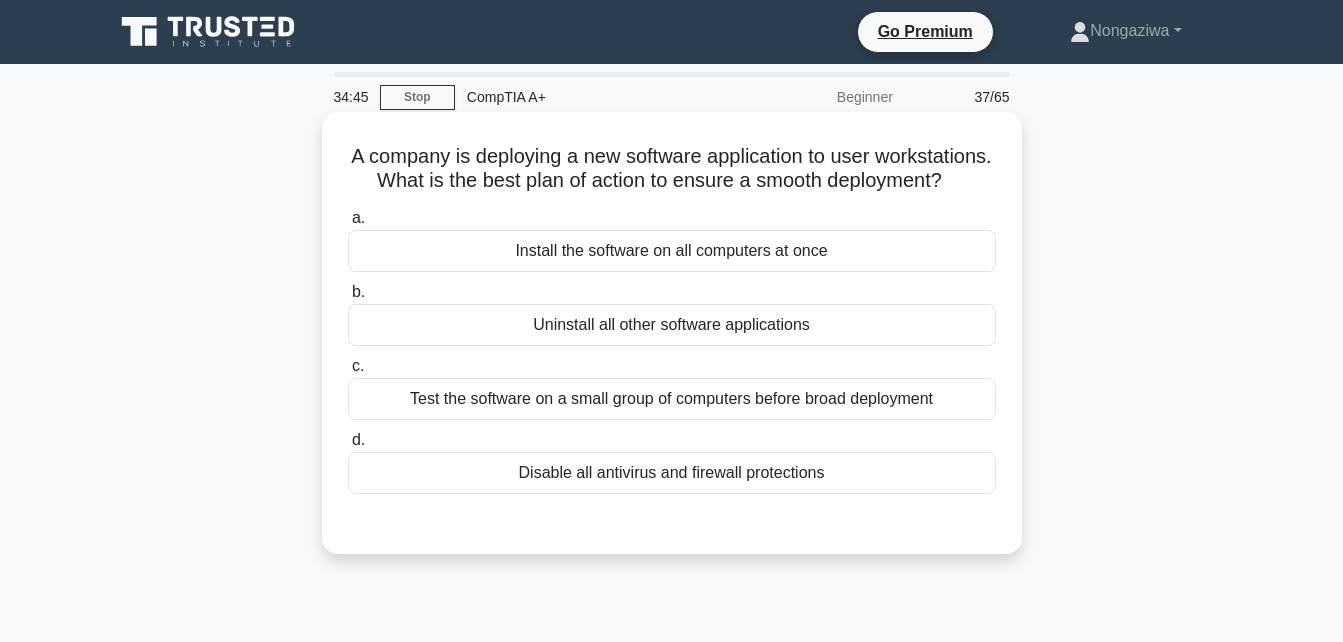 click on "Test the software on a small group of computers before broad deployment" at bounding box center (672, 399) 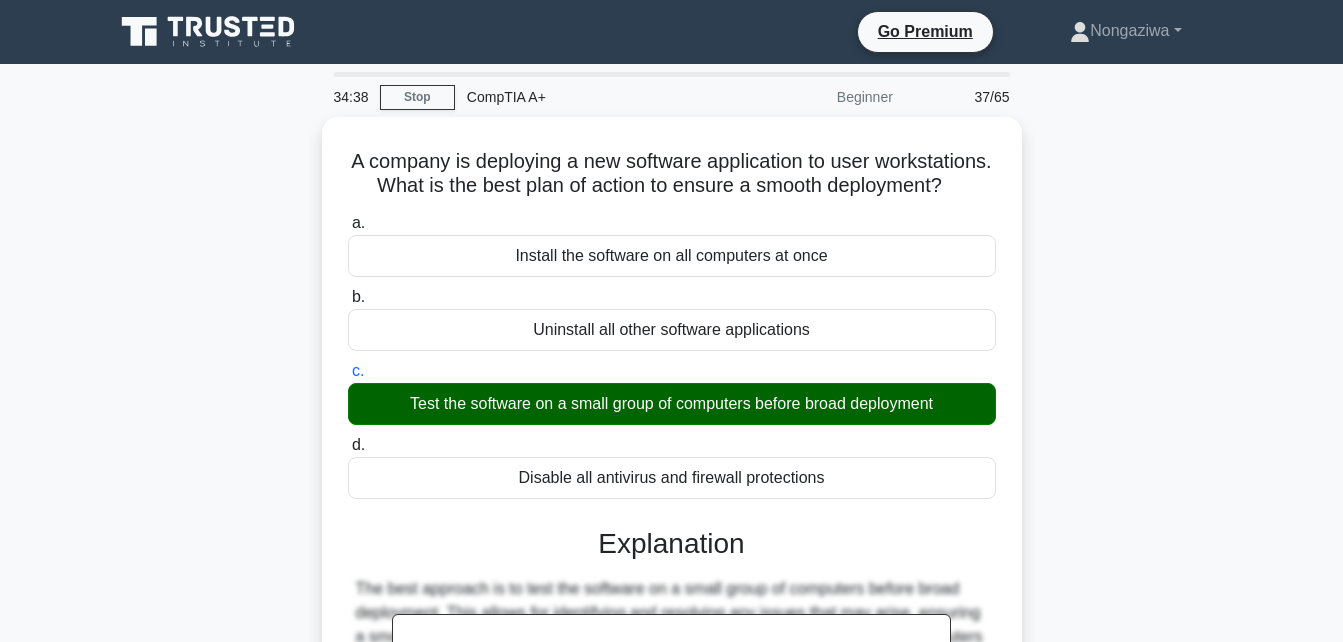 scroll, scrollTop: 438, scrollLeft: 0, axis: vertical 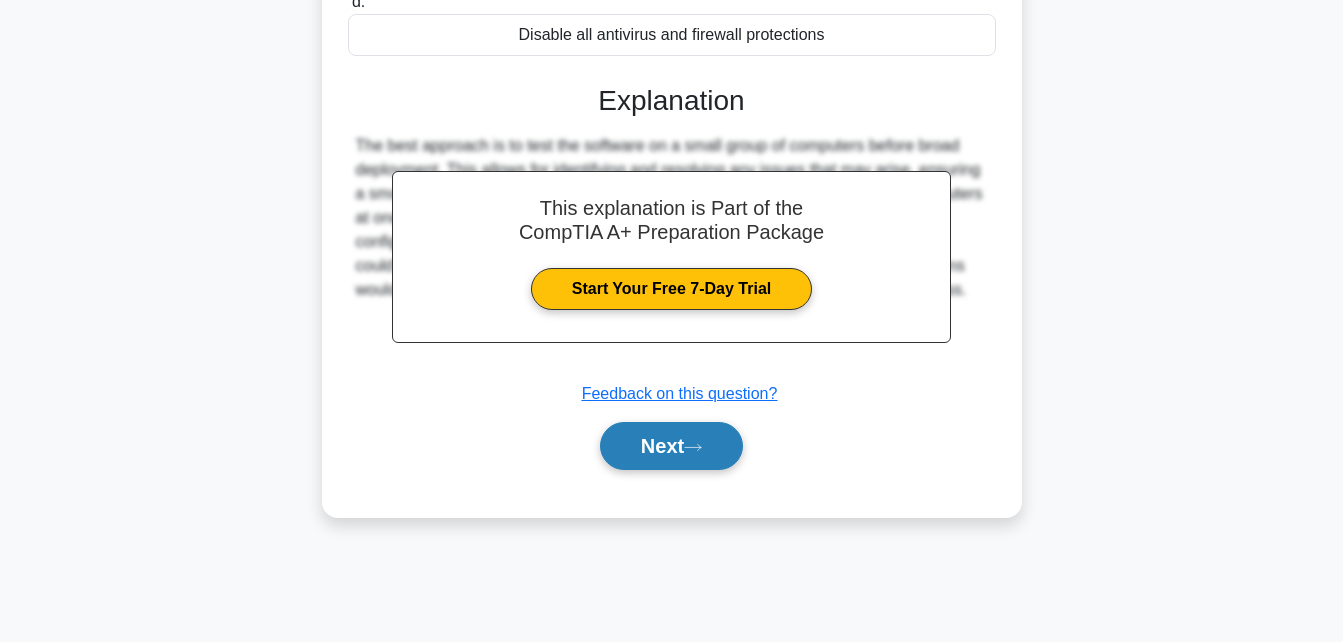 click on "Next" at bounding box center [671, 446] 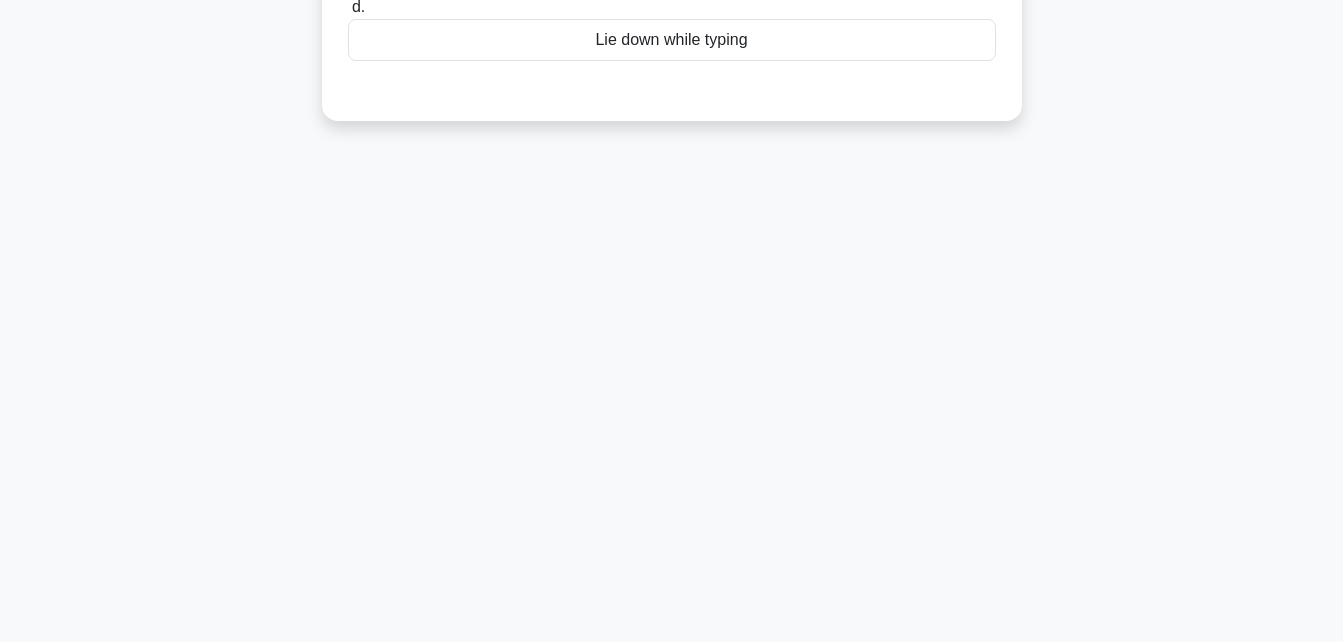 click on "34:35
Stop
CompTIA A+
Beginner
38/65
An office employee experiences wrist pain after prolonged typing sessions. What should they consider to alleviate this issue?
.spinner_0XTQ{transform-origin:center;animation:spinner_y6GP .75s linear infinite}@keyframes spinner_y6GP{100%{transform:rotate(360deg)}}
a.
b." at bounding box center [671, 134] 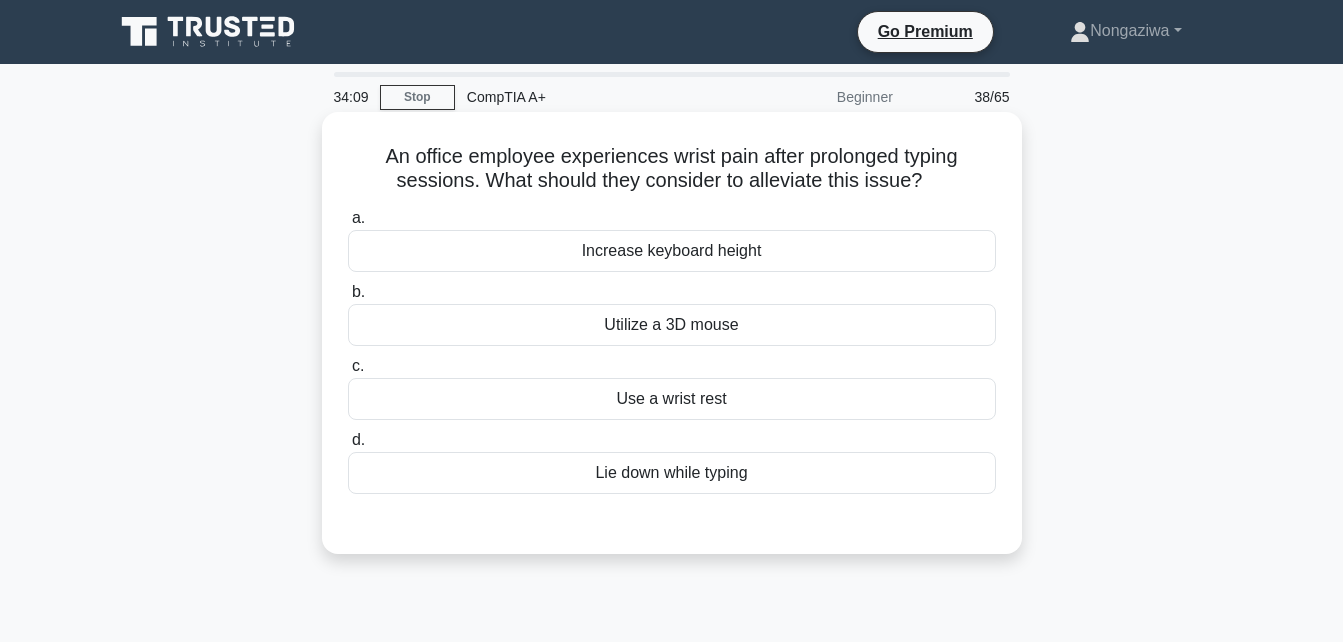 click on "Use a wrist rest" at bounding box center [672, 399] 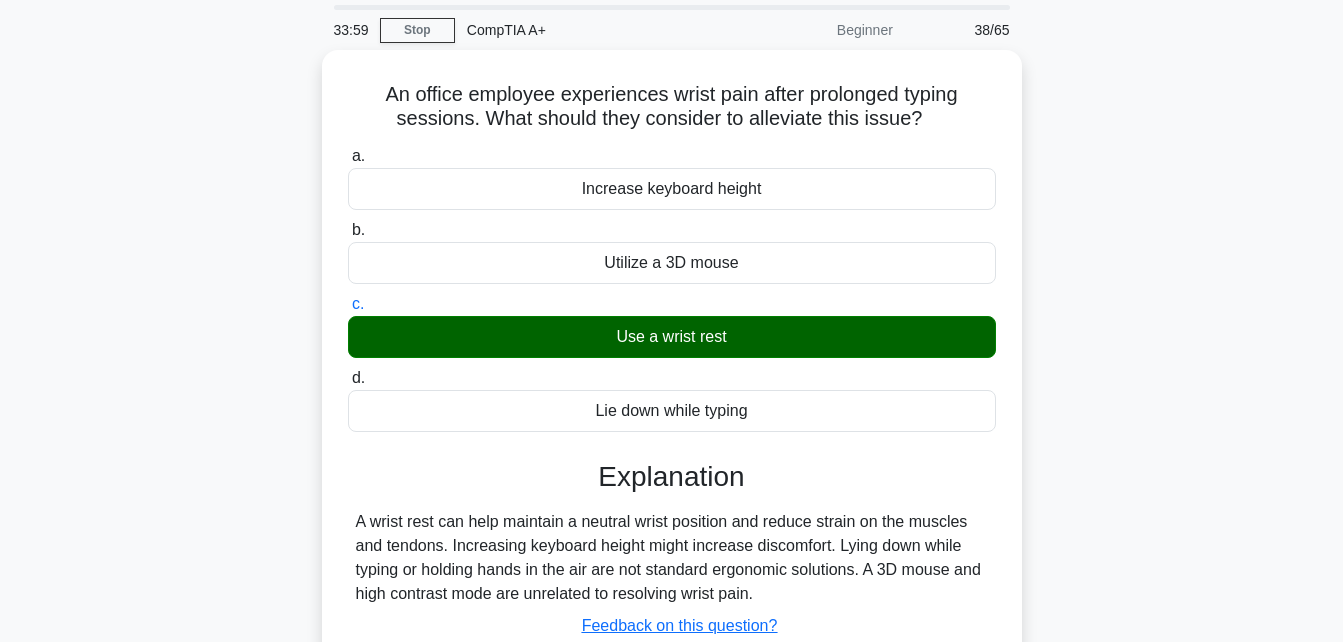 scroll, scrollTop: 69, scrollLeft: 0, axis: vertical 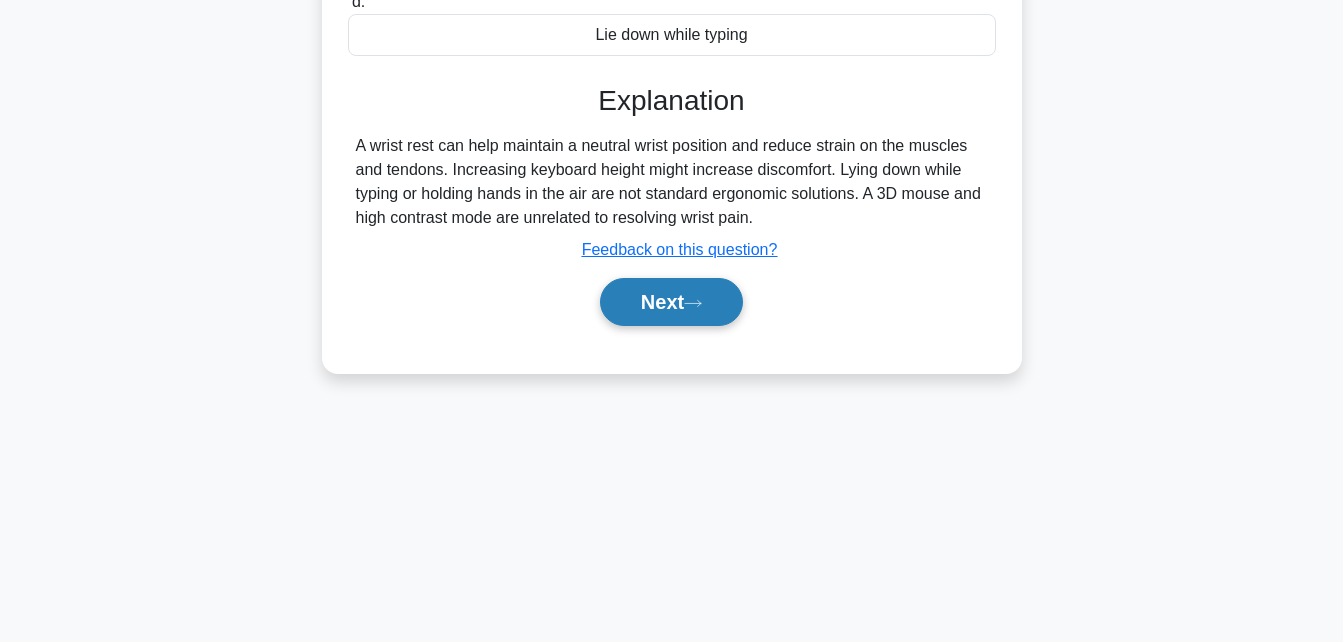 click on "Next" at bounding box center [671, 302] 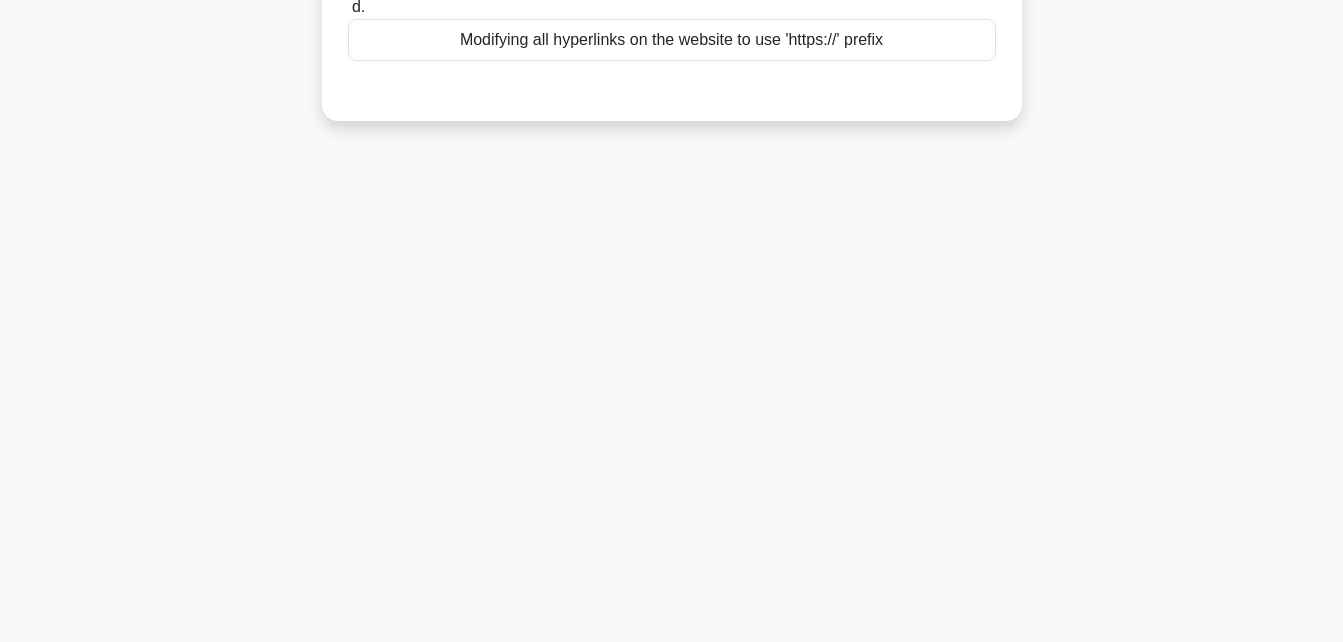 scroll, scrollTop: 0, scrollLeft: 0, axis: both 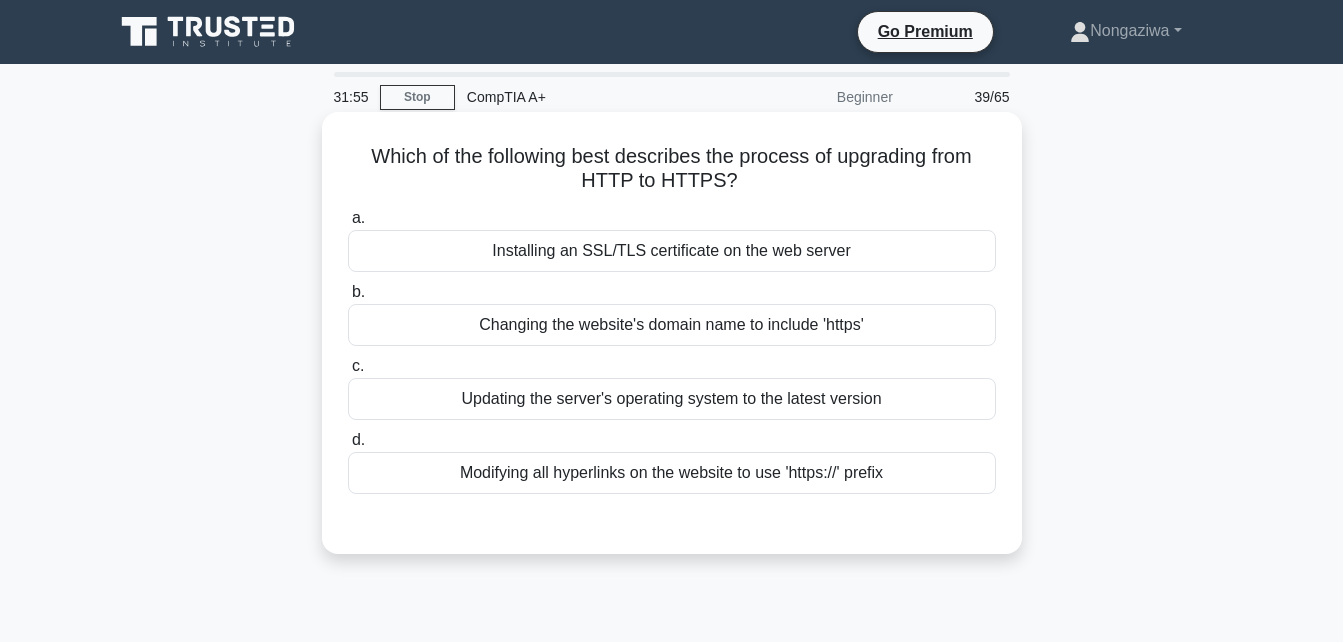 click on "Modifying all hyperlinks on the website to use 'https://' prefix" at bounding box center (672, 473) 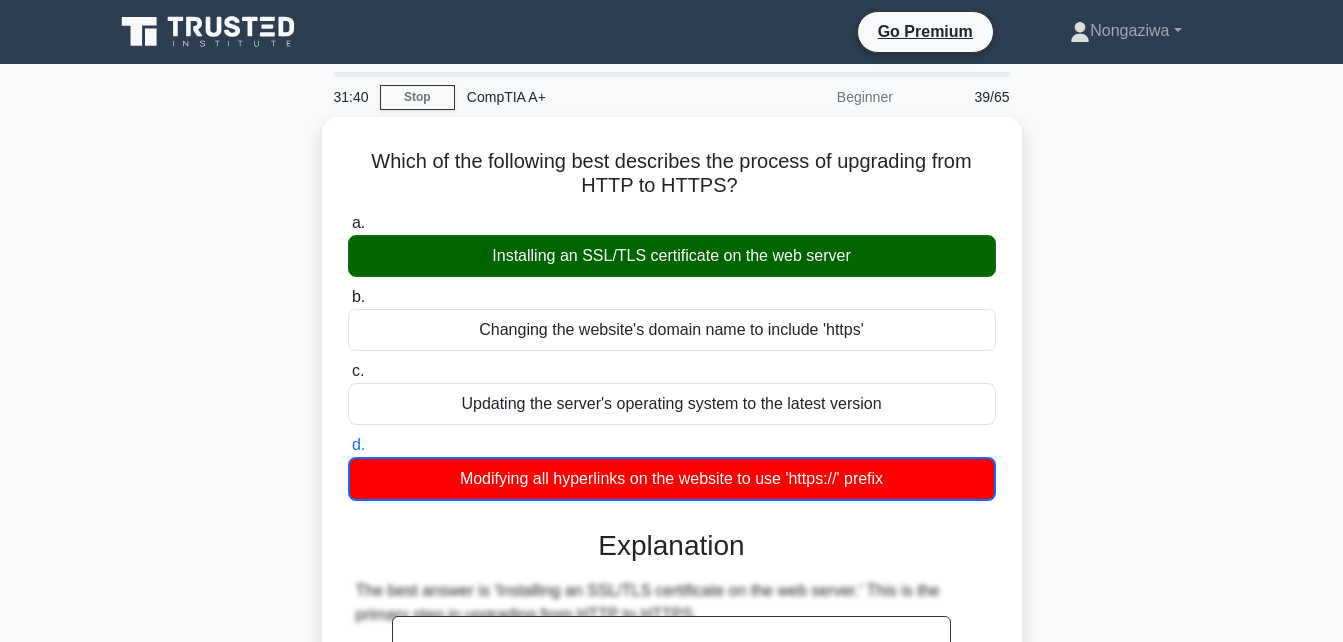 scroll, scrollTop: 561, scrollLeft: 0, axis: vertical 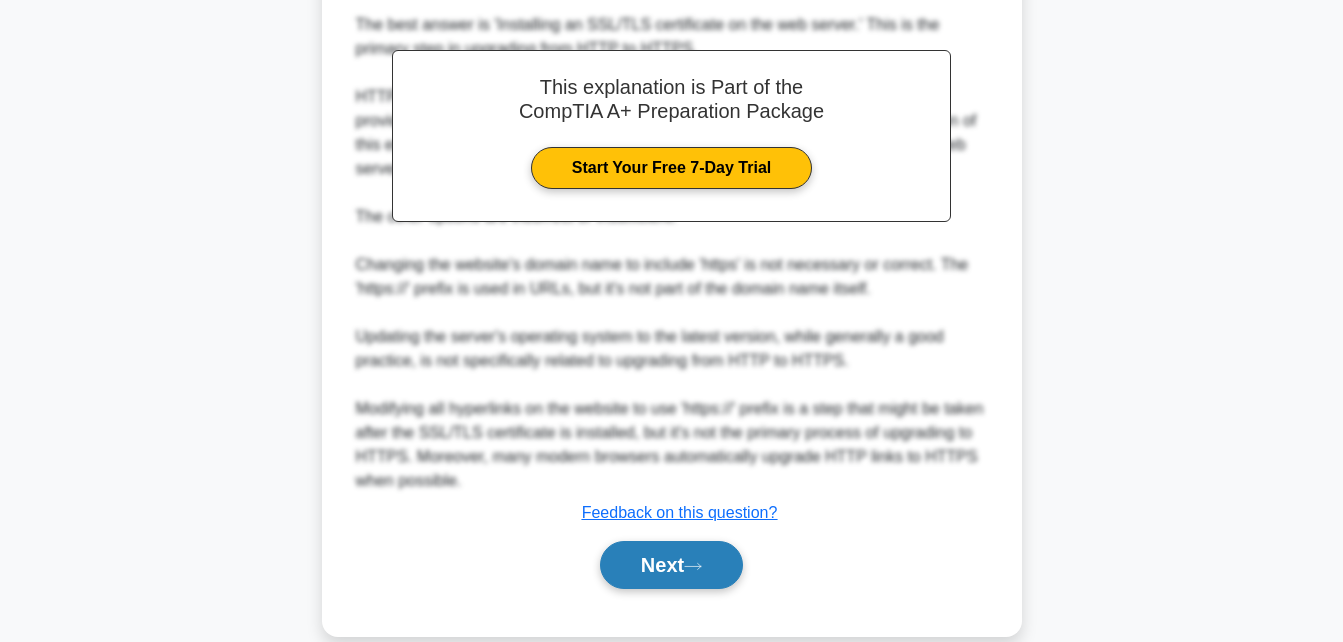 click on "Next" at bounding box center [671, 565] 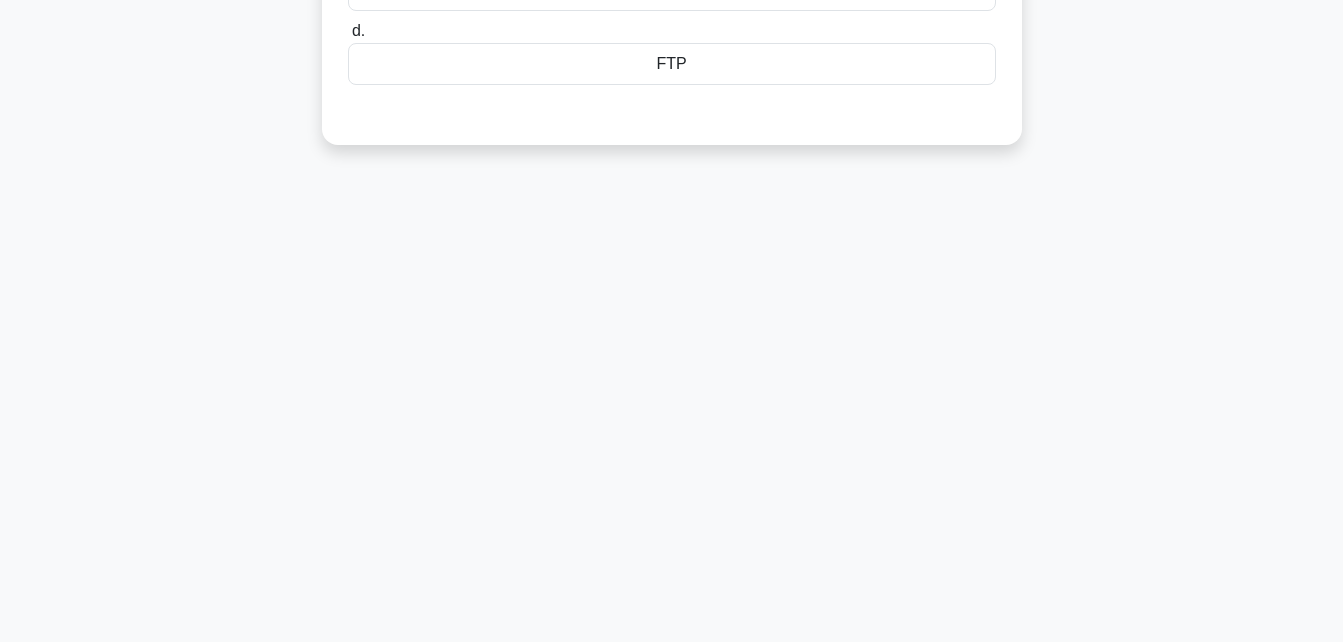 scroll, scrollTop: 438, scrollLeft: 0, axis: vertical 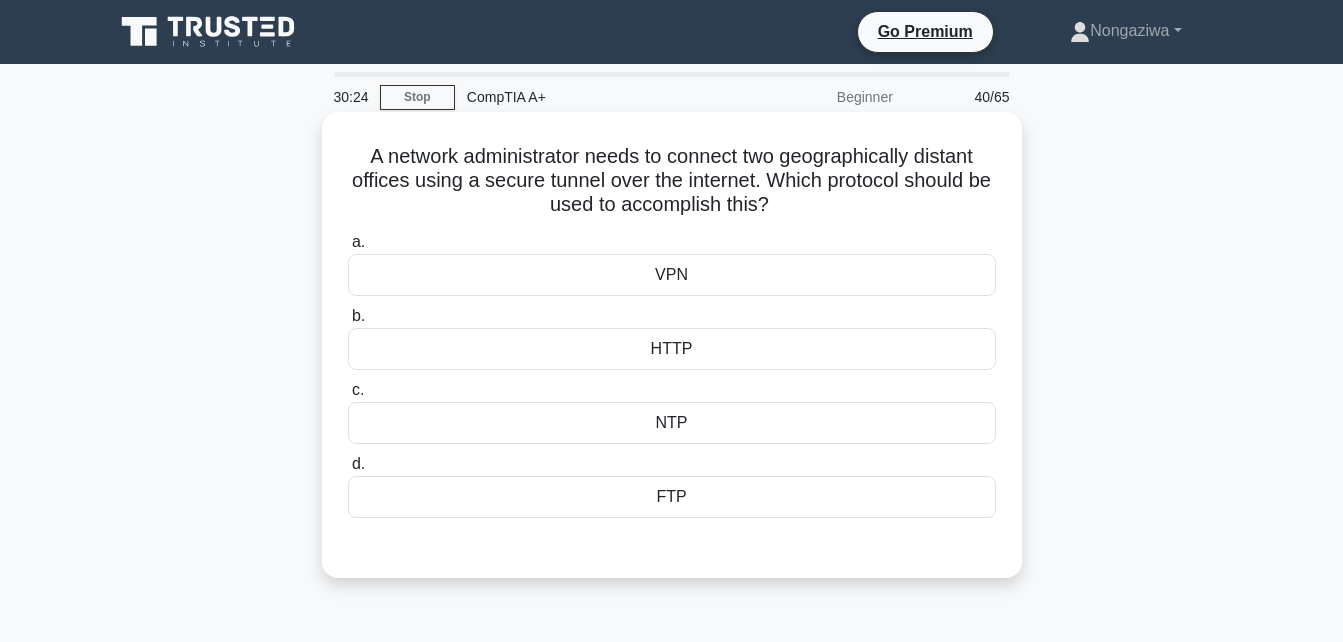 click on "VPN" at bounding box center [672, 275] 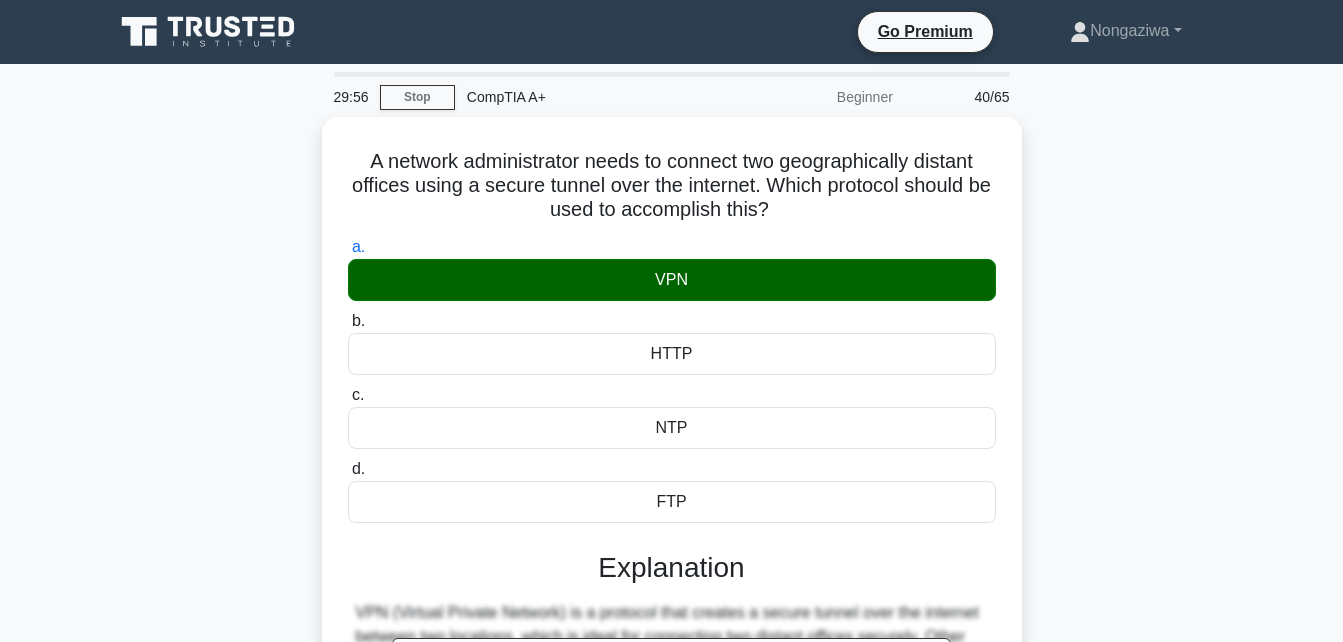 scroll, scrollTop: 438, scrollLeft: 0, axis: vertical 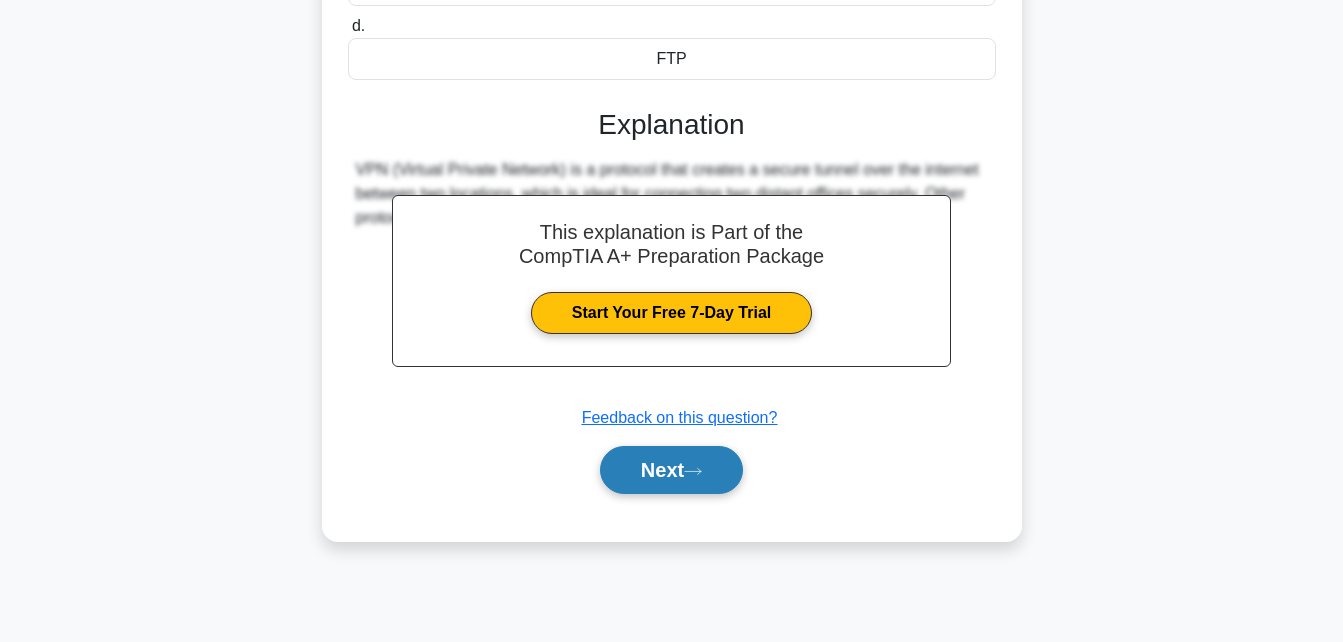 click on "Next" at bounding box center [671, 470] 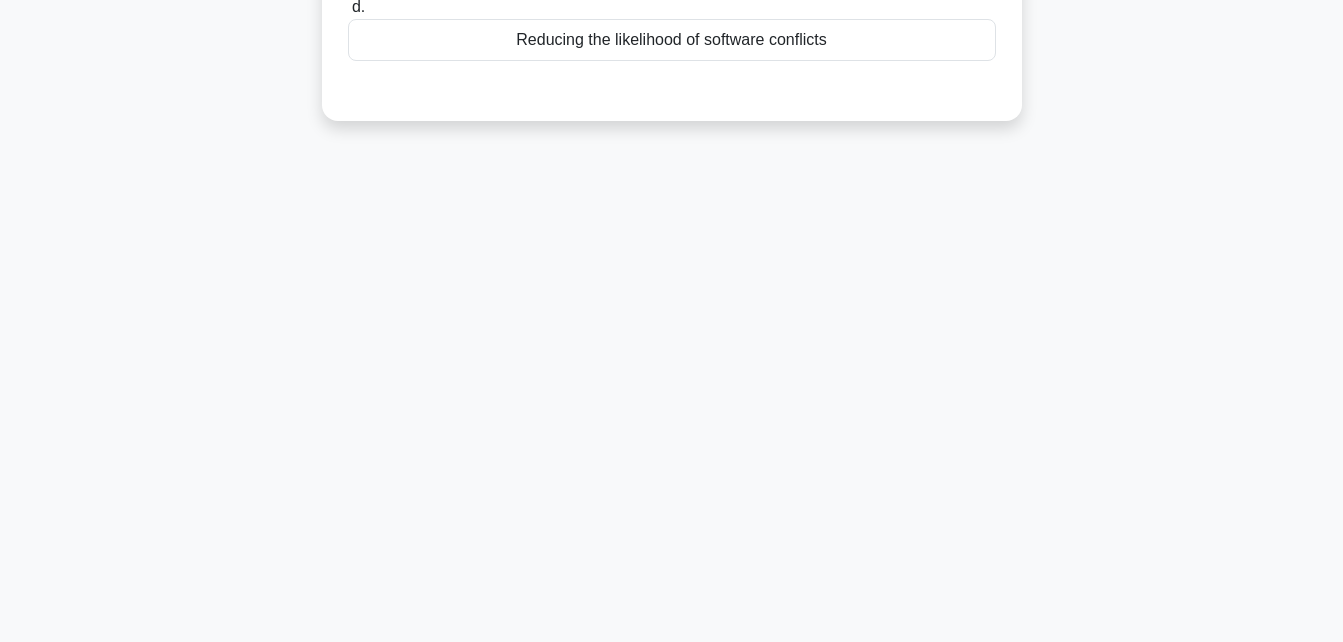 scroll, scrollTop: 0, scrollLeft: 0, axis: both 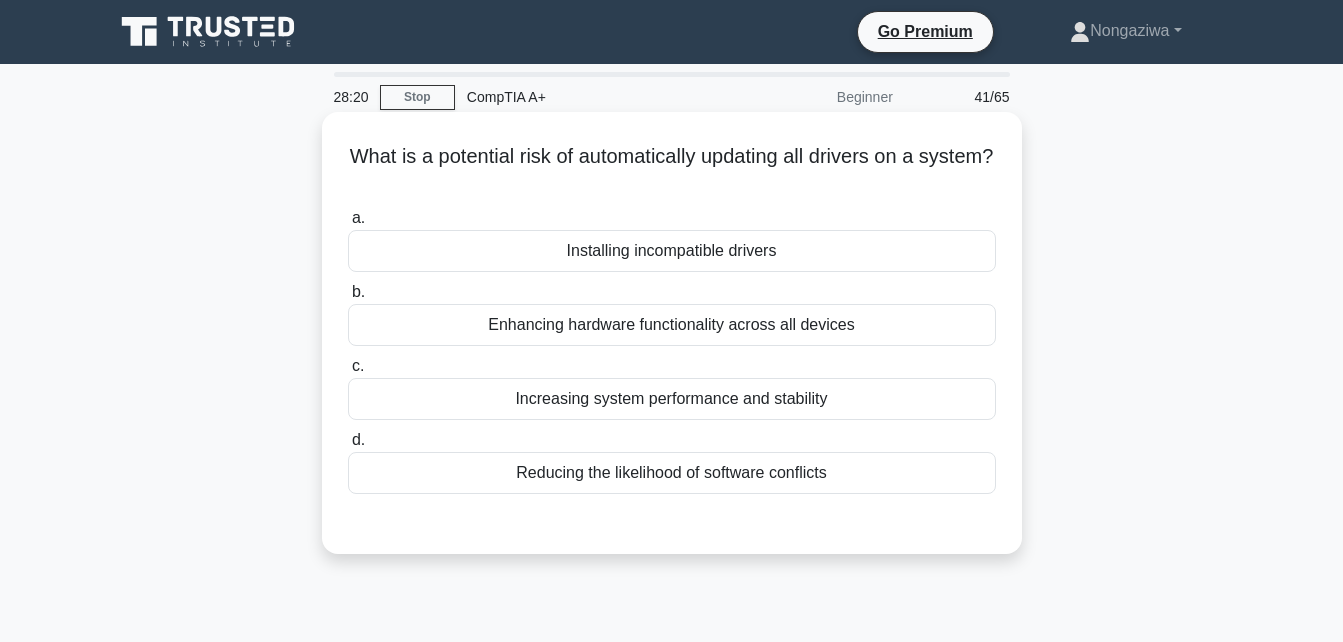 click on "Installing incompatible drivers" at bounding box center [672, 251] 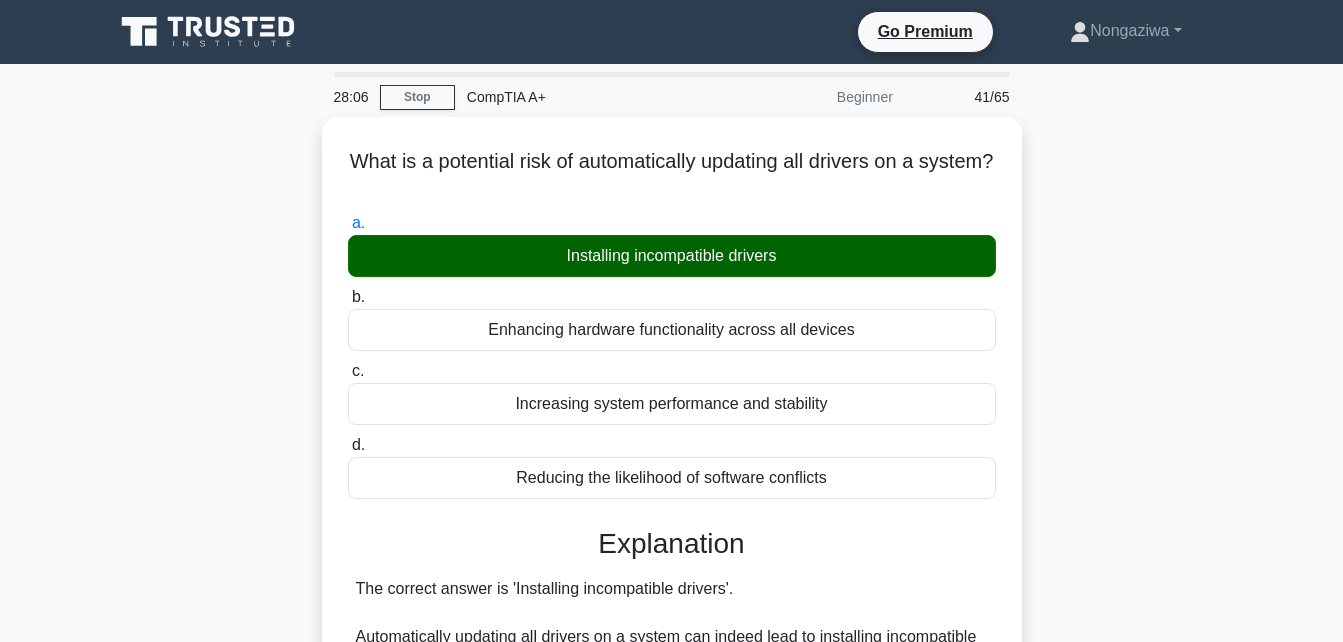 scroll, scrollTop: 561, scrollLeft: 0, axis: vertical 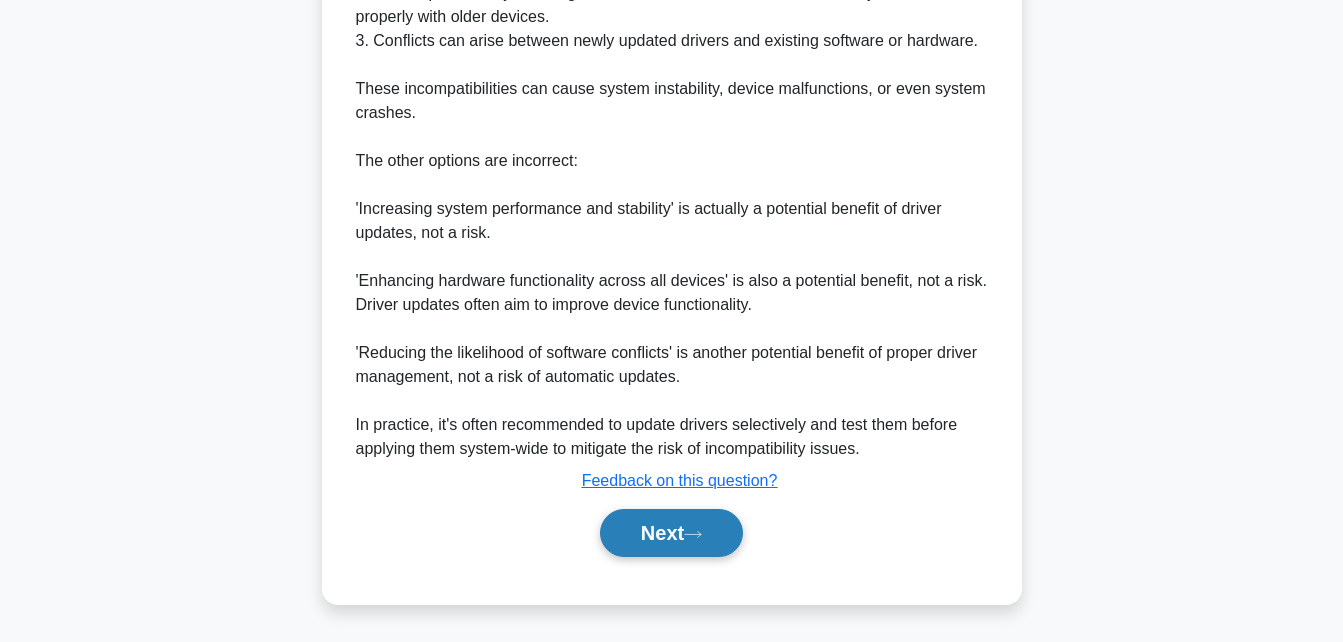 click on "Next" at bounding box center (671, 533) 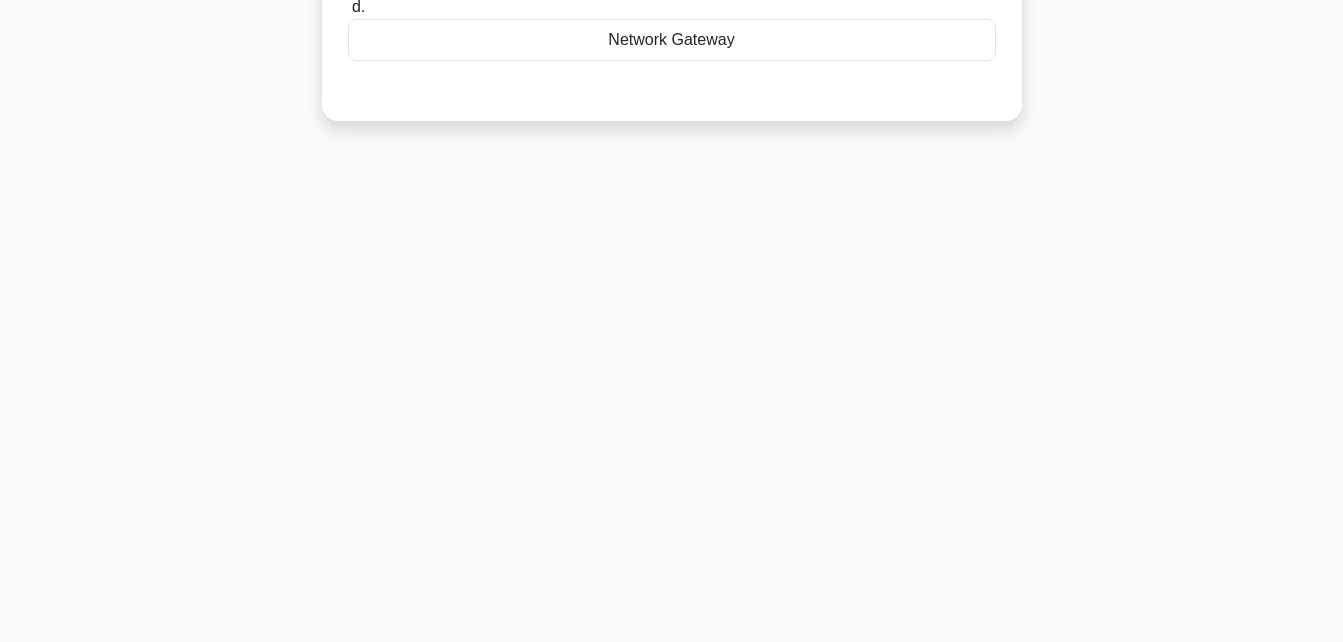 scroll, scrollTop: 0, scrollLeft: 0, axis: both 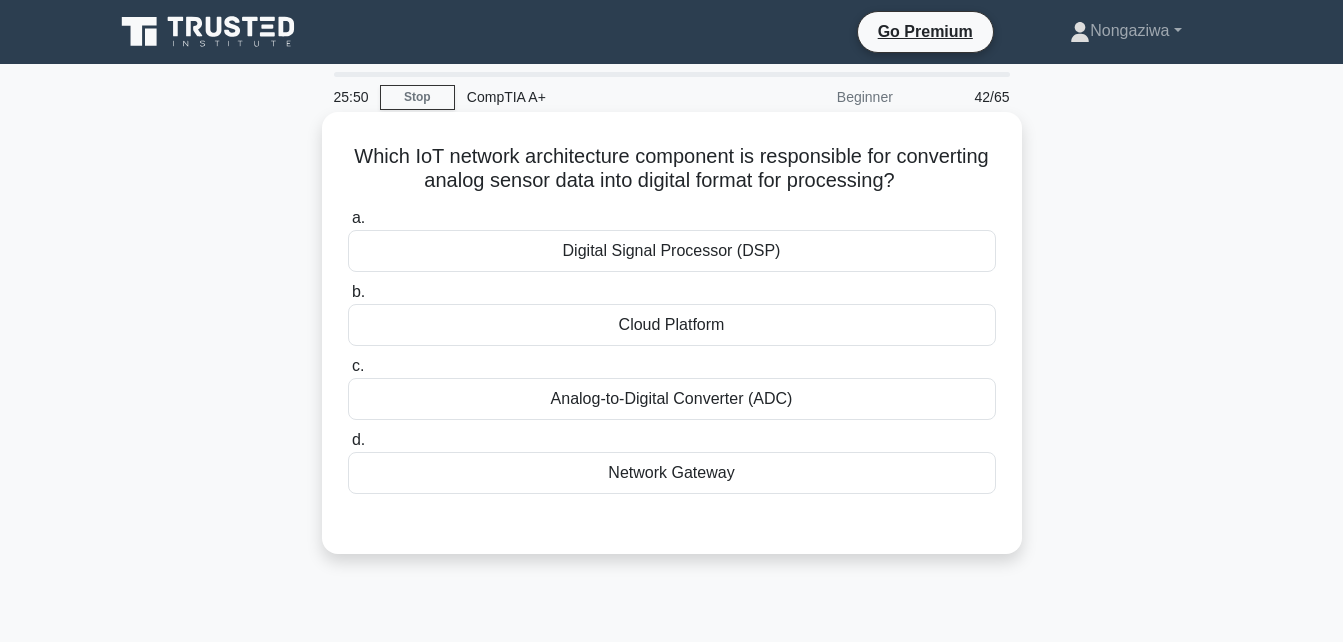 click on "Analog-to-Digital Converter (ADC)" at bounding box center [672, 399] 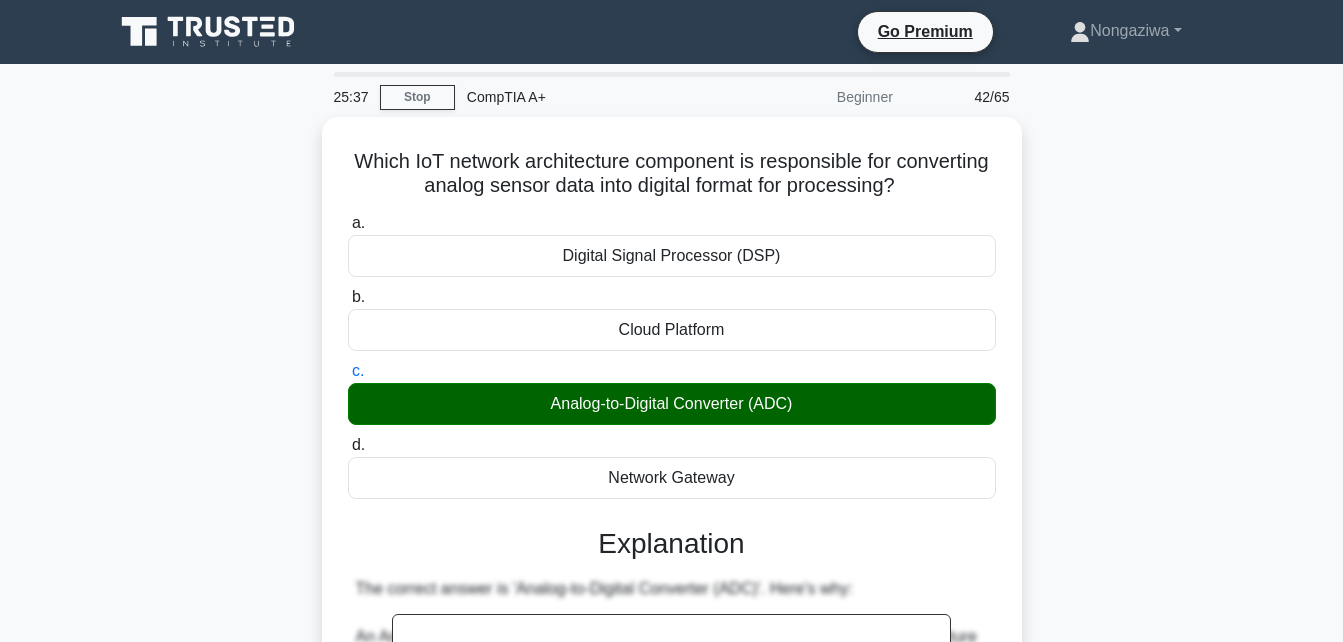 scroll, scrollTop: 561, scrollLeft: 0, axis: vertical 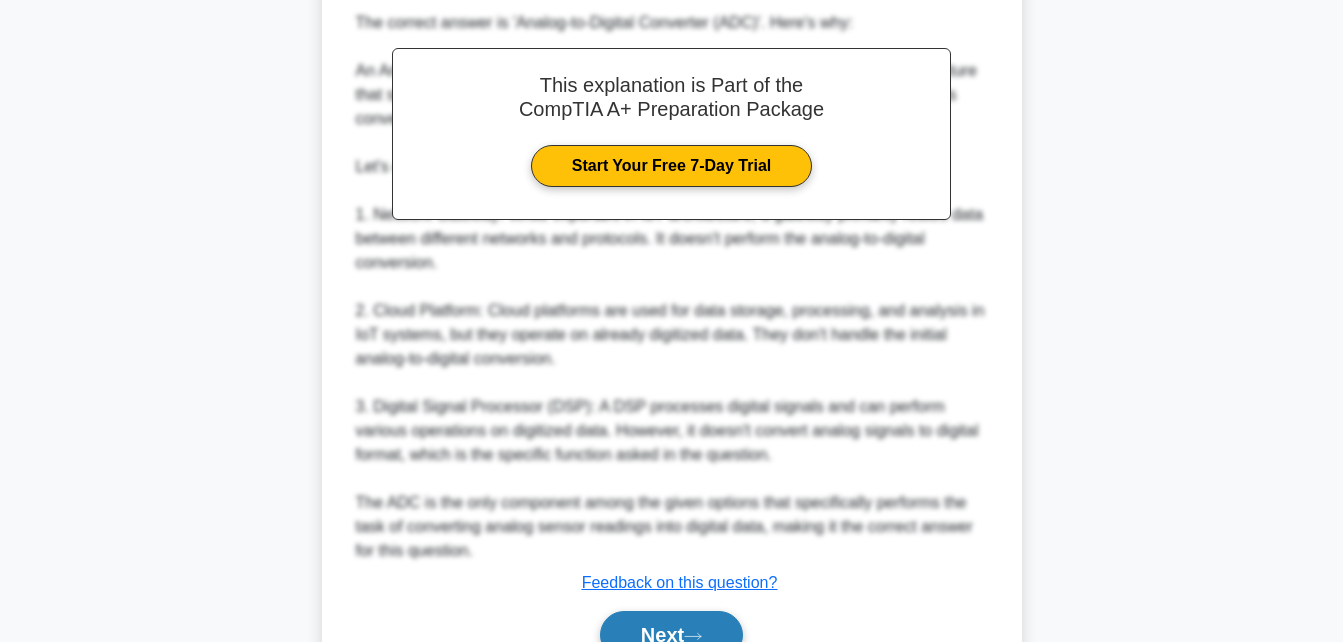 click 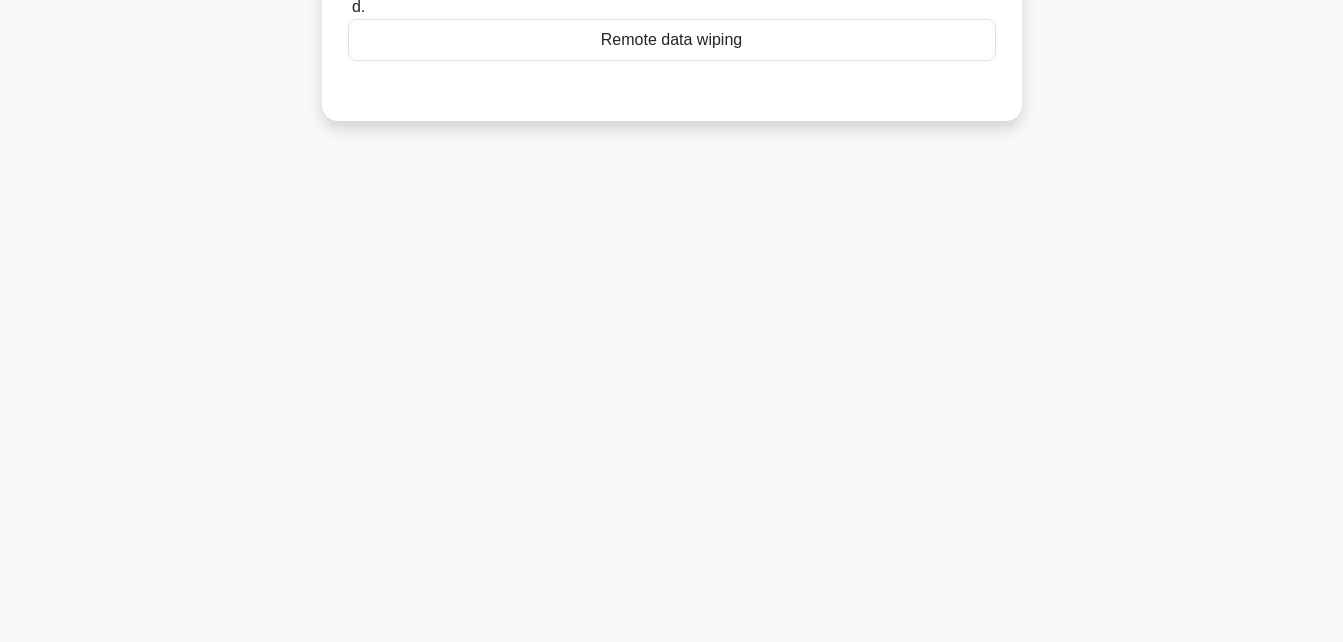 scroll, scrollTop: 438, scrollLeft: 0, axis: vertical 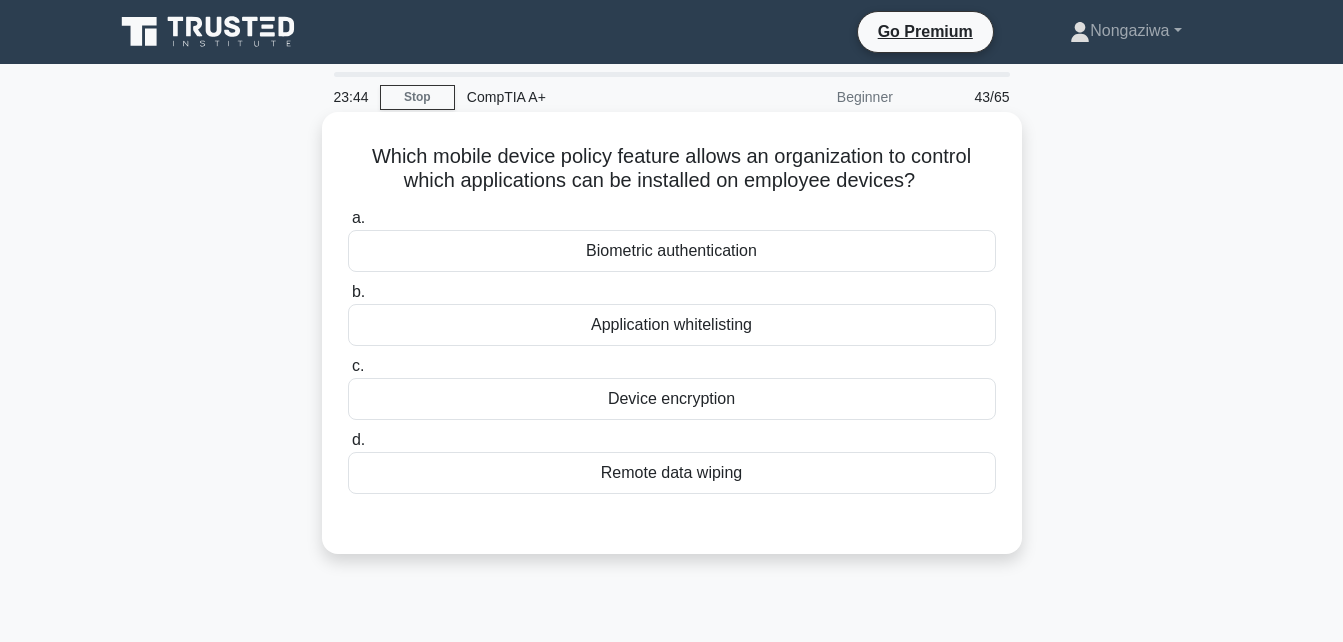 click on "Application whitelisting" at bounding box center [672, 325] 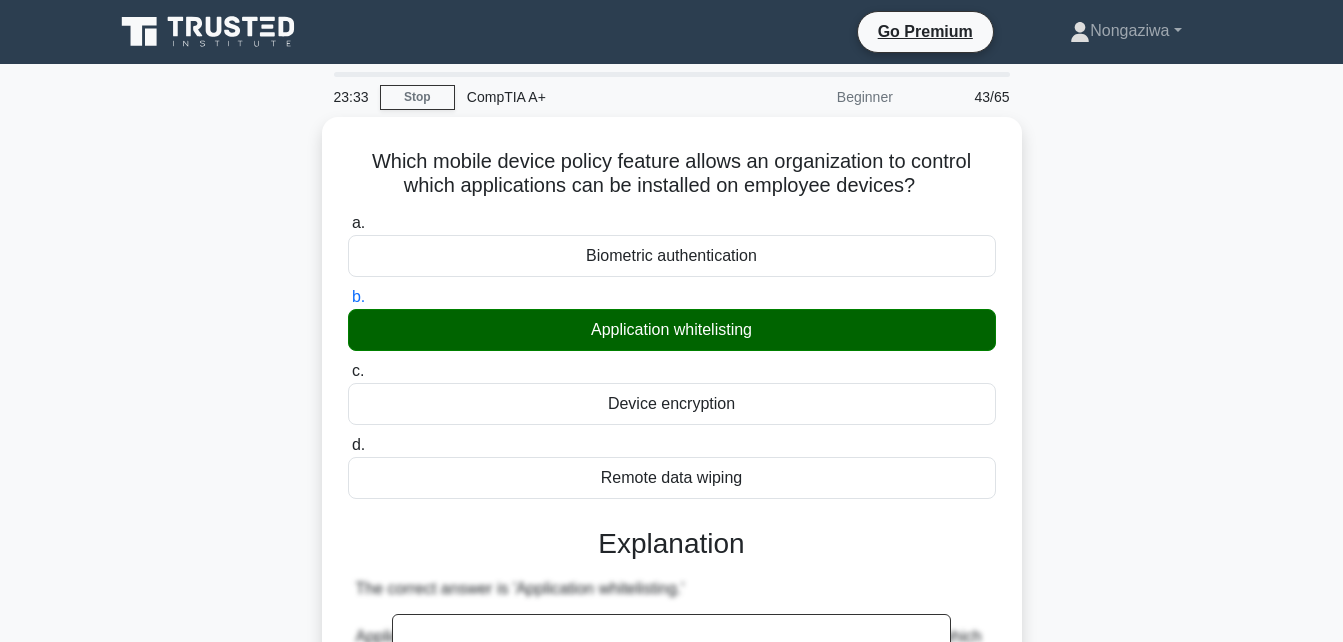 scroll, scrollTop: 561, scrollLeft: 0, axis: vertical 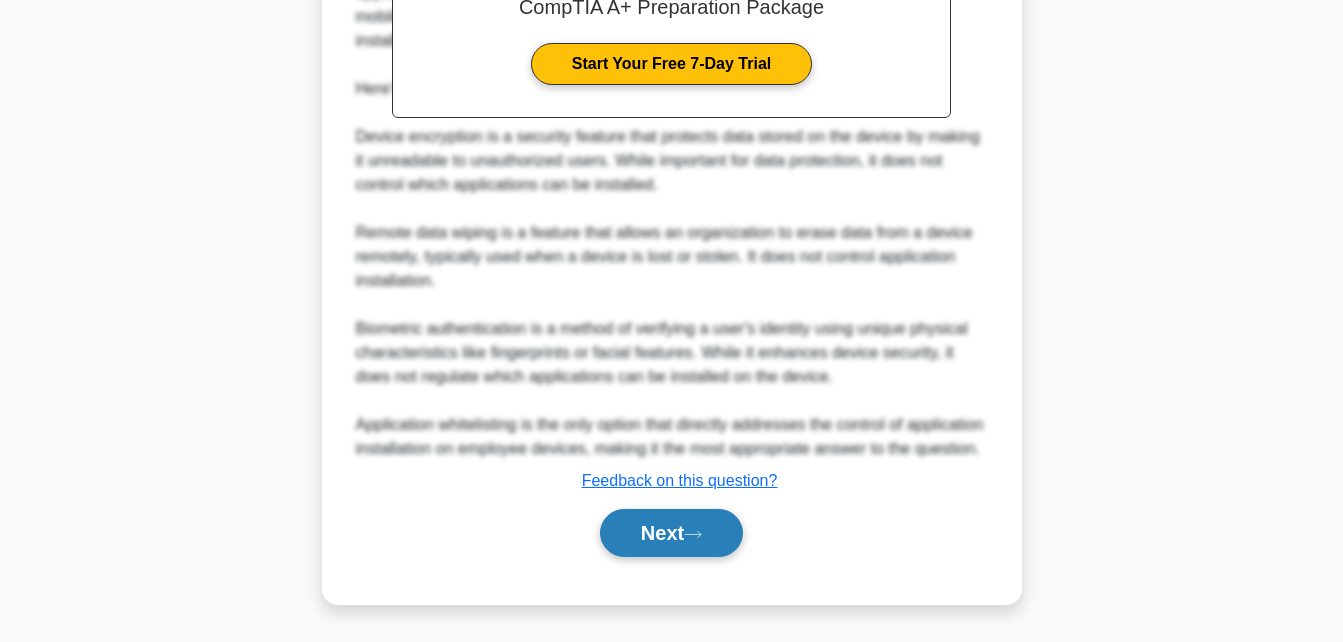click 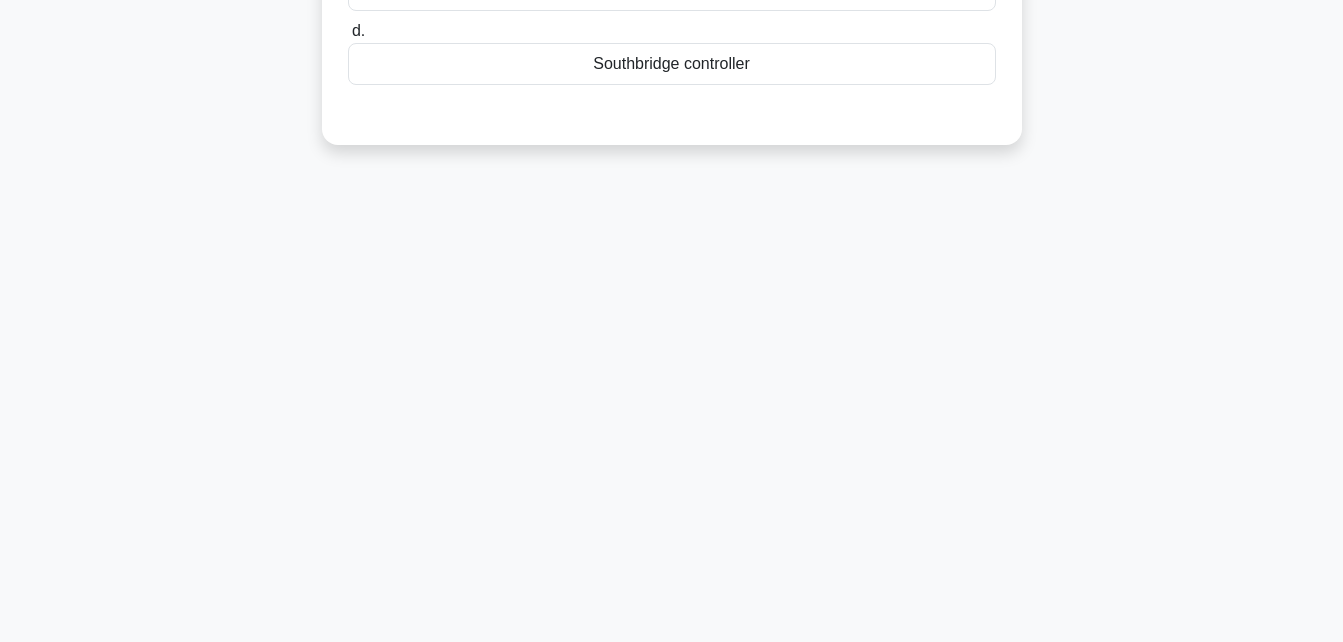 scroll, scrollTop: 438, scrollLeft: 0, axis: vertical 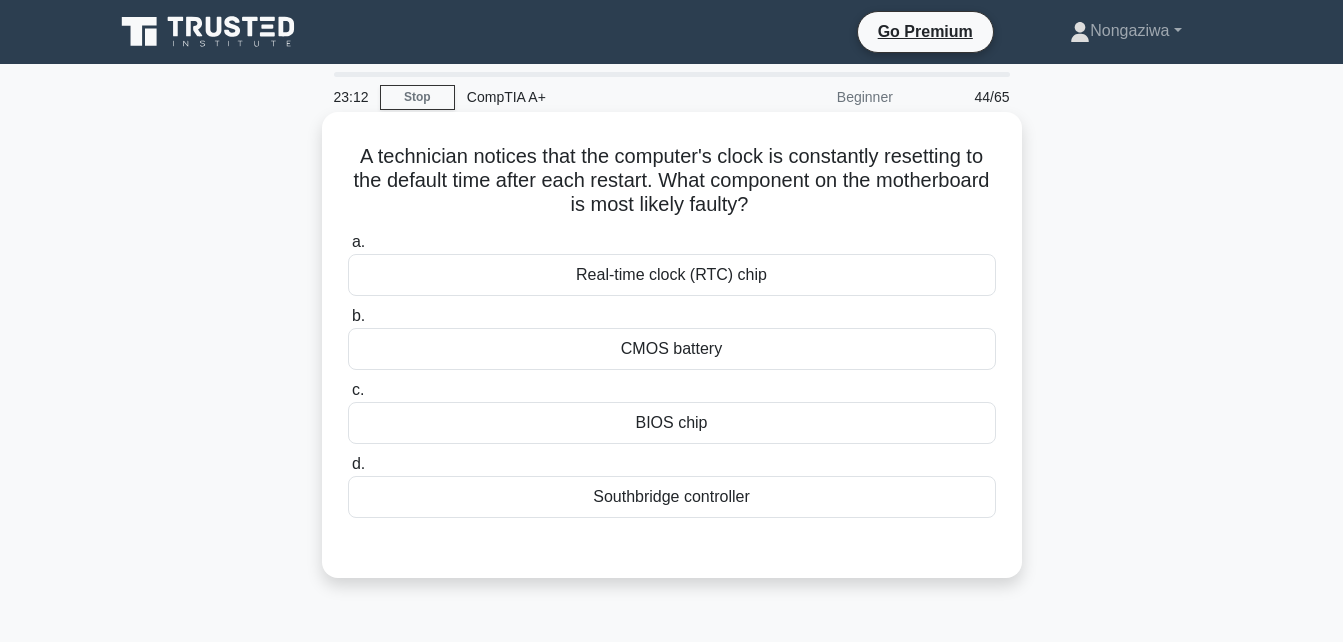 click on "Real-time clock (RTC) chip" at bounding box center (672, 275) 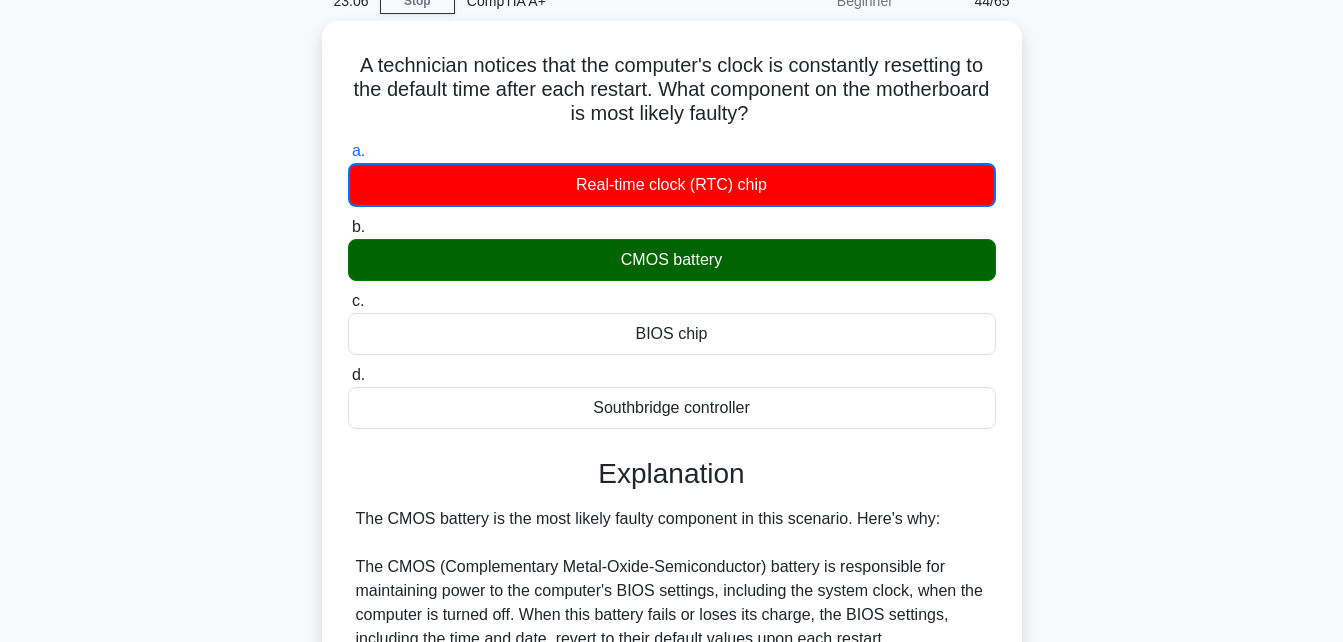 scroll, scrollTop: 98, scrollLeft: 0, axis: vertical 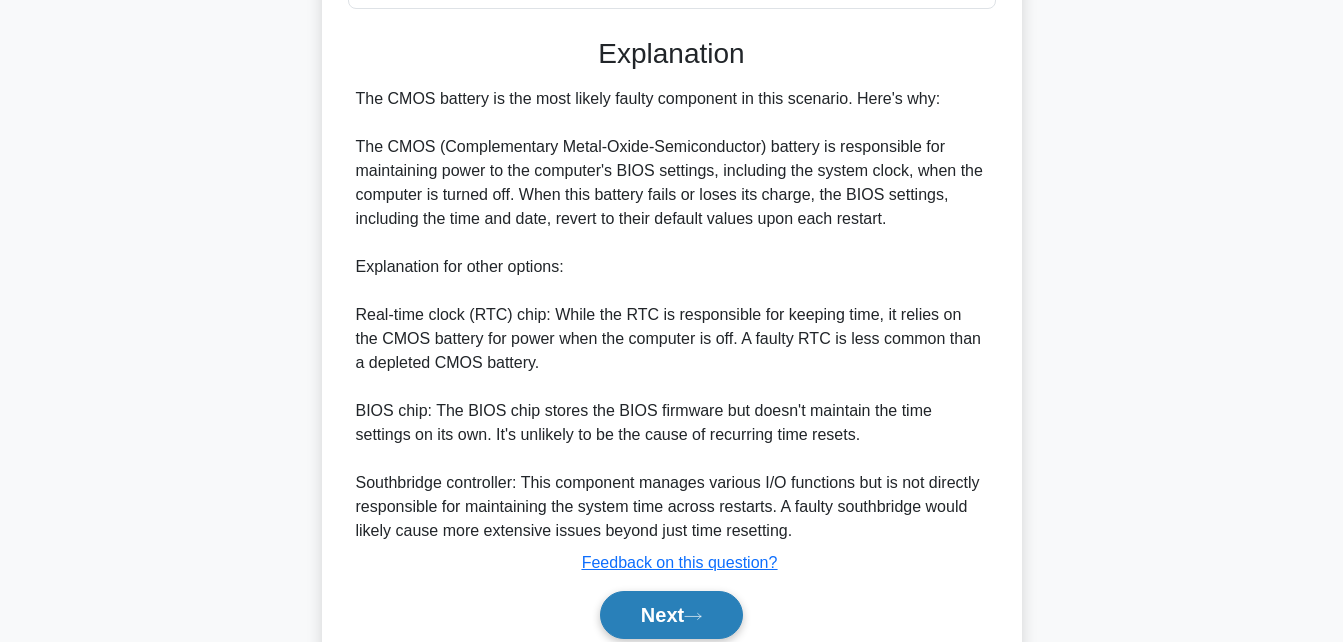 click on "Next" at bounding box center (671, 615) 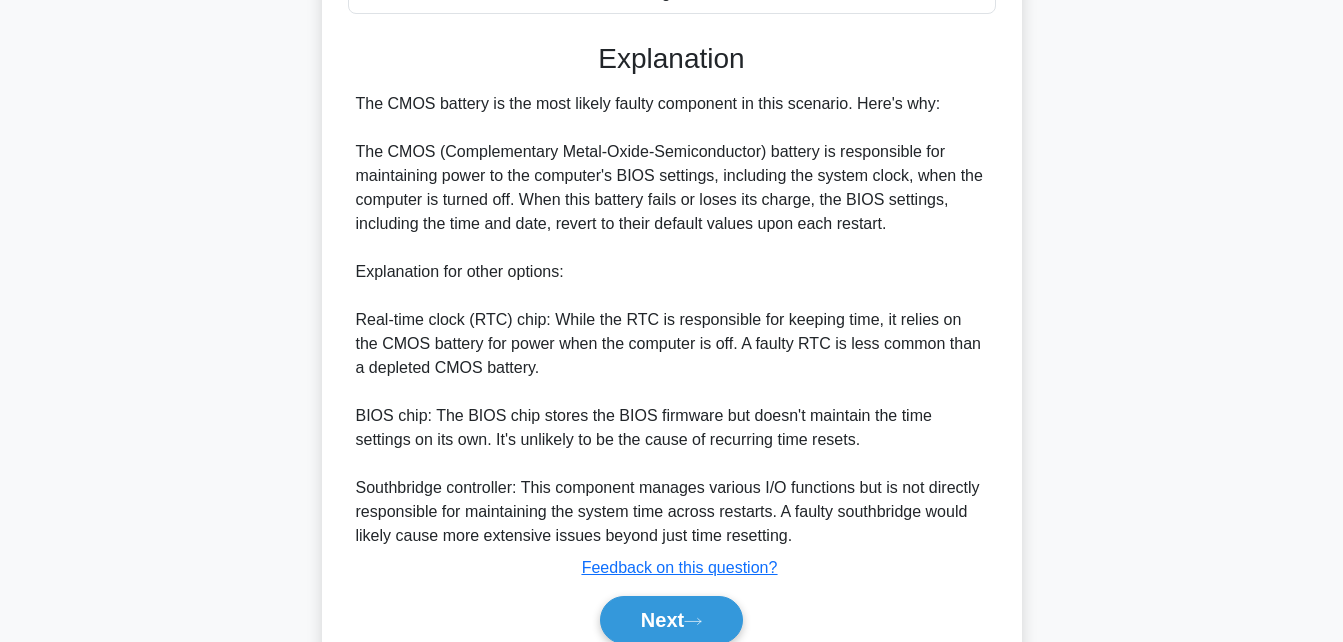 scroll, scrollTop: 438, scrollLeft: 0, axis: vertical 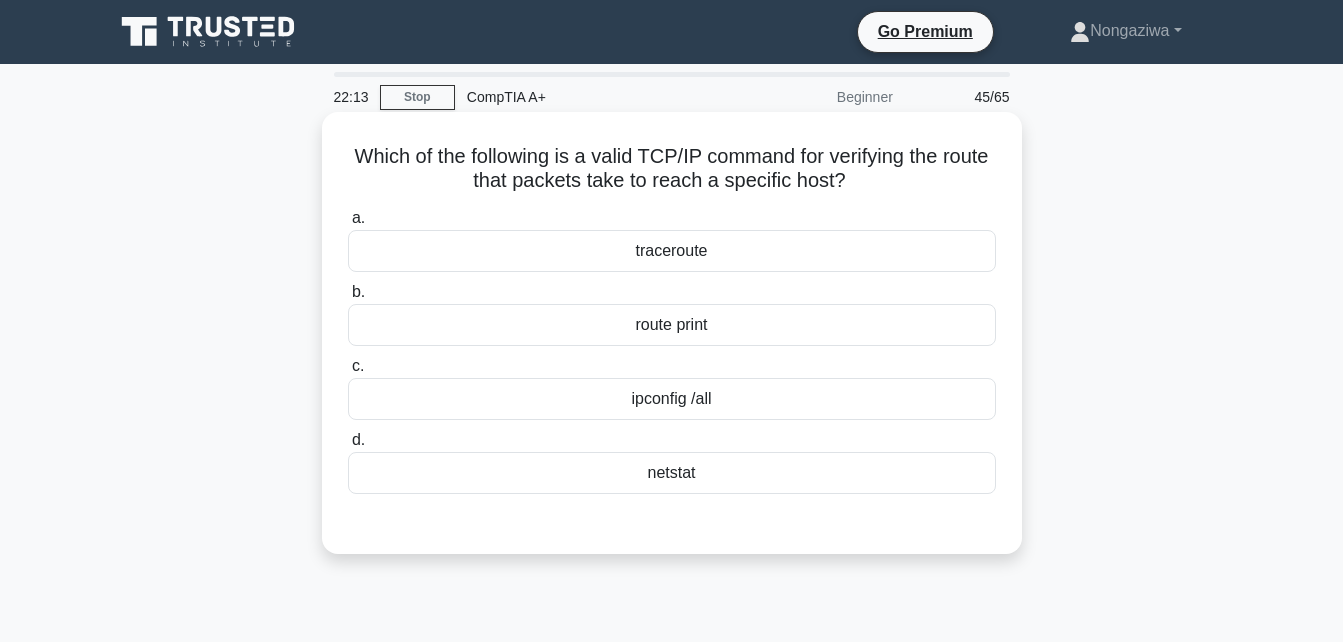 click on "traceroute" at bounding box center (672, 251) 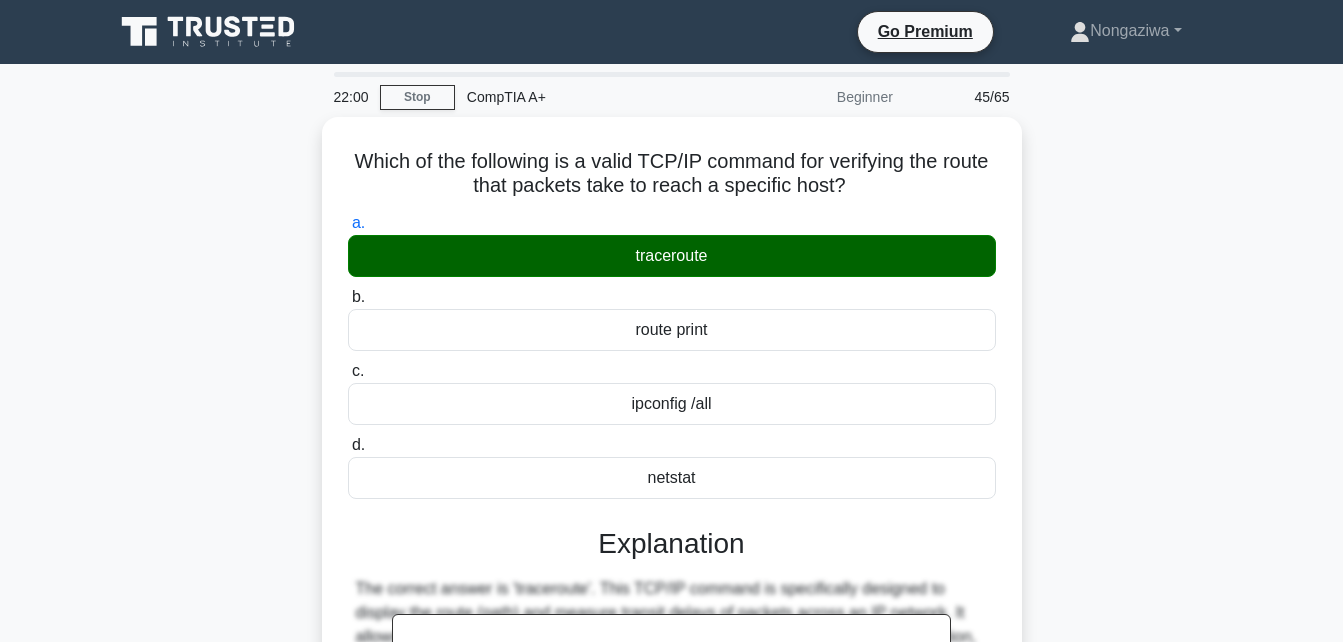 scroll, scrollTop: 472, scrollLeft: 0, axis: vertical 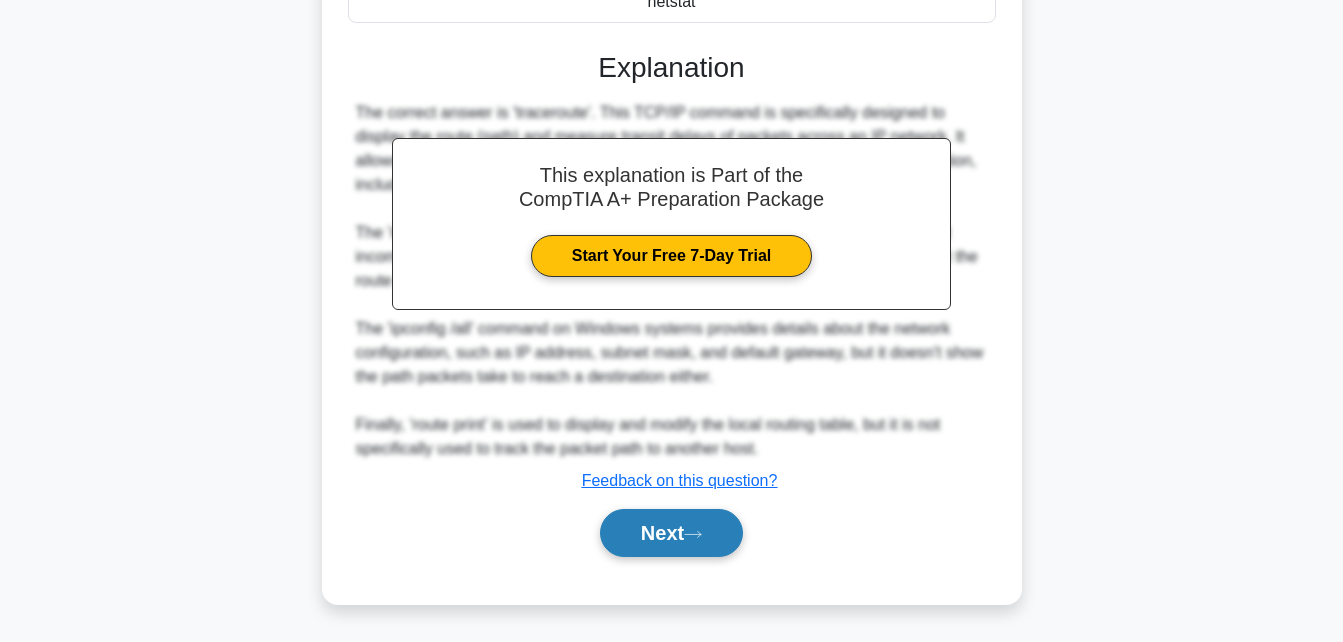 click on "Next" at bounding box center (671, 533) 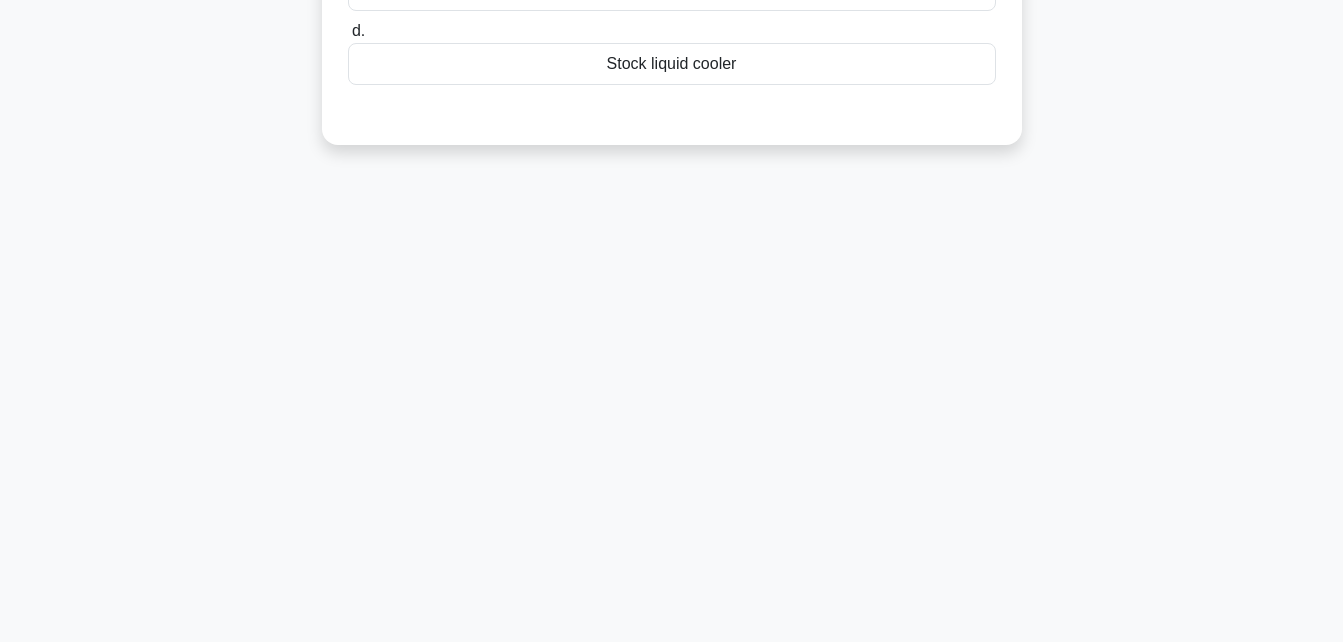 scroll, scrollTop: 0, scrollLeft: 0, axis: both 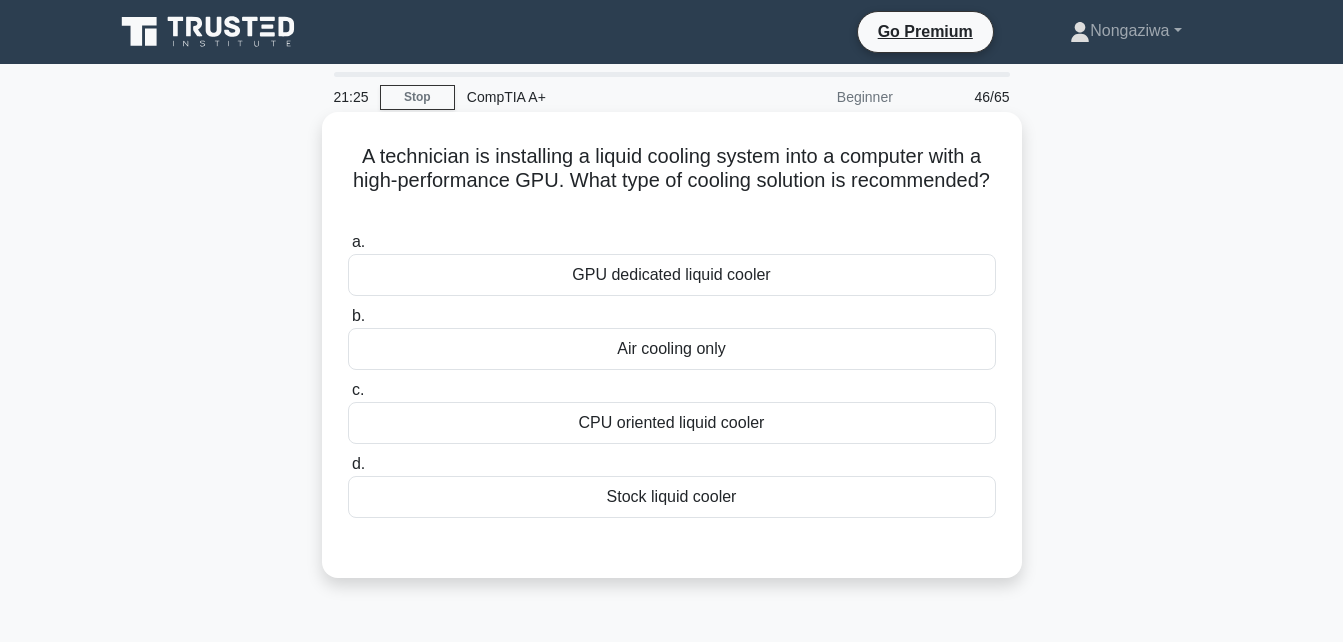 click on "GPU dedicated liquid cooler" at bounding box center [672, 275] 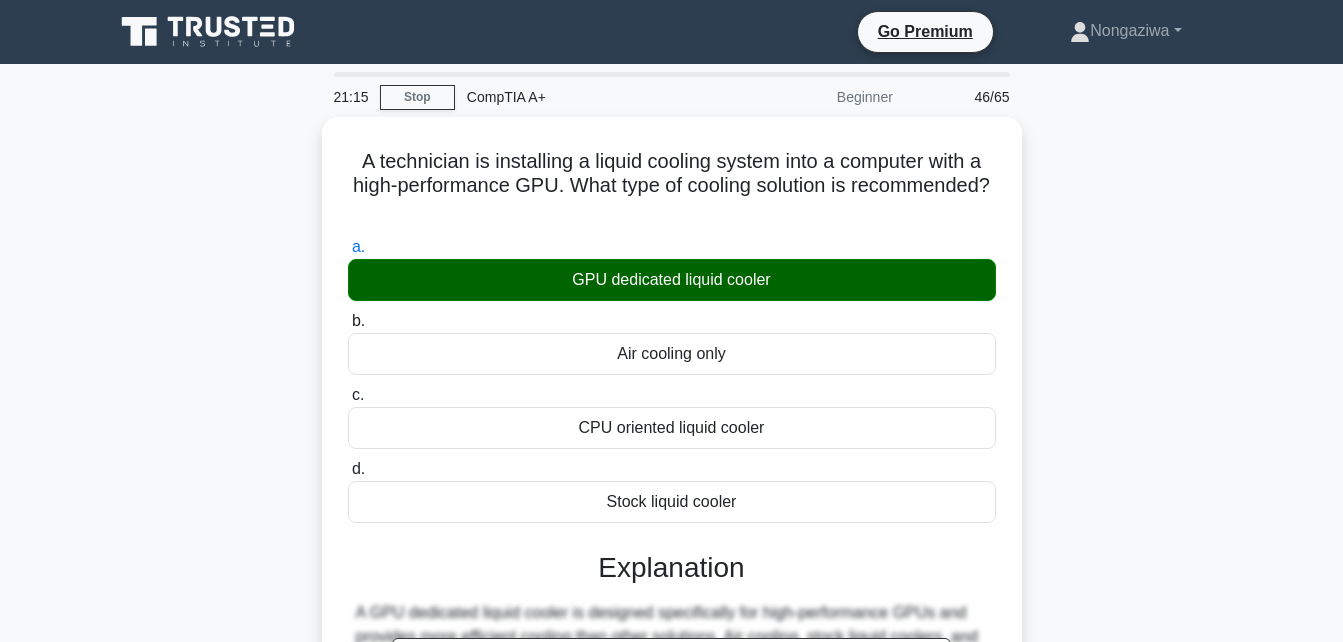 scroll, scrollTop: 438, scrollLeft: 0, axis: vertical 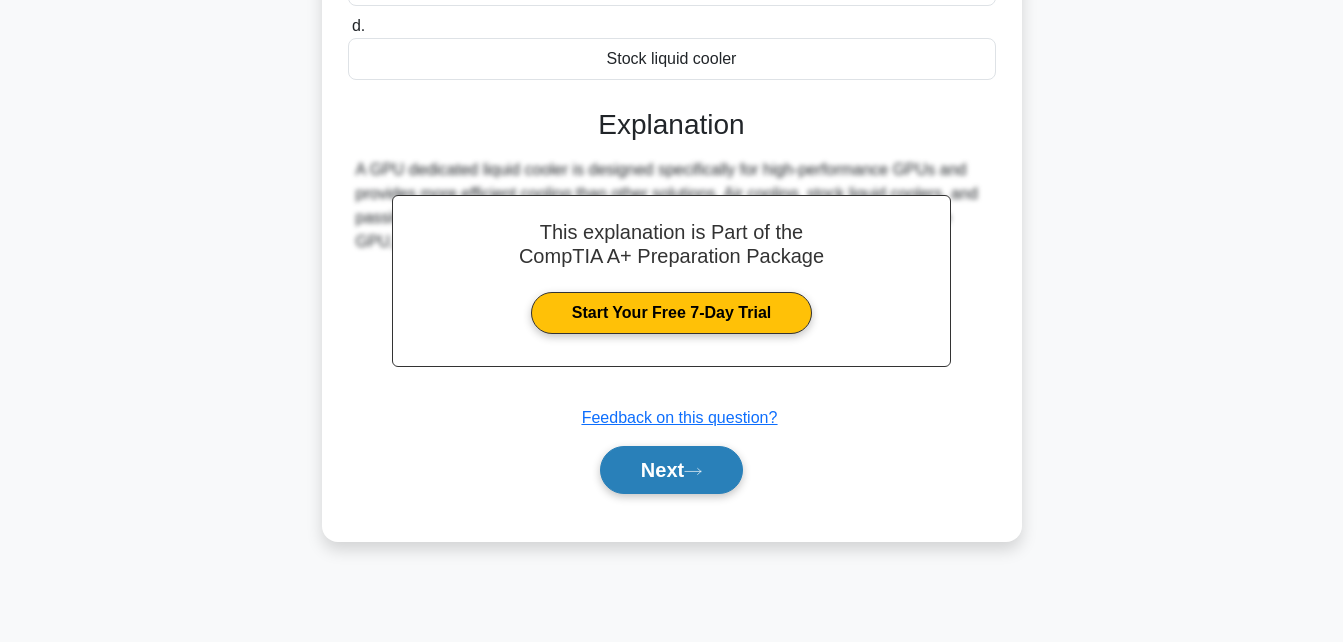 click on "Next" at bounding box center [671, 470] 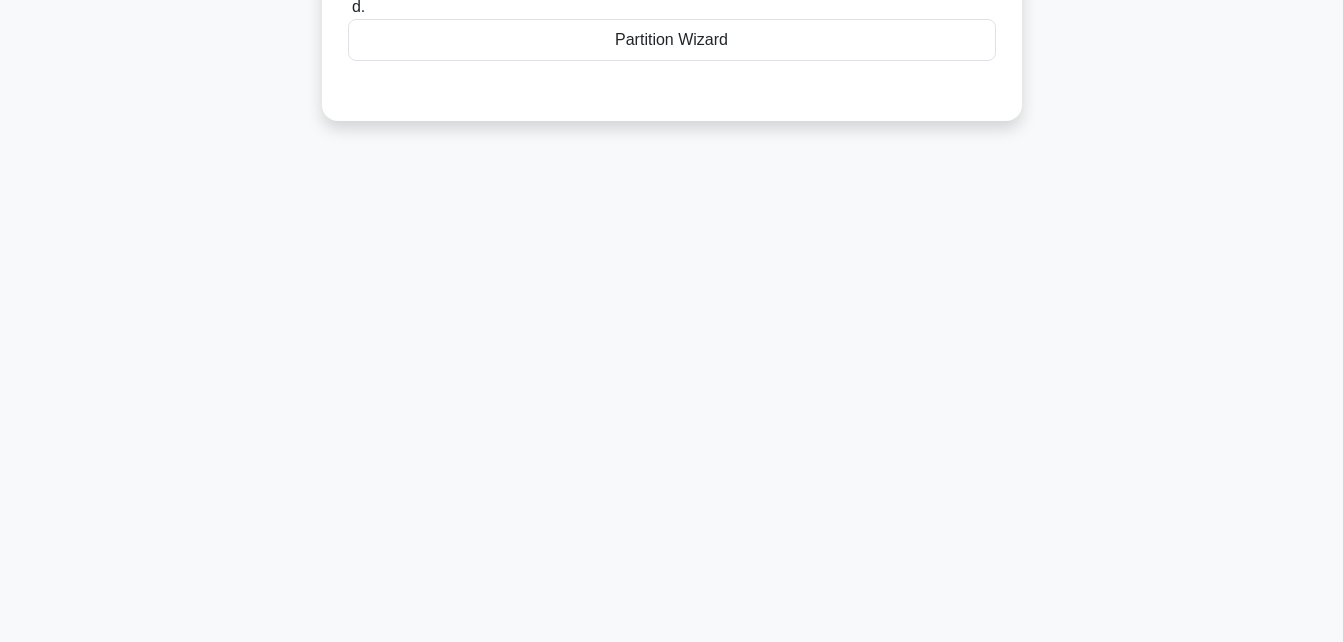 scroll, scrollTop: 0, scrollLeft: 0, axis: both 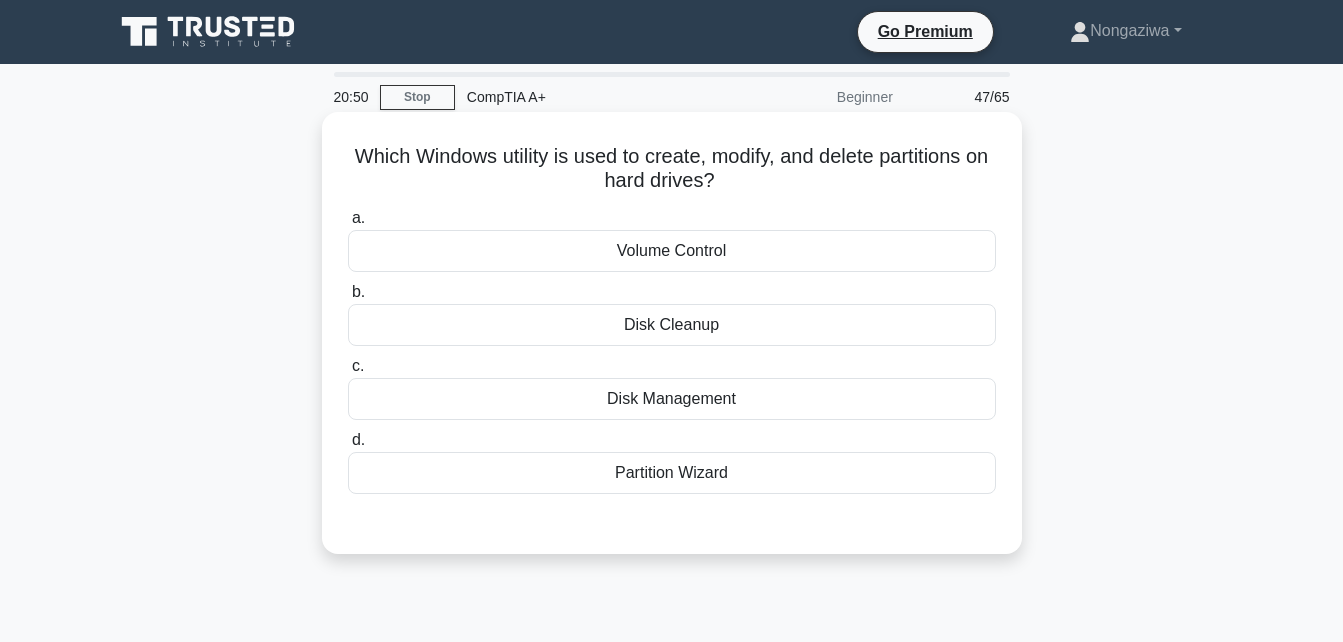 click on "Disk Management" at bounding box center [672, 399] 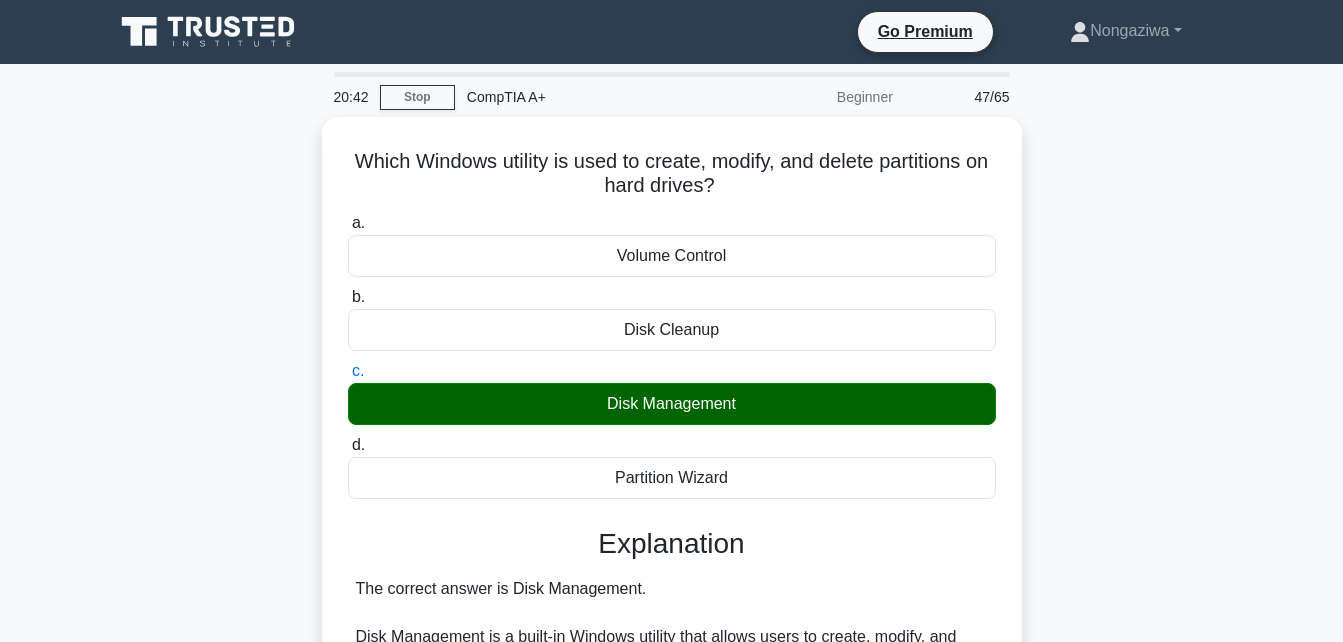 scroll, scrollTop: 448, scrollLeft: 0, axis: vertical 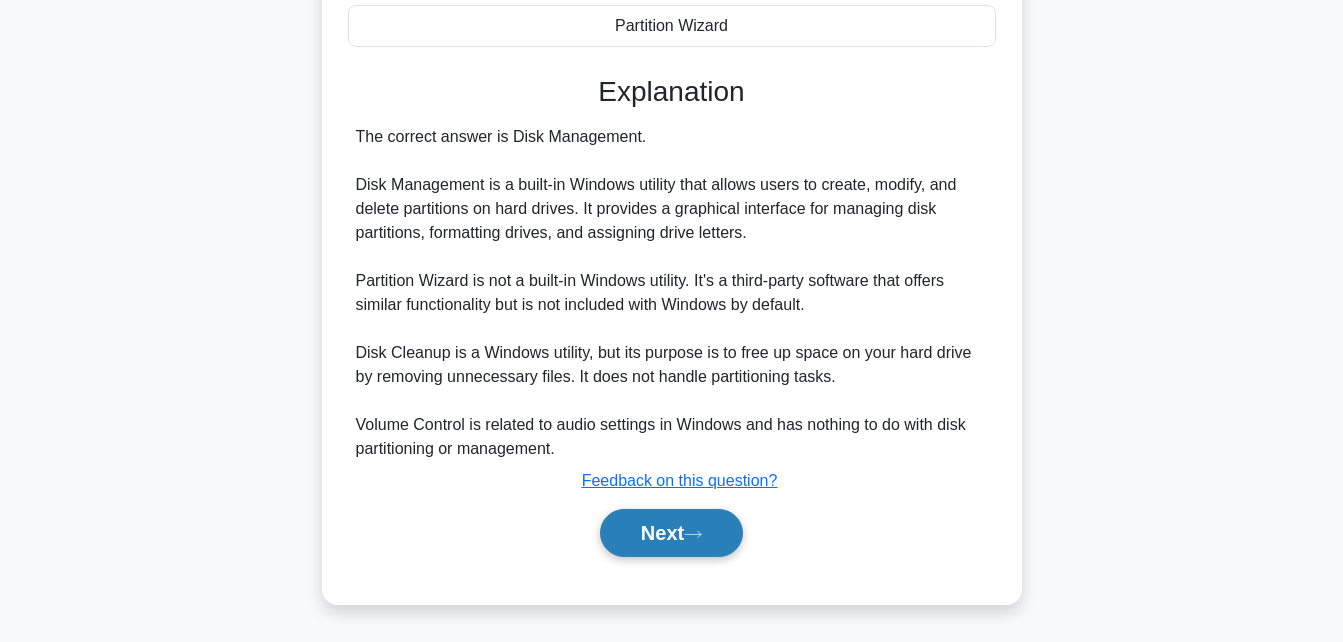 click on "Next" at bounding box center [671, 533] 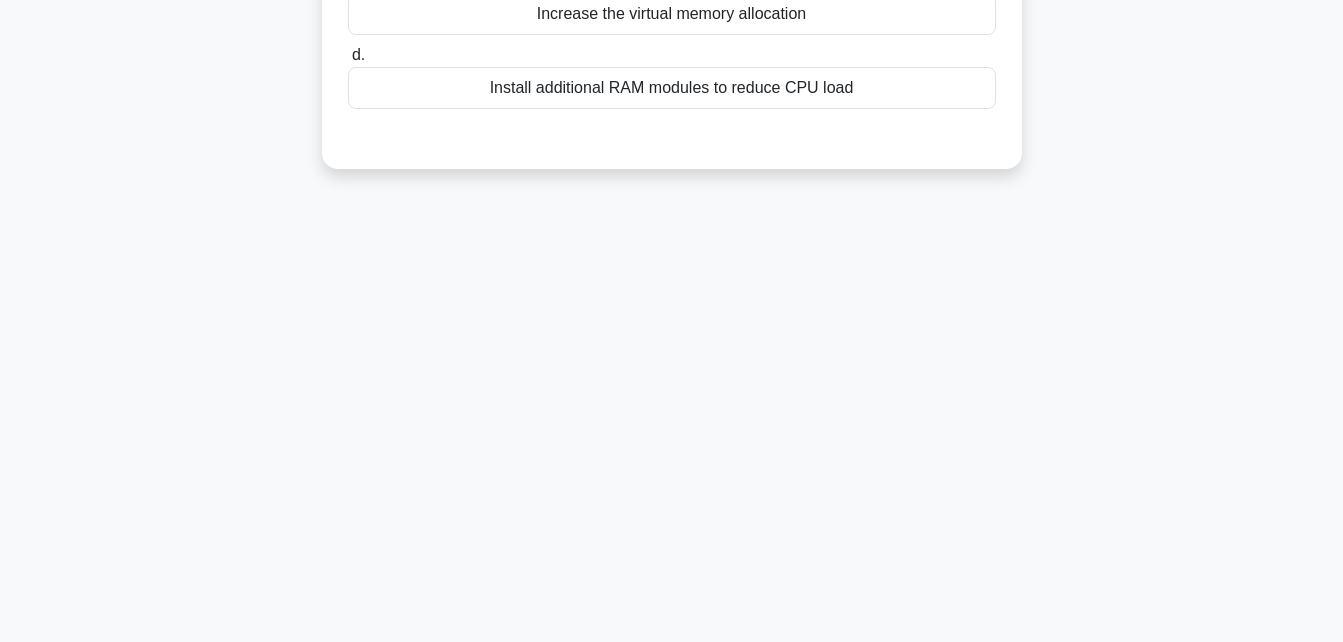 scroll, scrollTop: 438, scrollLeft: 0, axis: vertical 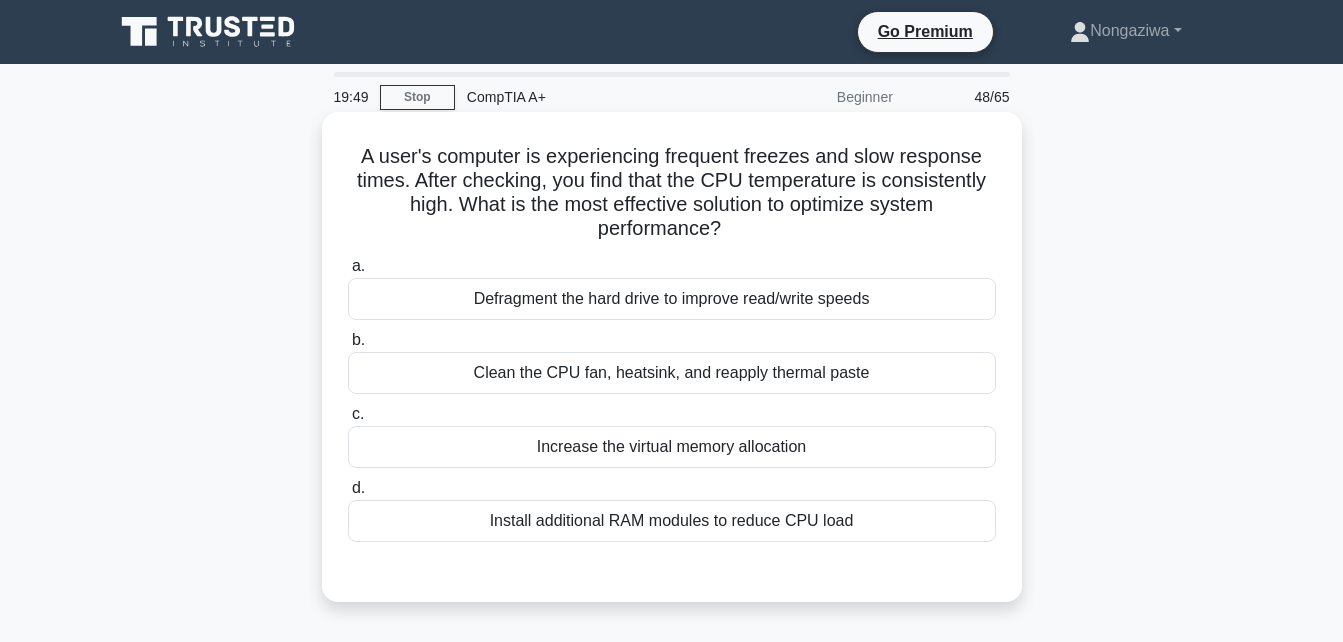 click on "Clean the CPU fan, heatsink, and reapply thermal paste" at bounding box center (672, 373) 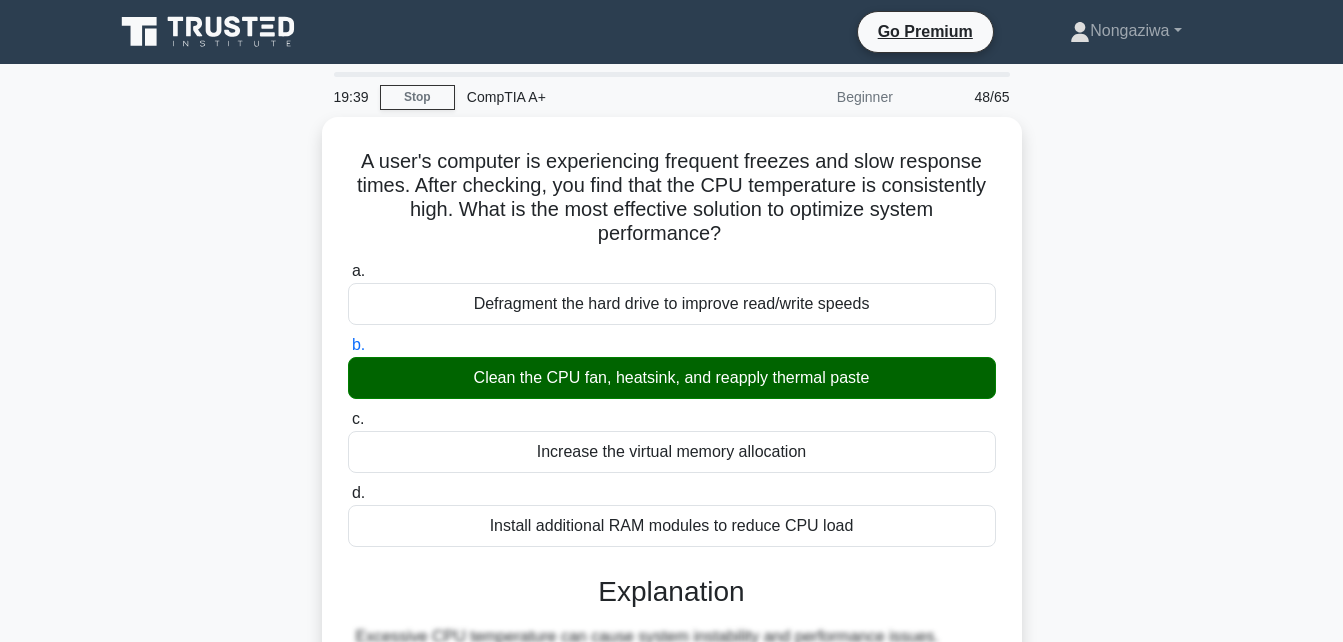 scroll, scrollTop: 438, scrollLeft: 0, axis: vertical 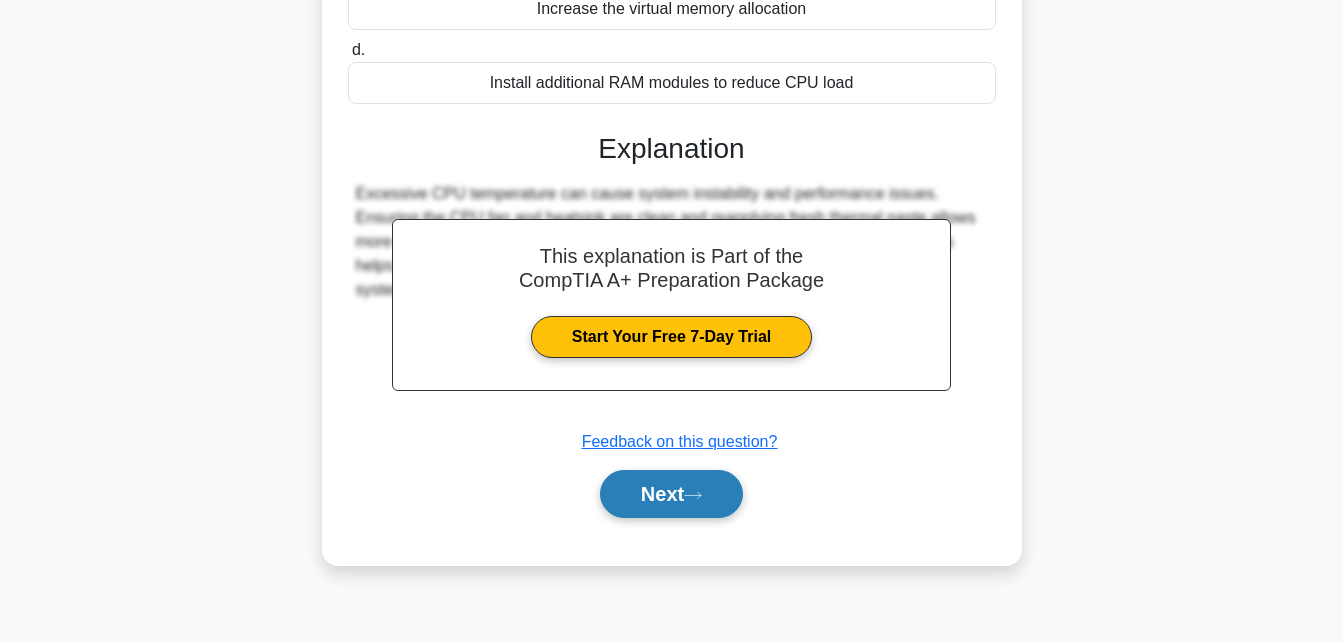 click on "Next" at bounding box center [671, 494] 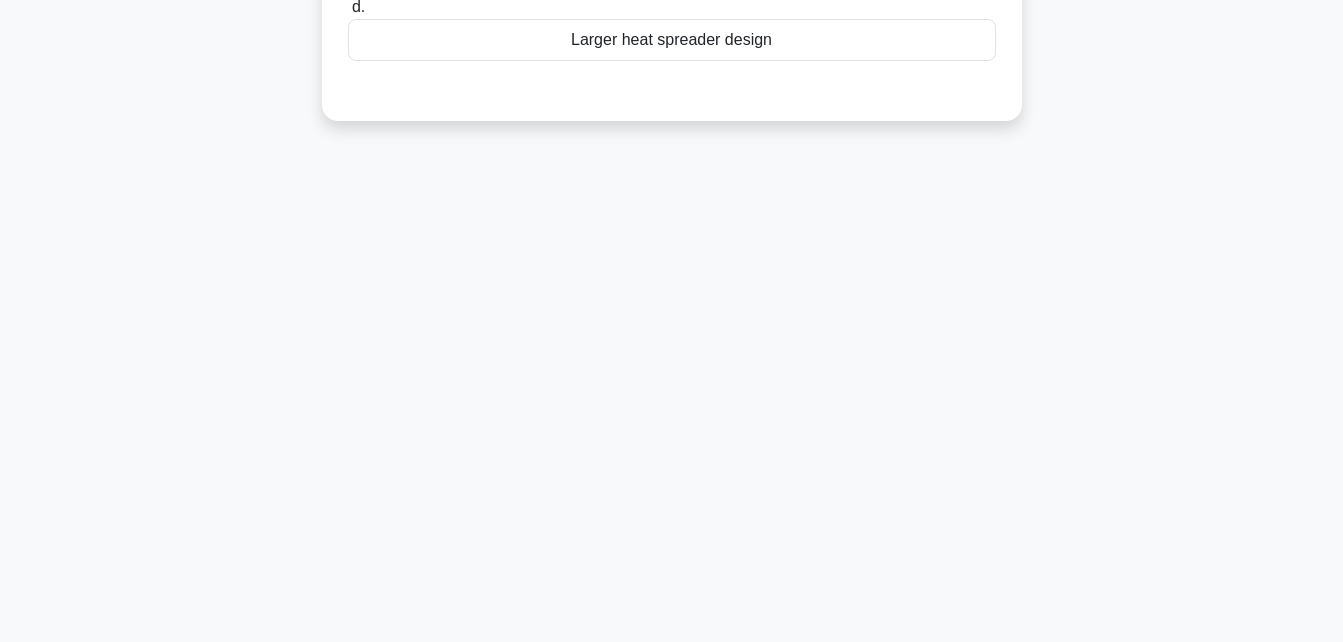 scroll, scrollTop: 0, scrollLeft: 0, axis: both 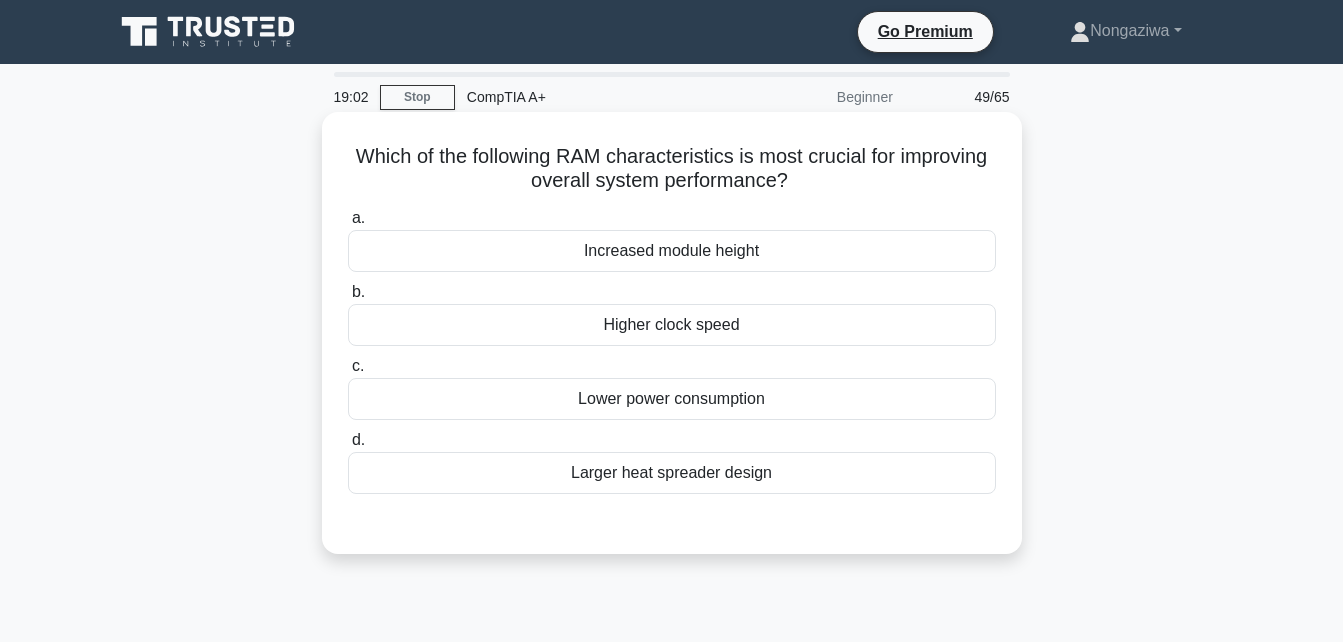click on "Larger heat spreader design" at bounding box center [672, 473] 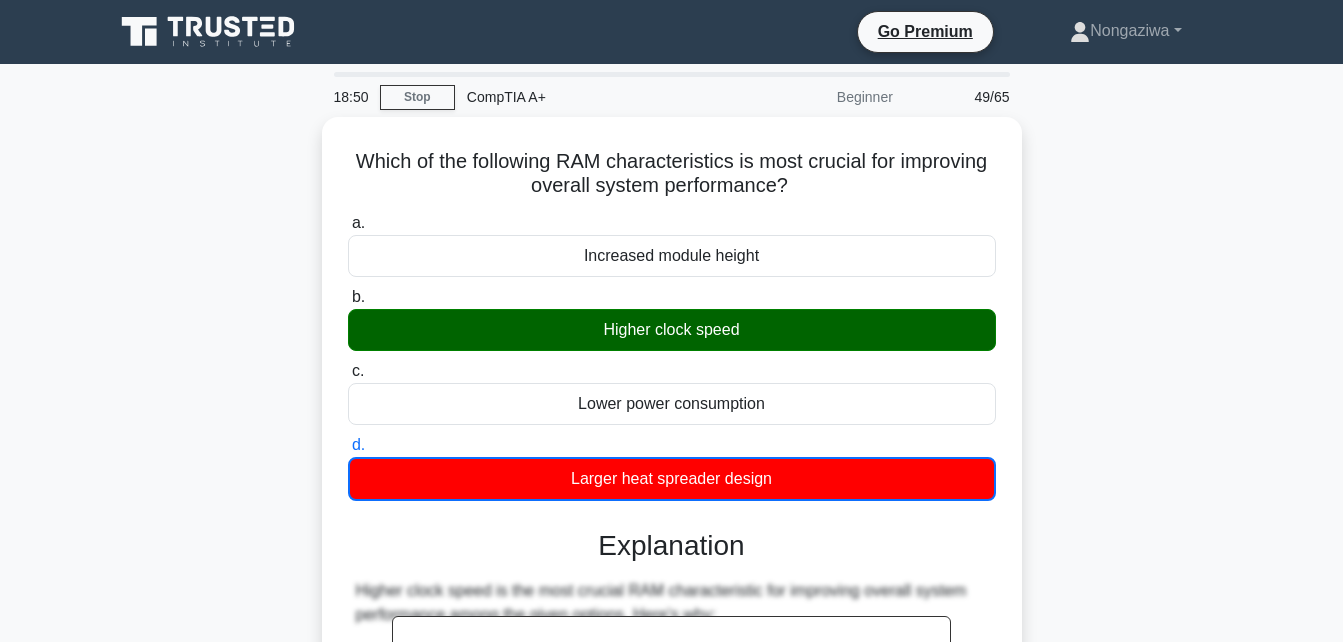scroll, scrollTop: 561, scrollLeft: 0, axis: vertical 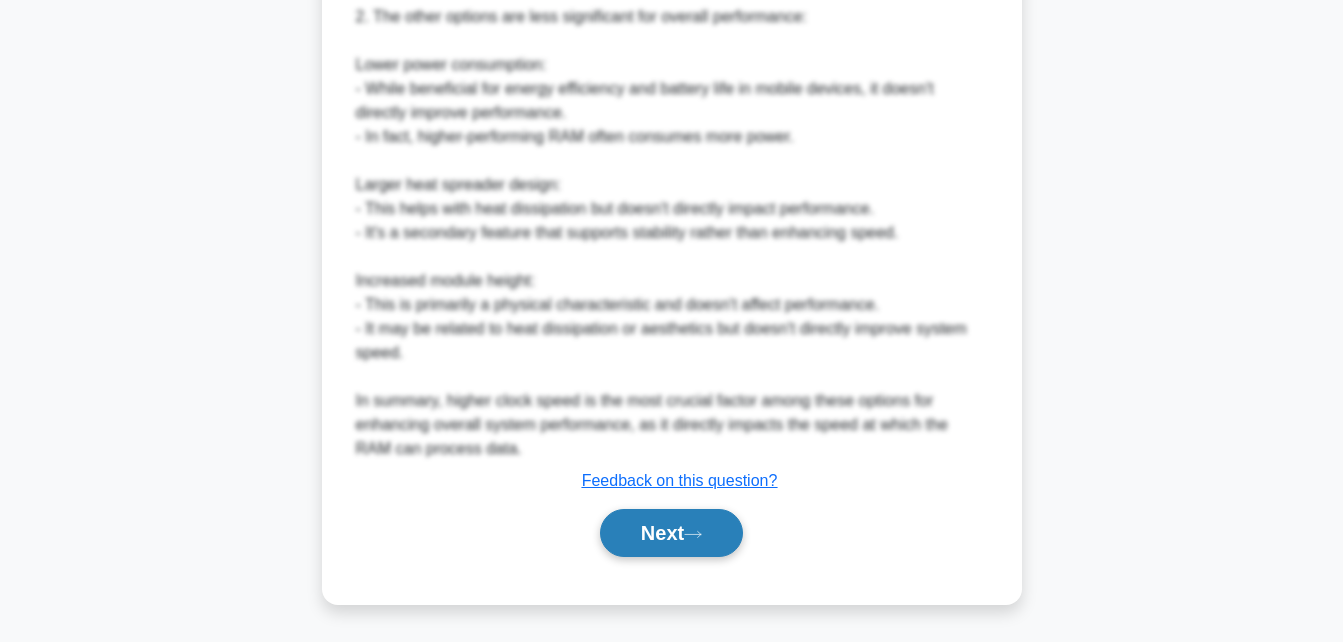 click 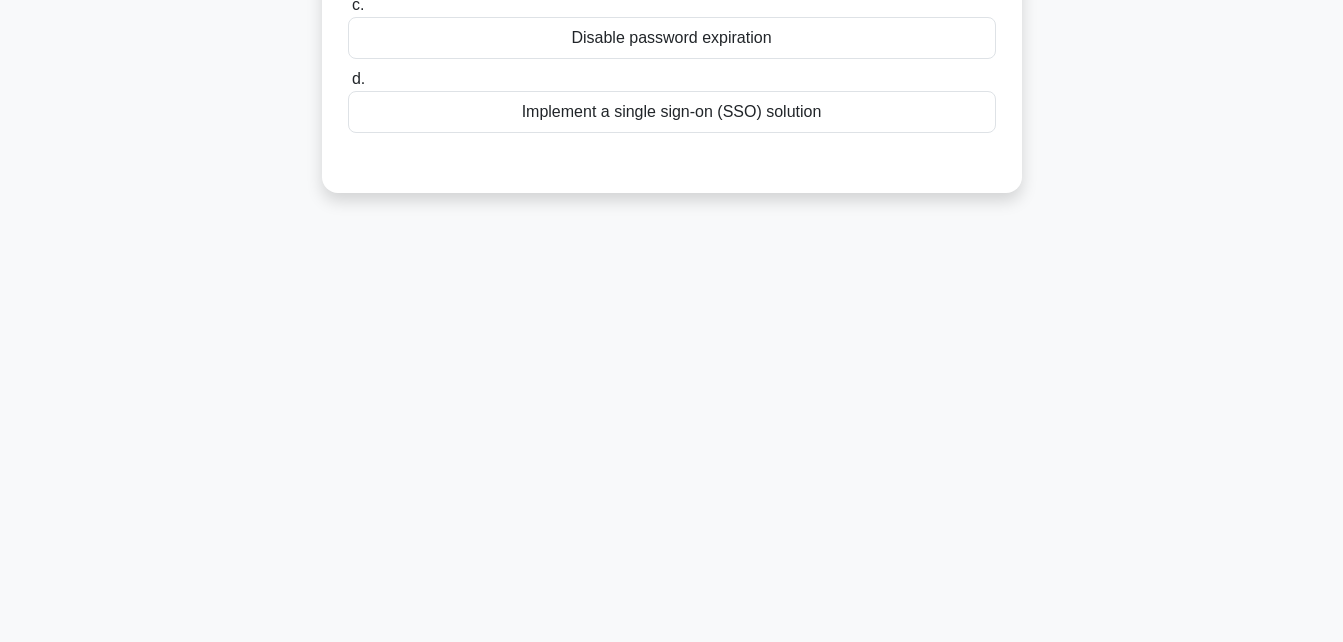 scroll, scrollTop: 438, scrollLeft: 0, axis: vertical 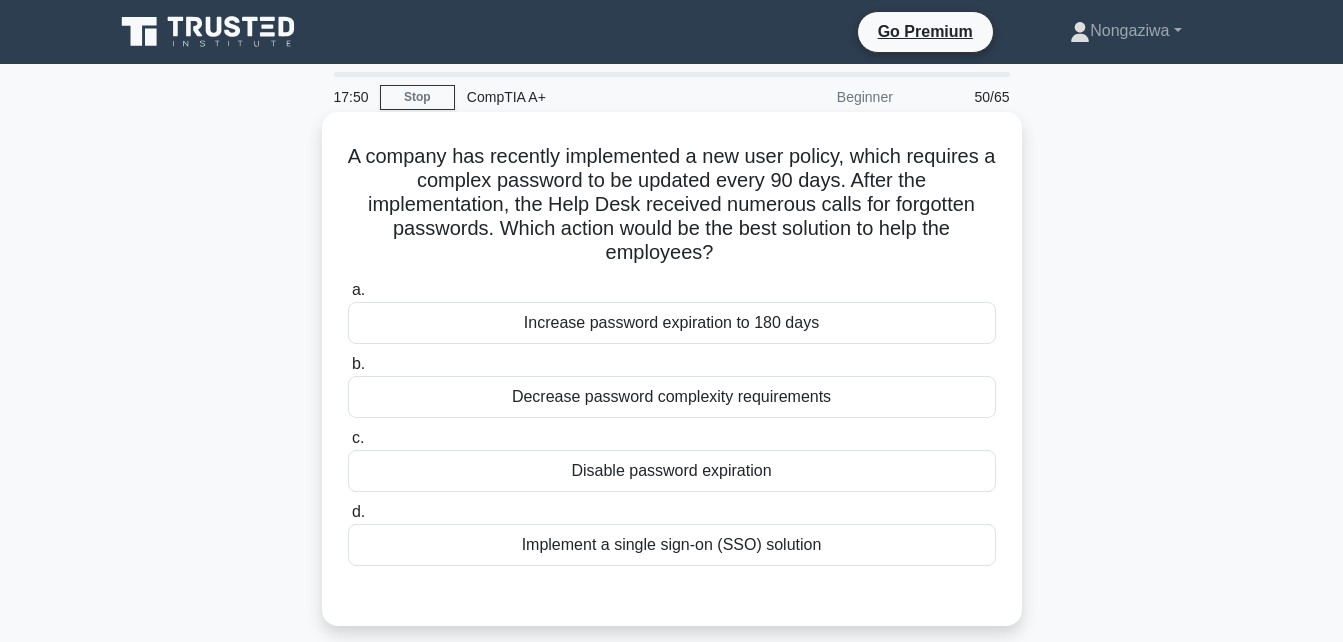 click on "Decrease password complexity requirements" at bounding box center [672, 397] 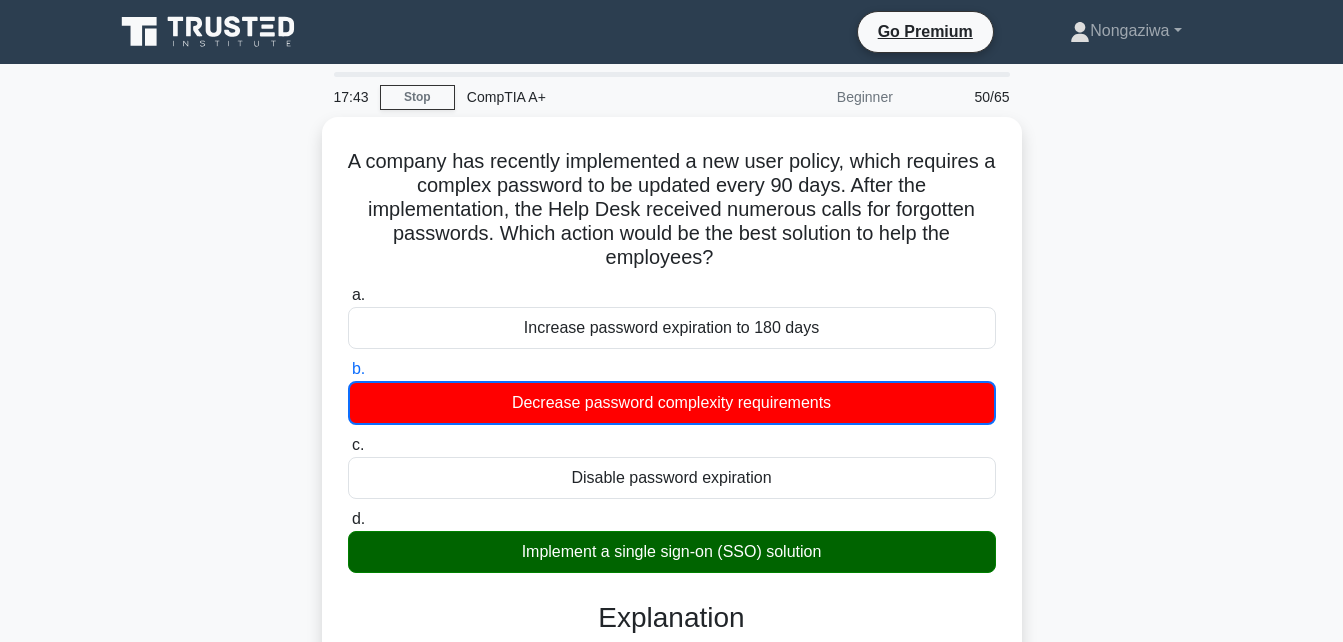 scroll, scrollTop: 438, scrollLeft: 0, axis: vertical 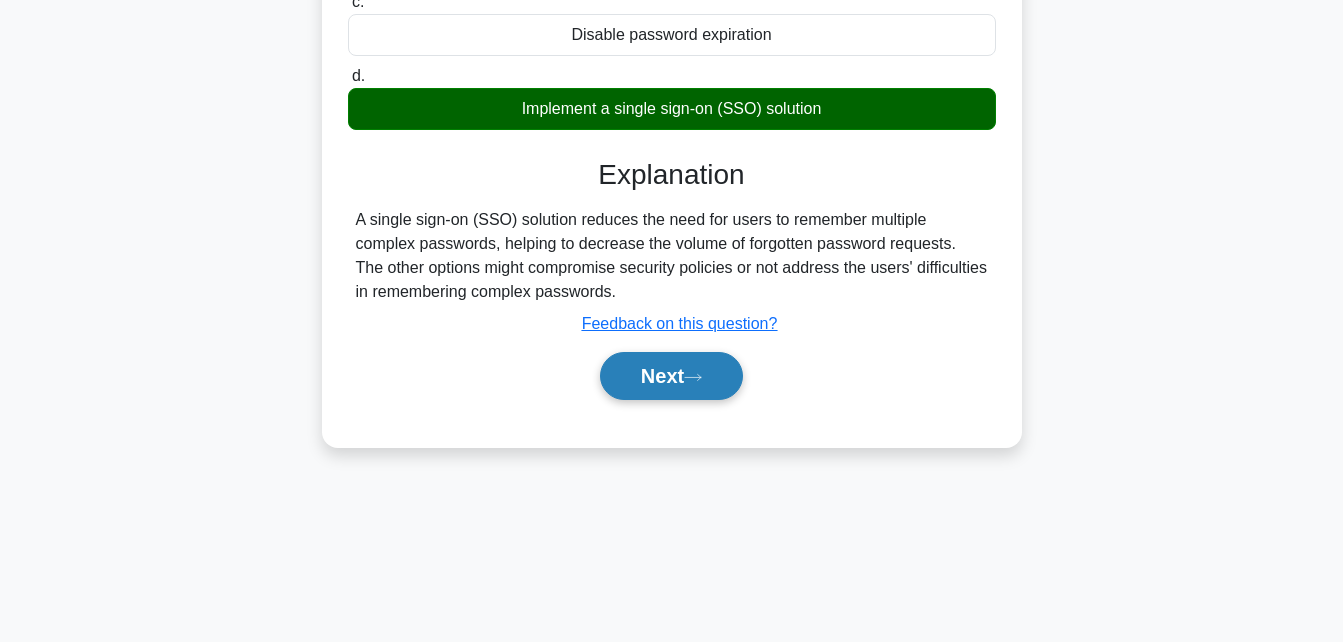 click 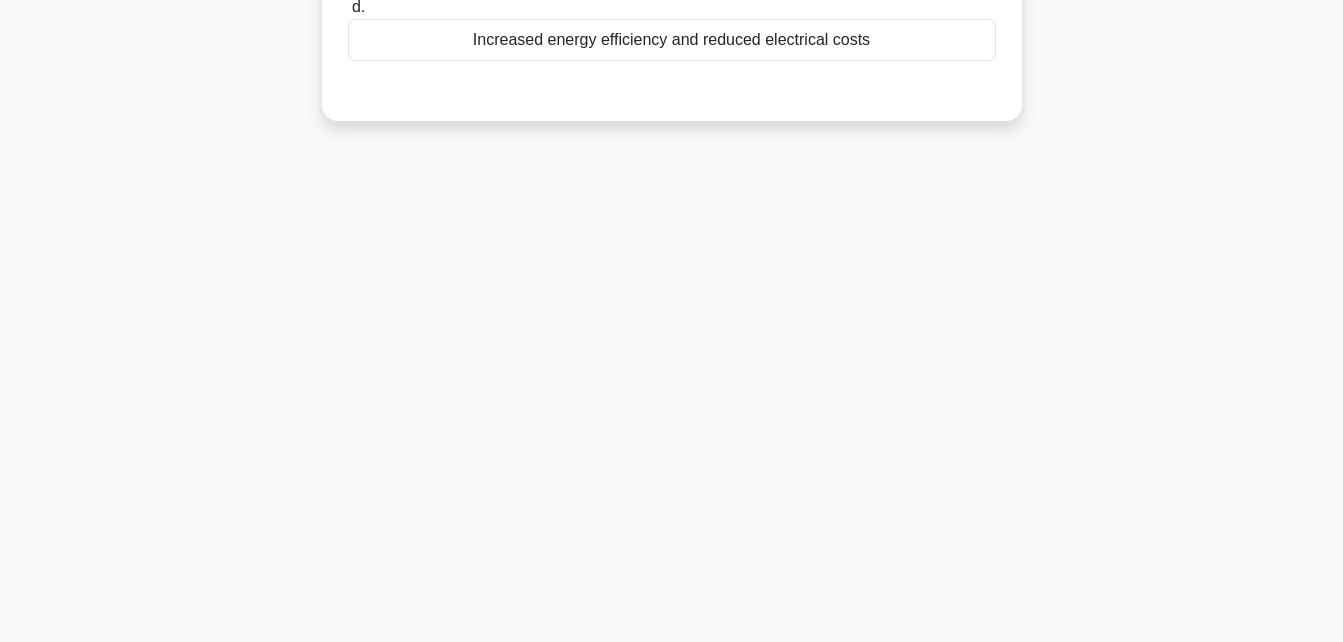 scroll, scrollTop: 0, scrollLeft: 0, axis: both 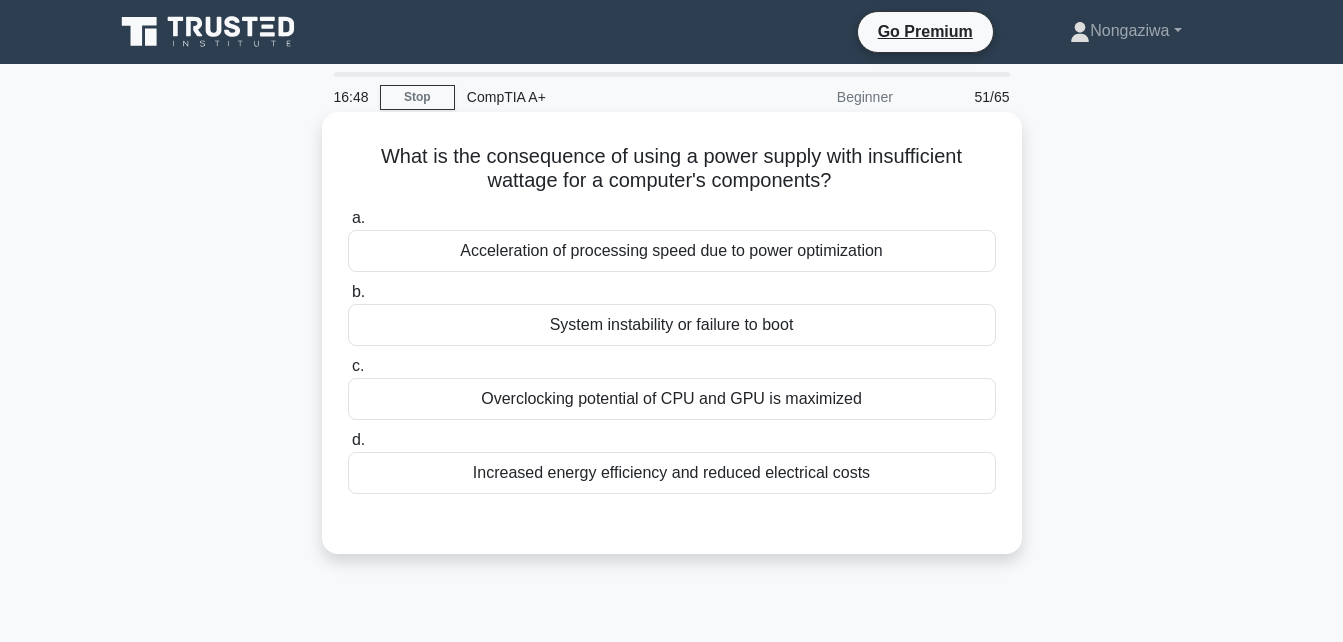 click on "Acceleration of processing speed due to power optimization" at bounding box center (672, 251) 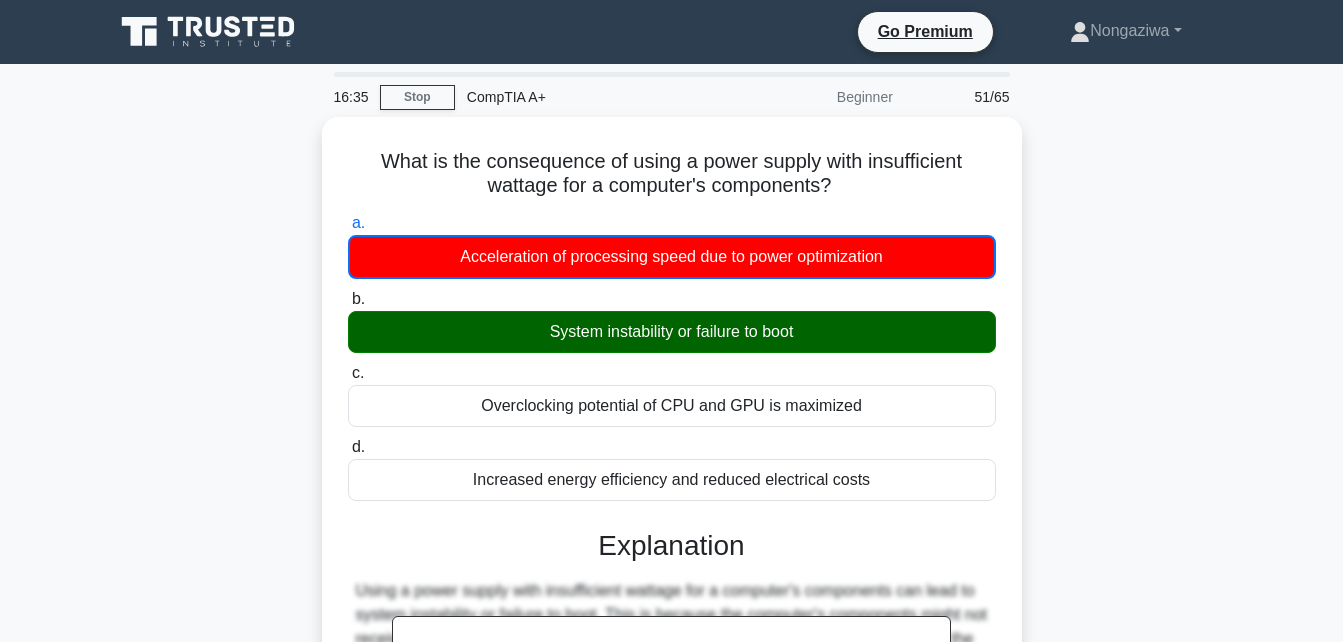 scroll, scrollTop: 438, scrollLeft: 0, axis: vertical 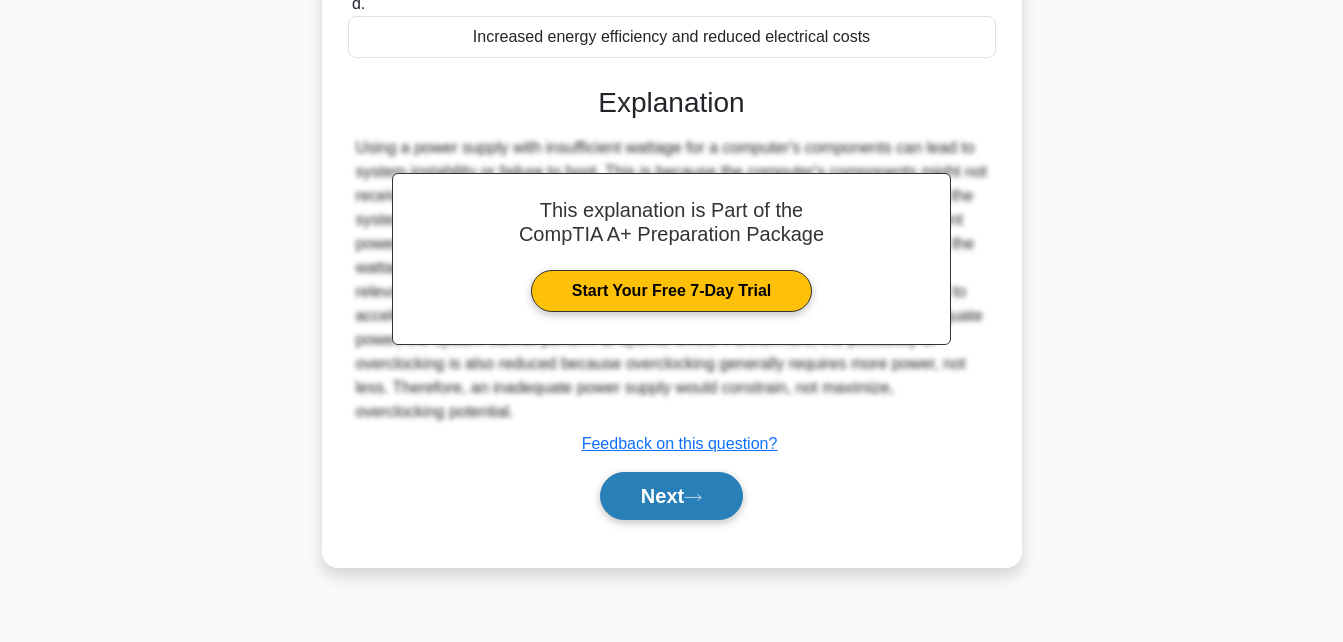 click on "Next" at bounding box center [671, 496] 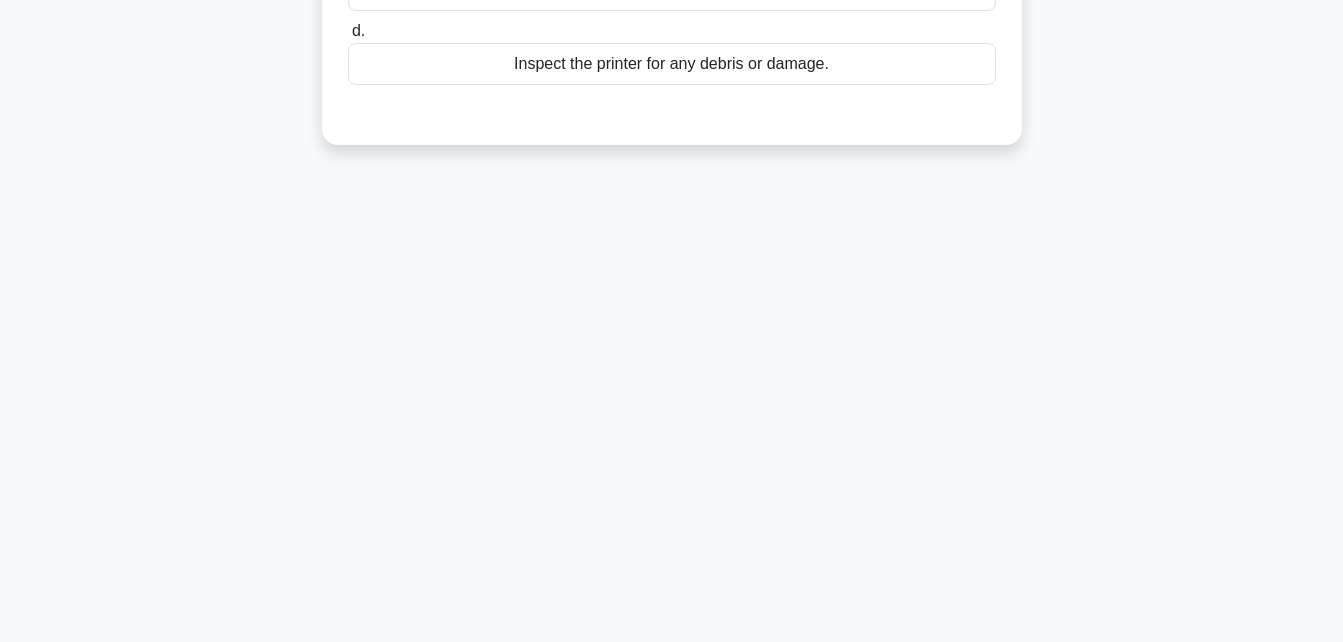 scroll, scrollTop: 5, scrollLeft: 0, axis: vertical 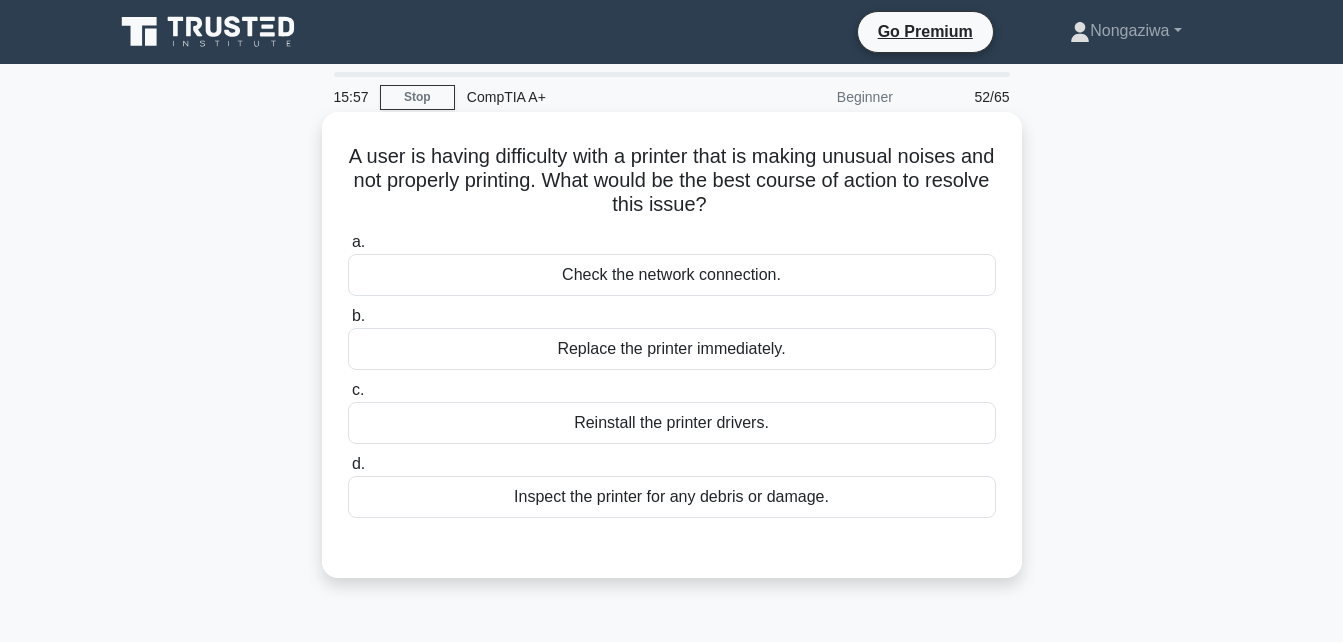 click on "Inspect the printer for any debris or damage." at bounding box center (672, 497) 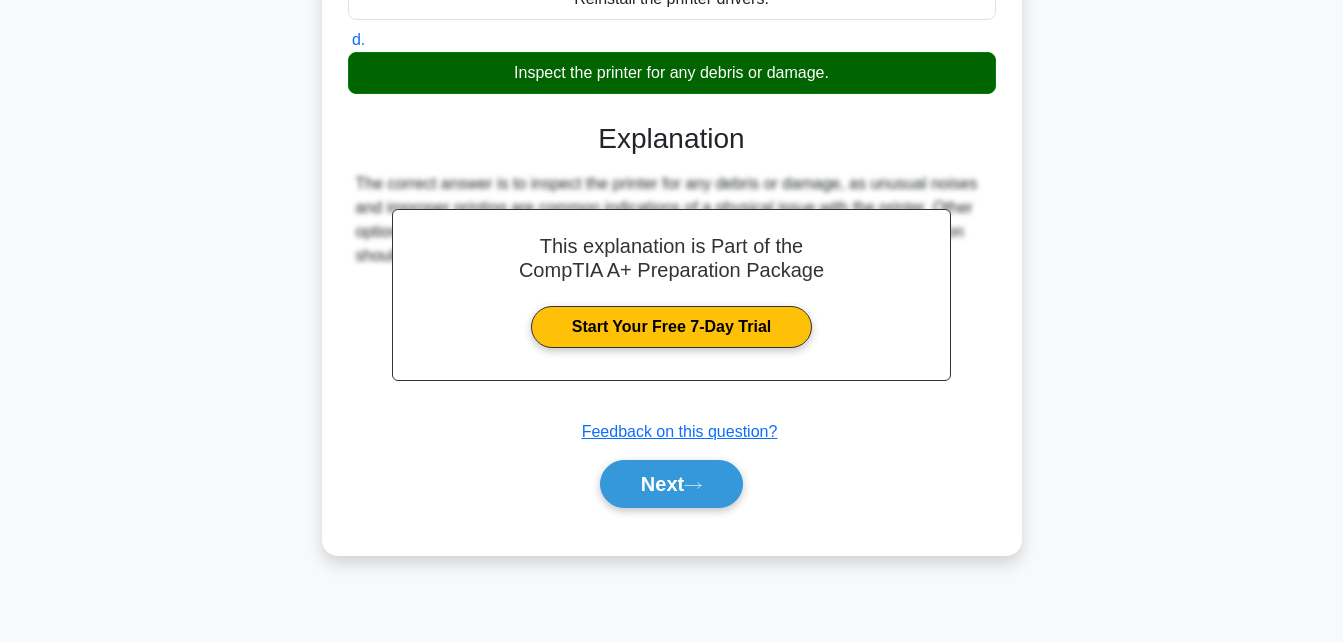 scroll, scrollTop: 438, scrollLeft: 0, axis: vertical 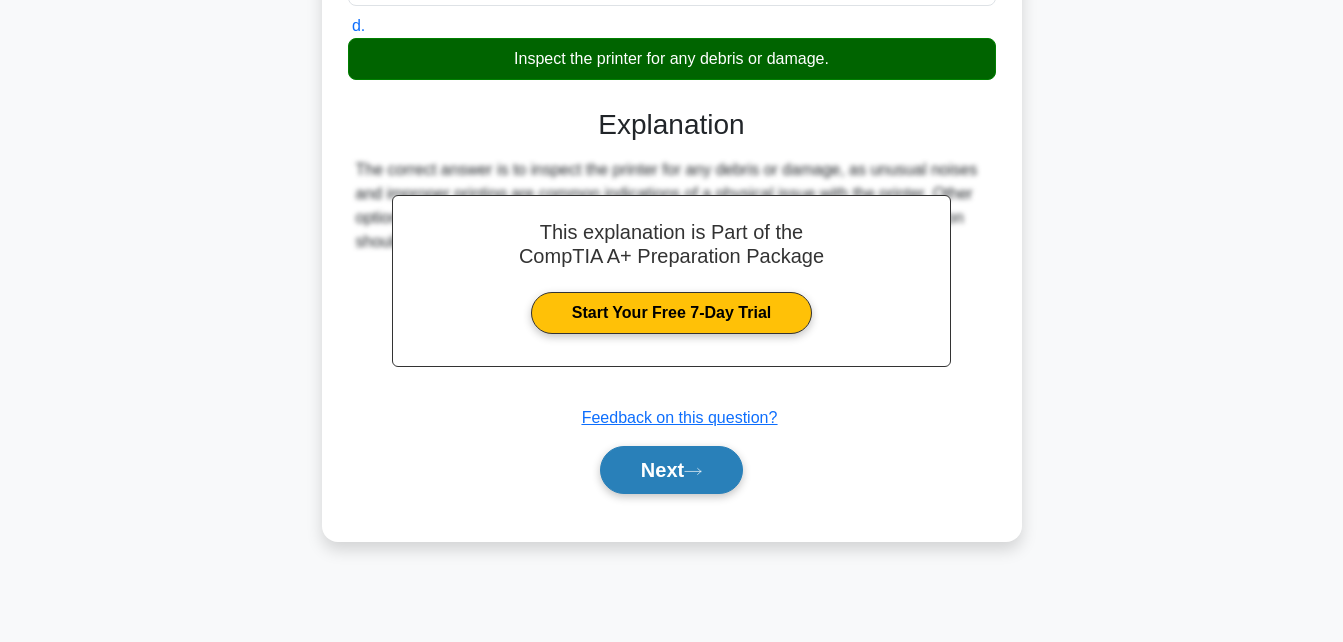 click on "Next" at bounding box center [671, 470] 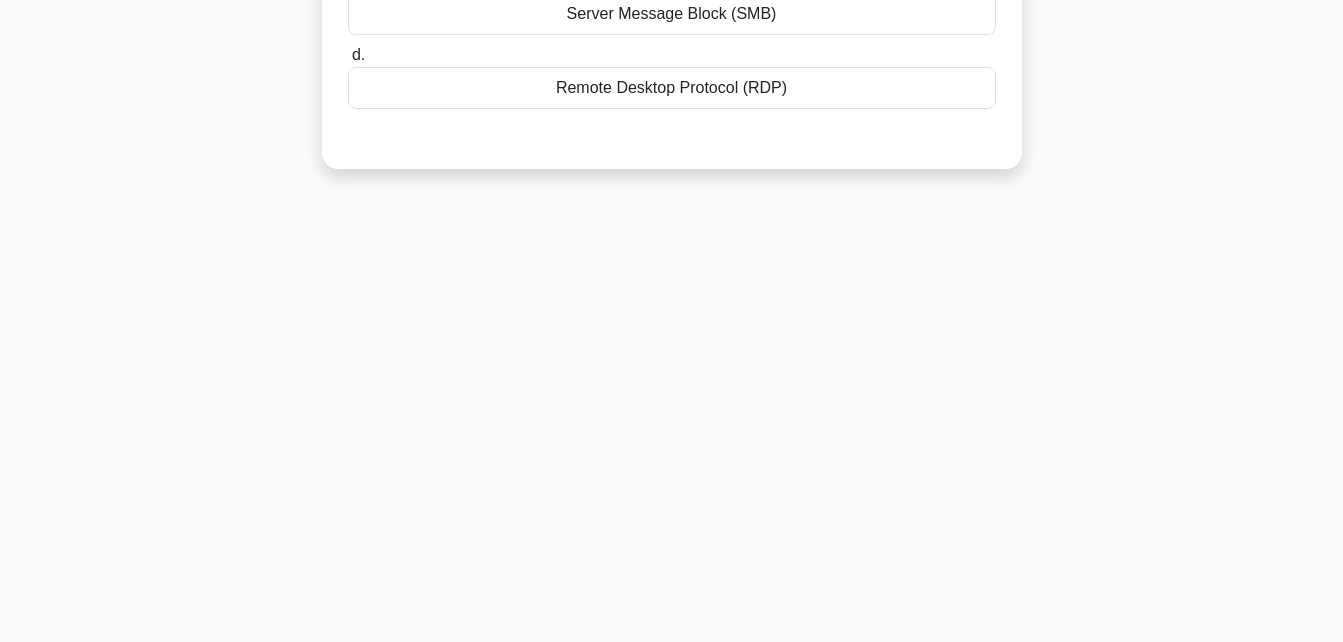 scroll, scrollTop: 0, scrollLeft: 0, axis: both 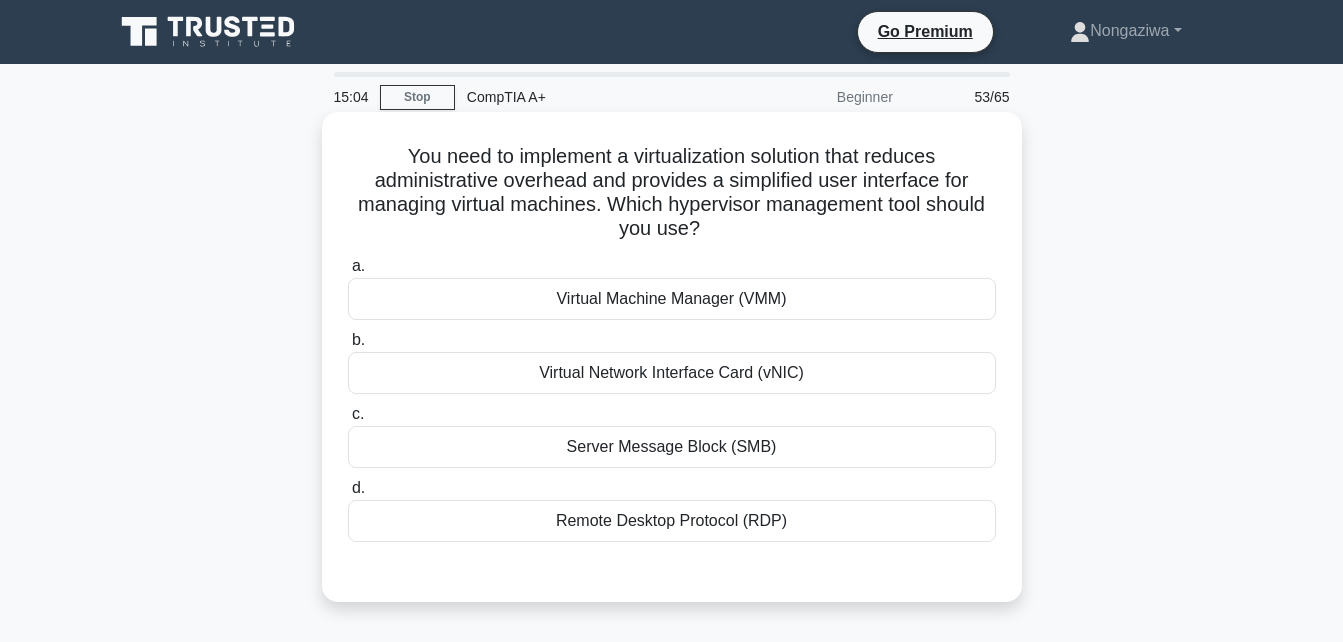 click on "Virtual Machine Manager (VMM)" at bounding box center [672, 299] 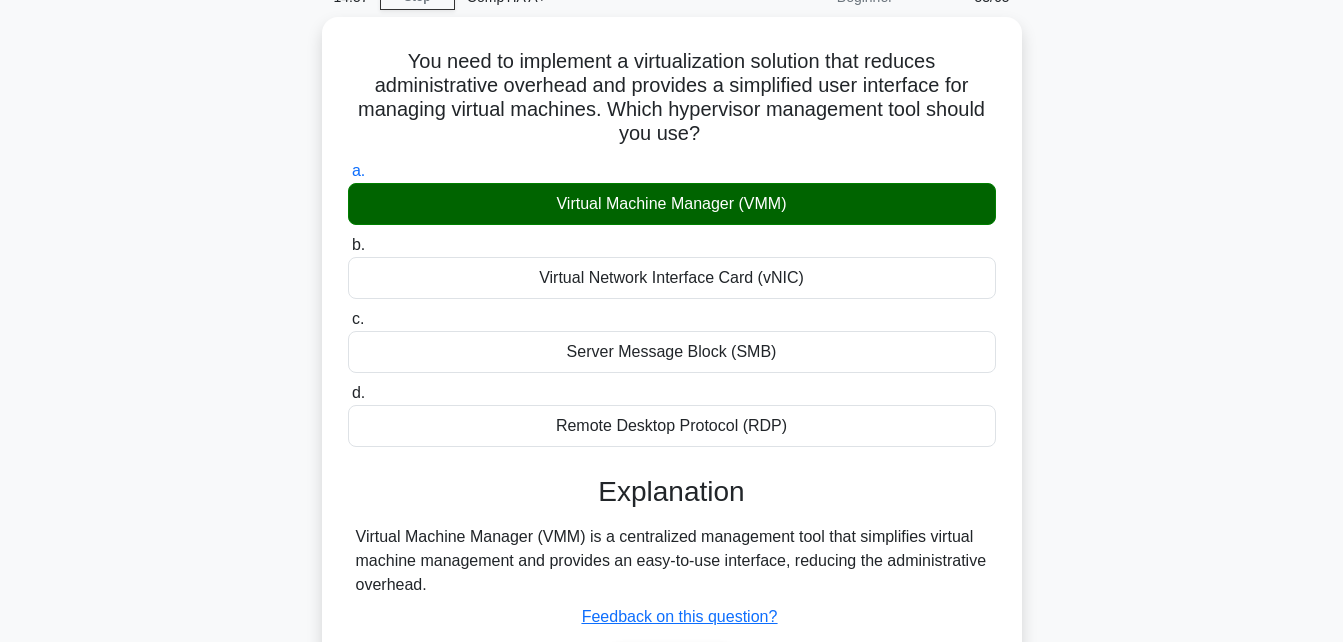 scroll, scrollTop: 96, scrollLeft: 0, axis: vertical 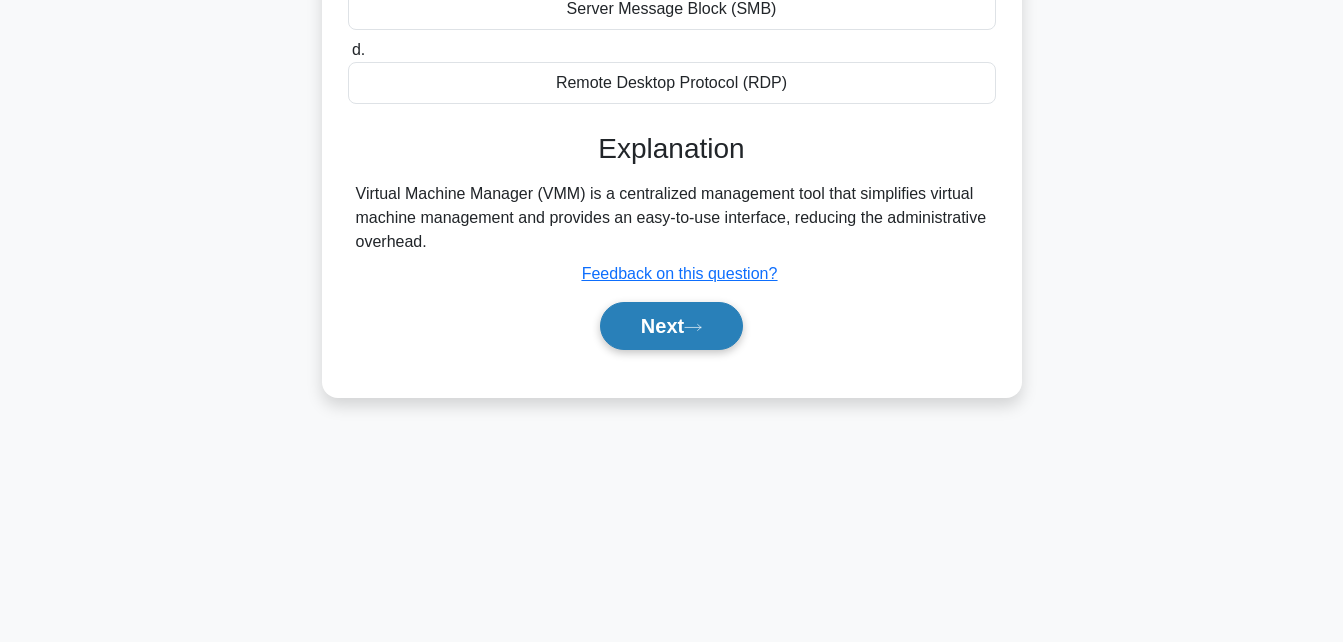 click on "Next" at bounding box center [671, 326] 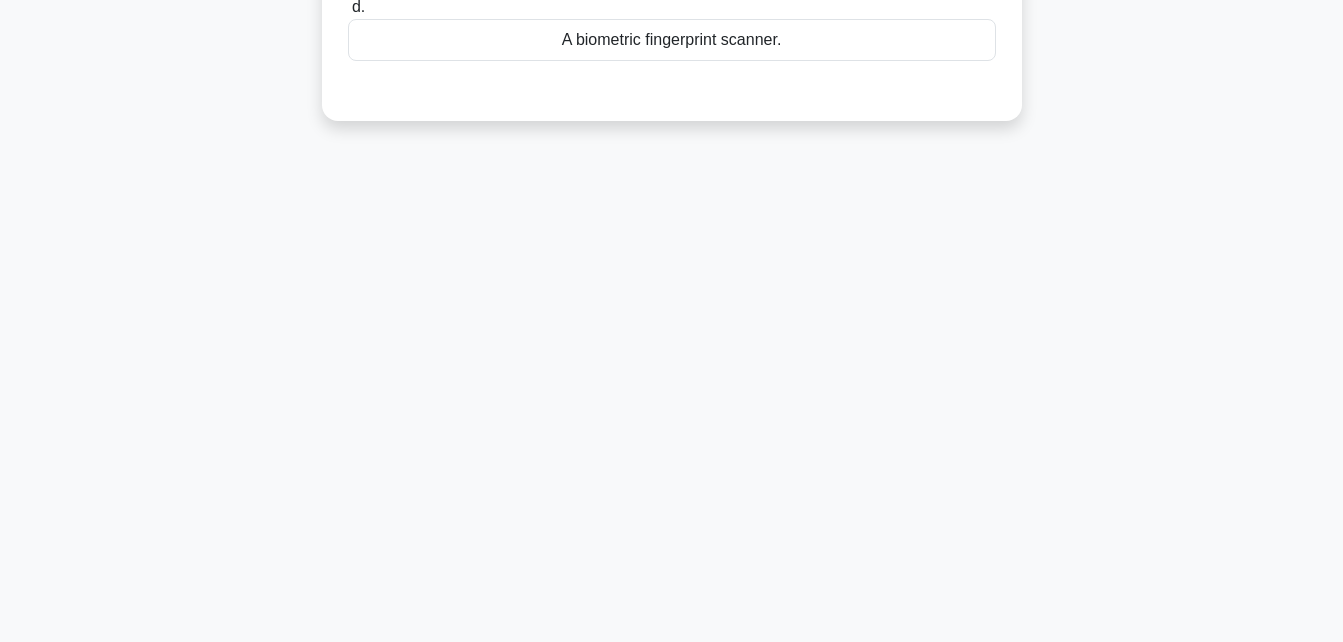 scroll, scrollTop: 0, scrollLeft: 0, axis: both 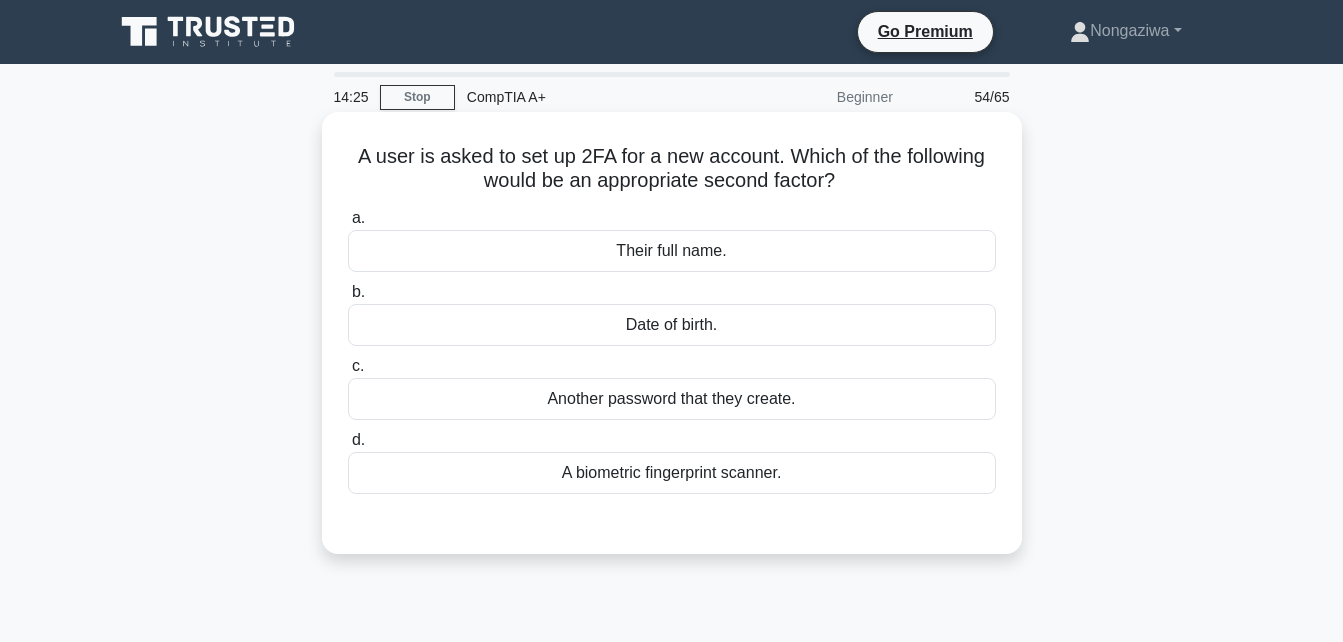 click on "A biometric fingerprint scanner." at bounding box center (672, 473) 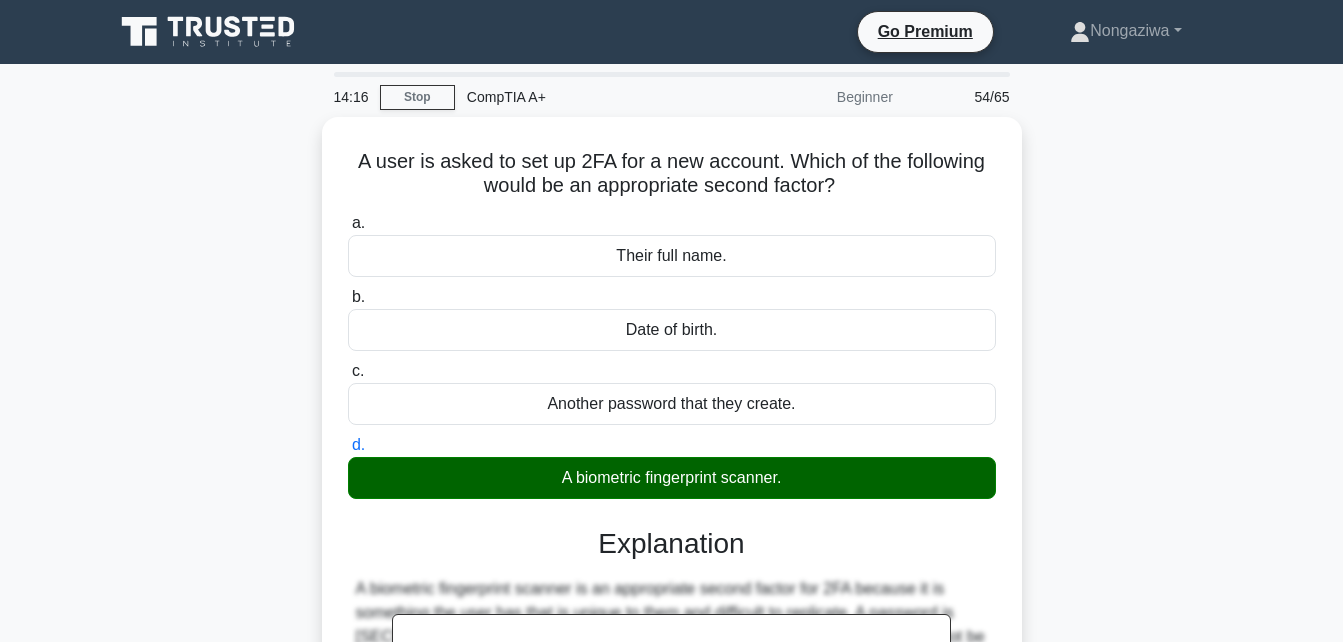 scroll, scrollTop: 438, scrollLeft: 0, axis: vertical 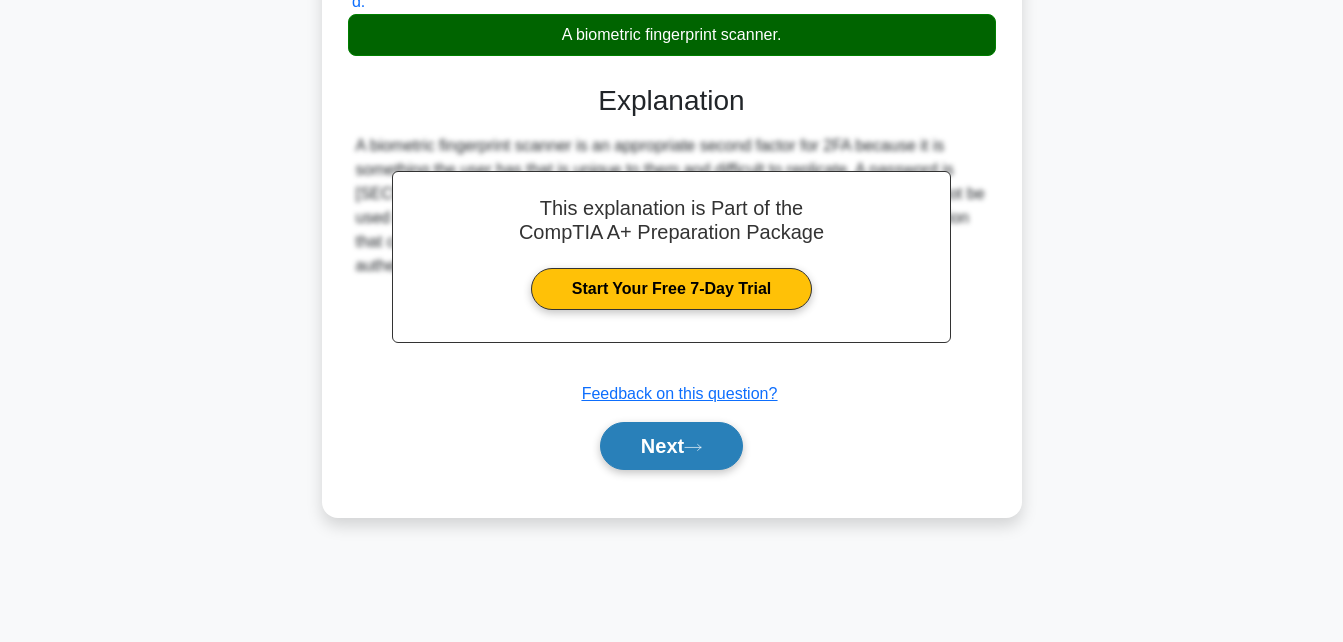 click on "Next" at bounding box center [671, 446] 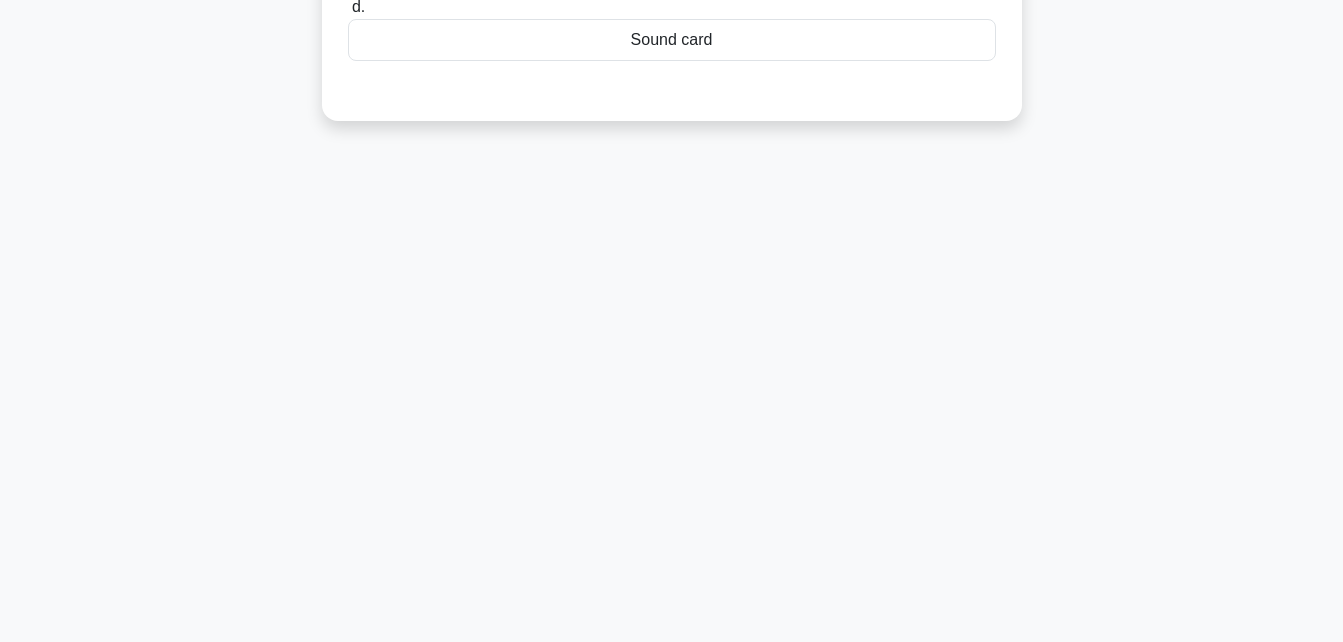 scroll, scrollTop: 0, scrollLeft: 0, axis: both 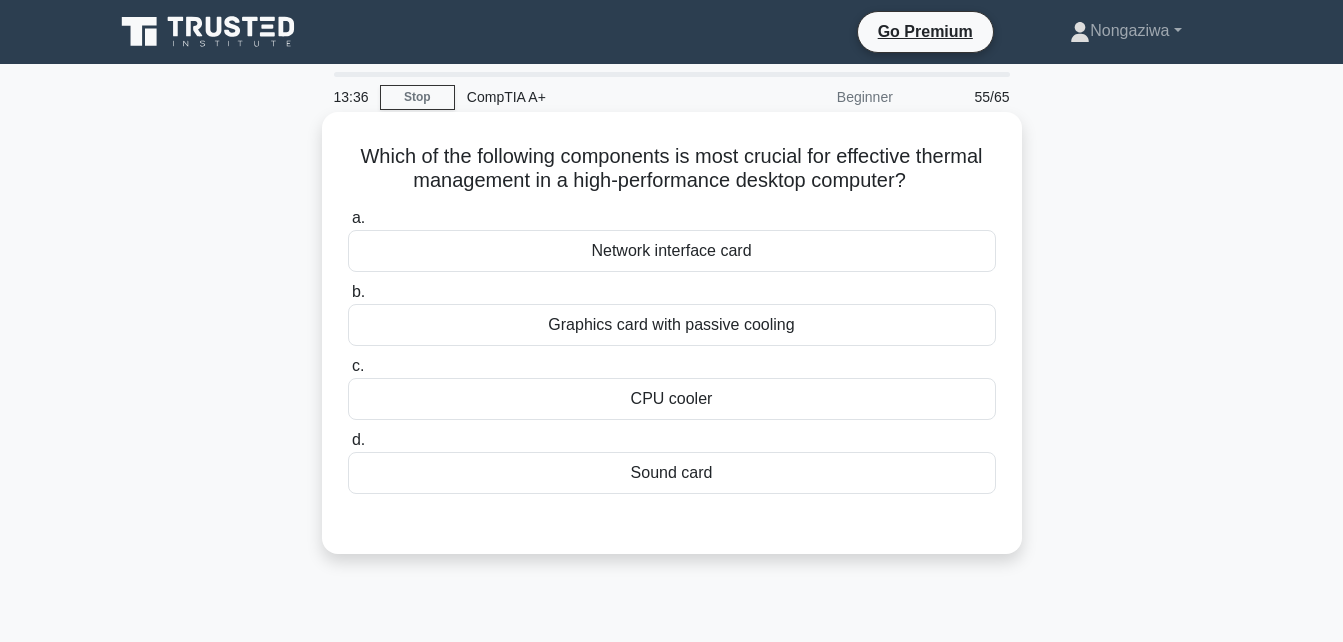 click on "CPU cooler" at bounding box center (672, 399) 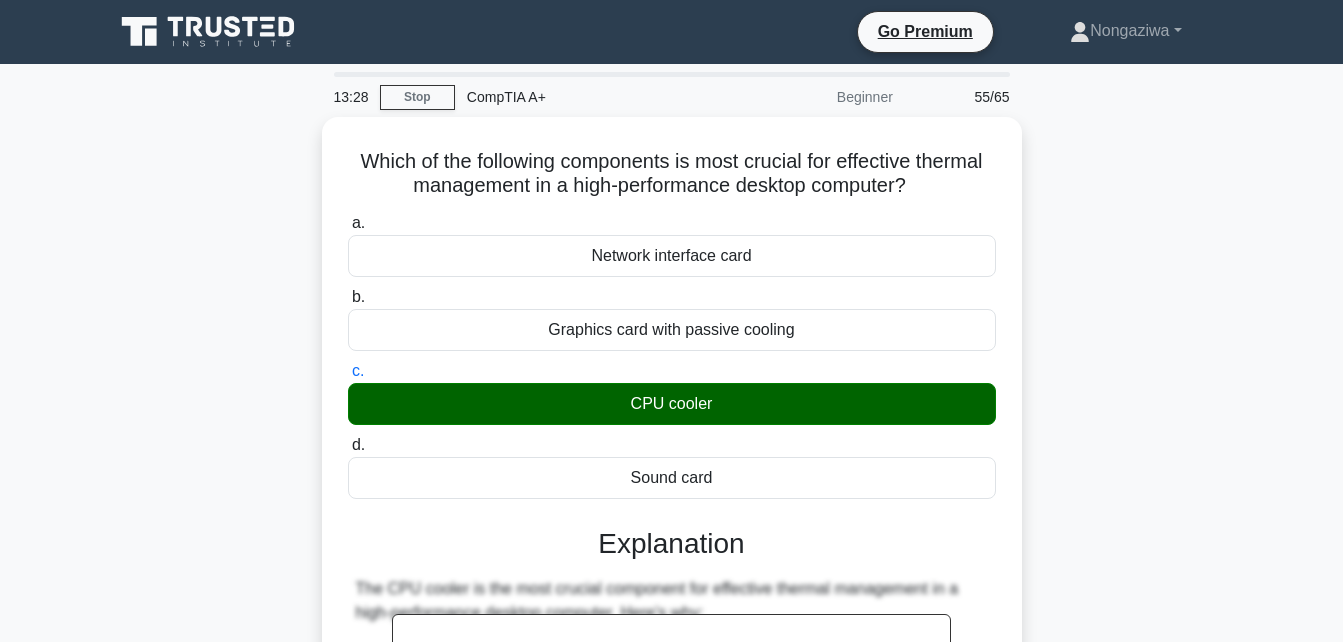 scroll, scrollTop: 561, scrollLeft: 0, axis: vertical 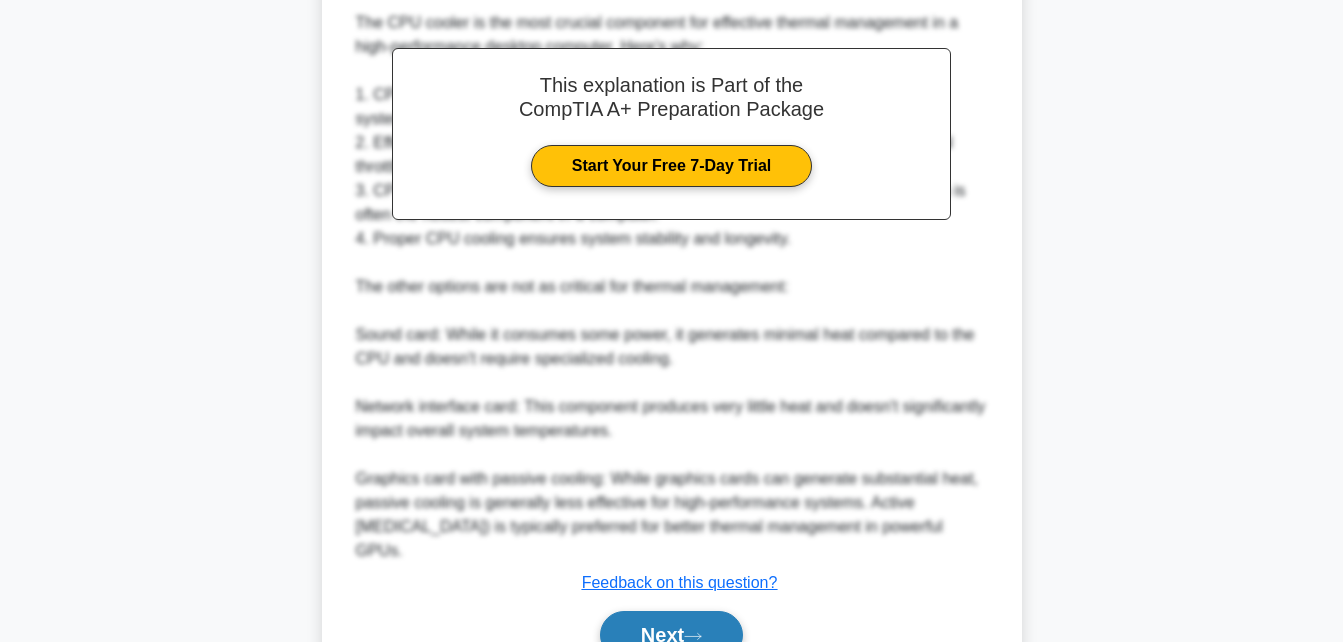 click on "Next" at bounding box center [671, 635] 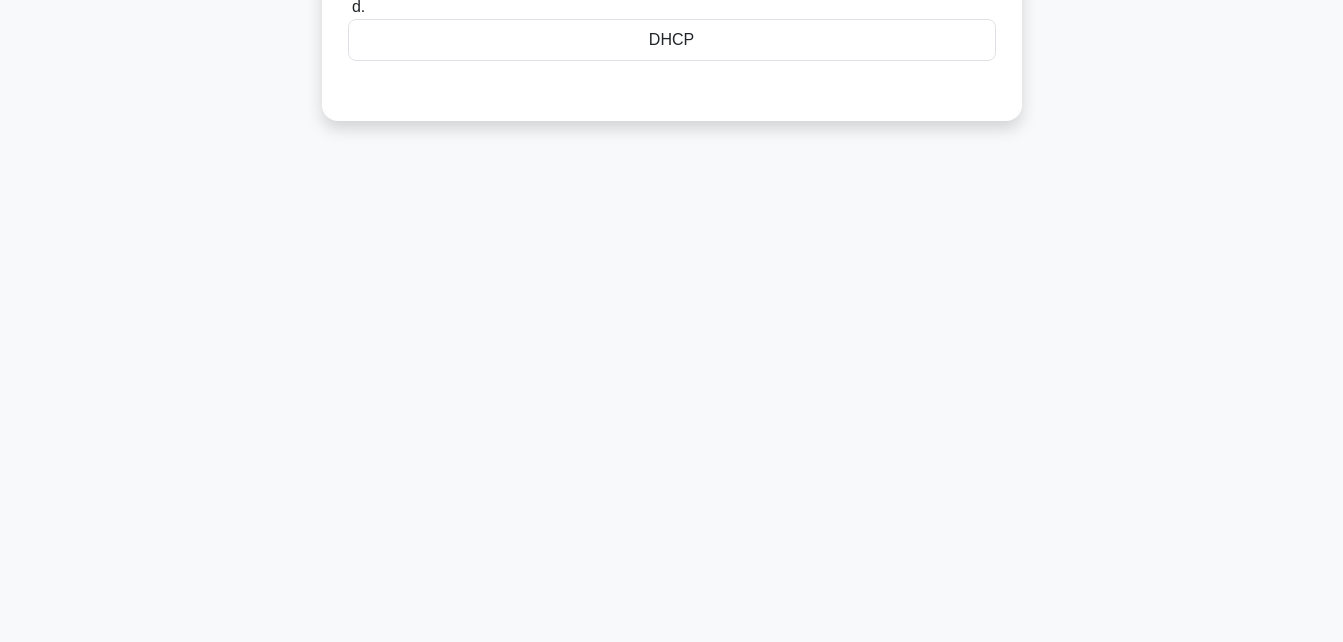 scroll, scrollTop: 0, scrollLeft: 0, axis: both 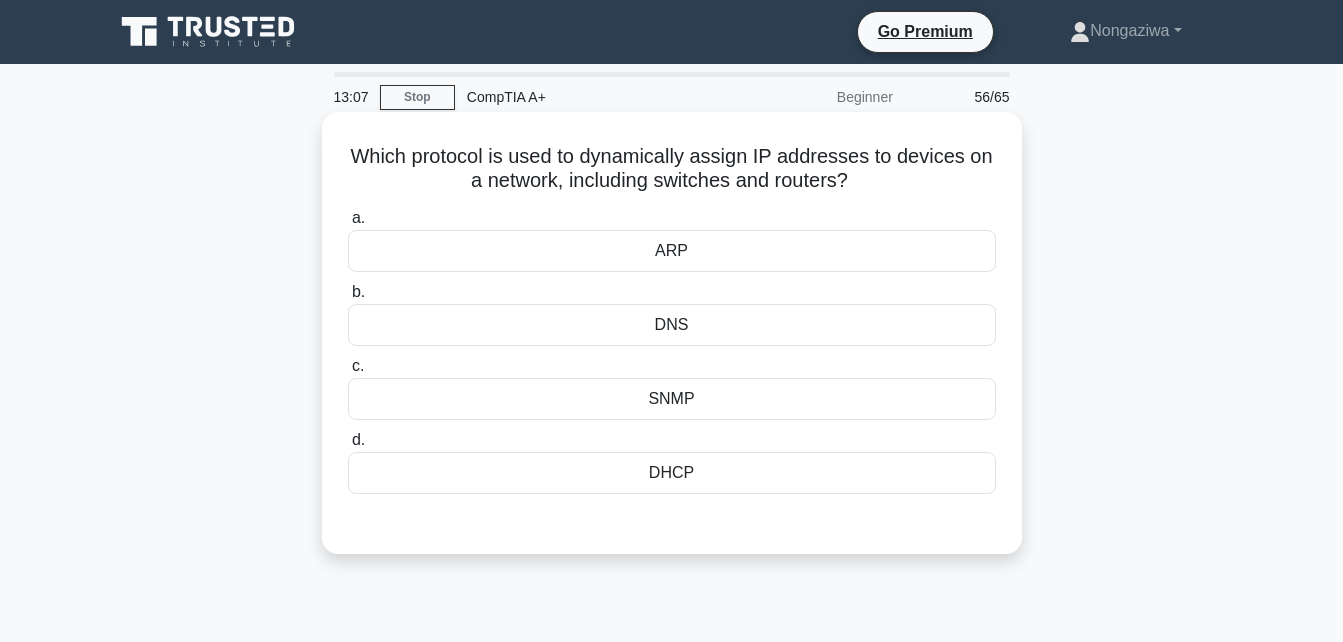 click on "DHCP" at bounding box center [672, 473] 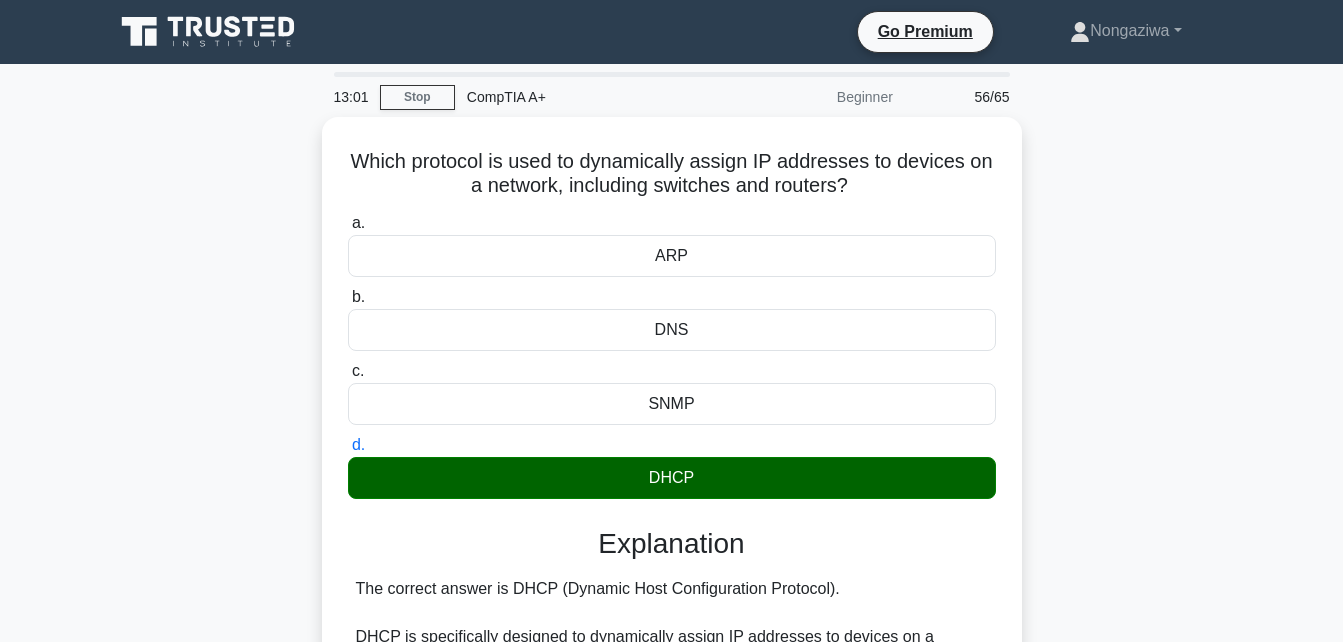 scroll, scrollTop: 496, scrollLeft: 0, axis: vertical 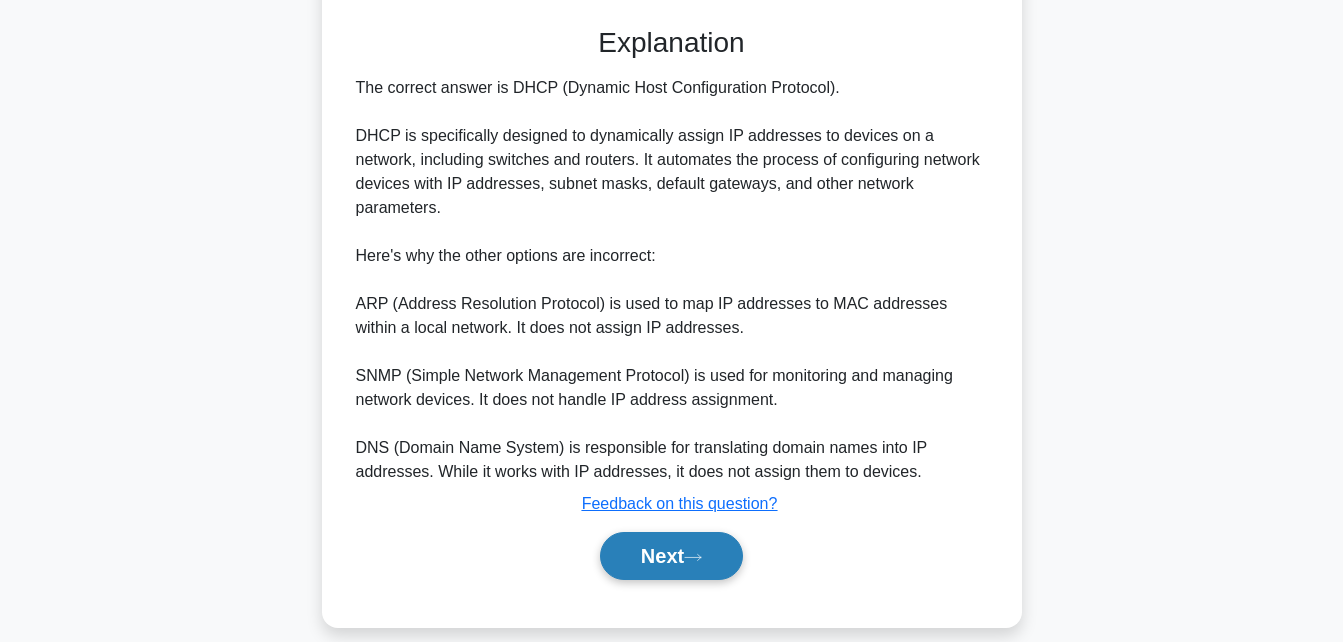 click on "Next" at bounding box center (671, 556) 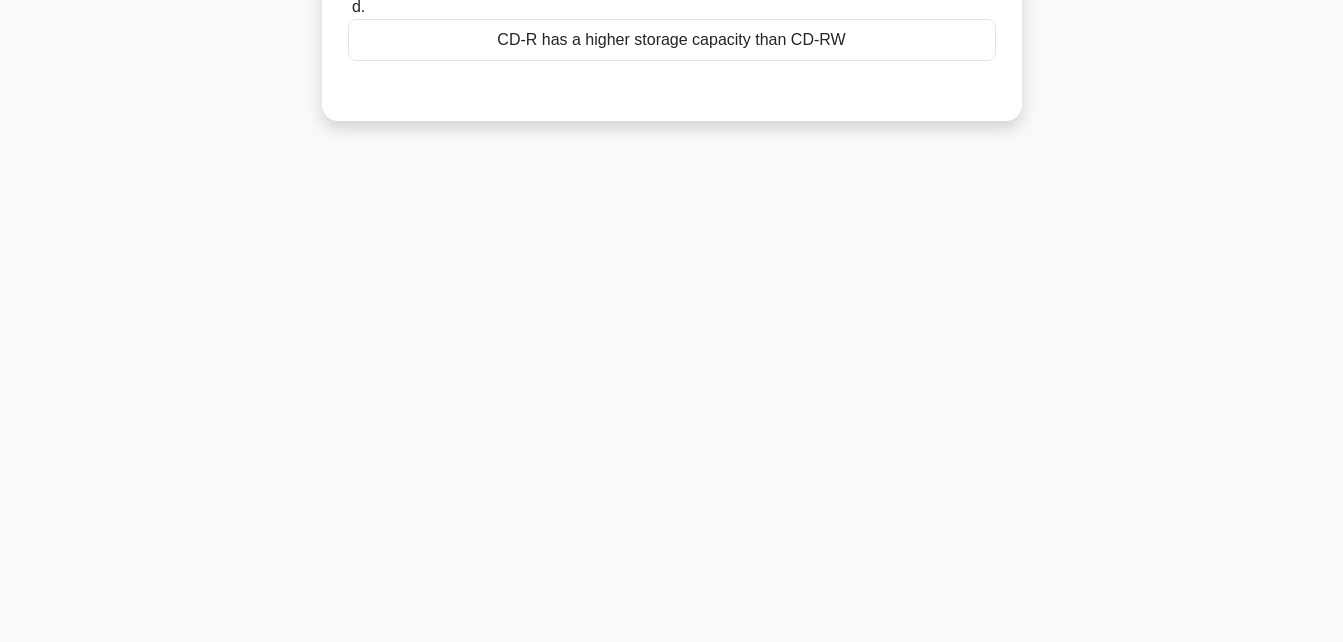 scroll, scrollTop: 438, scrollLeft: 0, axis: vertical 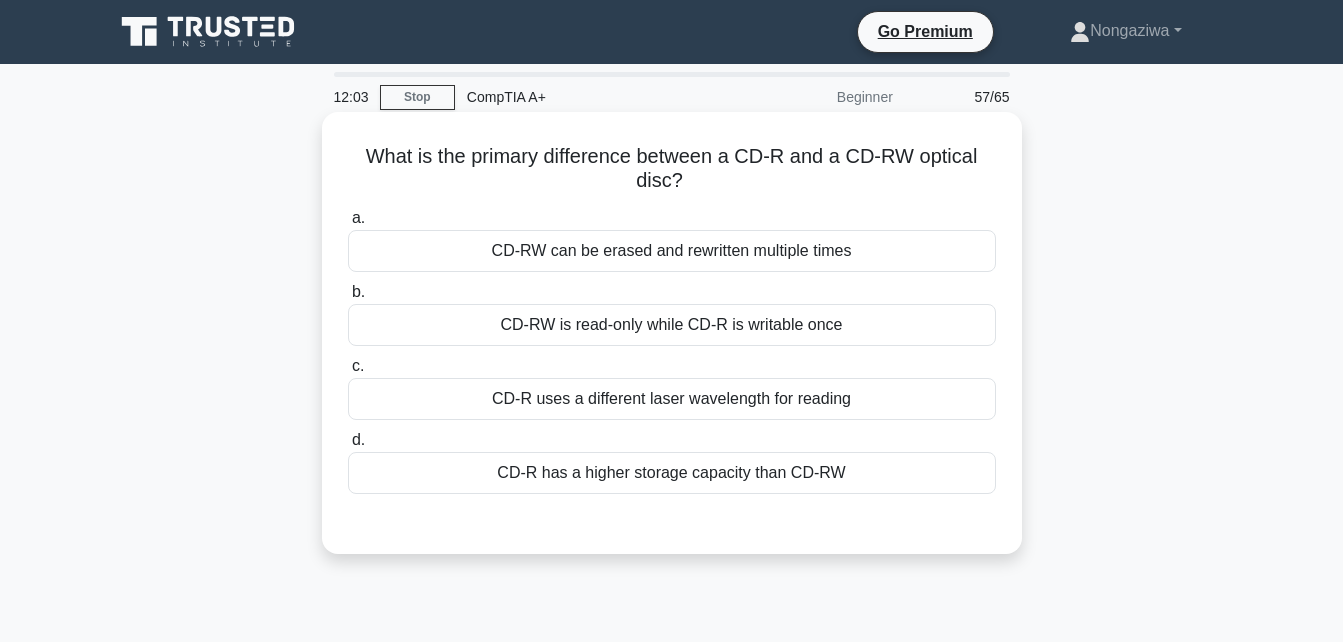 click on "CD-R has a higher storage capacity than CD-RW" at bounding box center (672, 473) 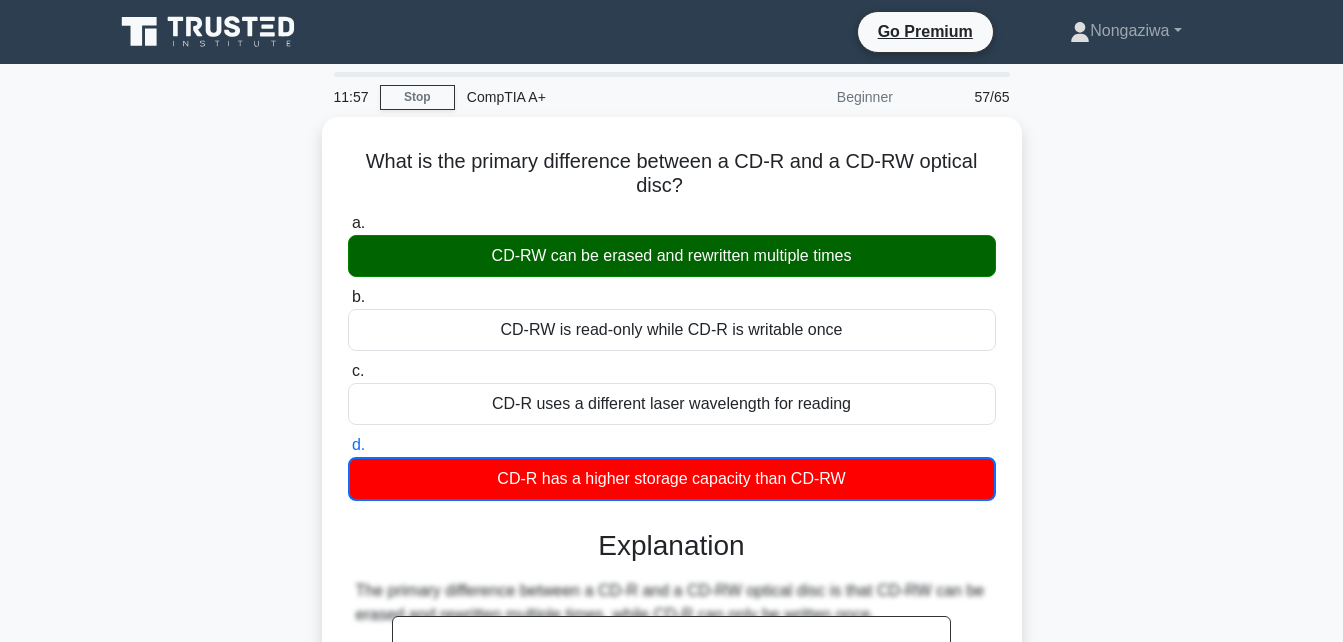 scroll, scrollTop: 561, scrollLeft: 0, axis: vertical 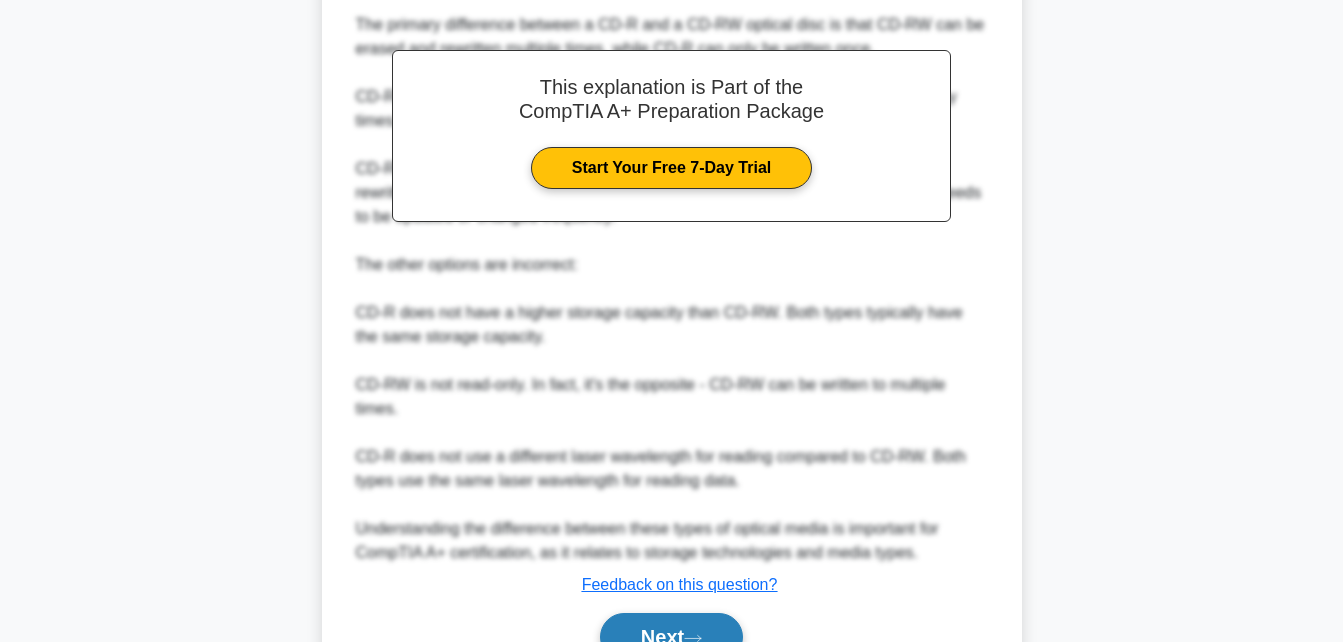 click on "Next" at bounding box center [671, 637] 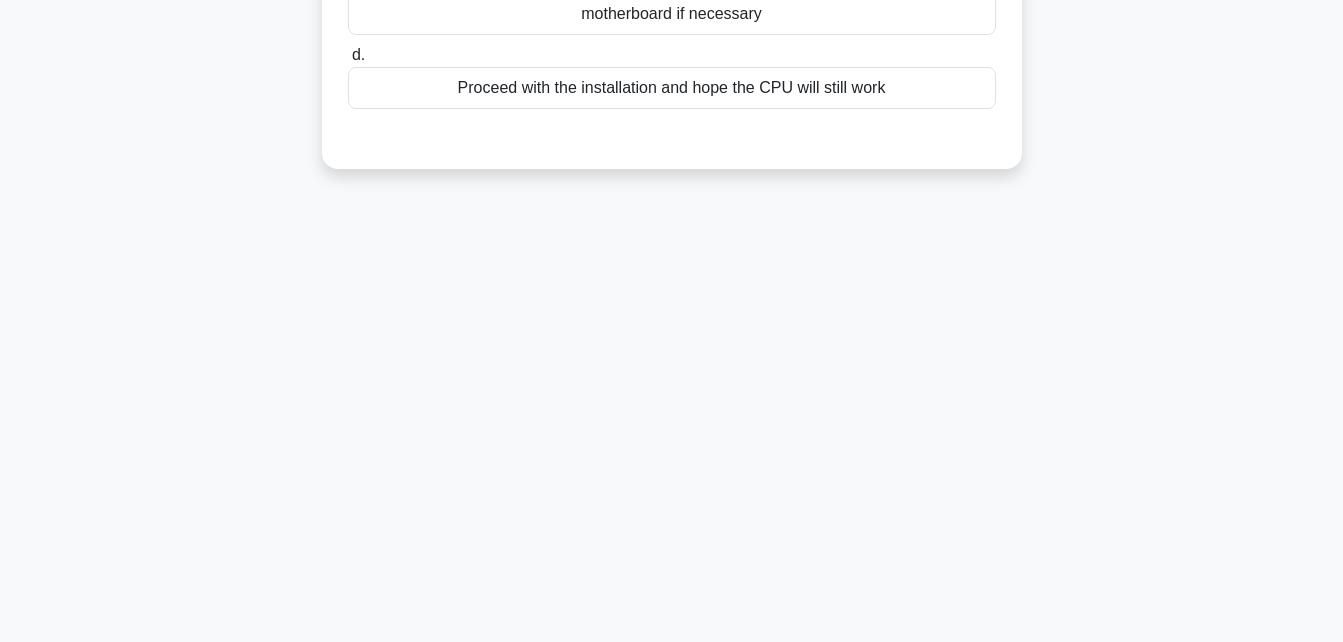 scroll, scrollTop: 438, scrollLeft: 0, axis: vertical 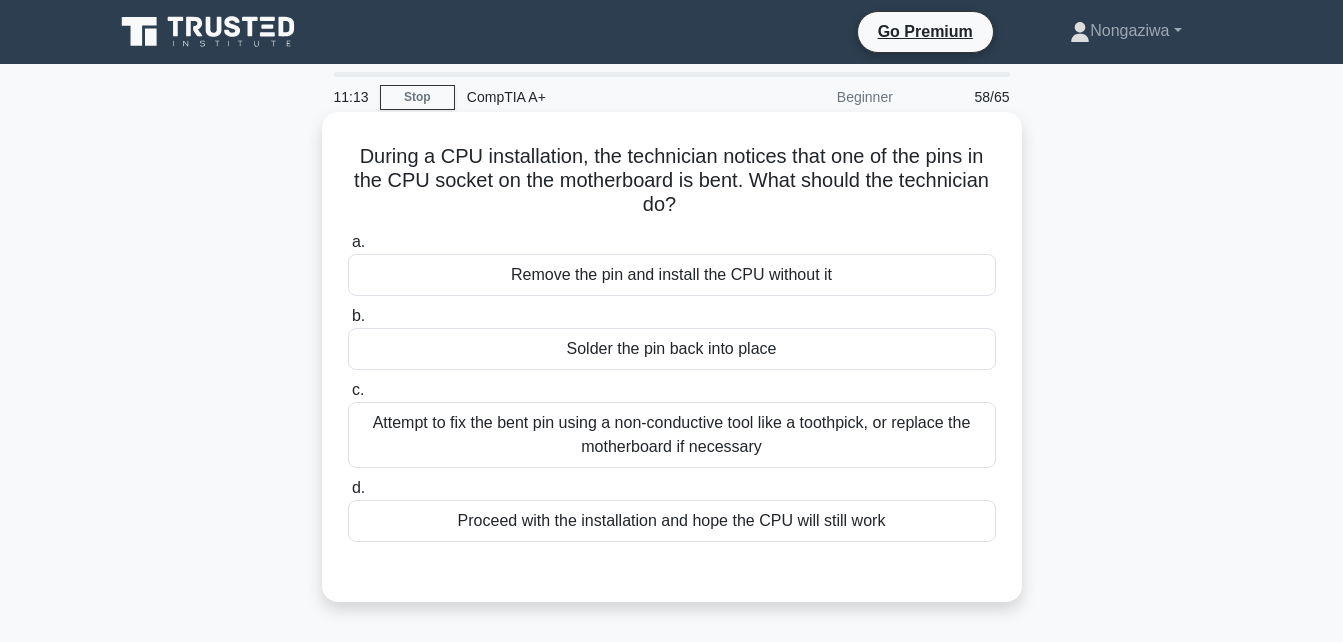 click on "Attempt to fix the bent pin using a non-conductive tool like a toothpick, or replace the motherboard if necessary" at bounding box center [672, 435] 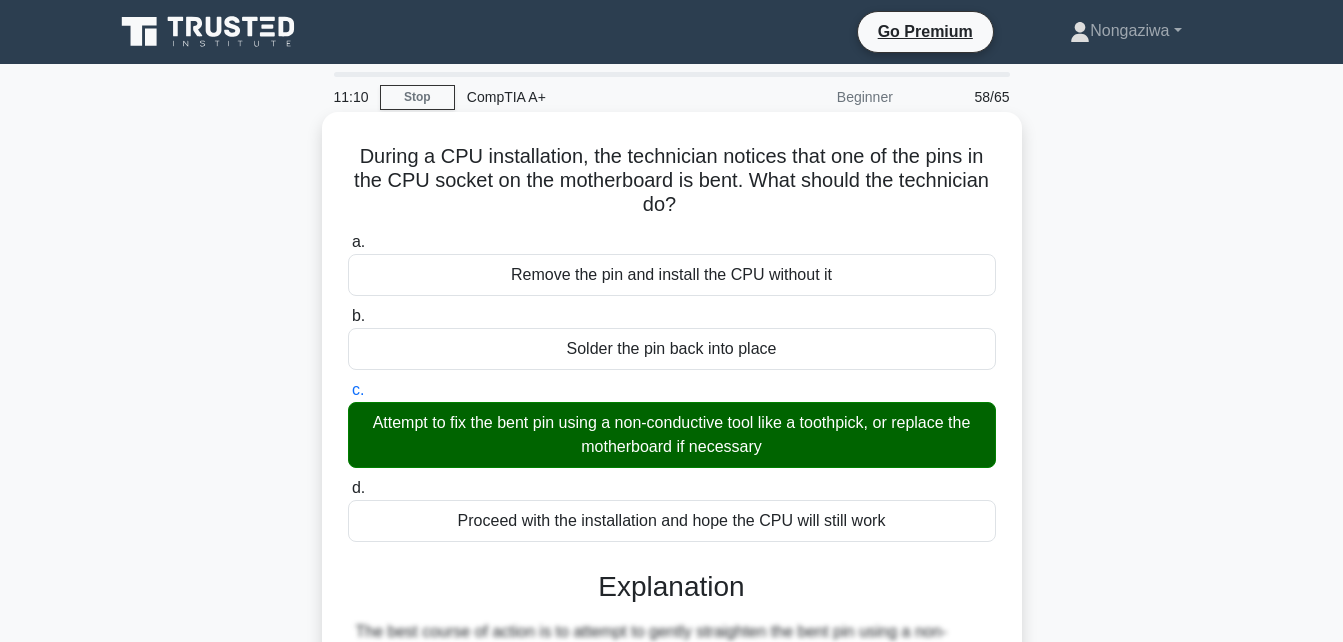 click on "Attempt to fix the bent pin using a non-conductive tool like a toothpick, or replace the motherboard if necessary" at bounding box center [672, 435] 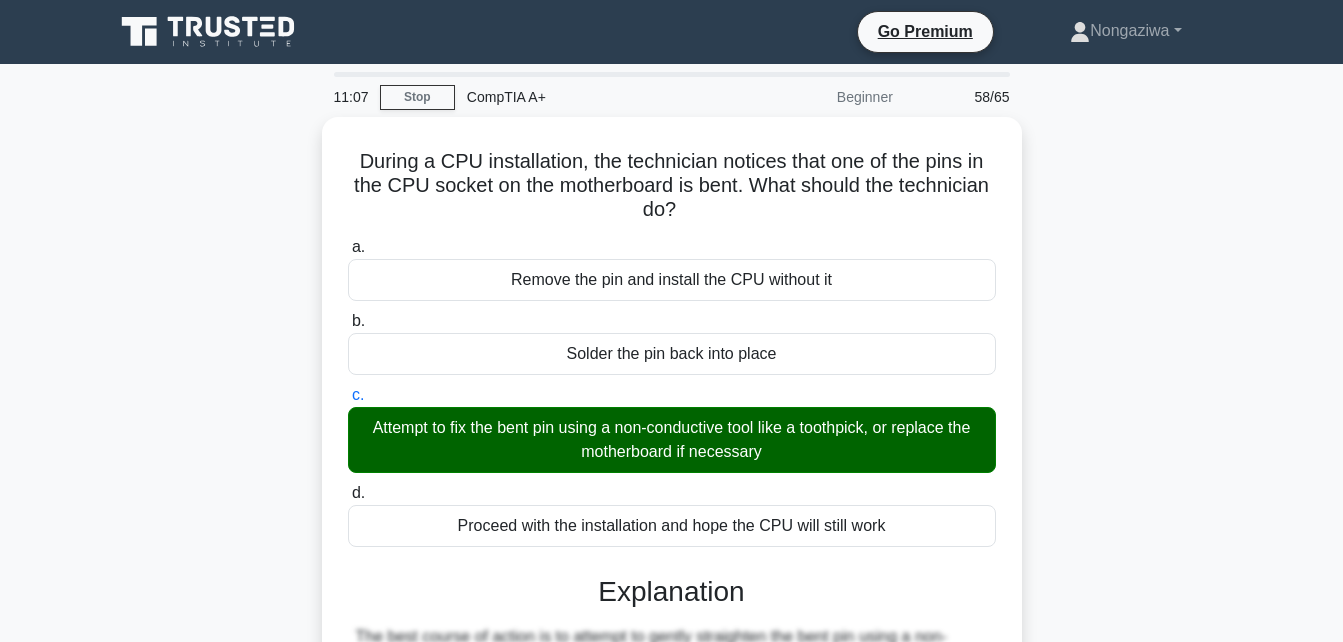 scroll, scrollTop: 438, scrollLeft: 0, axis: vertical 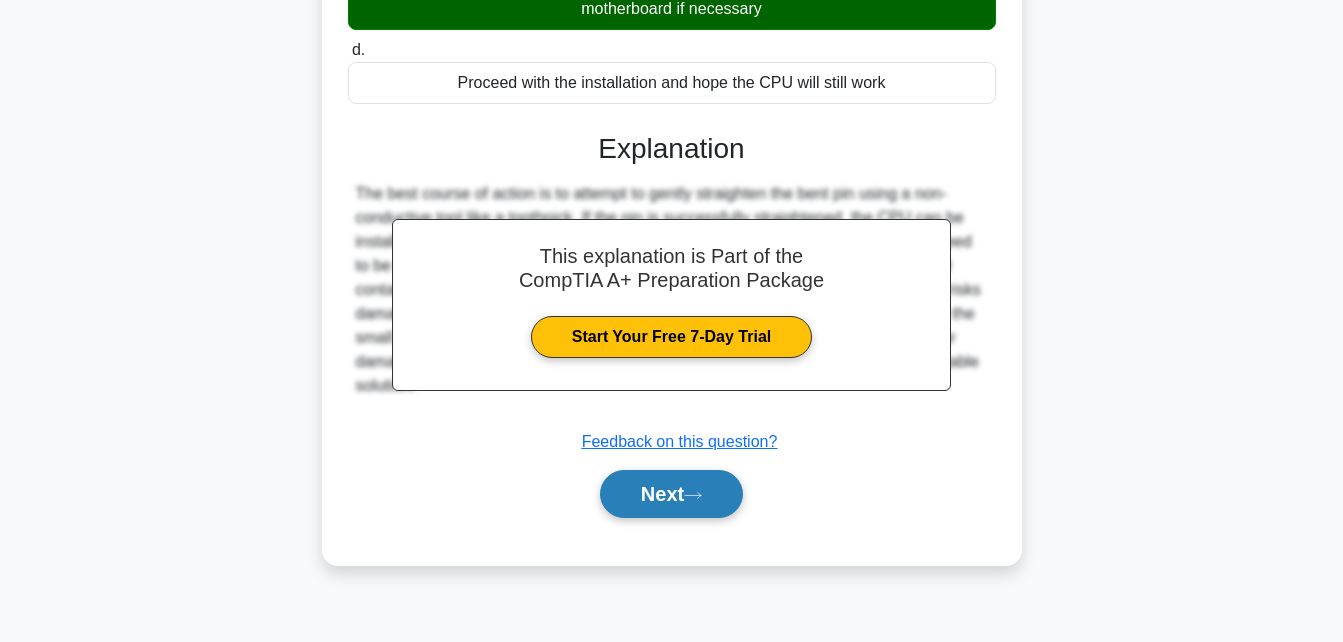 click on "Next" at bounding box center (671, 494) 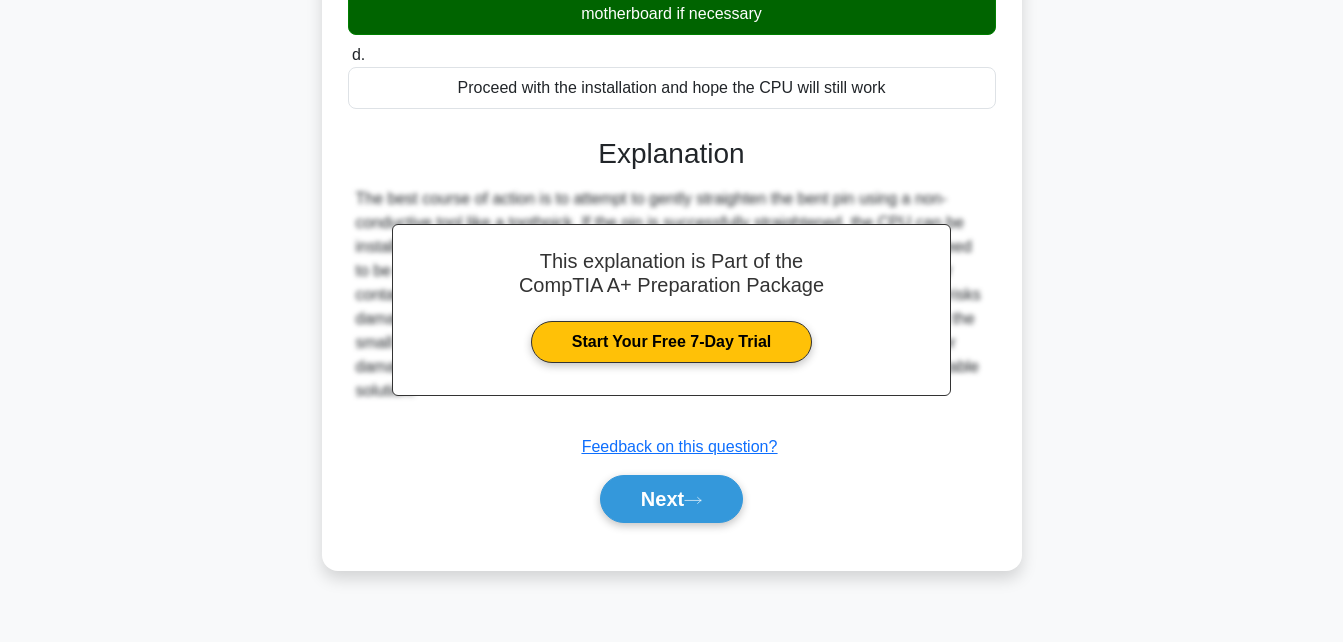 click on "During a CPU installation, the technician notices that one of the pins in the CPU socket on the motherboard is bent. What should the technician do?
.spinner_0XTQ{transform-origin:center;animation:spinner_y6GP .75s linear infinite}@keyframes spinner_y6GP{100%{transform:rotate(360deg)}}
a.
Remove the pin and install the CPU without it
b. c. d." at bounding box center (672, 136) 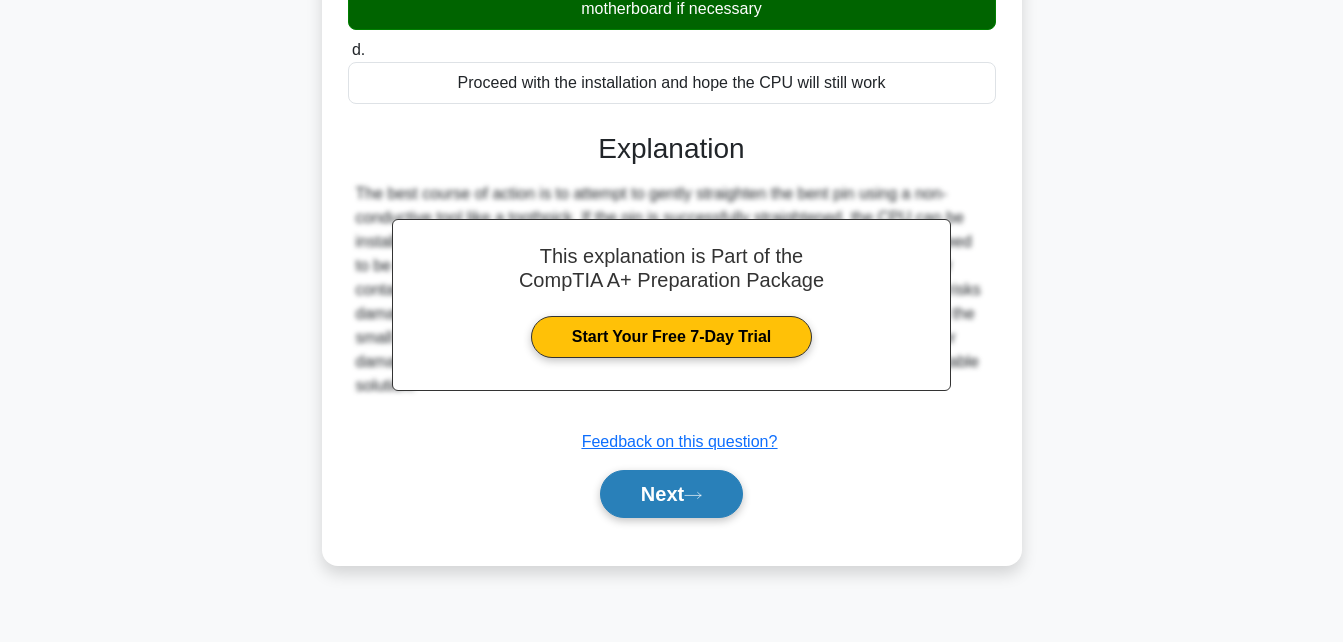 click on "Next" at bounding box center [671, 494] 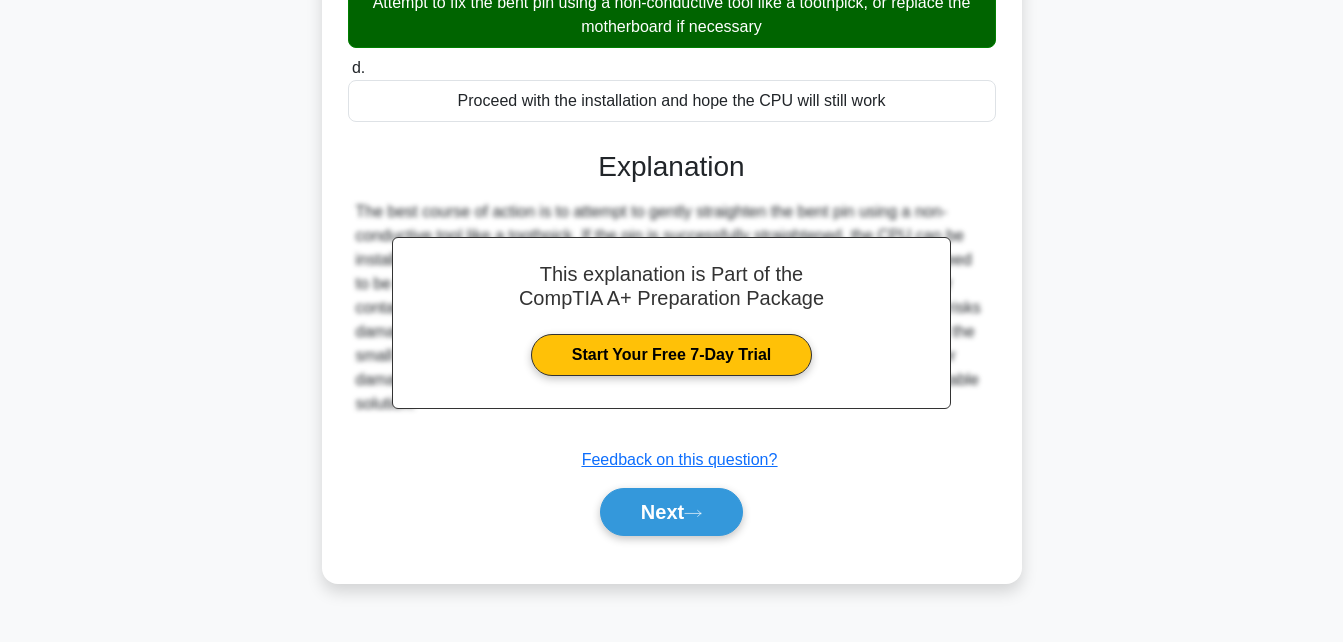 scroll, scrollTop: 438, scrollLeft: 0, axis: vertical 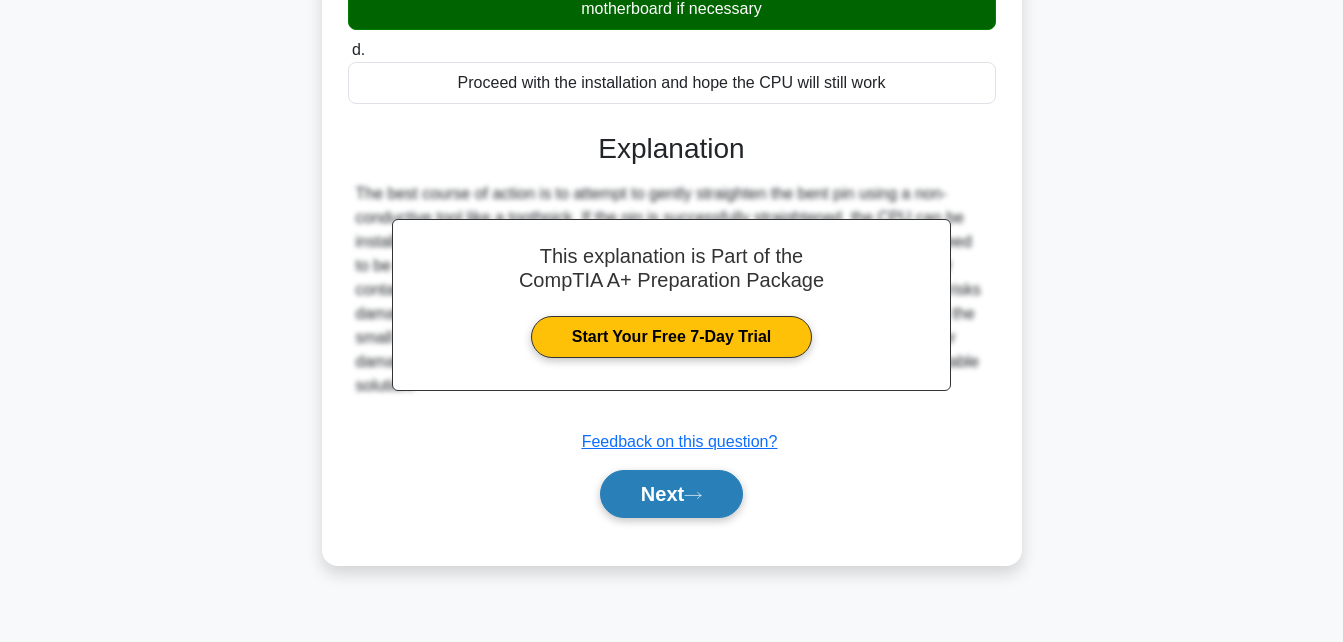 click on "Next" at bounding box center (671, 494) 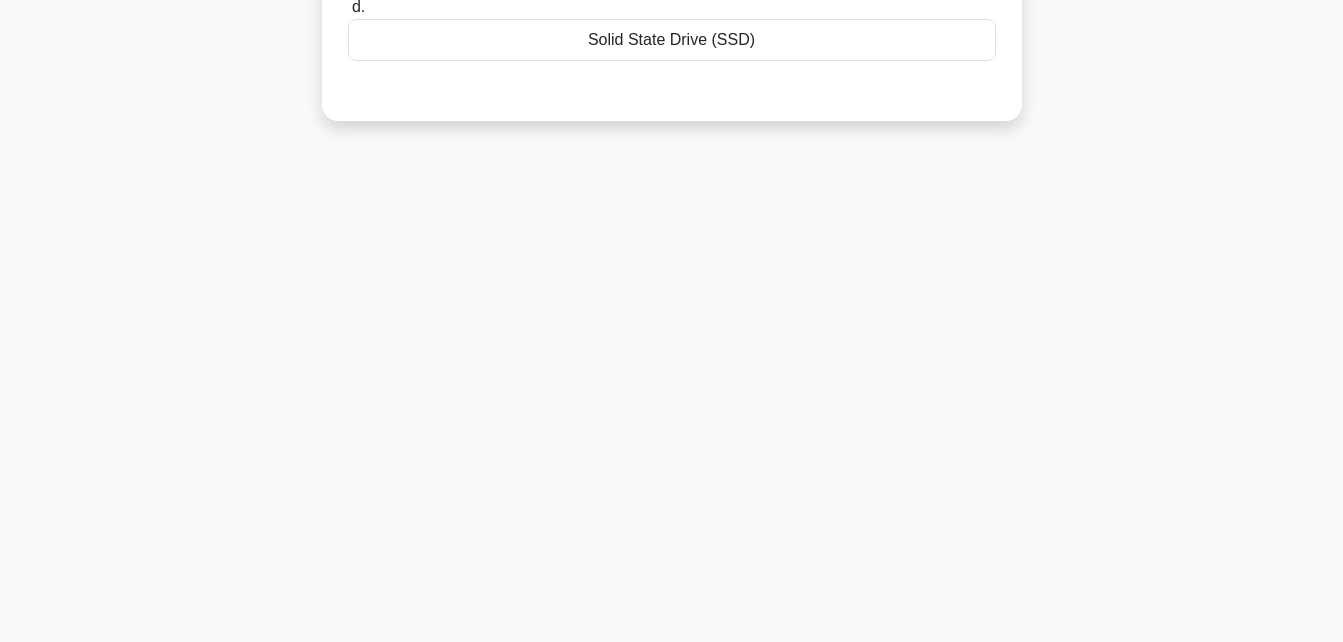 click on "10:02
Stop
CompTIA A+
Beginner
61/65
Which storage technology utilizes magnetic platters and read/write heads to store data?
.spinner_0XTQ{transform-origin:center;animation:spinner_y6GP .75s linear infinite}@keyframes spinner_y6GP{100%{transform:rotate(360deg)}}
a. b." at bounding box center (671, 134) 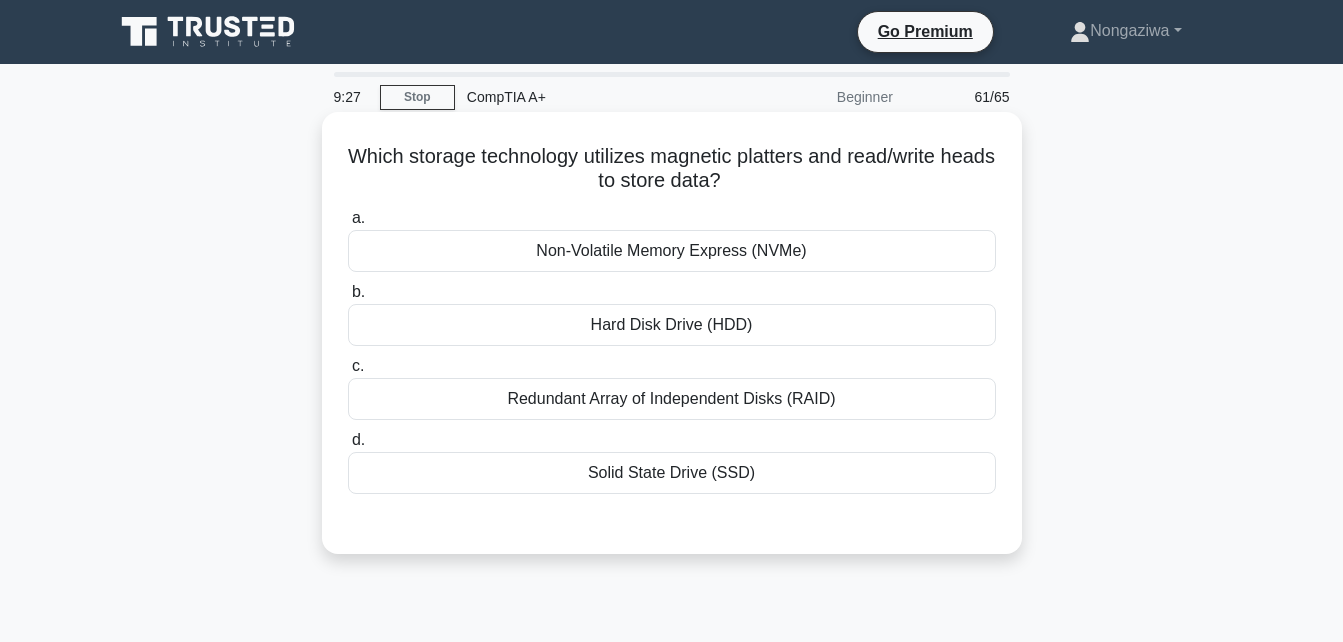 click on "Solid State Drive (SSD)" at bounding box center (672, 473) 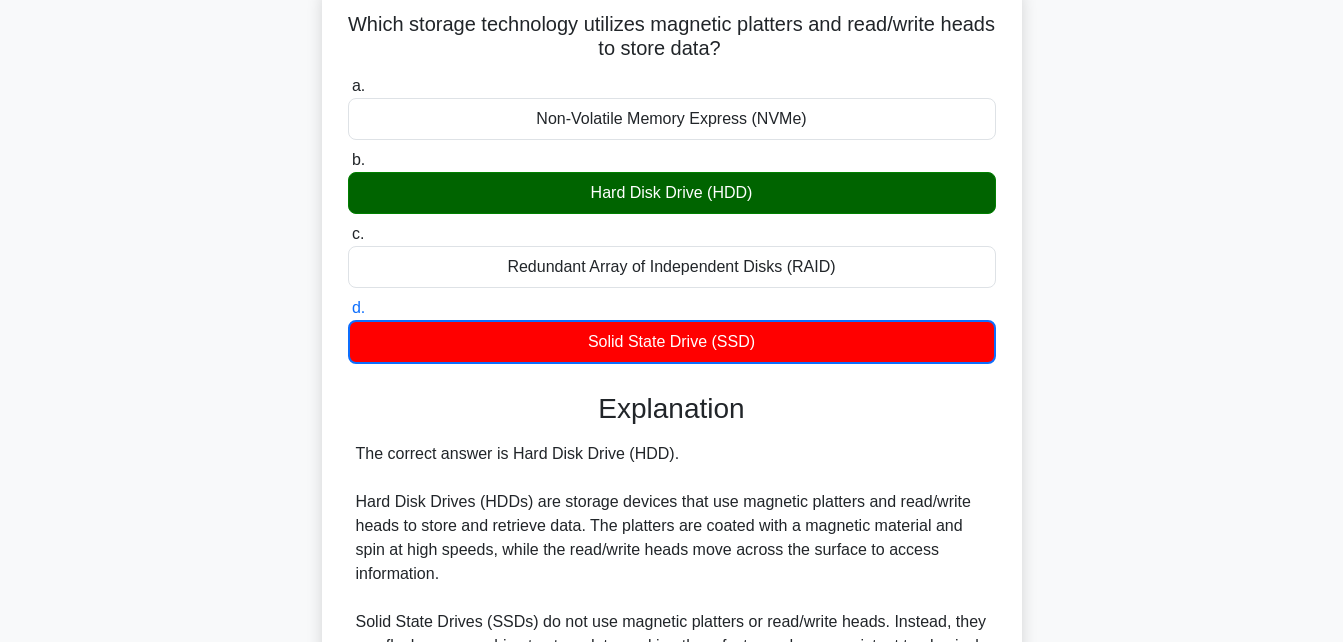 scroll, scrollTop: 122, scrollLeft: 0, axis: vertical 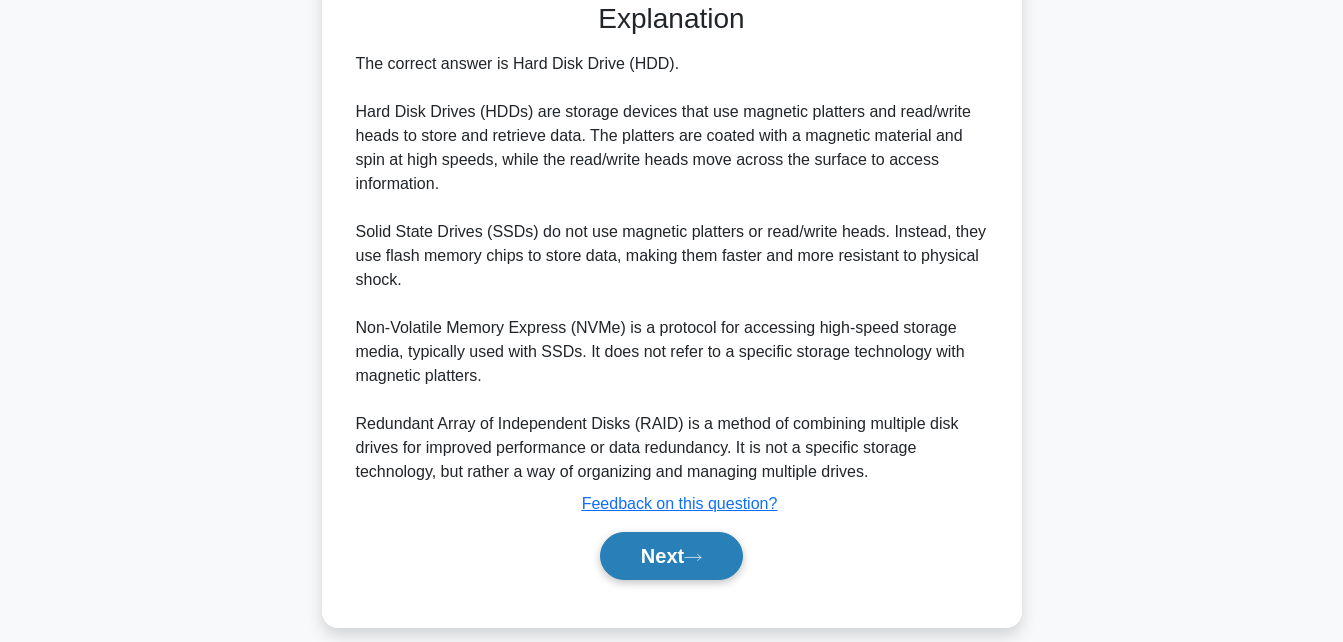 click on "Next" at bounding box center (671, 556) 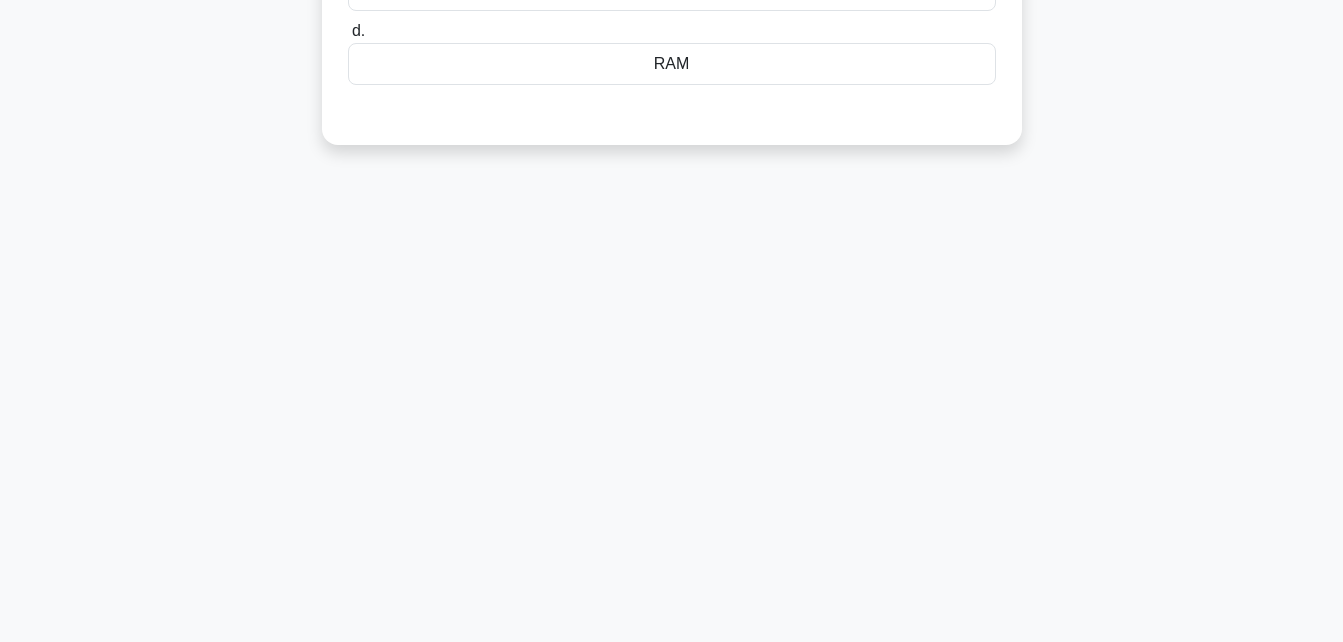 scroll, scrollTop: 0, scrollLeft: 0, axis: both 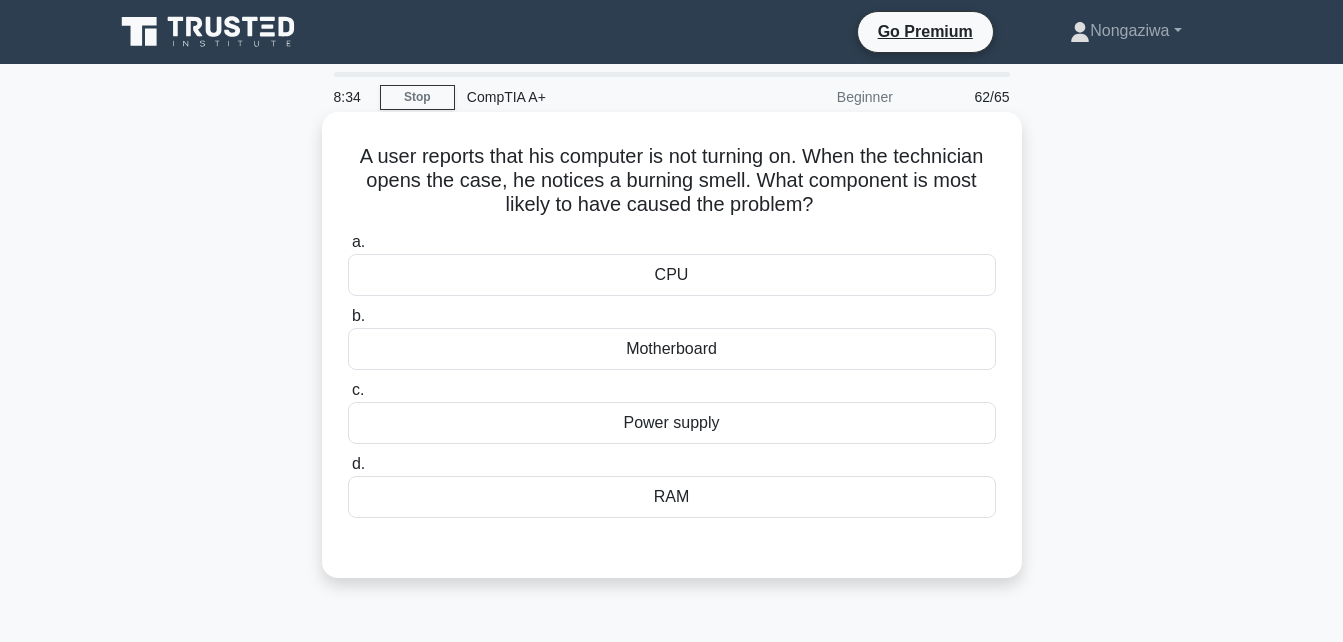 click on "Power supply" at bounding box center [672, 423] 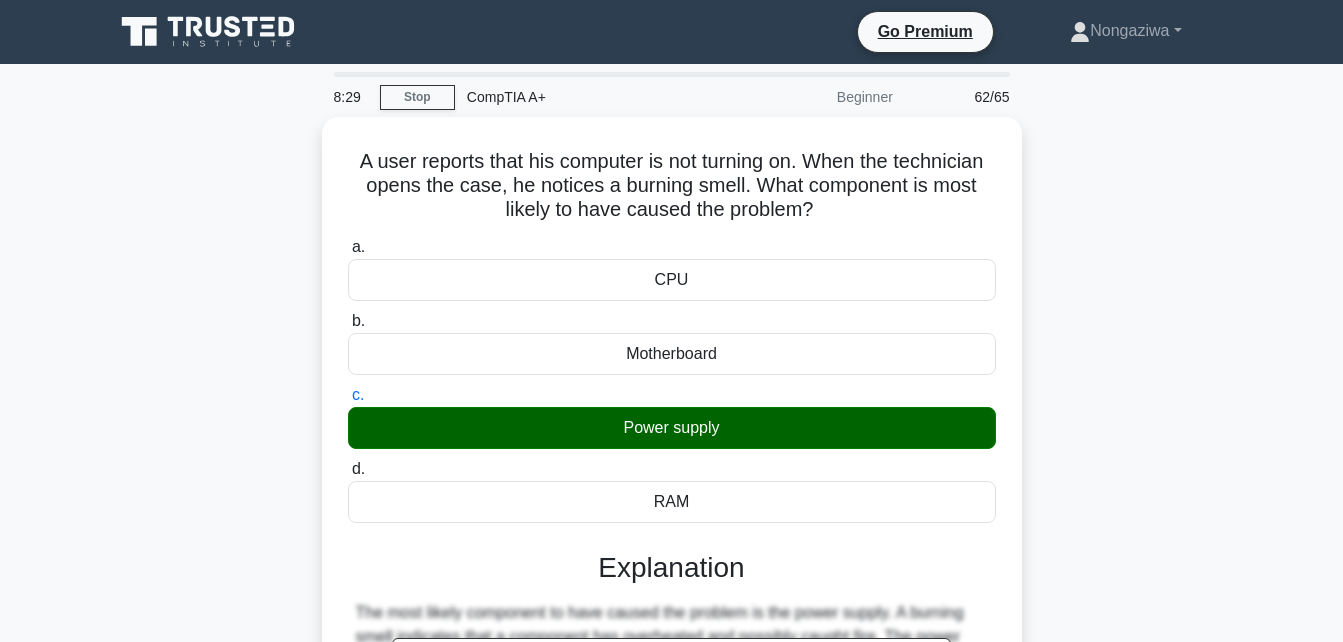scroll, scrollTop: 438, scrollLeft: 0, axis: vertical 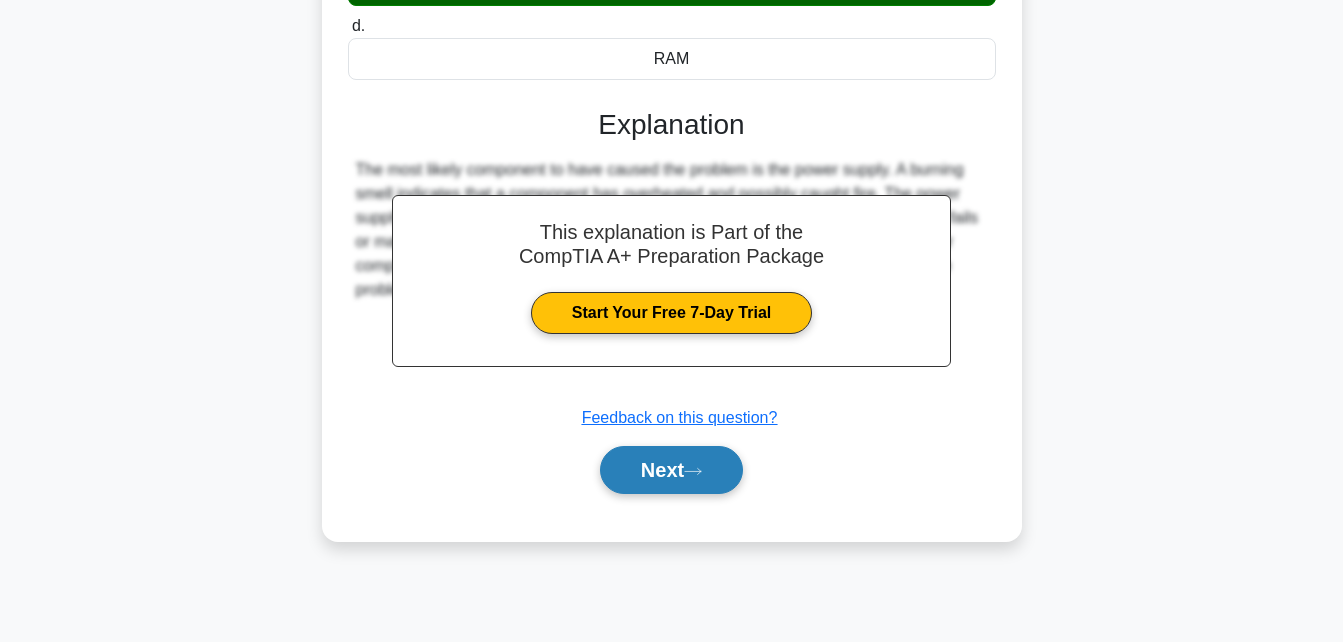 click 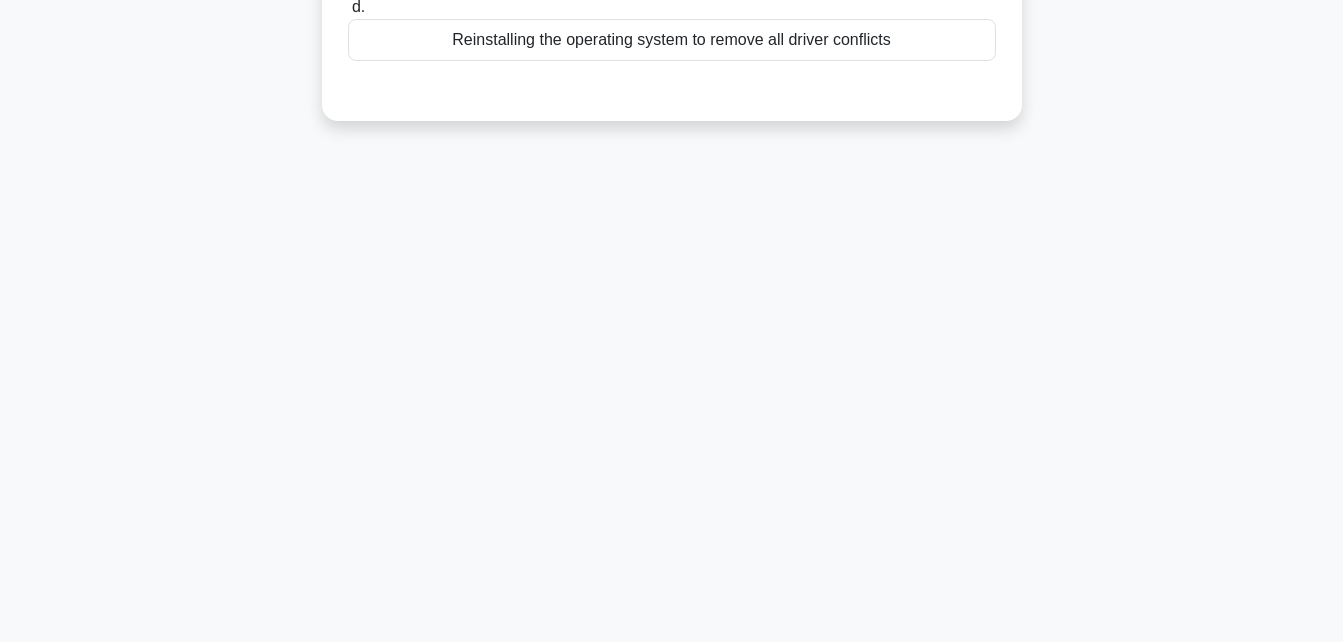 scroll, scrollTop: 0, scrollLeft: 0, axis: both 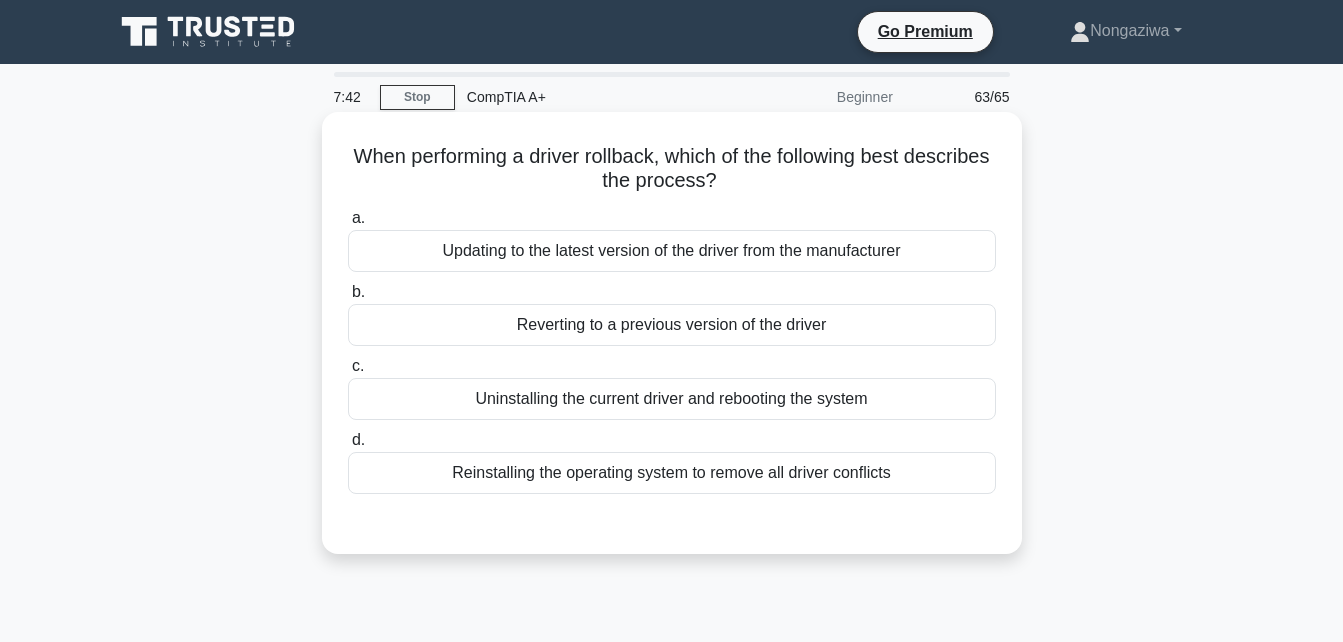 click on "Uninstalling the current driver and rebooting the system" at bounding box center (672, 399) 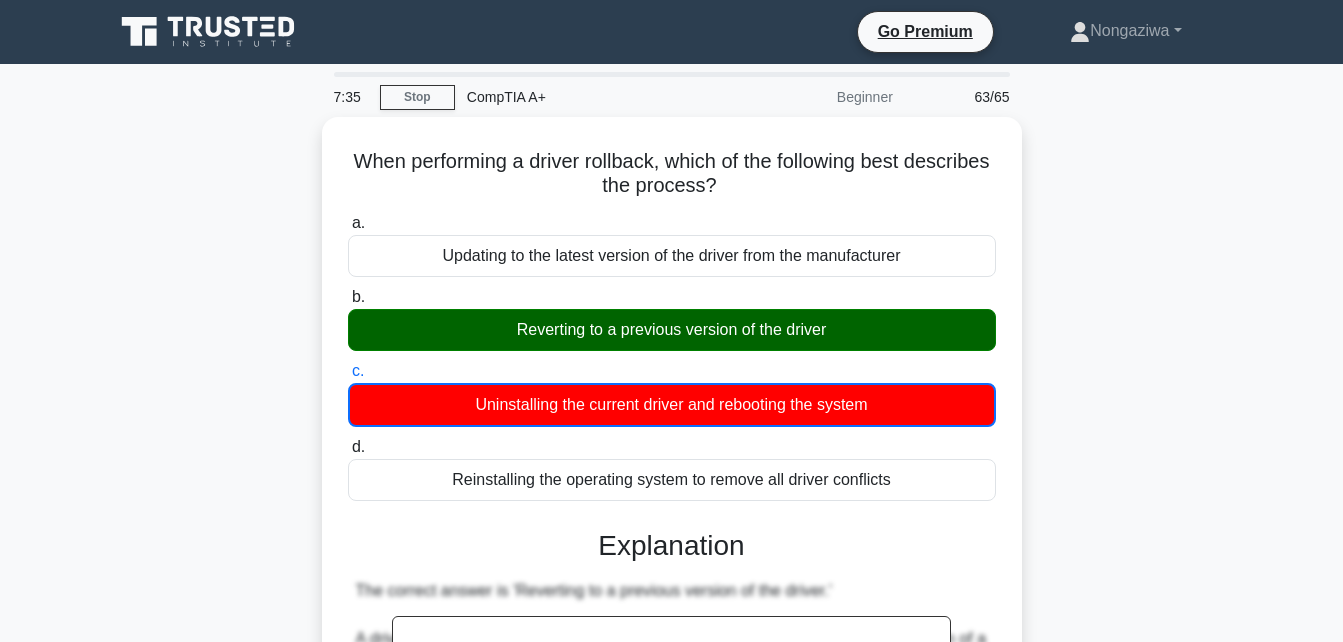 scroll, scrollTop: 561, scrollLeft: 0, axis: vertical 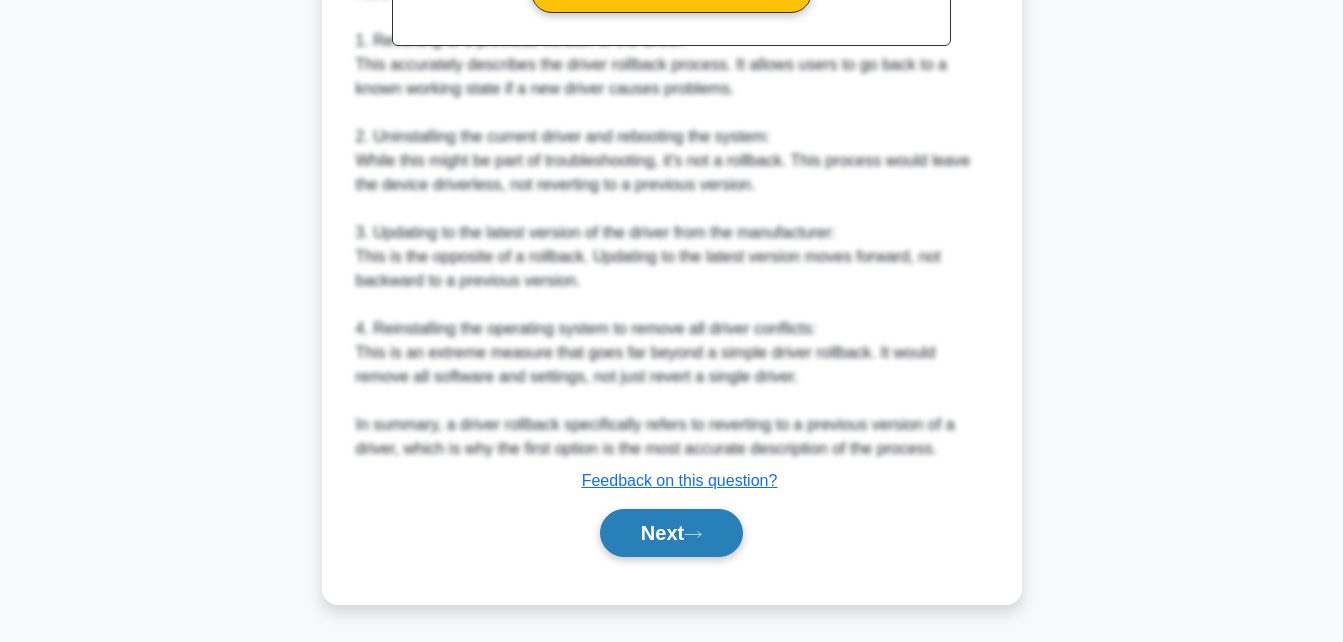 click on "Next" at bounding box center (671, 533) 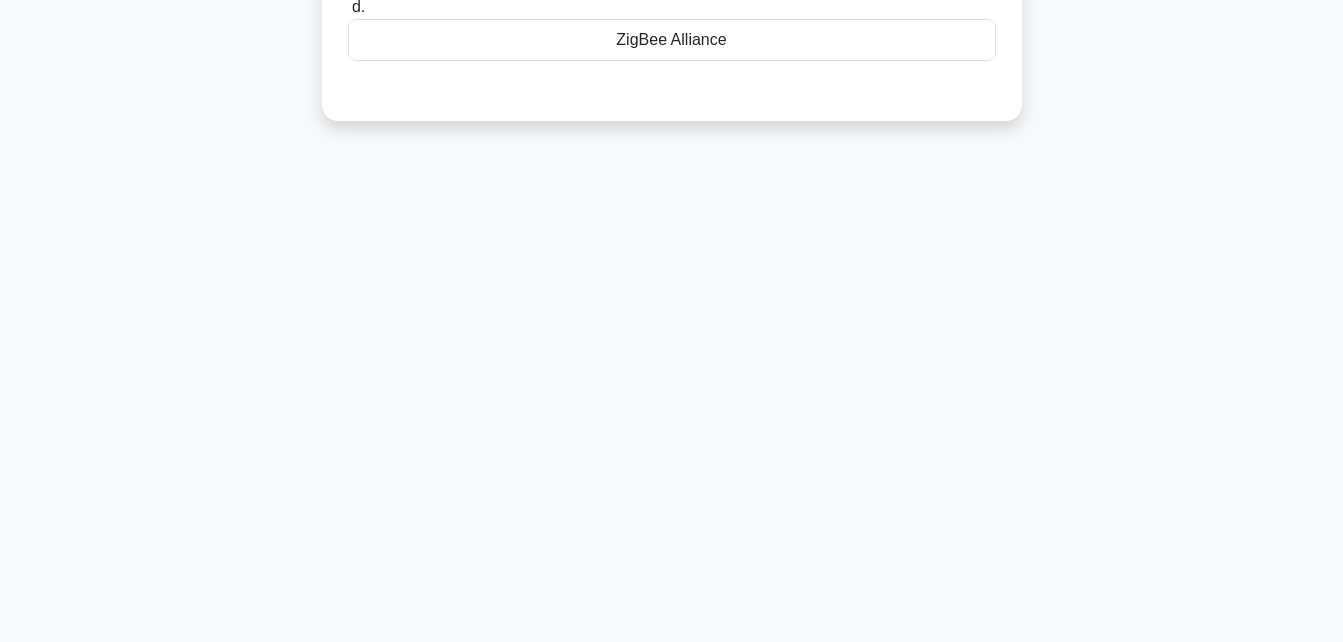 scroll, scrollTop: 0, scrollLeft: 0, axis: both 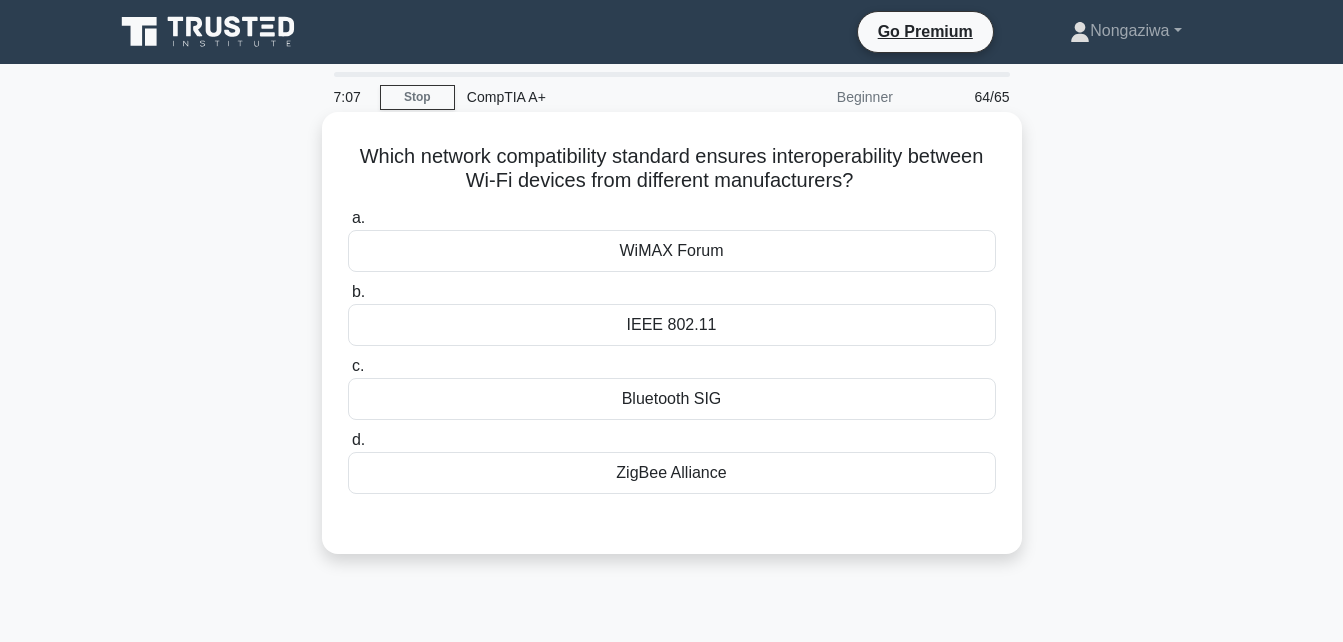 click on "WiMAX Forum" at bounding box center (672, 251) 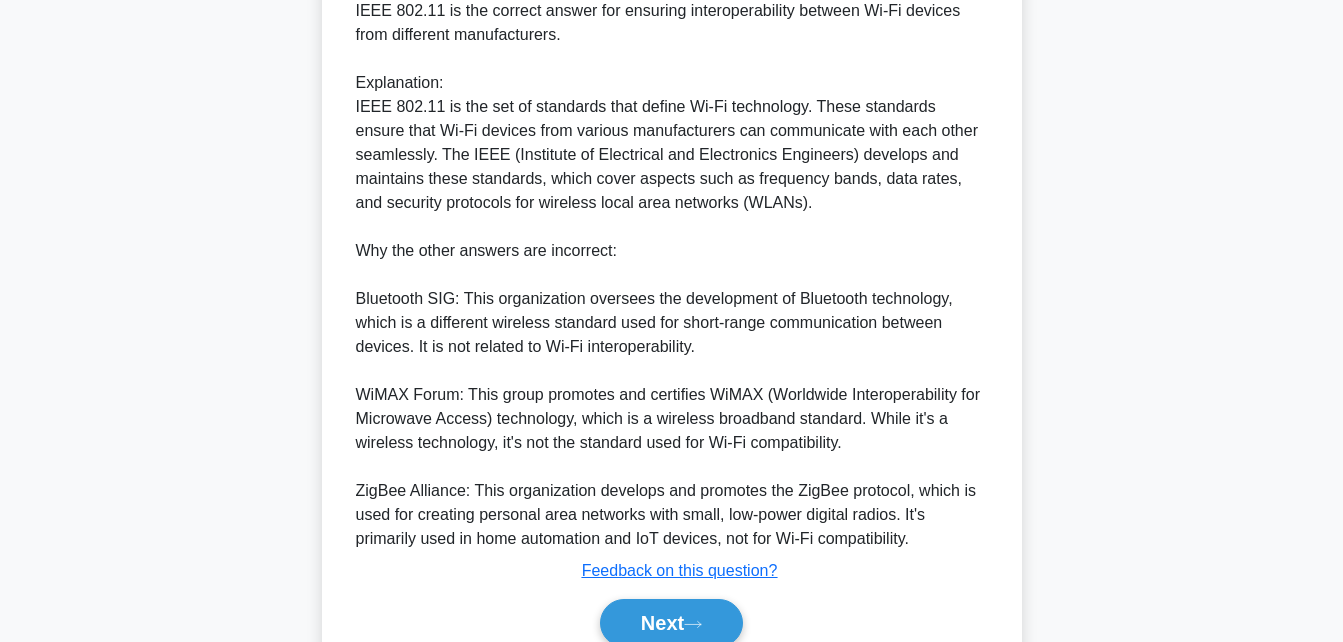 scroll, scrollTop: 521, scrollLeft: 0, axis: vertical 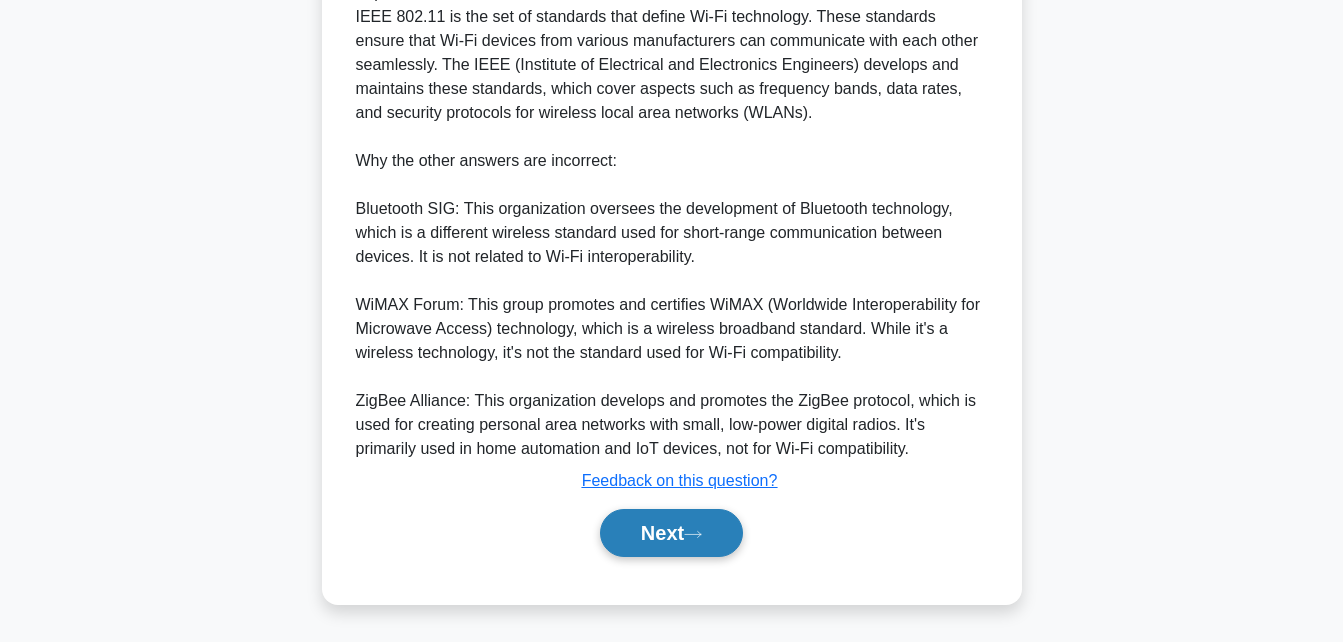 click on "Next" at bounding box center [671, 533] 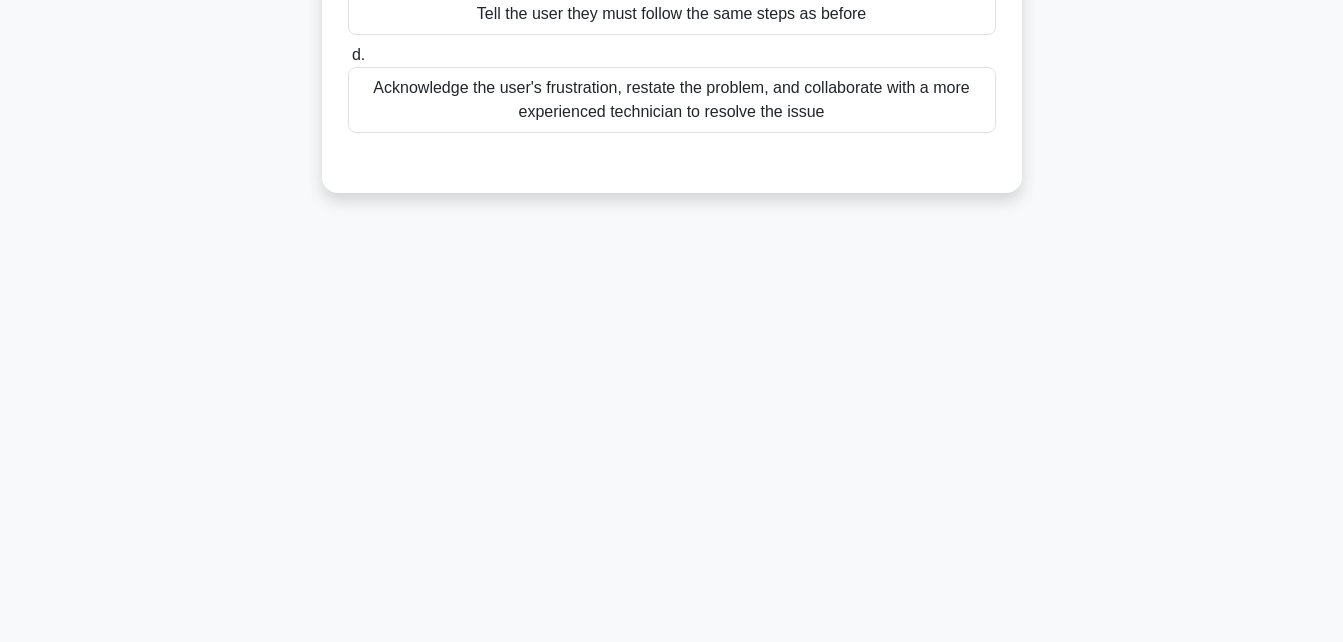 scroll, scrollTop: 438, scrollLeft: 0, axis: vertical 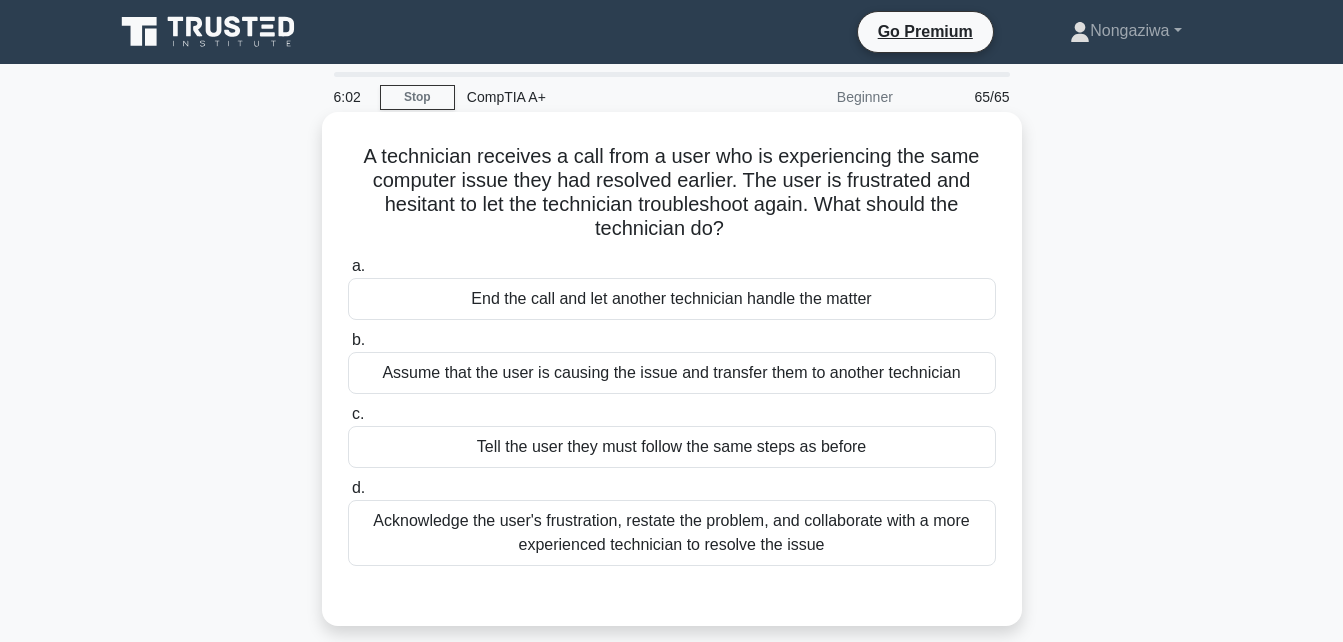 click on "Acknowledge the user's frustration, restate the problem, and collaborate with a more experienced technician to resolve the issue" at bounding box center (672, 533) 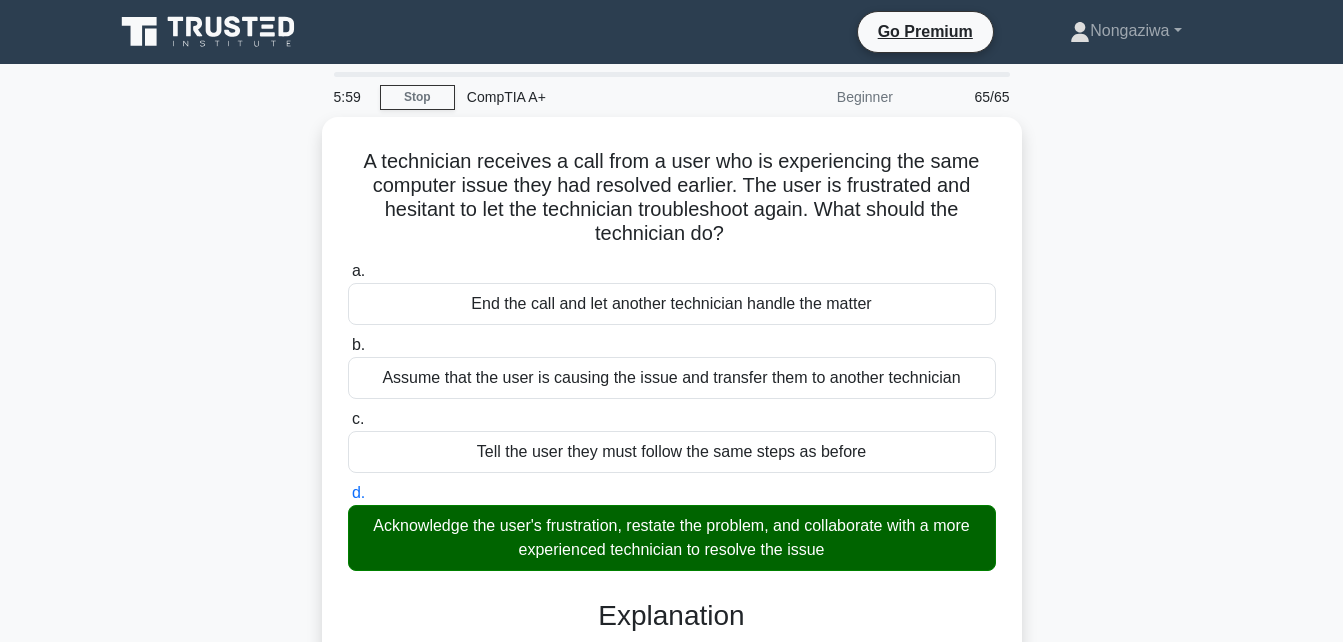 scroll, scrollTop: 438, scrollLeft: 0, axis: vertical 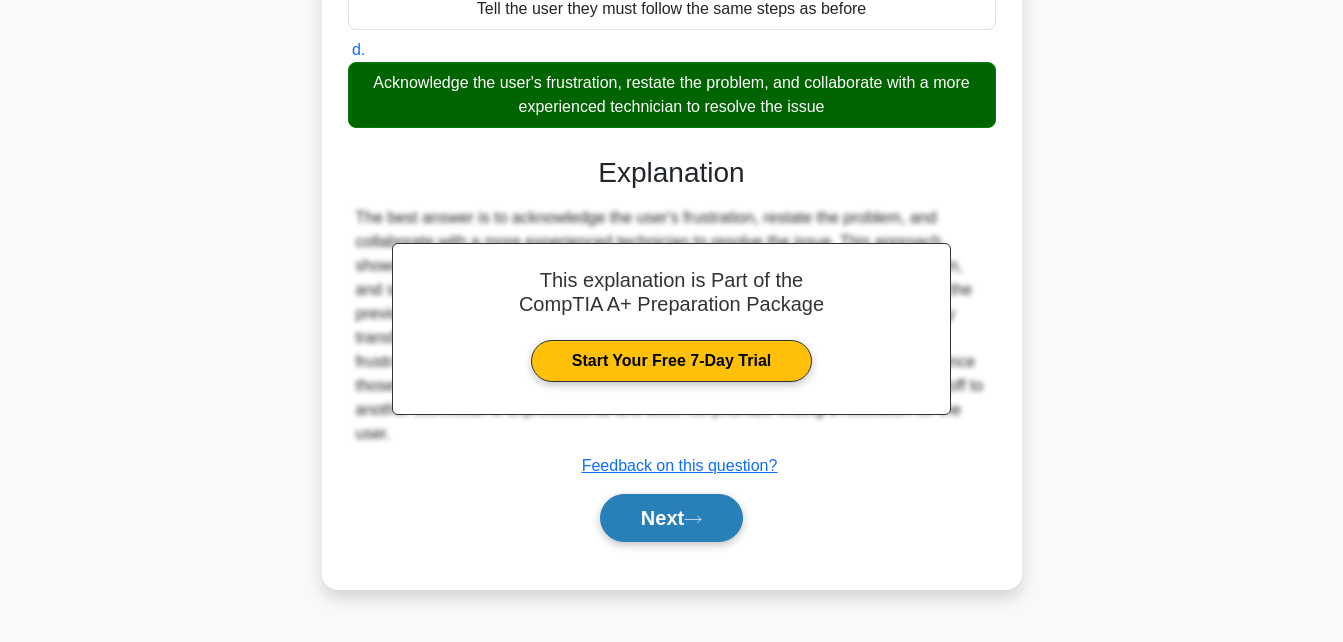 click on "Next" at bounding box center [671, 518] 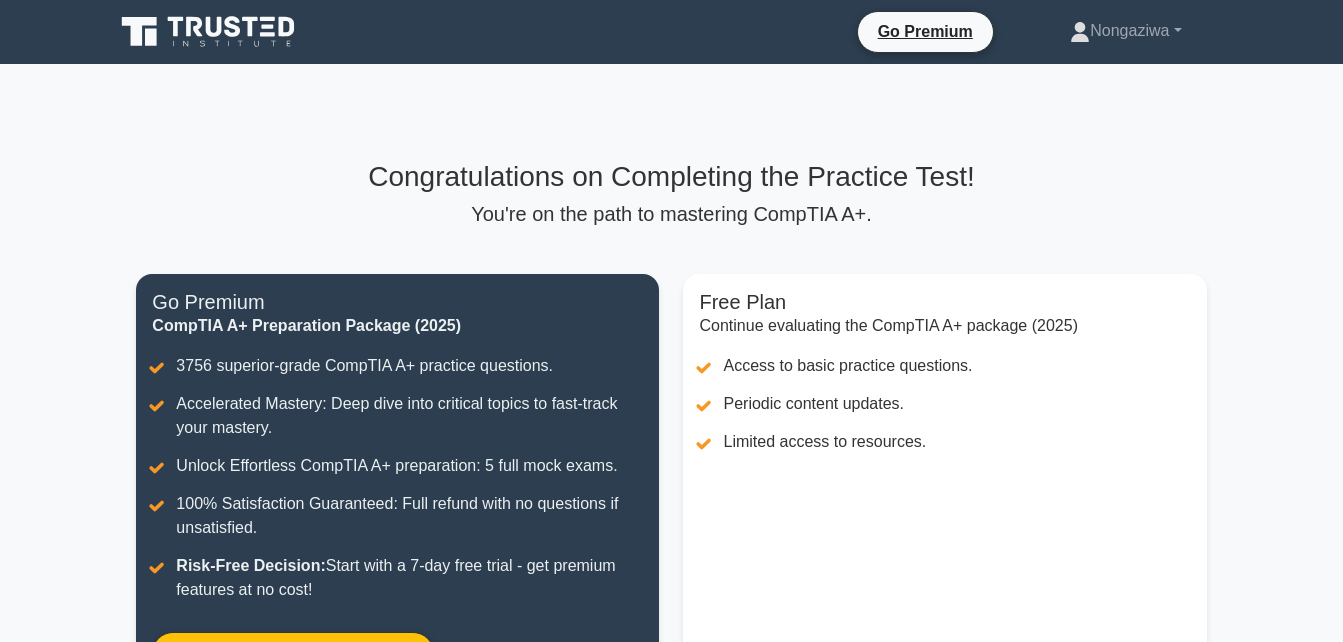scroll, scrollTop: 230, scrollLeft: 0, axis: vertical 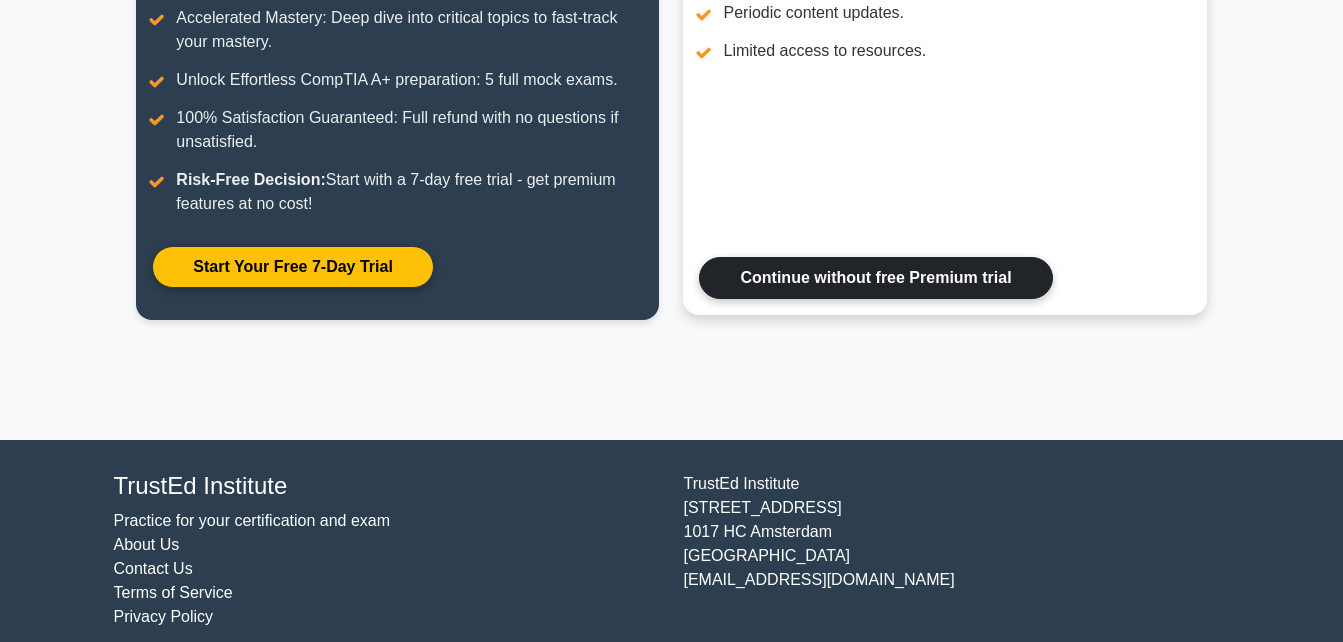 click on "Continue without free Premium trial" at bounding box center [875, 278] 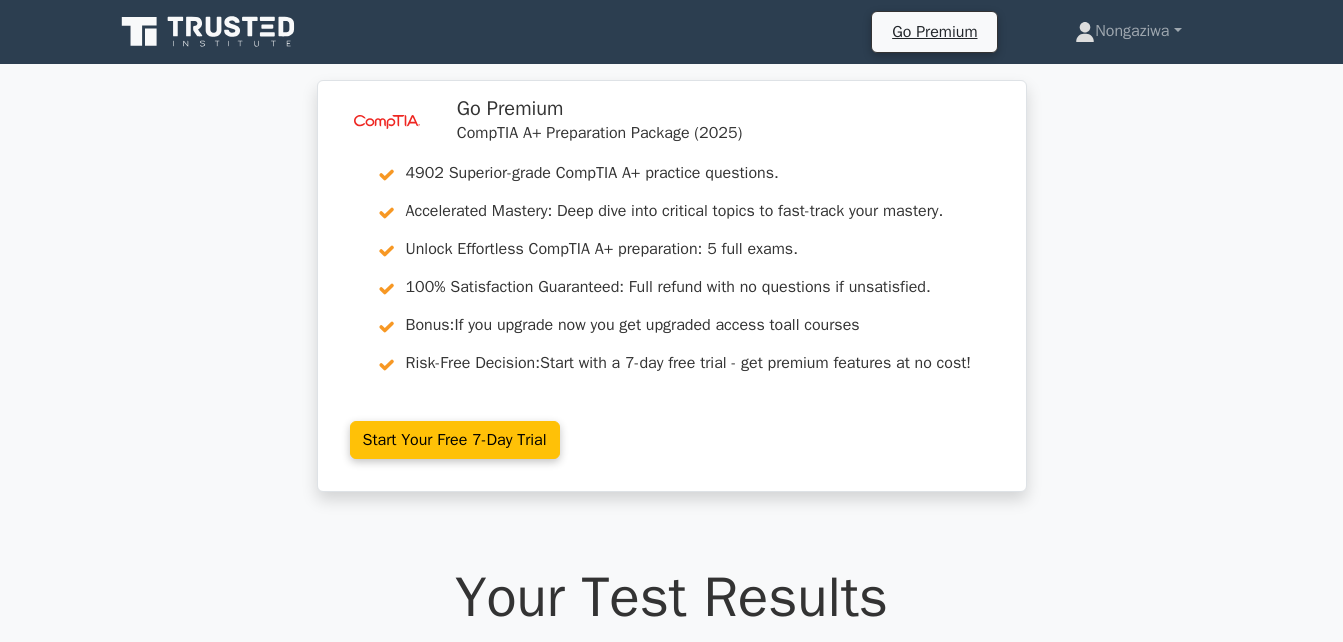scroll, scrollTop: 0, scrollLeft: 0, axis: both 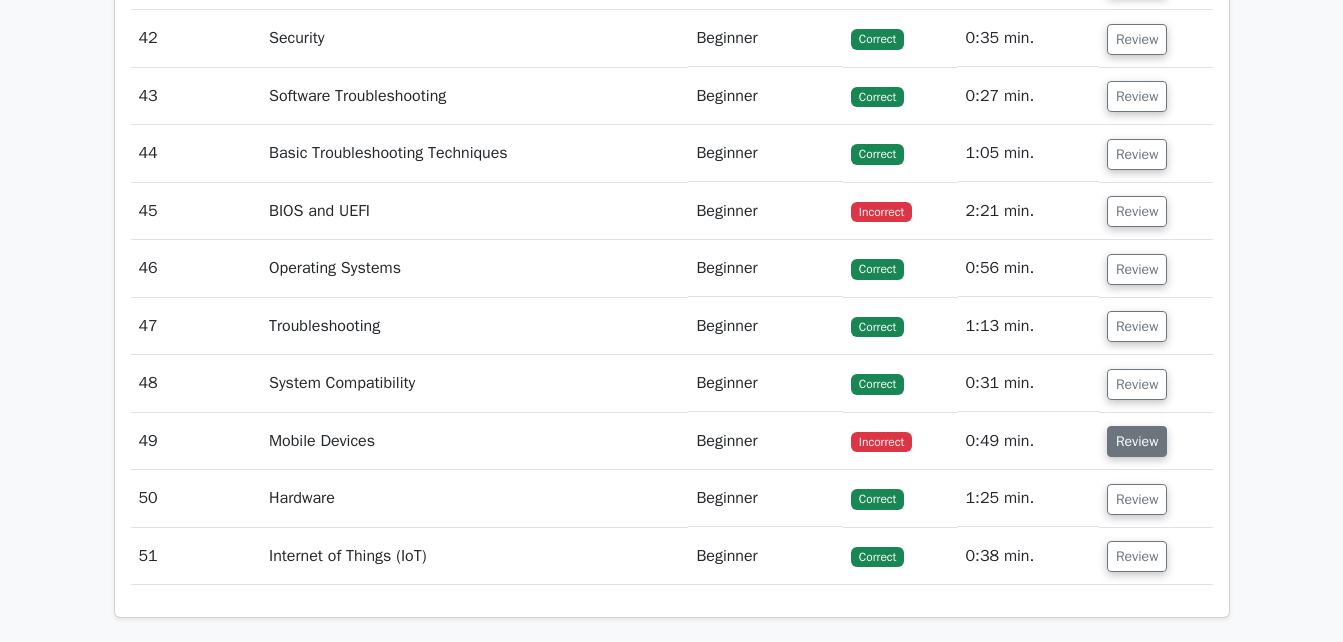 click on "Review" at bounding box center [1137, 441] 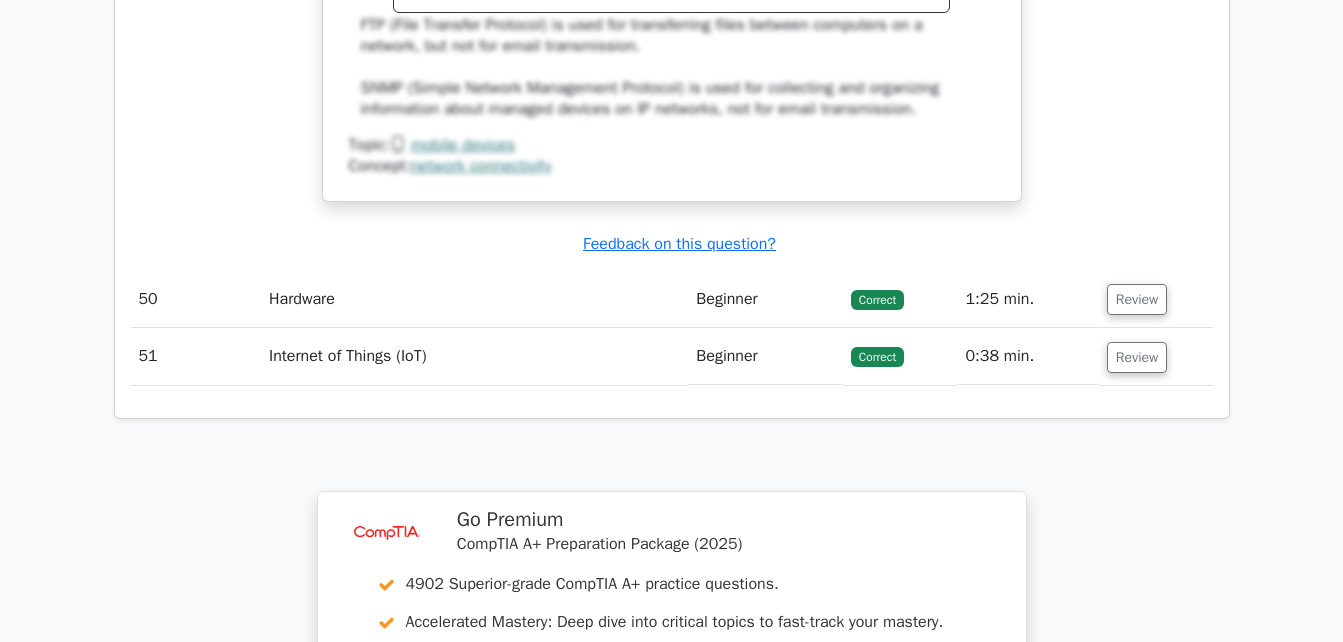 scroll, scrollTop: 6312, scrollLeft: 0, axis: vertical 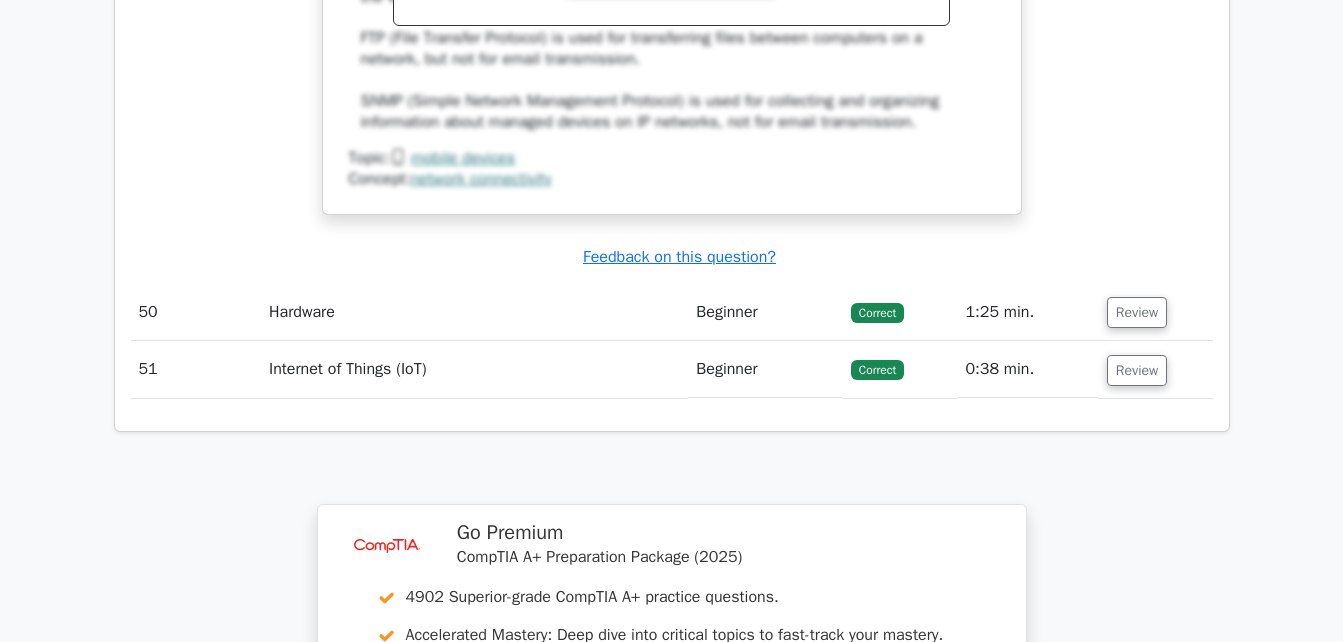drag, startPoint x: 1333, startPoint y: 535, endPoint x: 1336, endPoint y: 568, distance: 33.13608 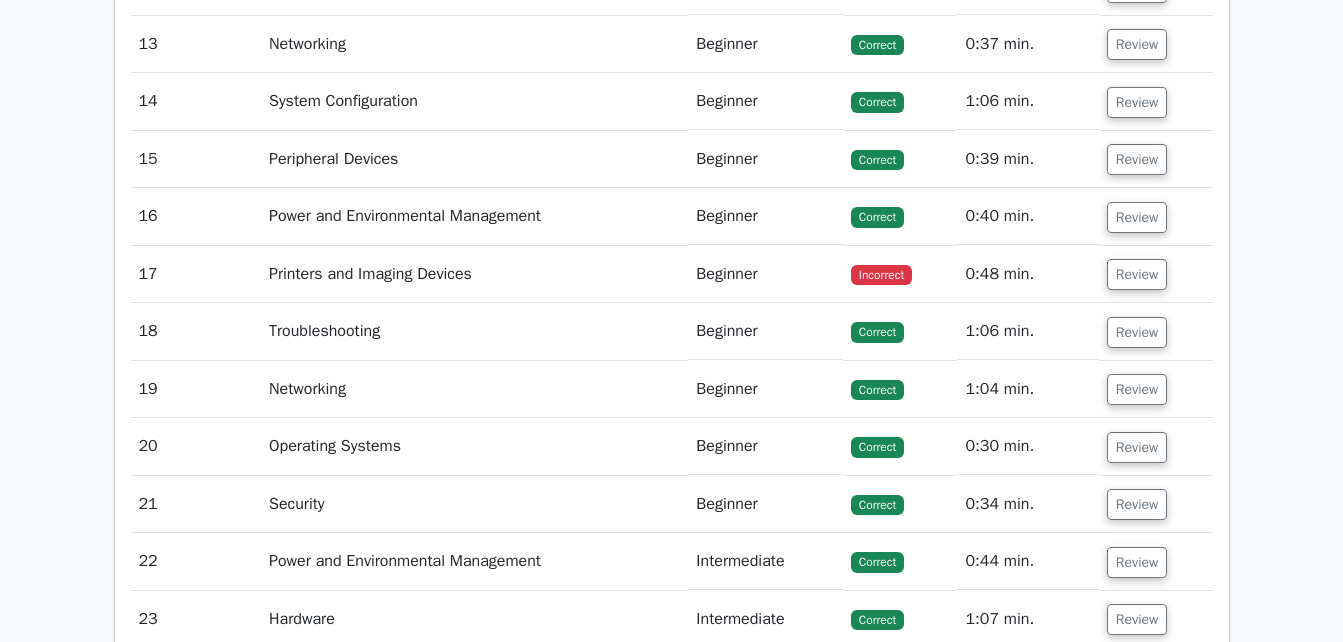 scroll, scrollTop: 3375, scrollLeft: 0, axis: vertical 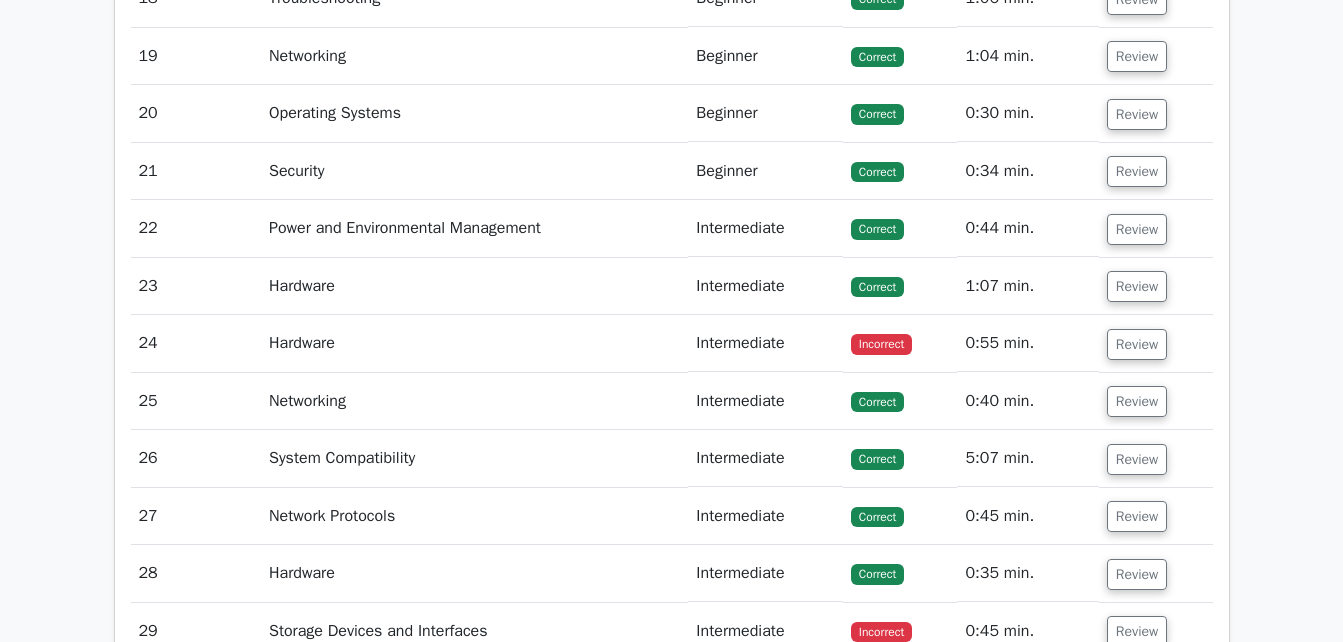 drag, startPoint x: 1308, startPoint y: 350, endPoint x: 1355, endPoint y: 188, distance: 168.68018 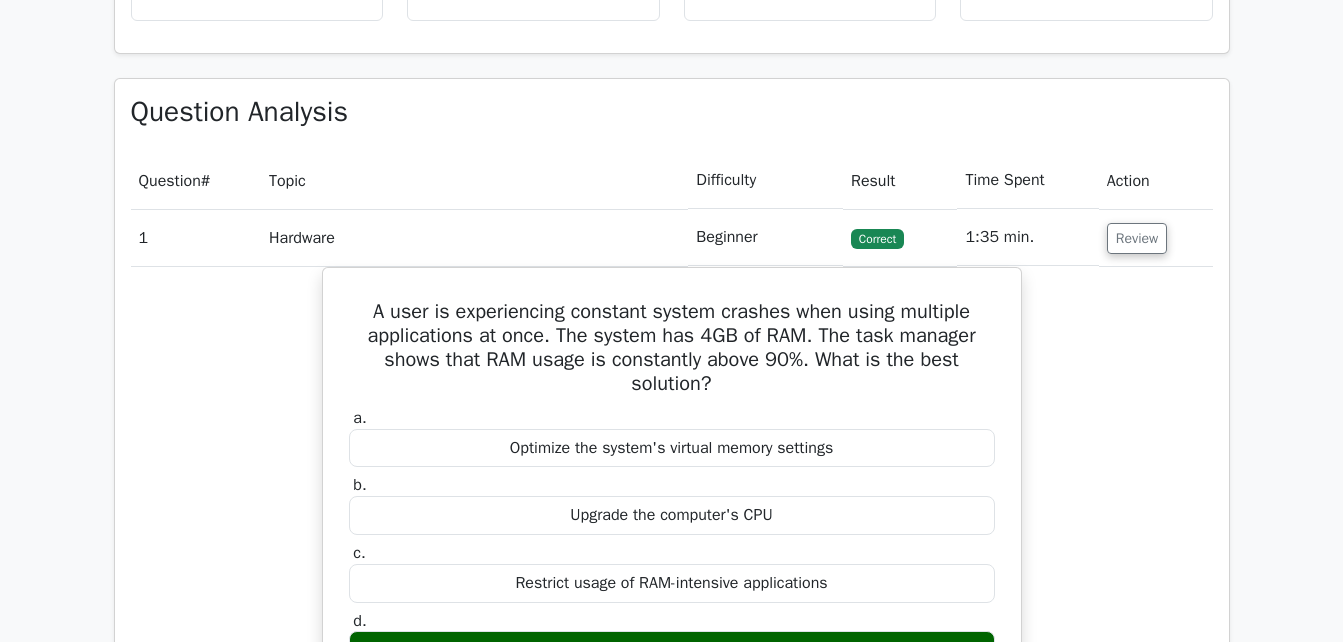 scroll, scrollTop: 2015, scrollLeft: 0, axis: vertical 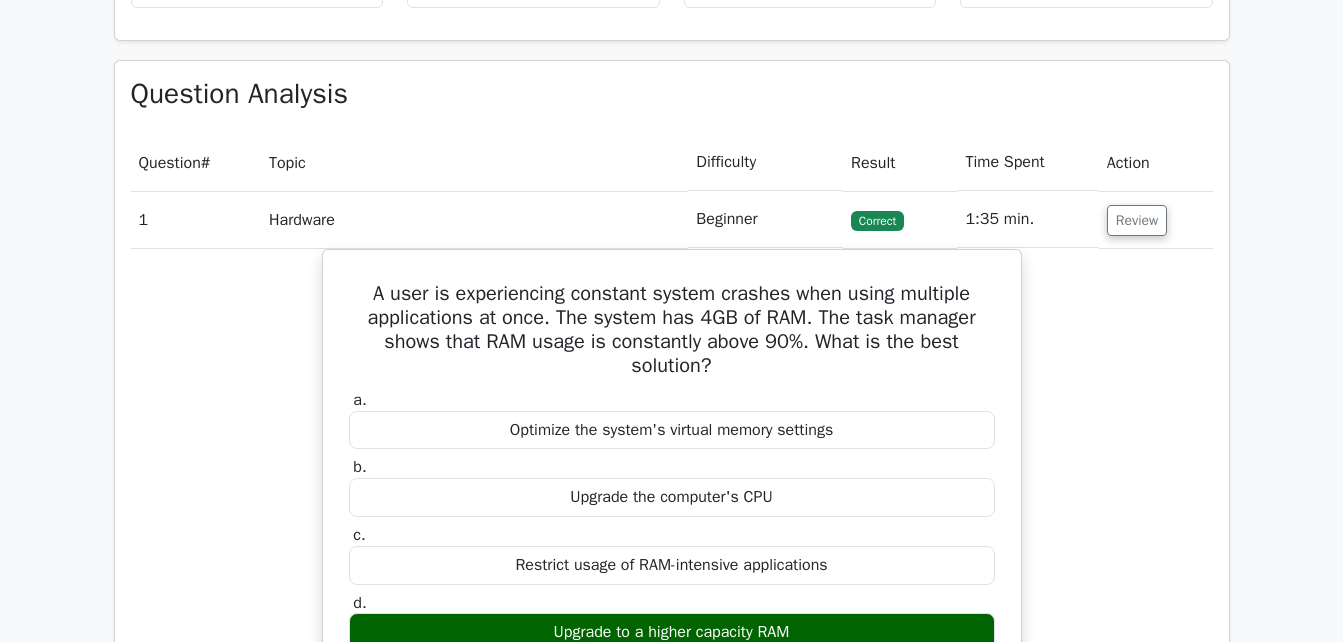 click on "1:35 min." at bounding box center (1027, 219) 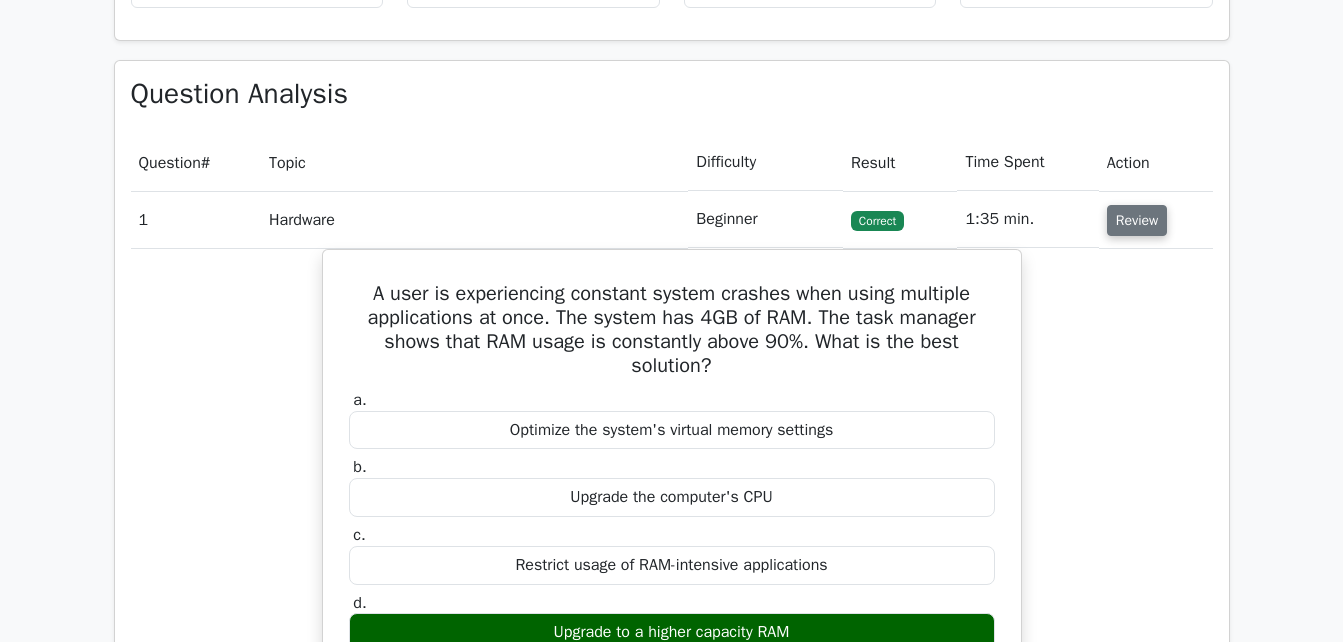 click on "Review" at bounding box center [1137, 220] 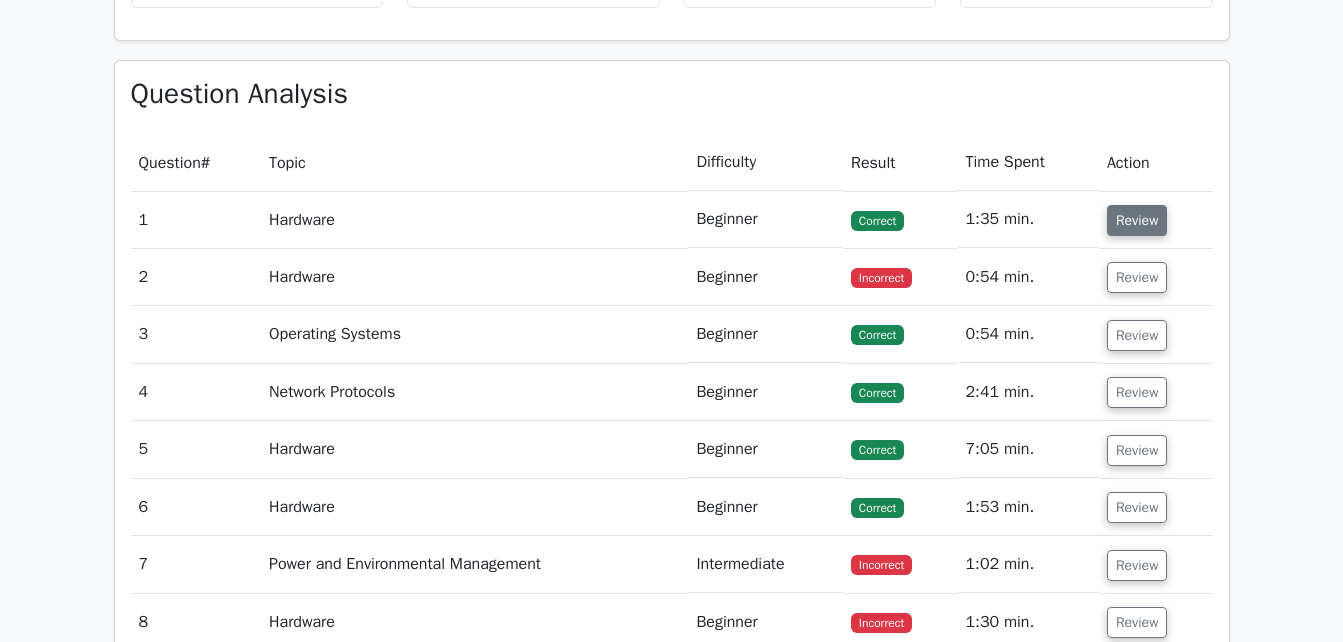 click on "Review" at bounding box center (1137, 220) 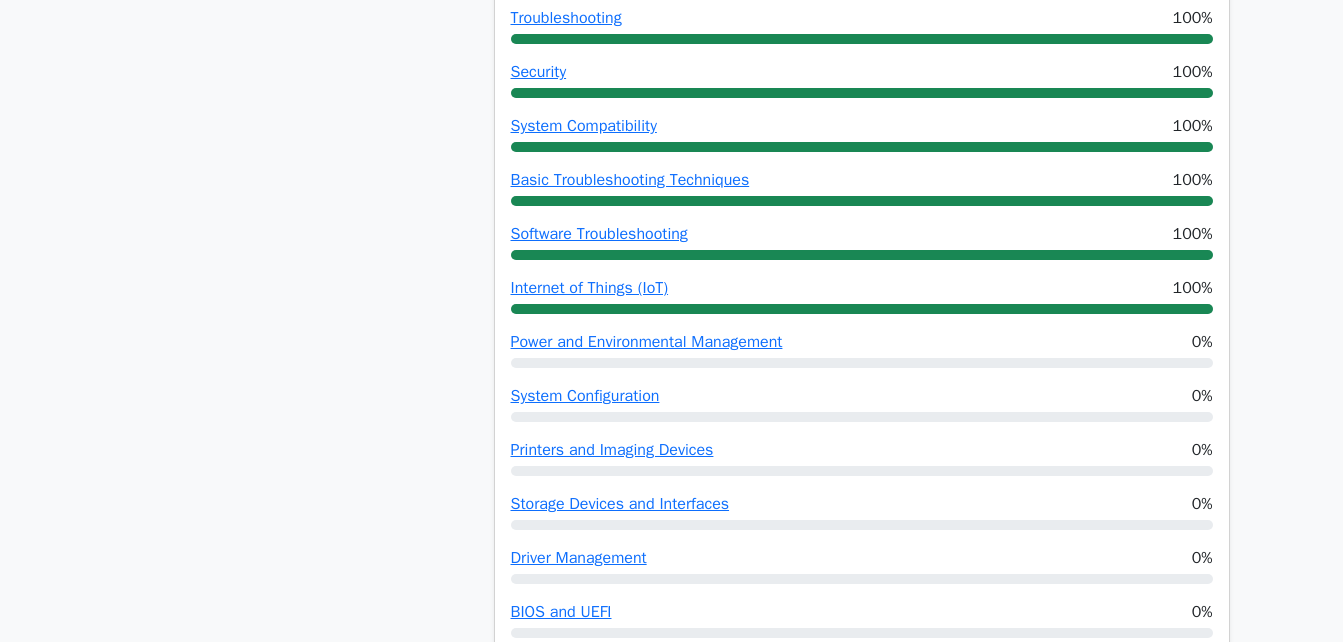 scroll, scrollTop: 0, scrollLeft: 0, axis: both 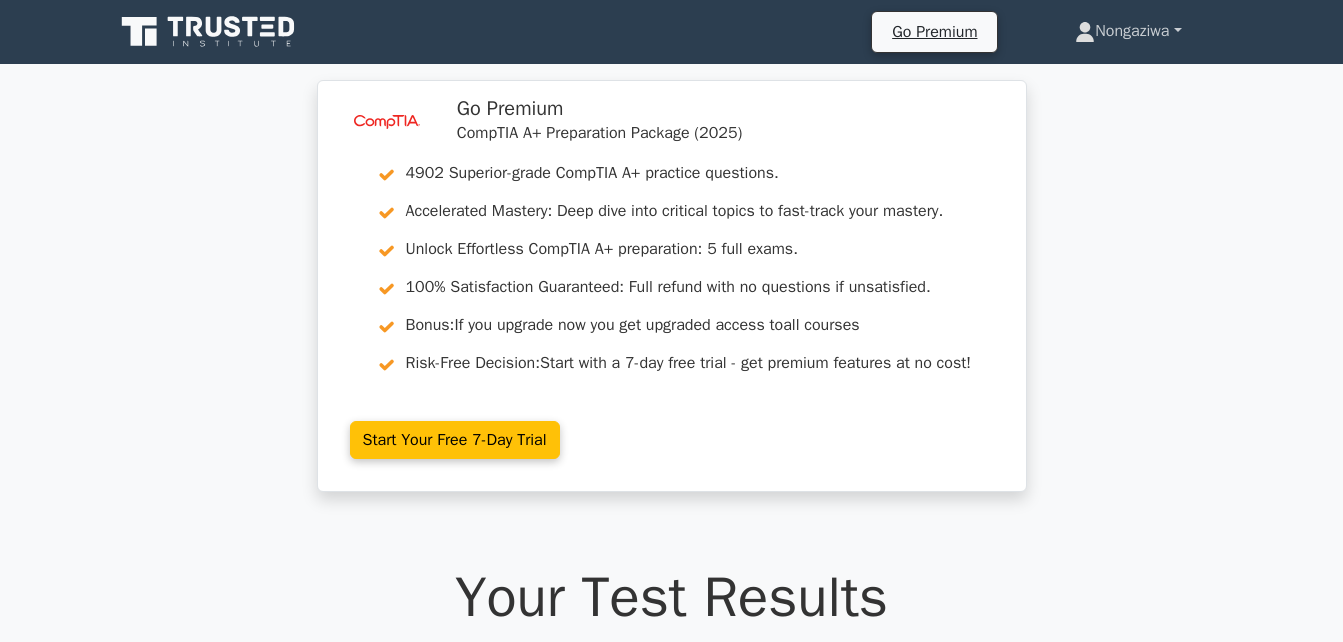 click on "Nongaziwa" at bounding box center (1128, 31) 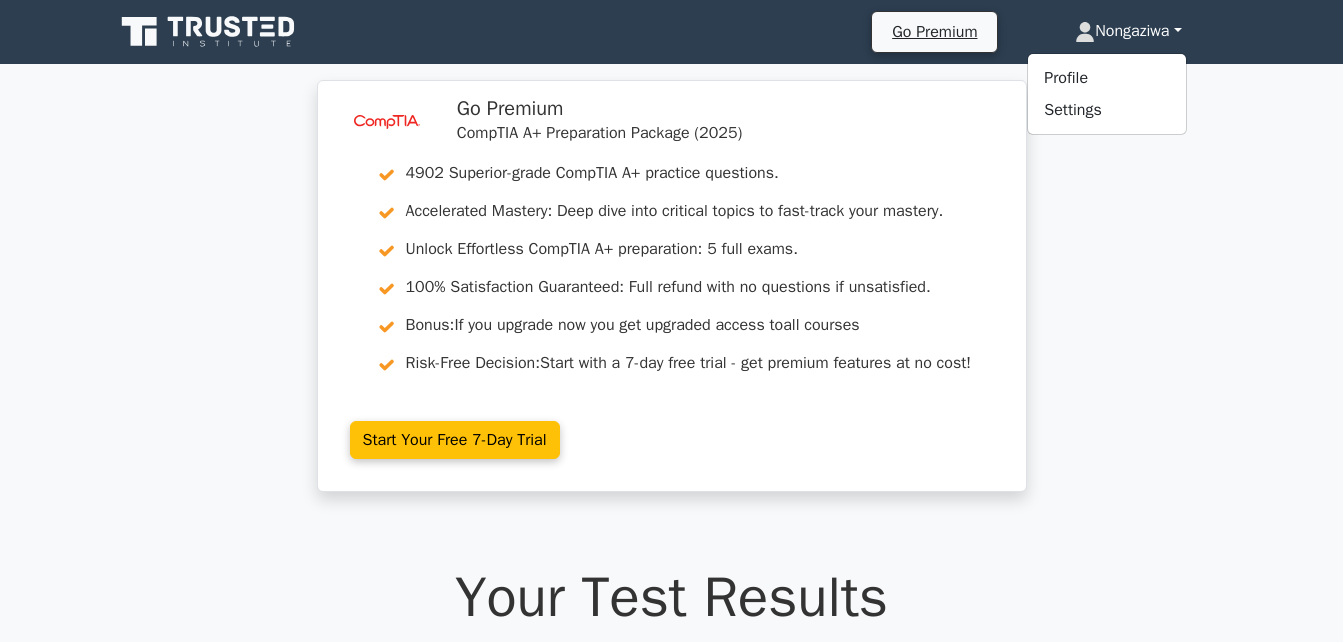 click on "image/svg+xml
Go Premium
CompTIA A+ Preparation Package (2025)
4902 Superior-grade  CompTIA A+ practice questions.
Accelerated Mastery: Deep dive into critical topics to fast-track your mastery.
Unlock Effortless CompTIA A+ preparation: 5 full exams." at bounding box center [671, 298] 